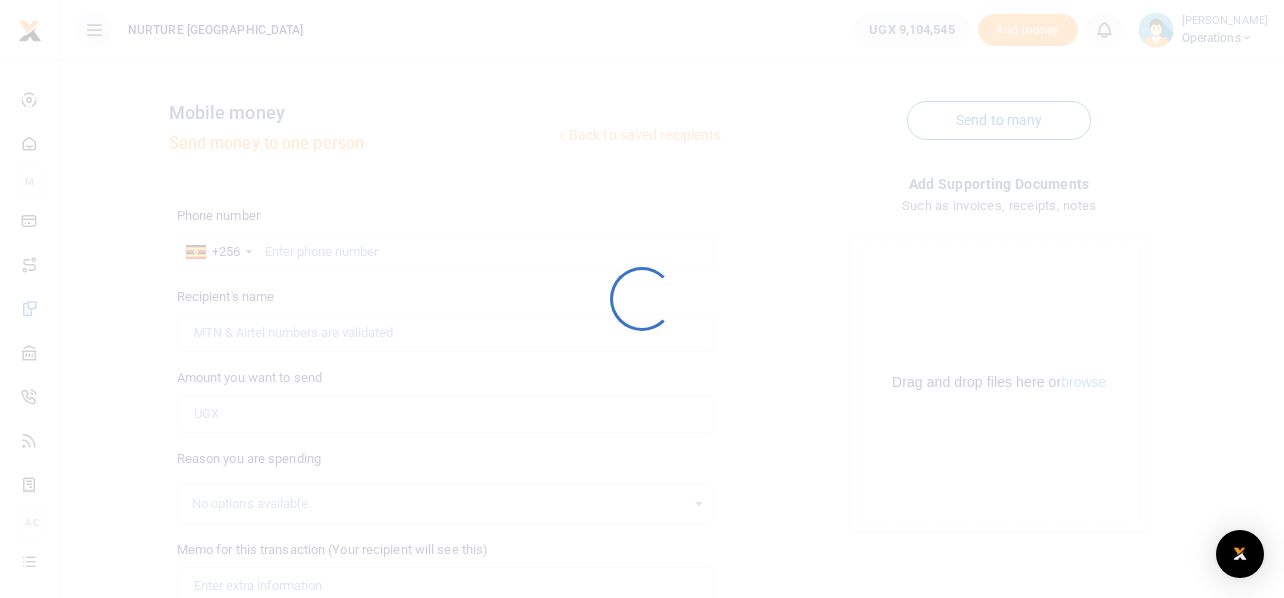 scroll, scrollTop: 0, scrollLeft: 0, axis: both 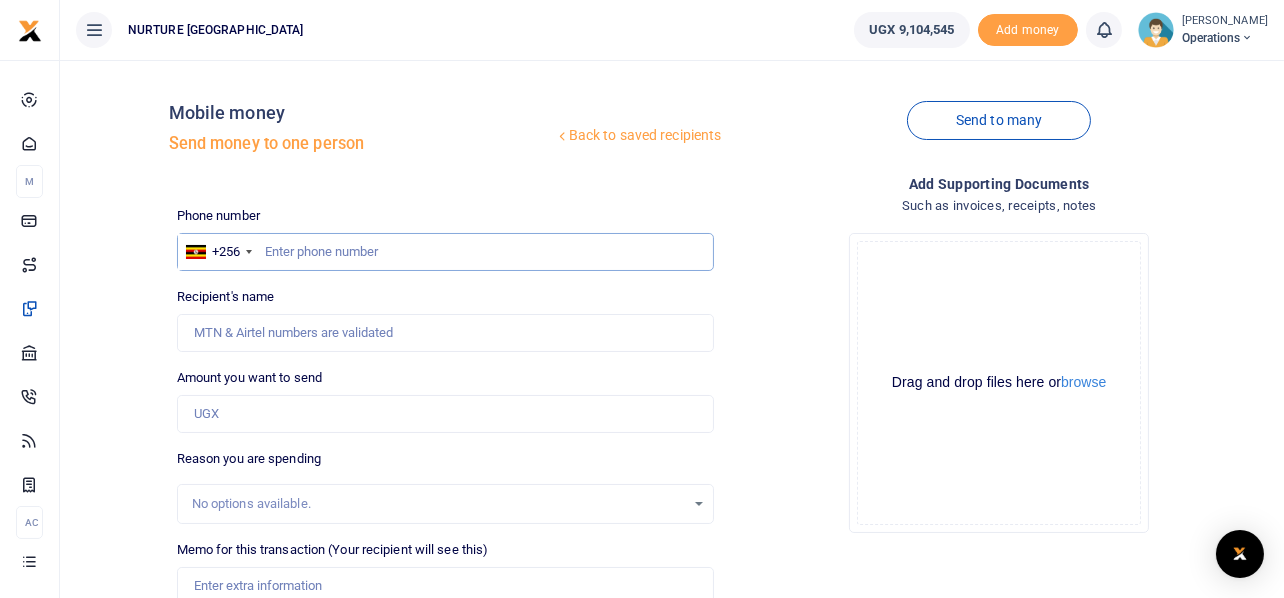 click at bounding box center [446, 252] 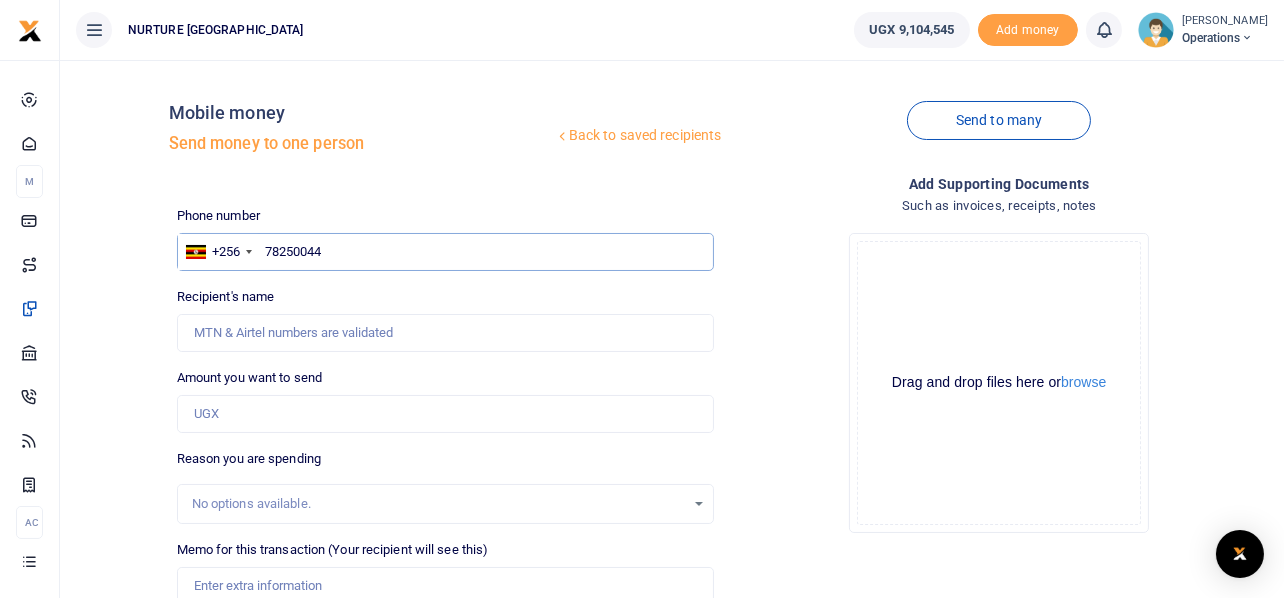 type on "782500446" 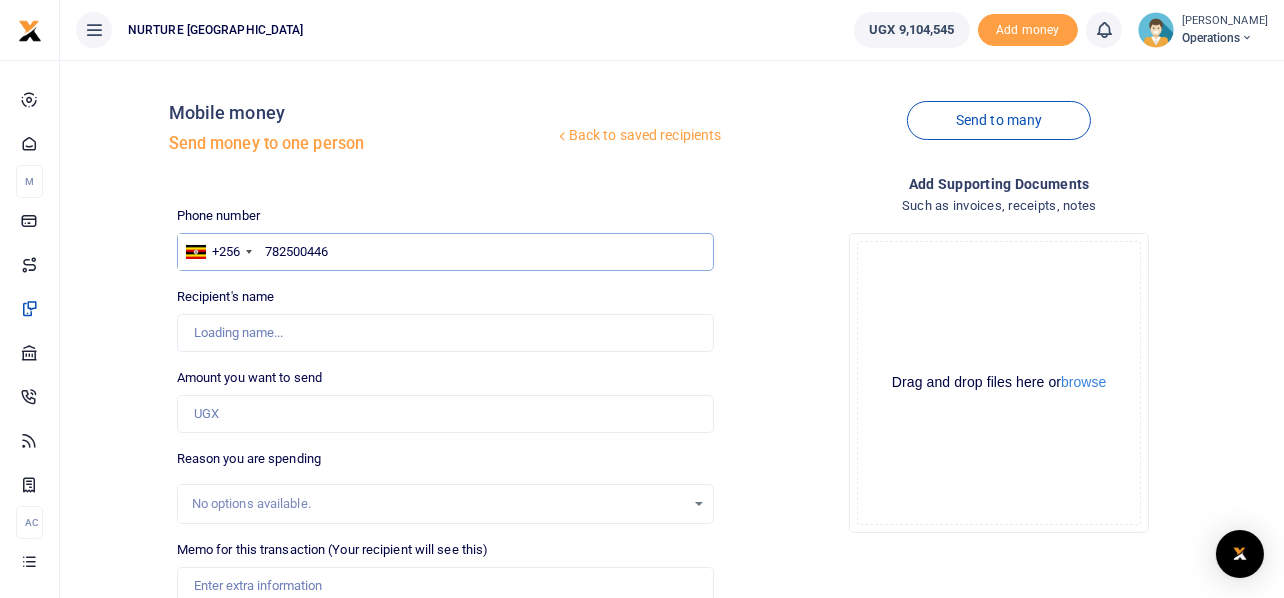type on "Stuart Kwikiriza" 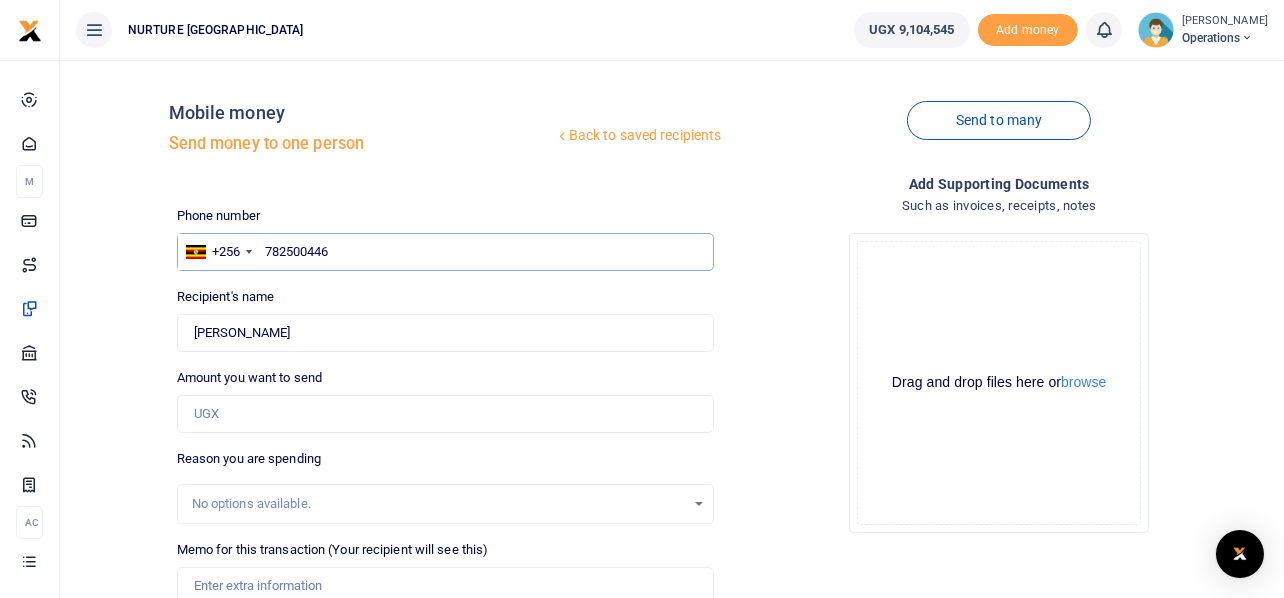 type on "782500446" 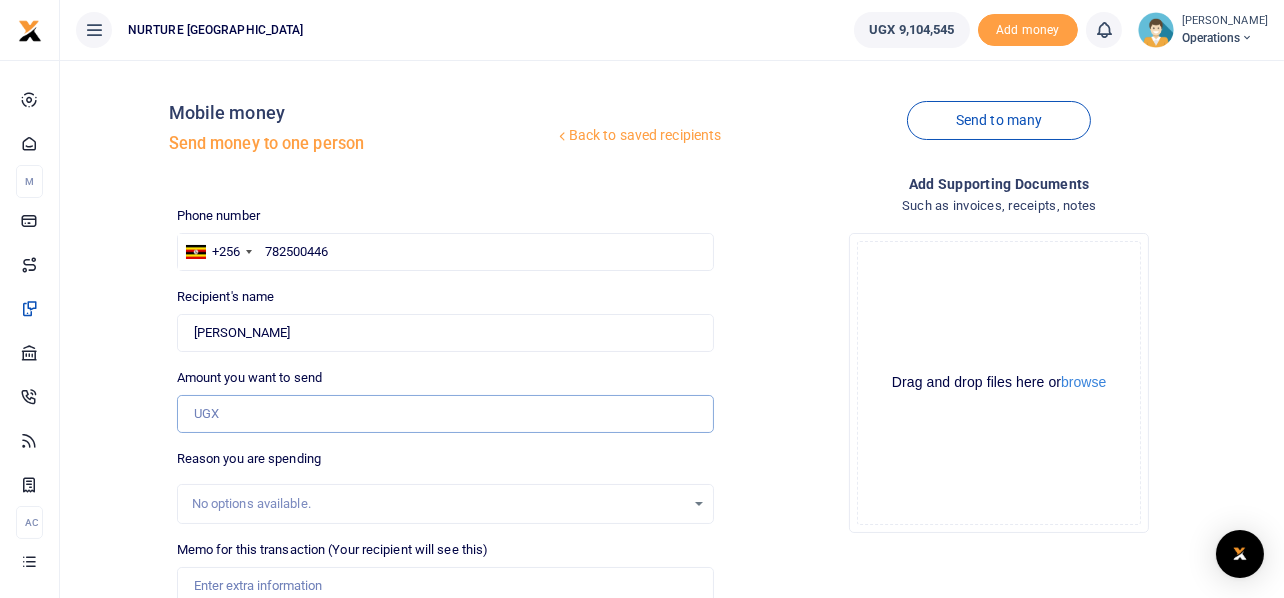 click on "Amount you want to send" at bounding box center [446, 414] 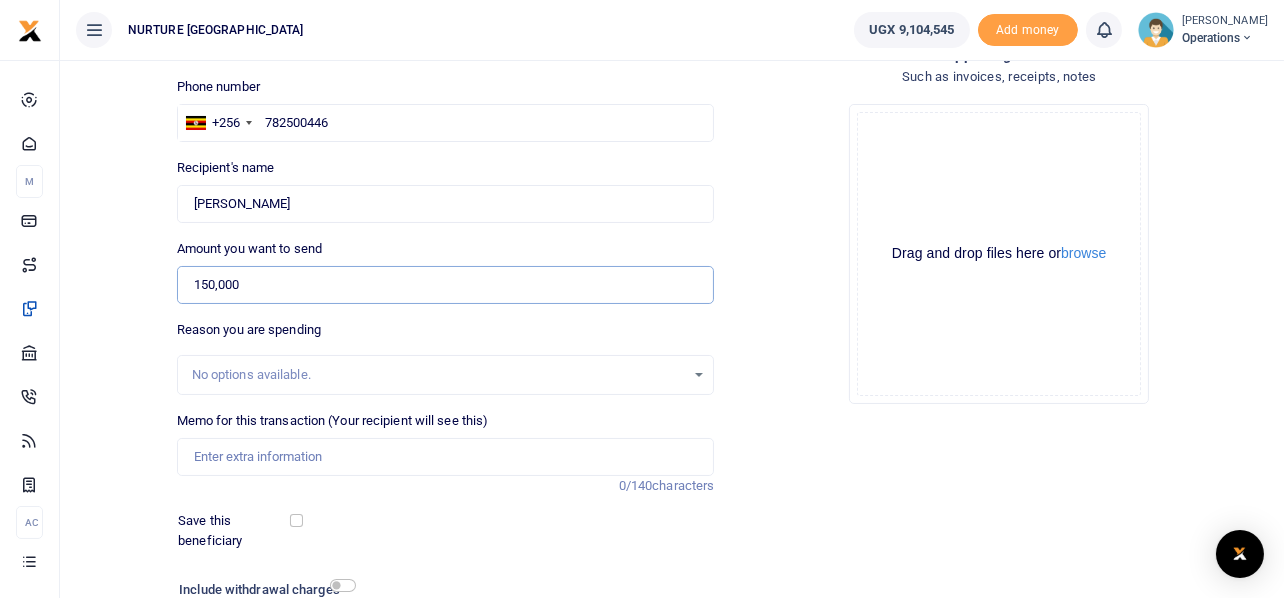 scroll, scrollTop: 287, scrollLeft: 0, axis: vertical 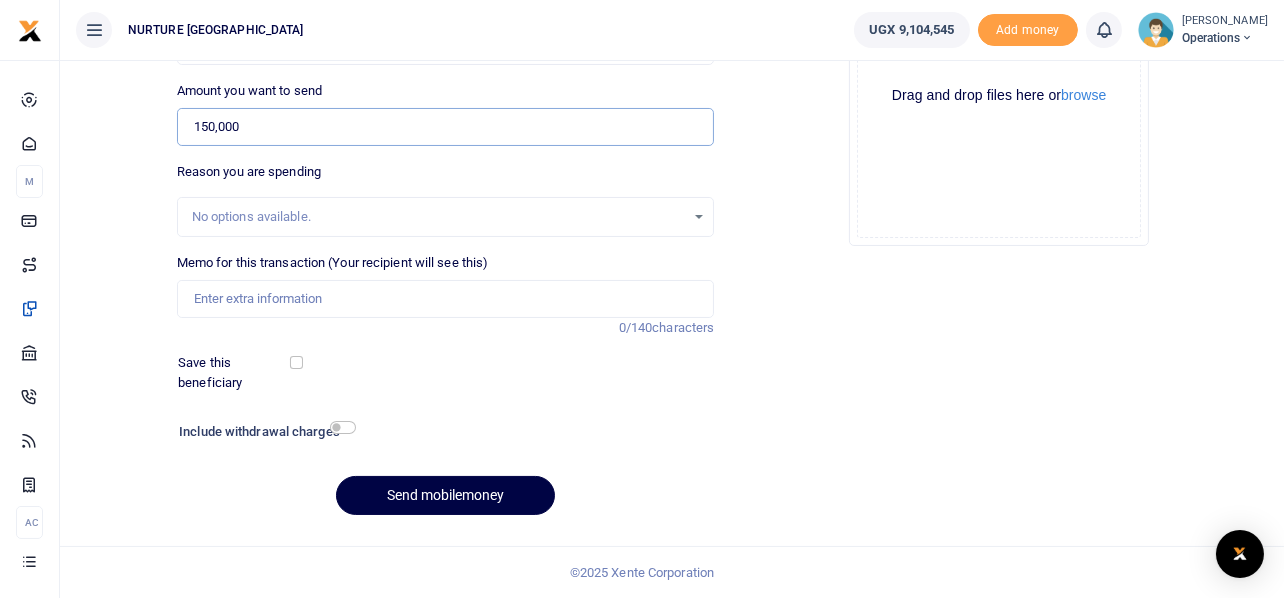 type on "150,000" 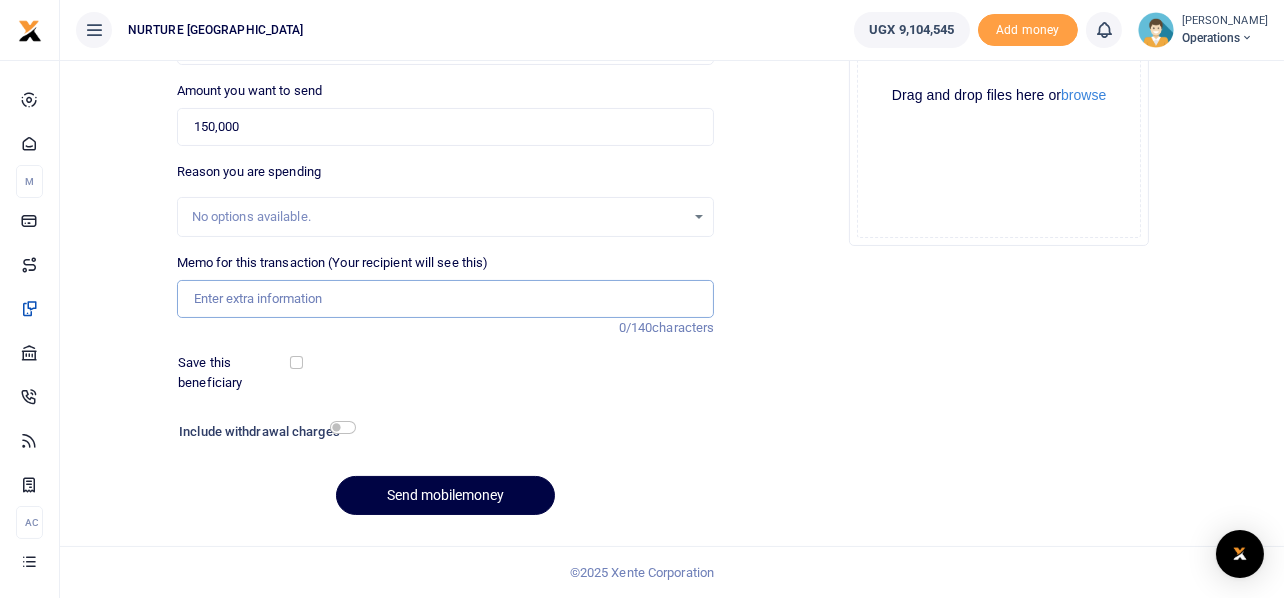 click on "Memo for this transaction (Your recipient will see this)" at bounding box center [446, 299] 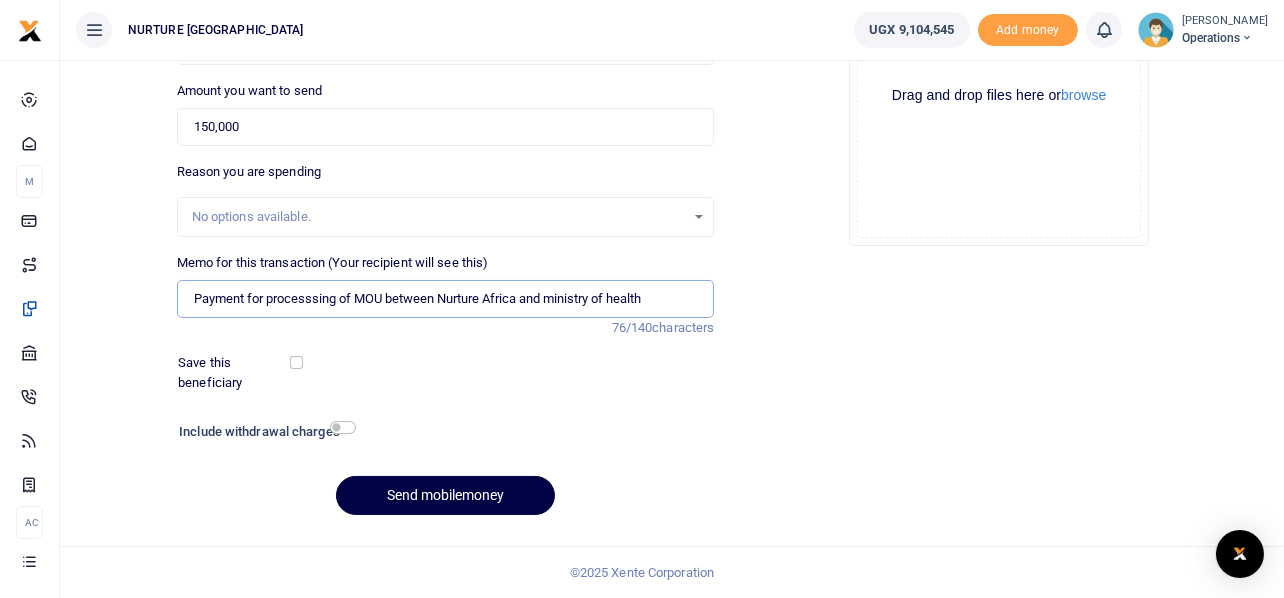 type on "Payment for processsing of MOU between Nurture Africa and ministry of health" 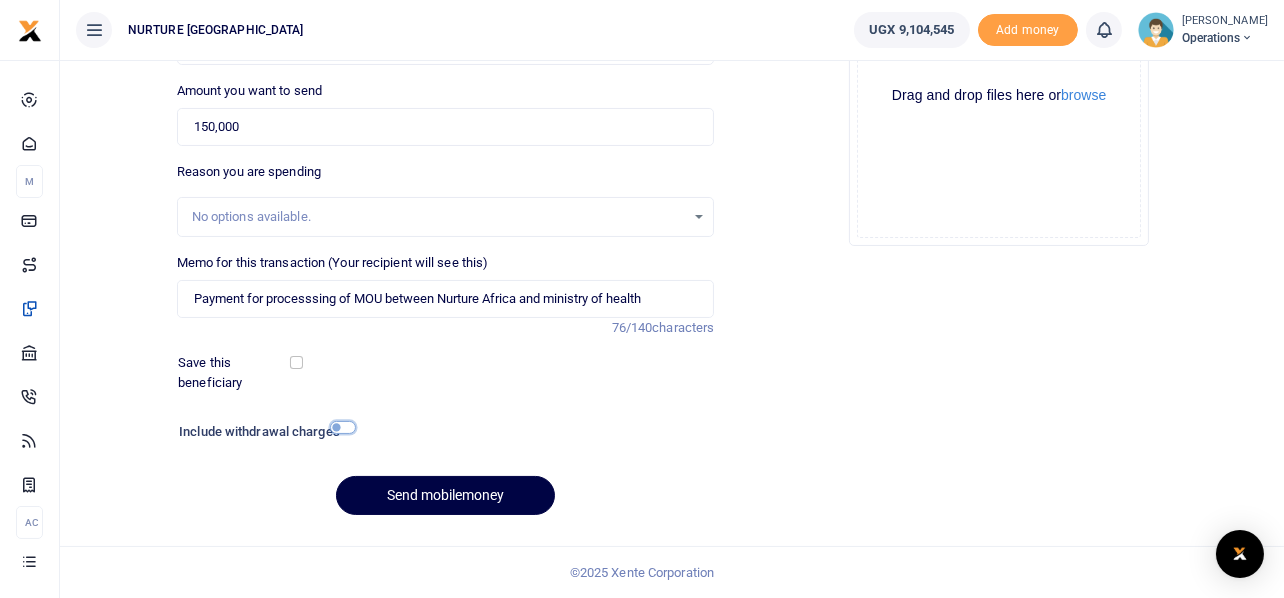 click at bounding box center [343, 427] 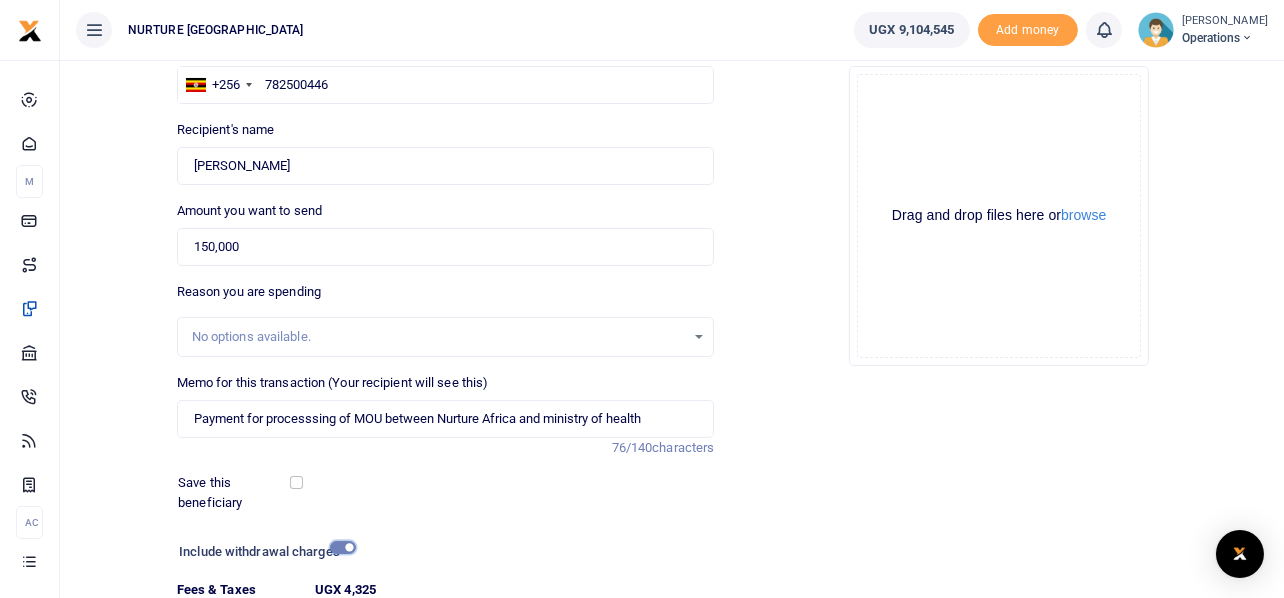 scroll, scrollTop: 342, scrollLeft: 0, axis: vertical 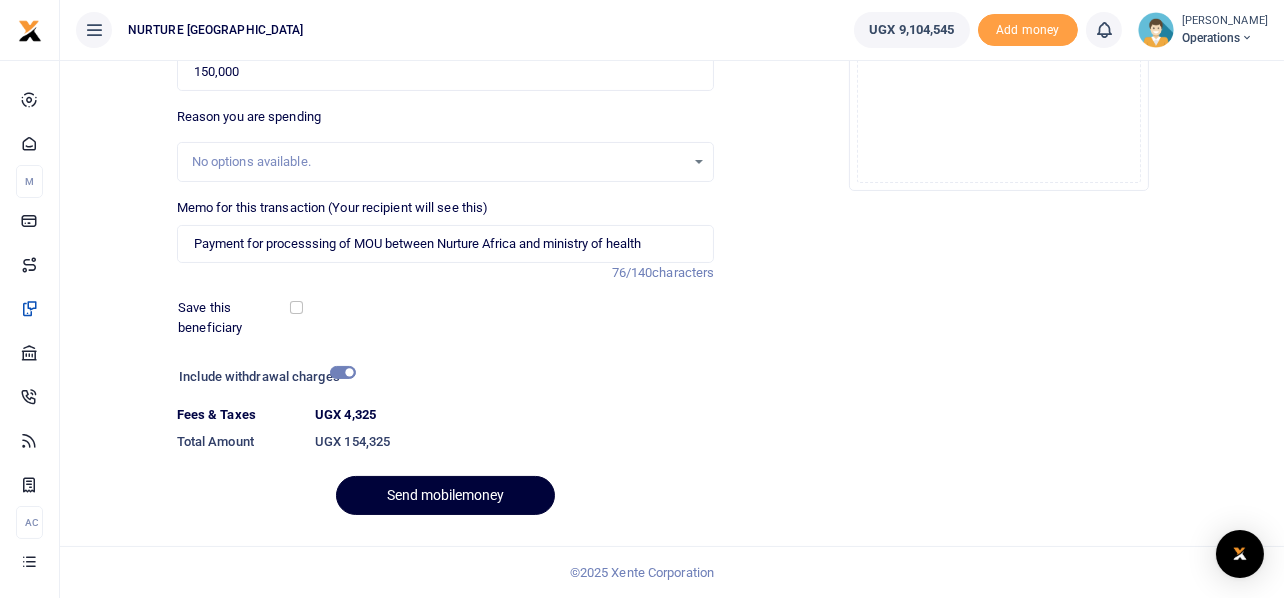 click on "Send mobilemoney" at bounding box center [445, 495] 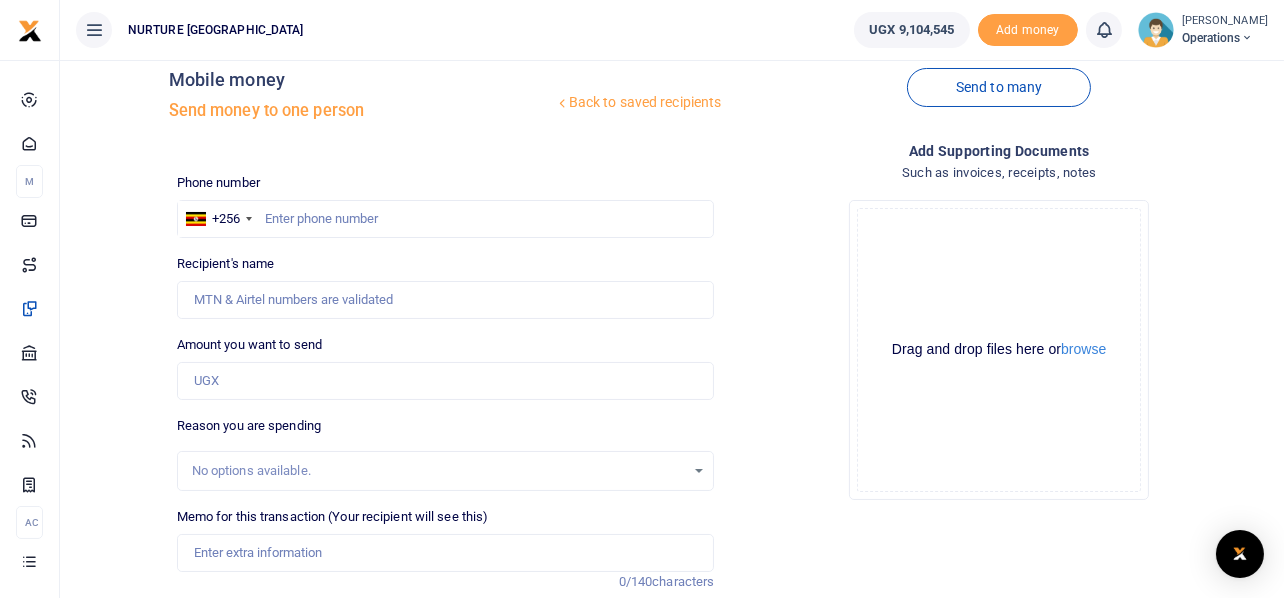 scroll, scrollTop: 0, scrollLeft: 0, axis: both 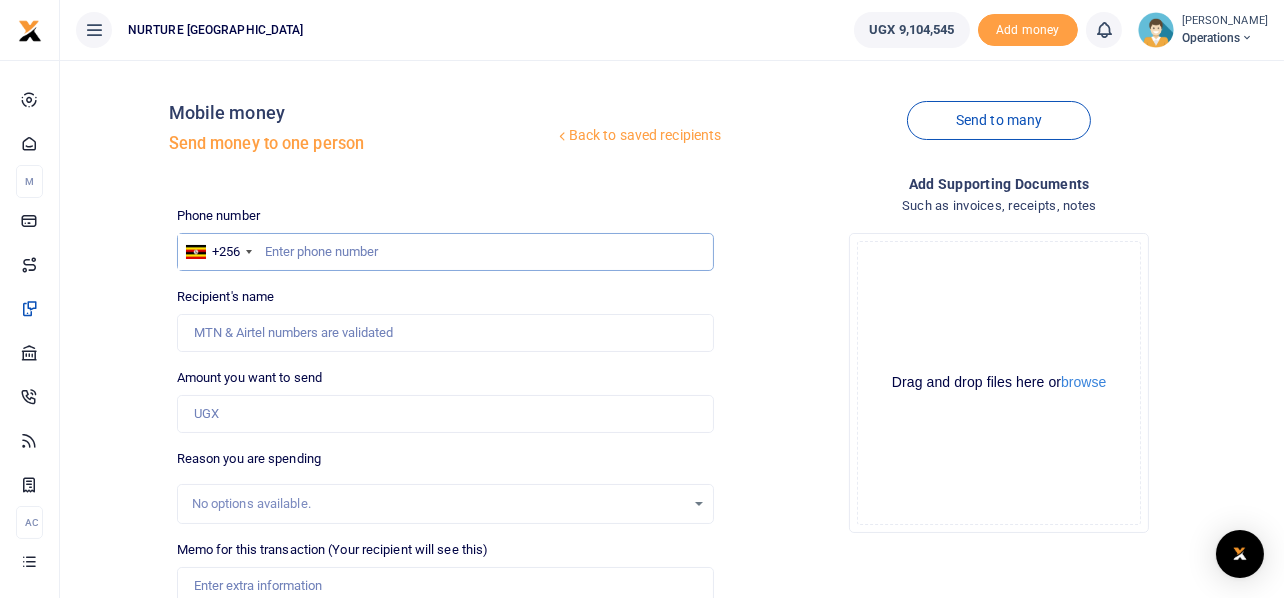 click at bounding box center [446, 252] 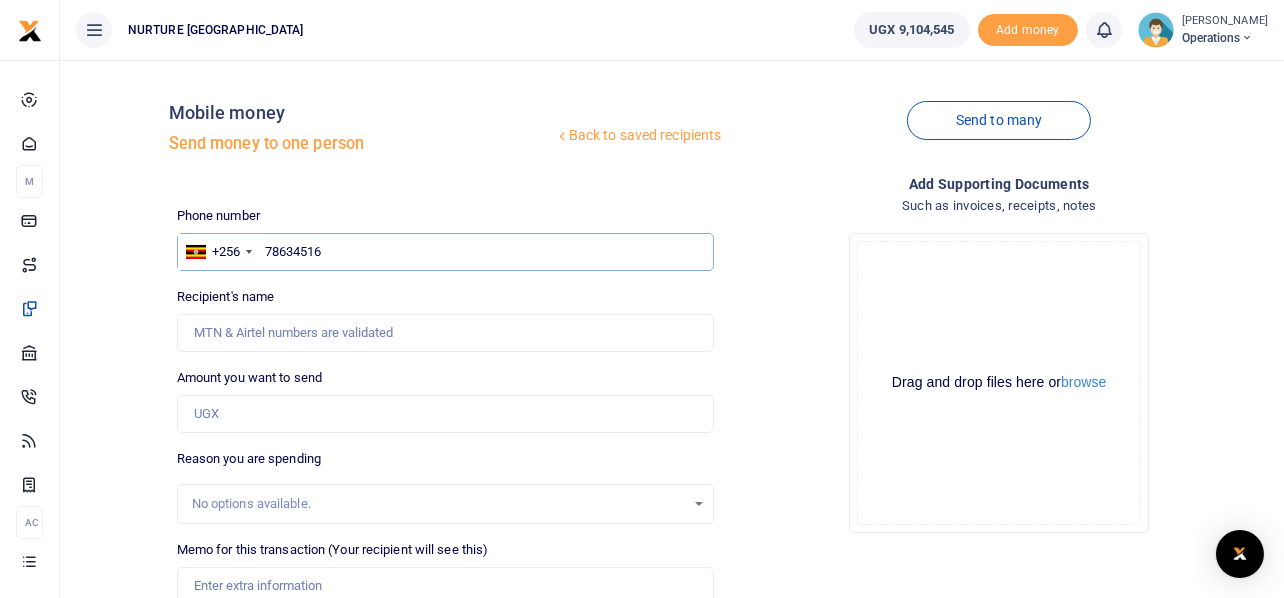 type on "786345167" 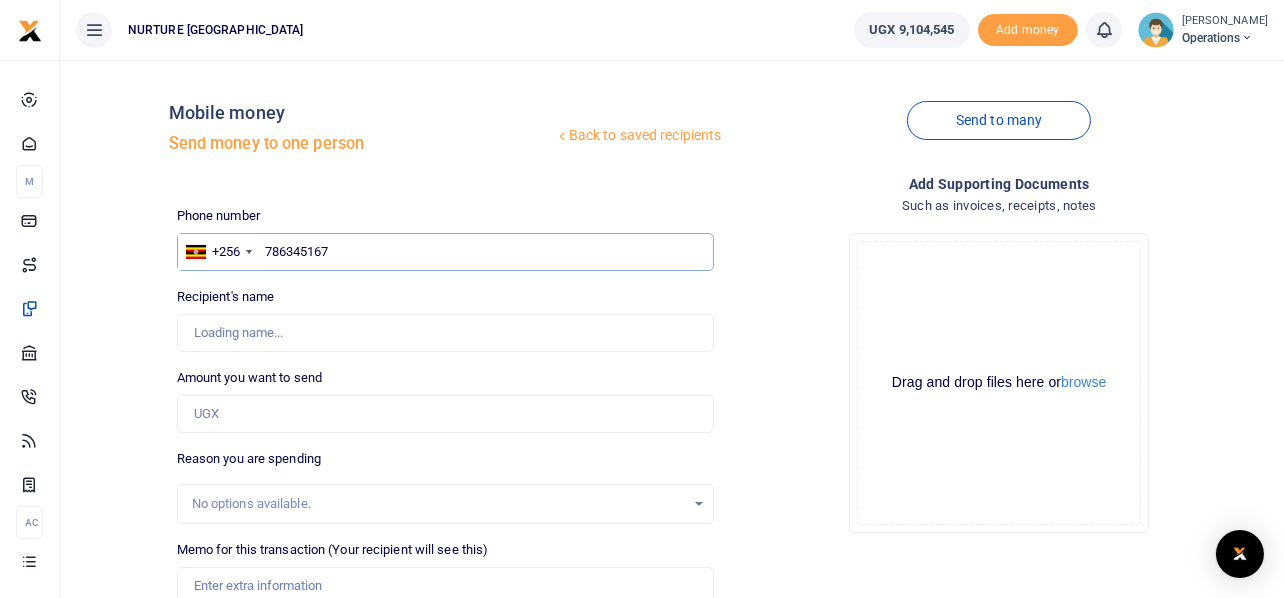type on "Catherine Gwokyalya" 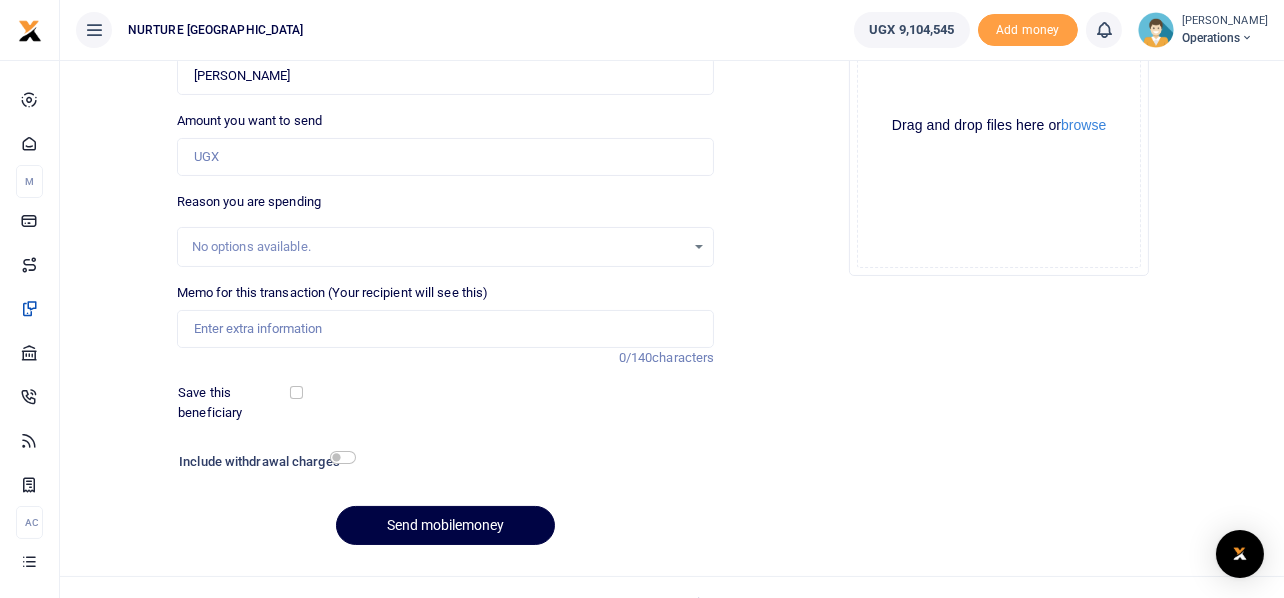 scroll, scrollTop: 287, scrollLeft: 0, axis: vertical 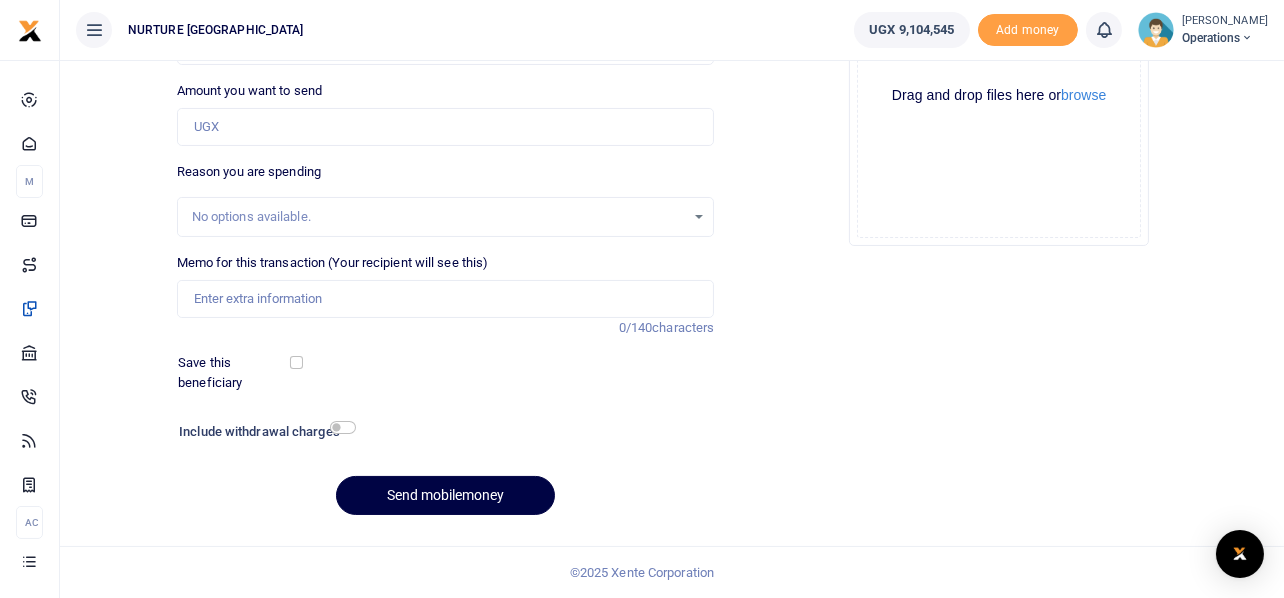 type on "786345167" 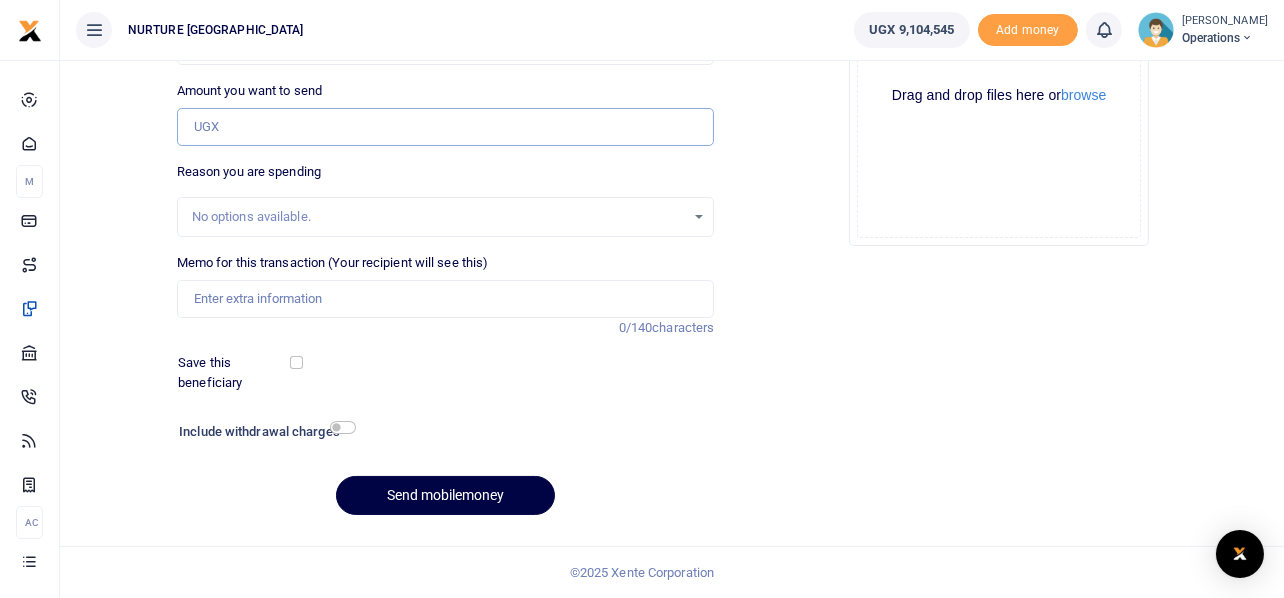click on "Amount you want to send" at bounding box center (446, 127) 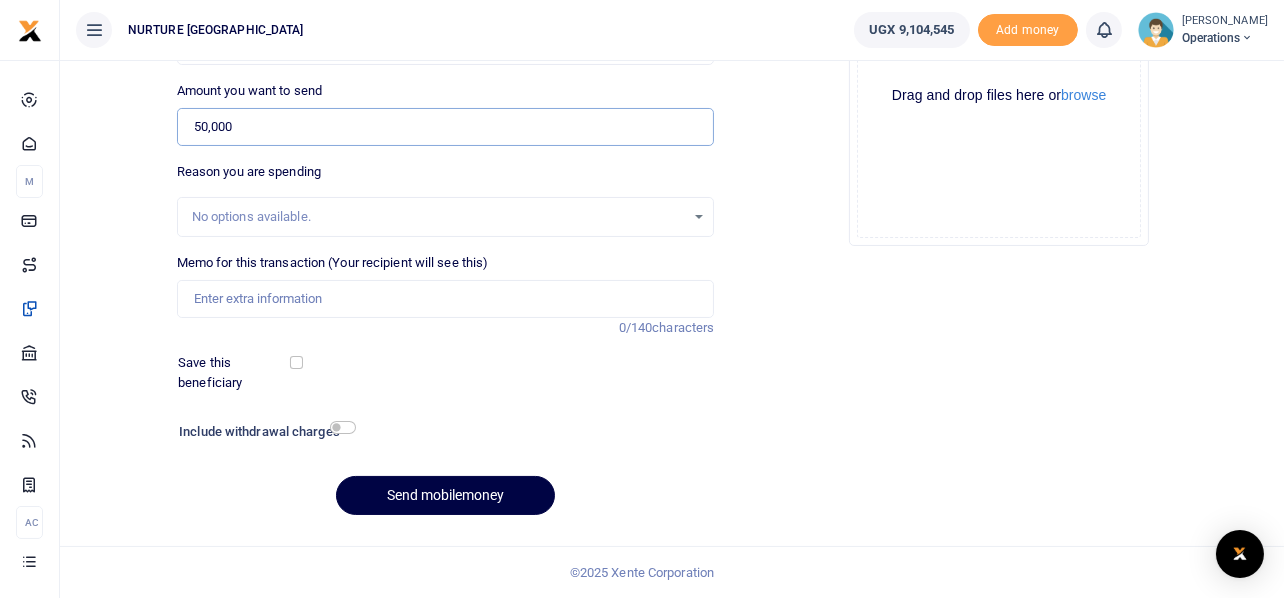 type on "50,000" 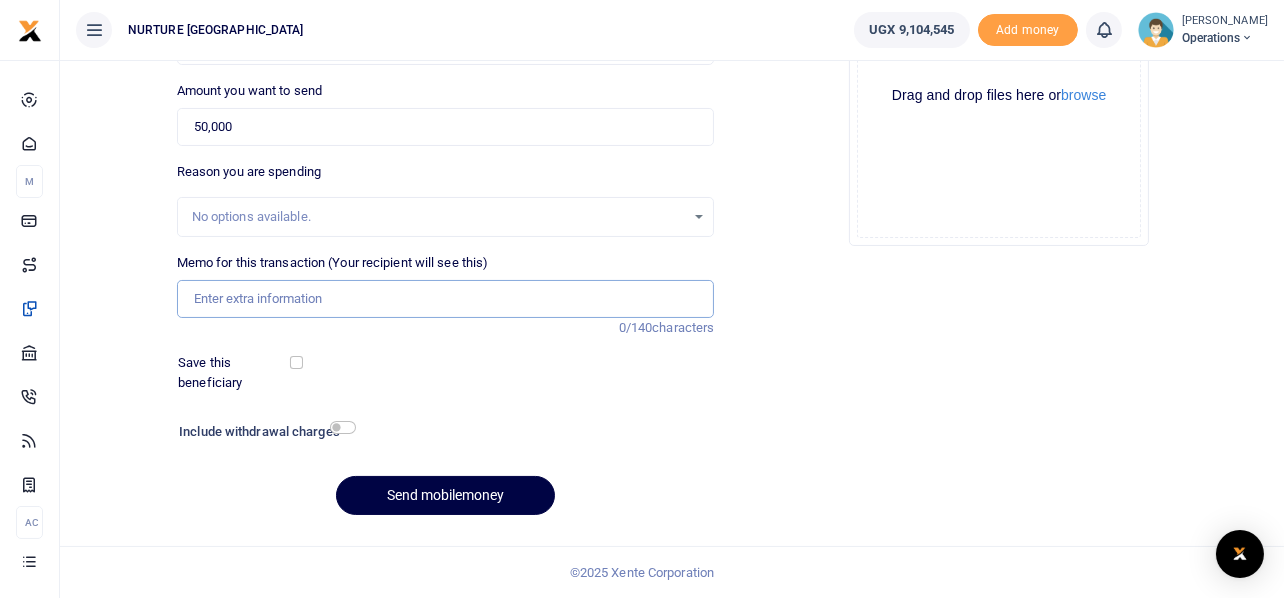 click on "Memo for this transaction (Your recipient will see this)" at bounding box center (446, 299) 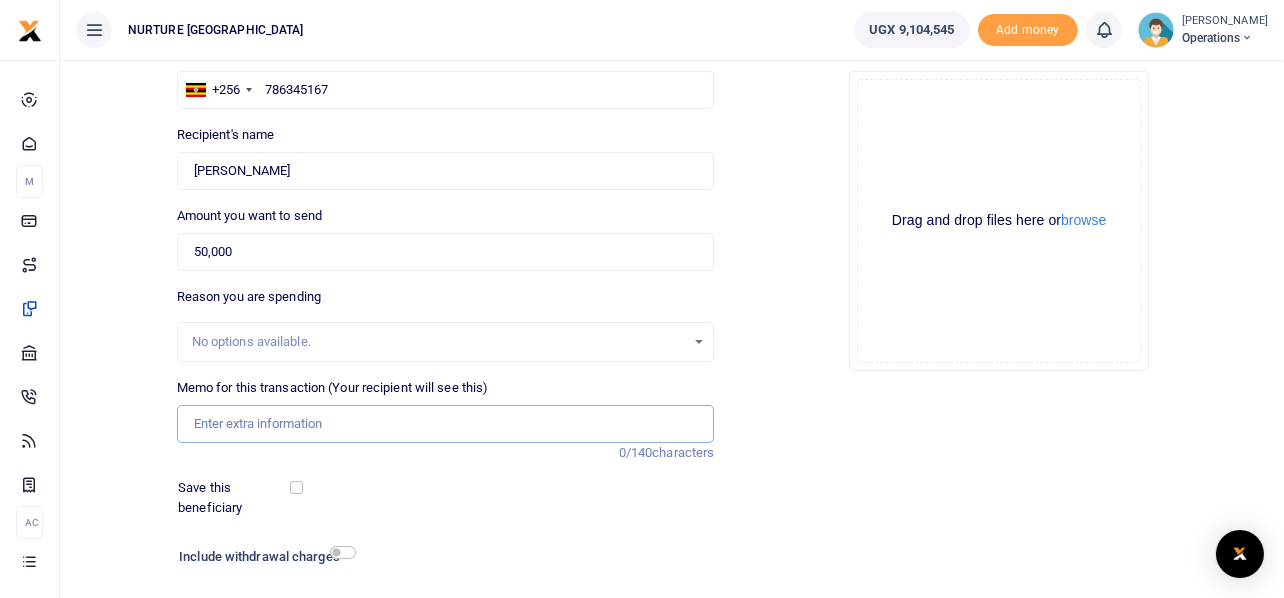 scroll, scrollTop: 287, scrollLeft: 0, axis: vertical 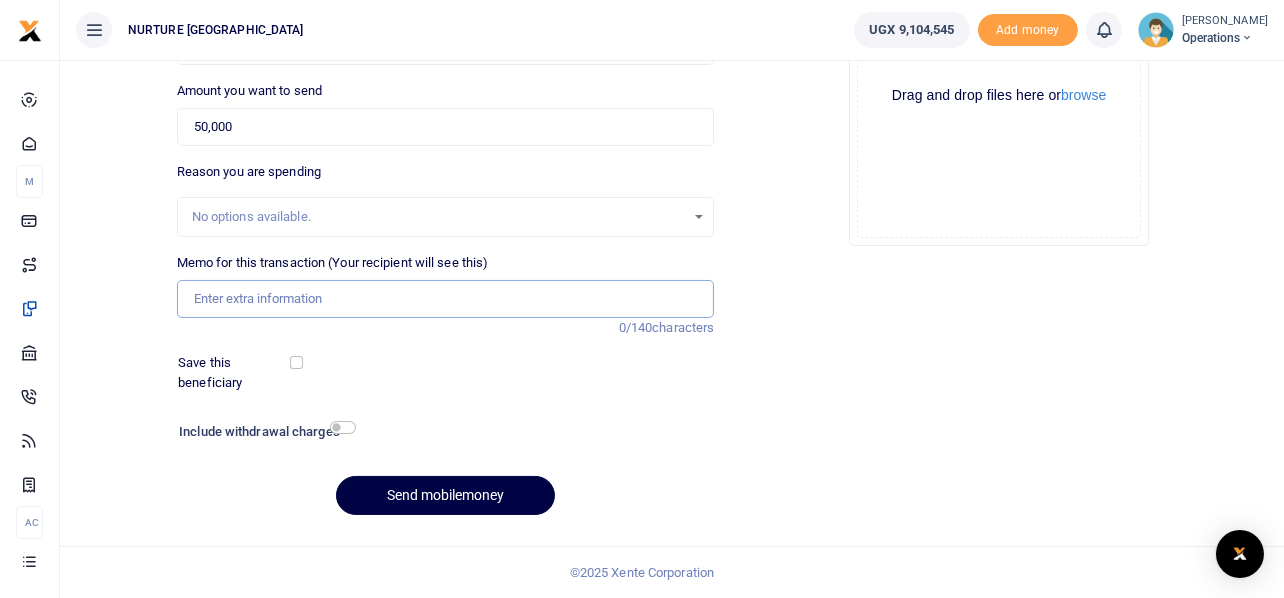 click on "Memo for this transaction (Your recipient will see this)" at bounding box center (446, 299) 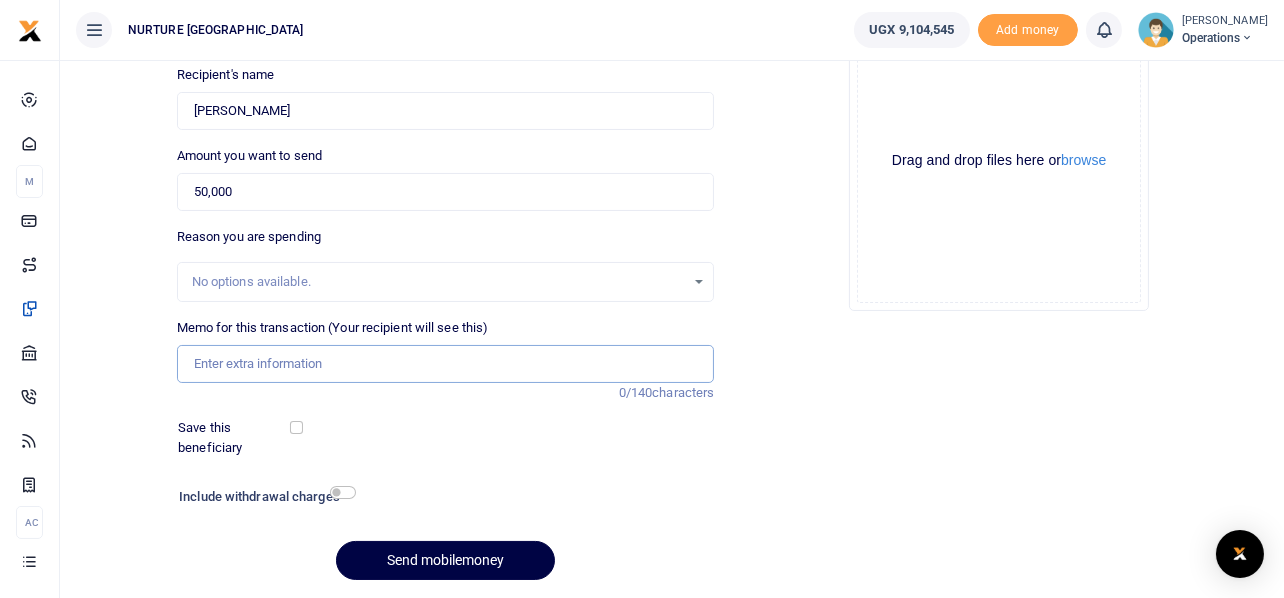 scroll, scrollTop: 187, scrollLeft: 0, axis: vertical 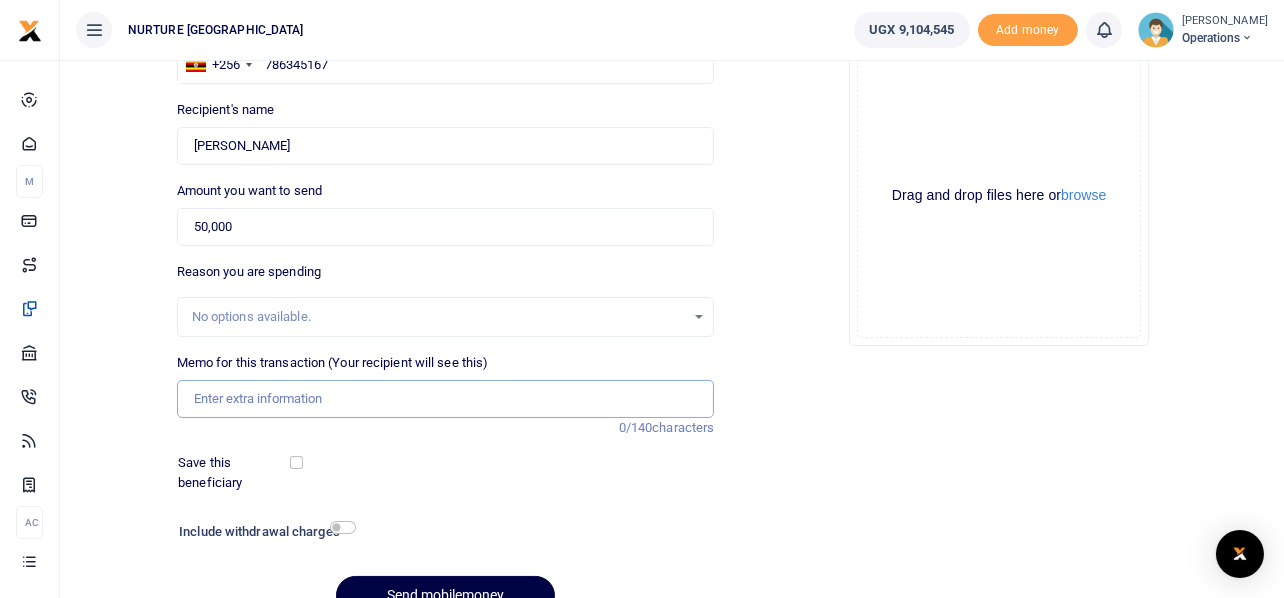click on "Memo for this transaction (Your recipient will see this)" at bounding box center (446, 399) 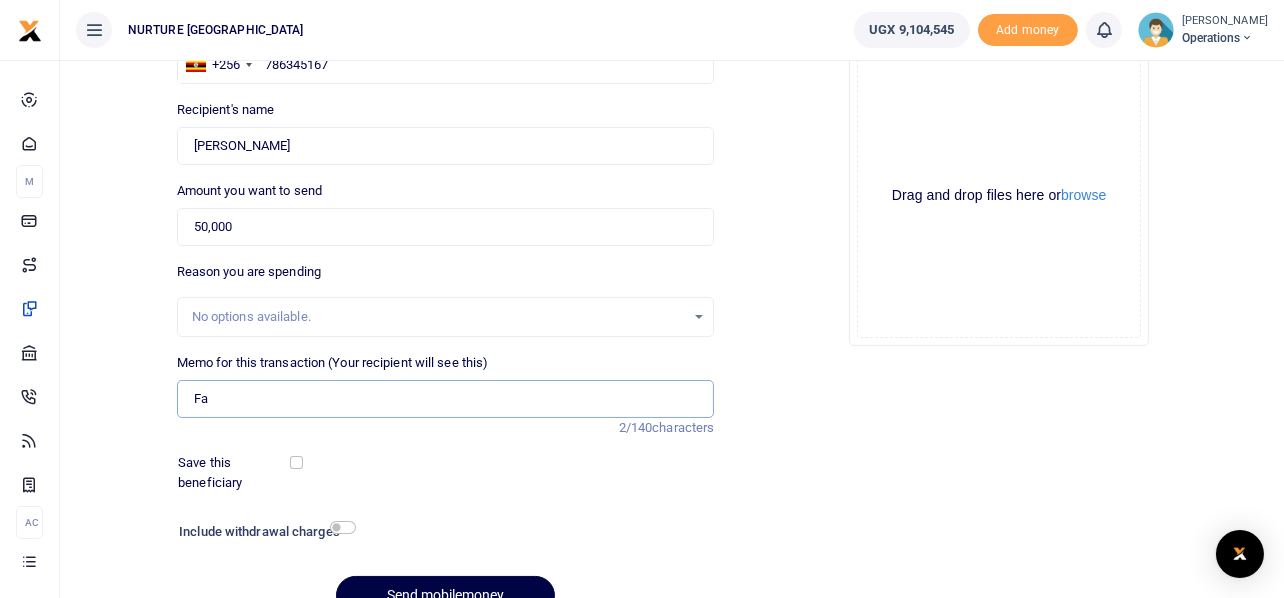 type on "F" 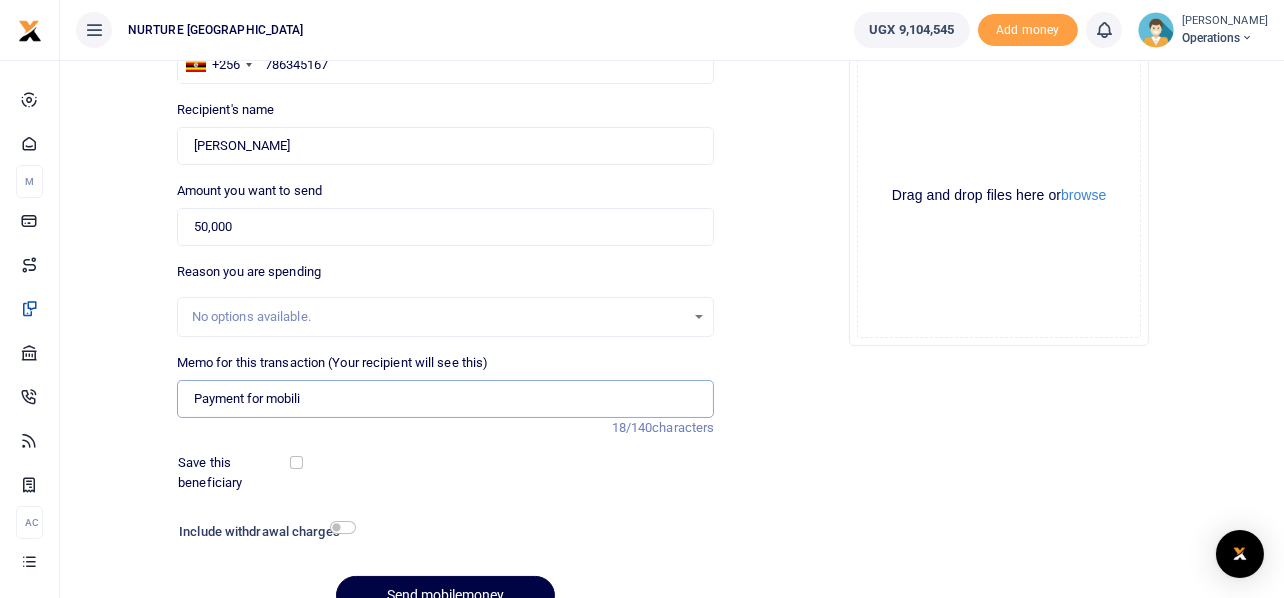 type on "Payment for mobilisation and coordination of training strategies of guardians on holistic packages" 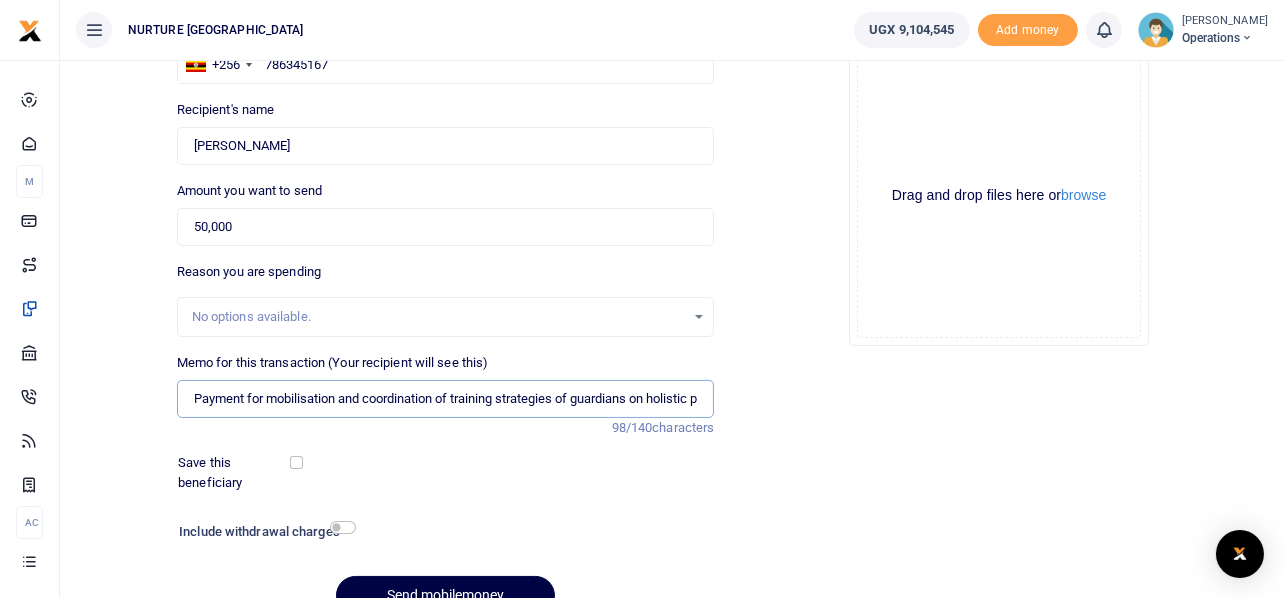 click on "Payment for mobilisation and coordination of training strategies of guardians on holistic packages" at bounding box center [446, 399] 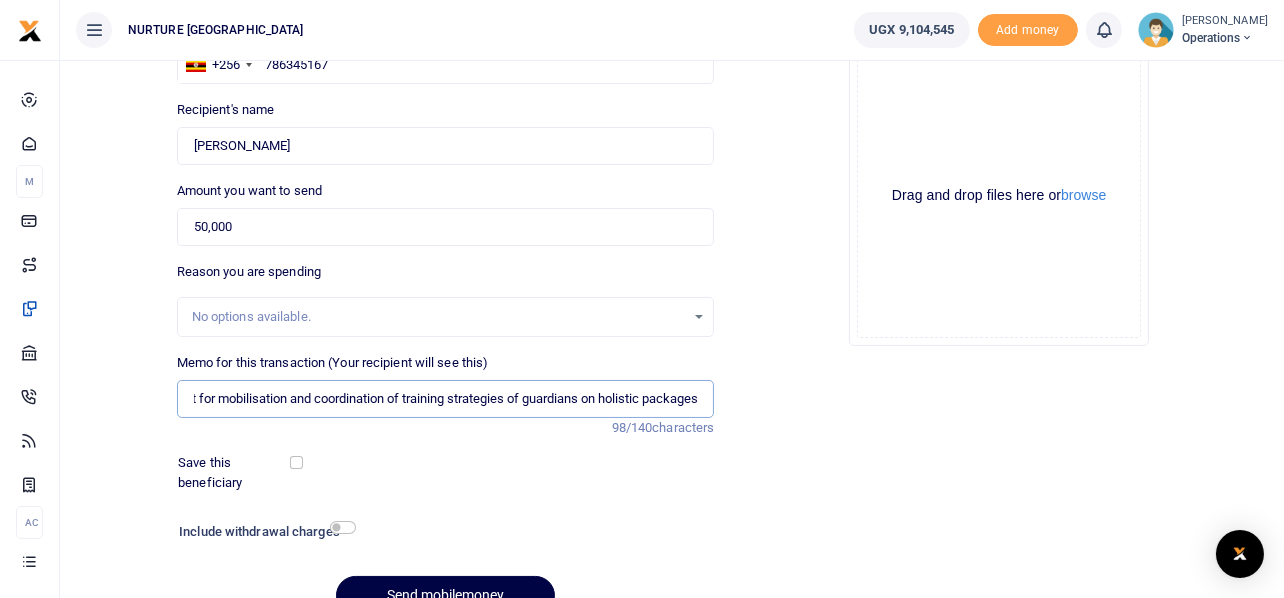 scroll, scrollTop: 0, scrollLeft: 0, axis: both 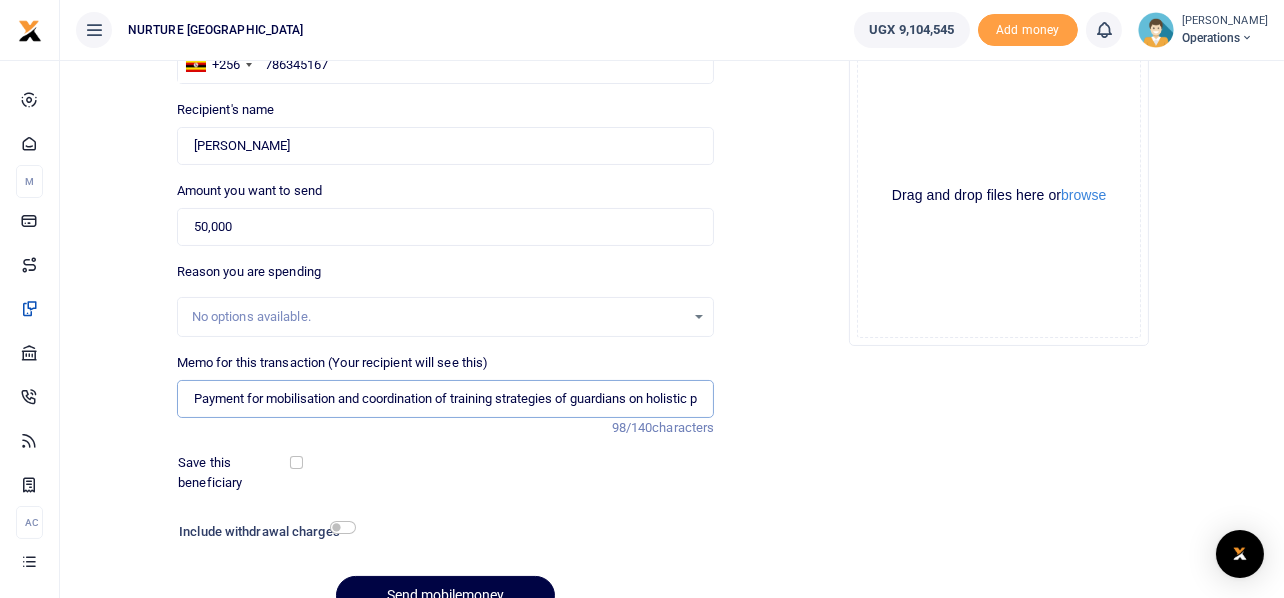 click on "Payment for mobilisation and coordination of training strategies of guardians on holistic packages" at bounding box center [446, 399] 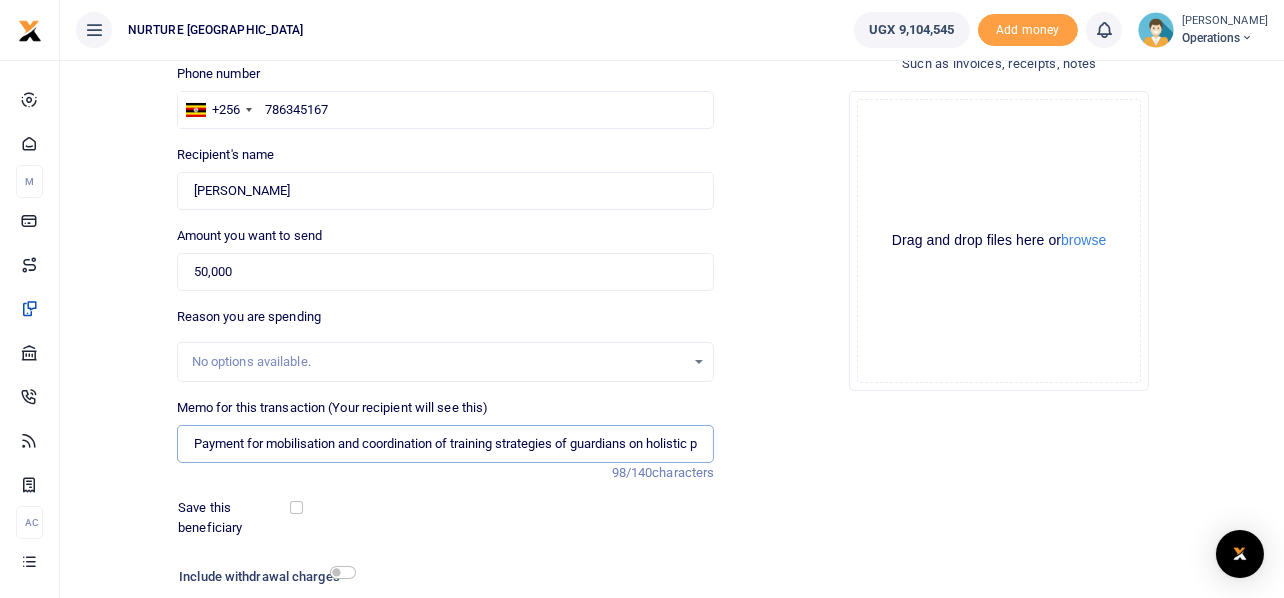 scroll, scrollTop: 287, scrollLeft: 0, axis: vertical 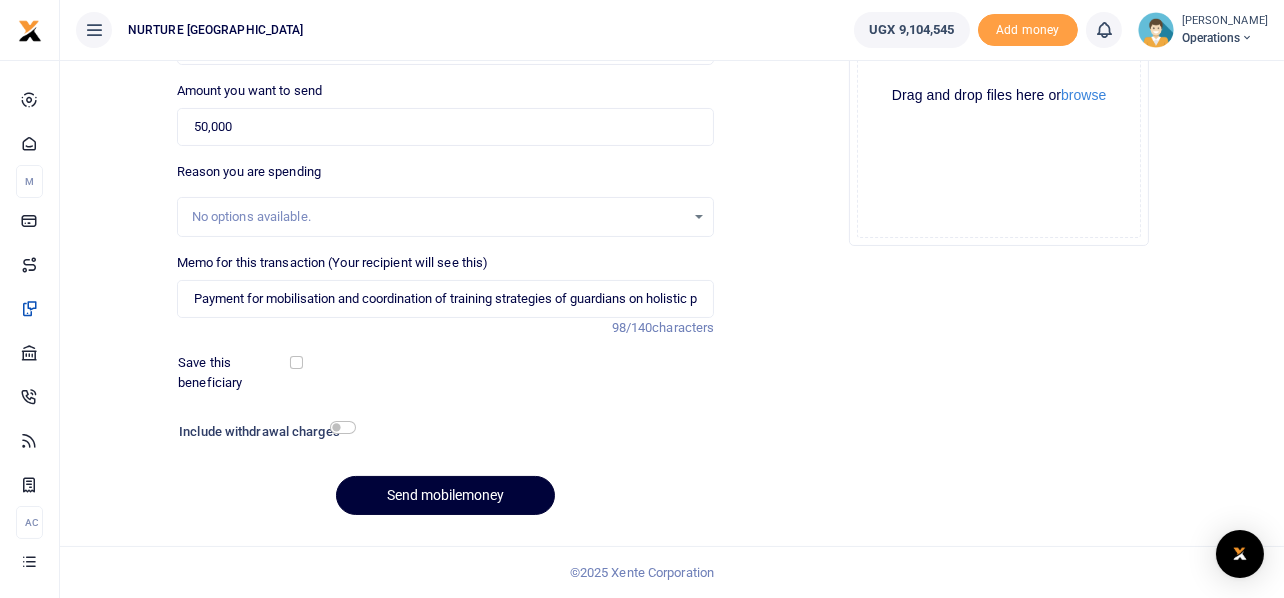 click on "Send mobilemoney" at bounding box center [445, 495] 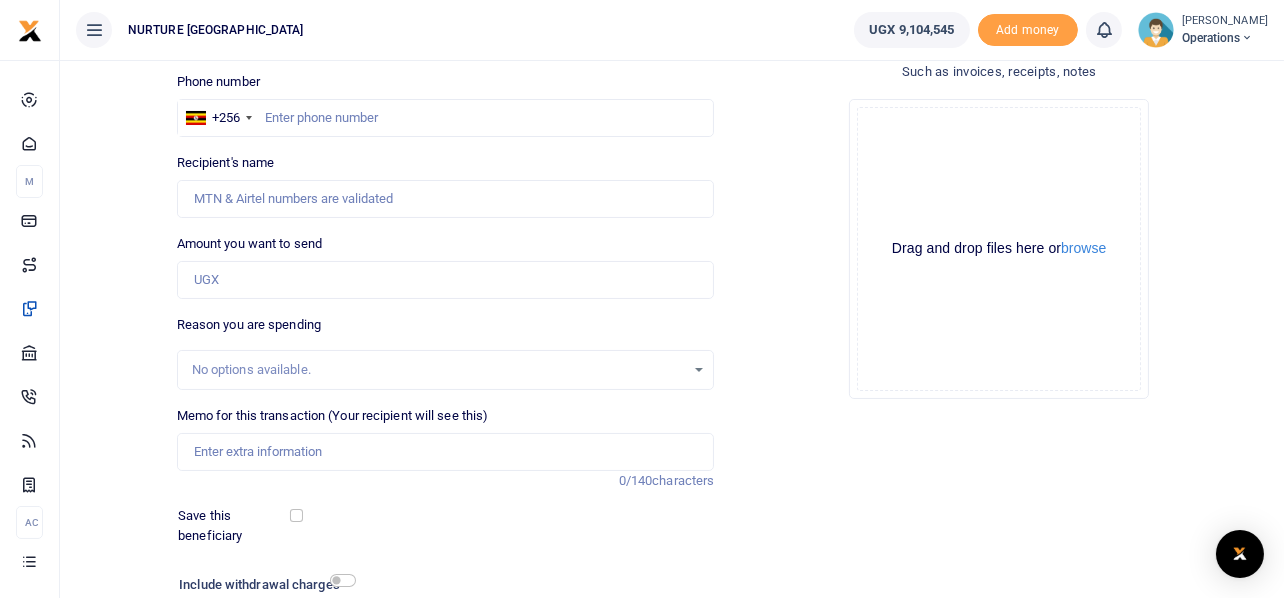 scroll, scrollTop: 0, scrollLeft: 0, axis: both 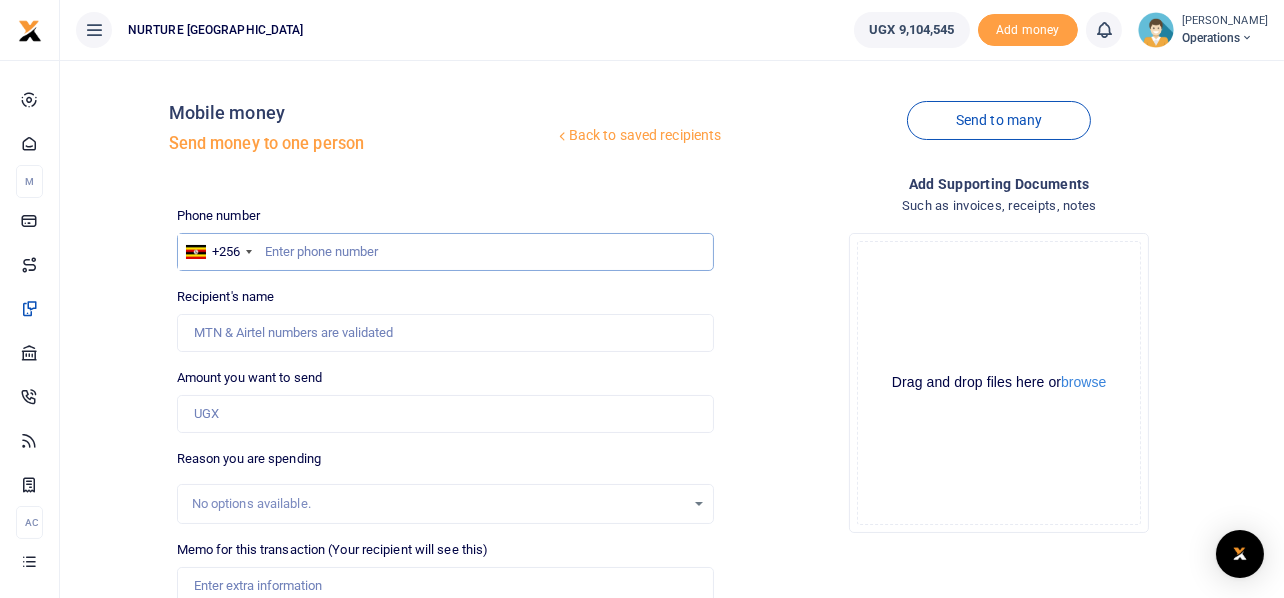 click at bounding box center (446, 252) 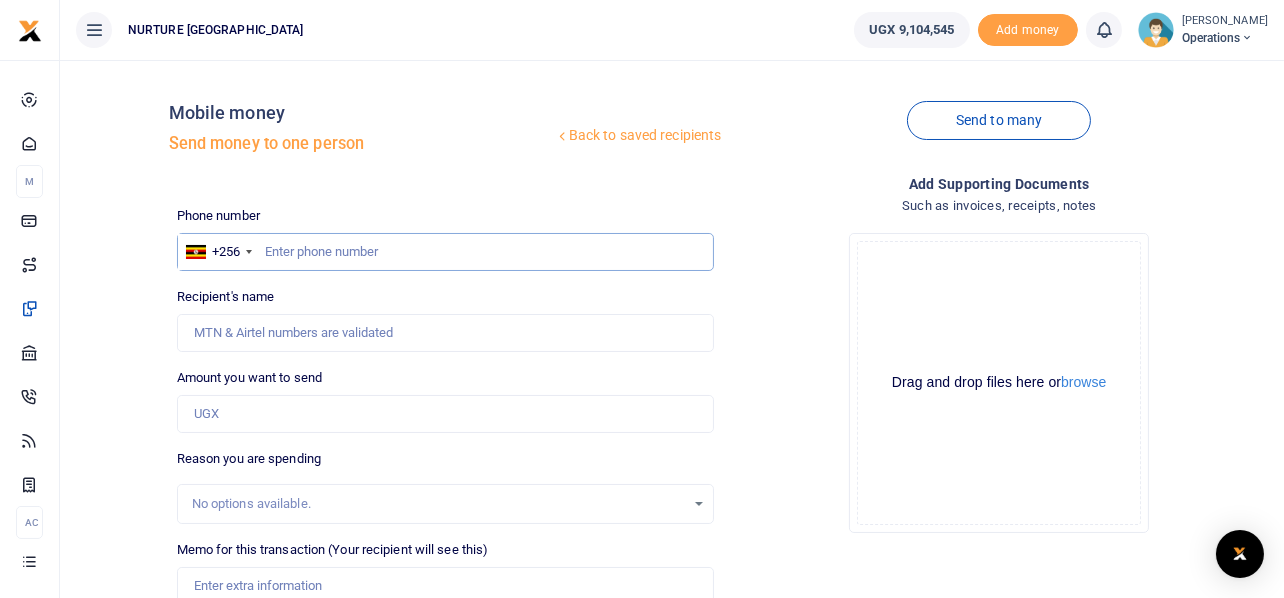 click at bounding box center (446, 252) 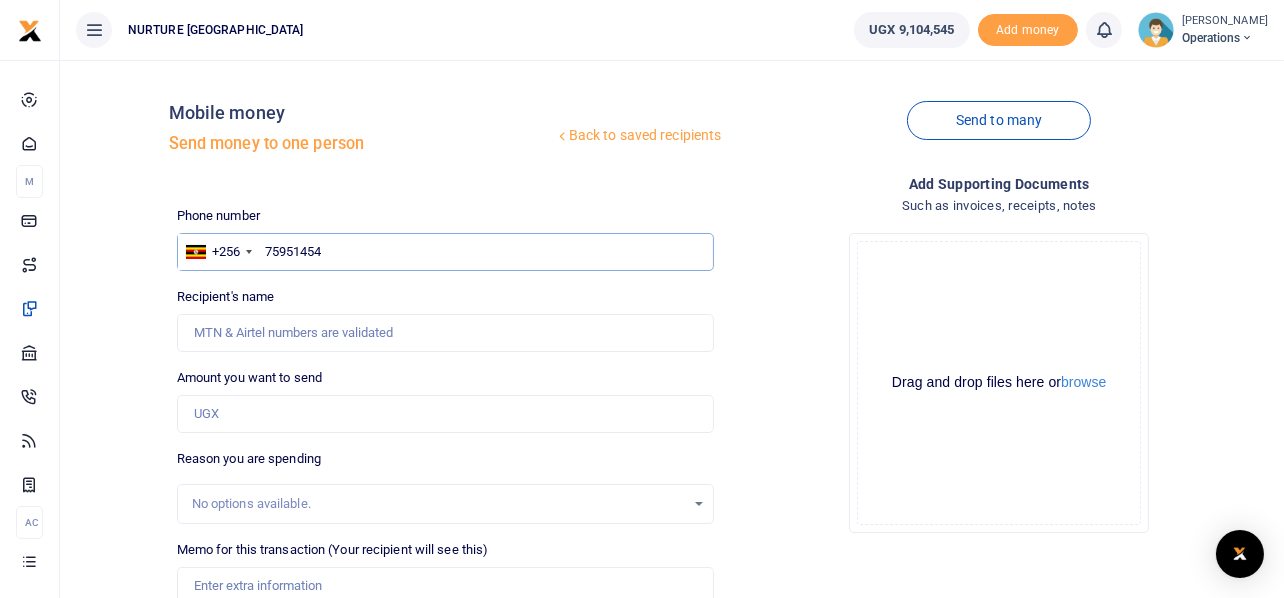type on "759514542" 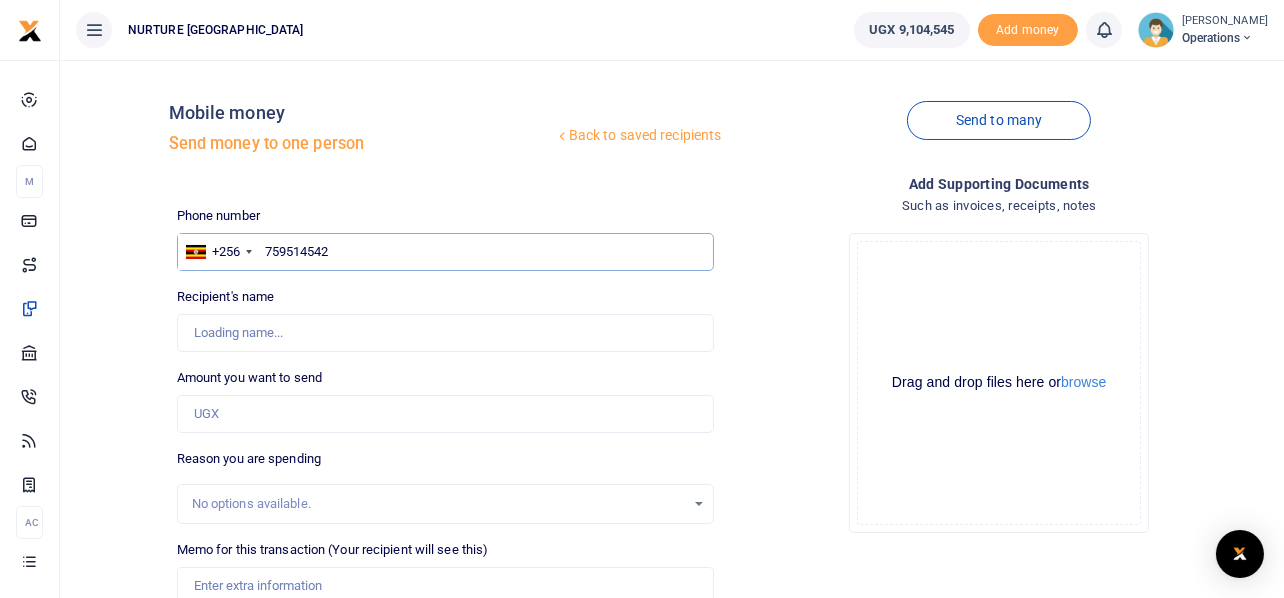 type on "Ruth Trace Atim" 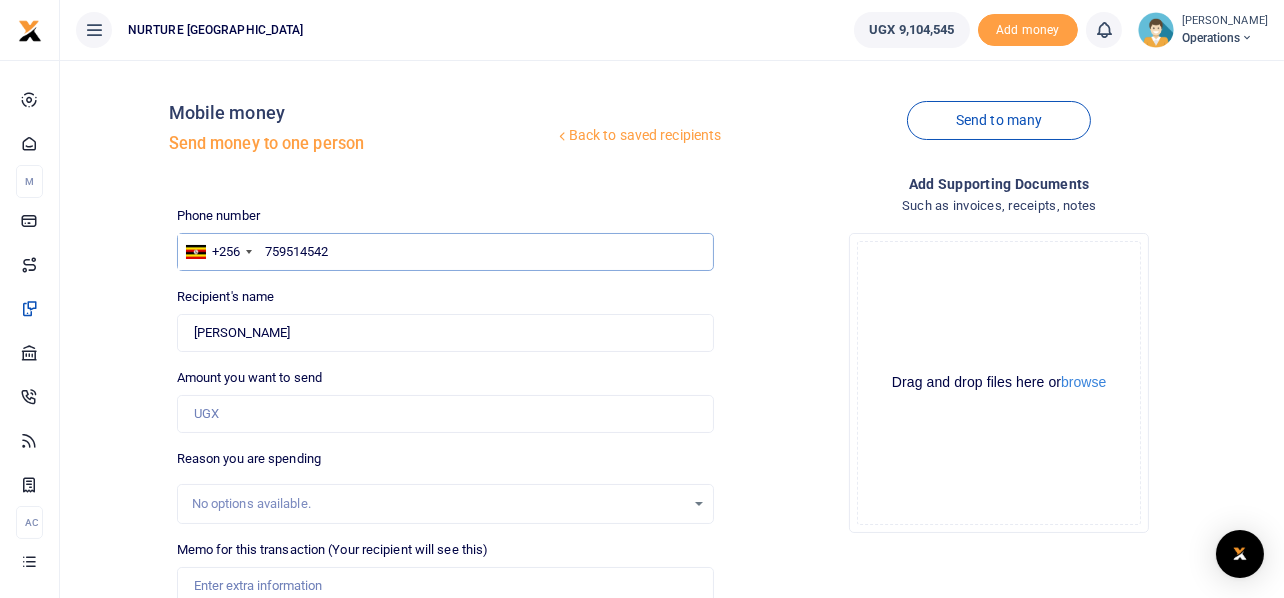 type on "759514542" 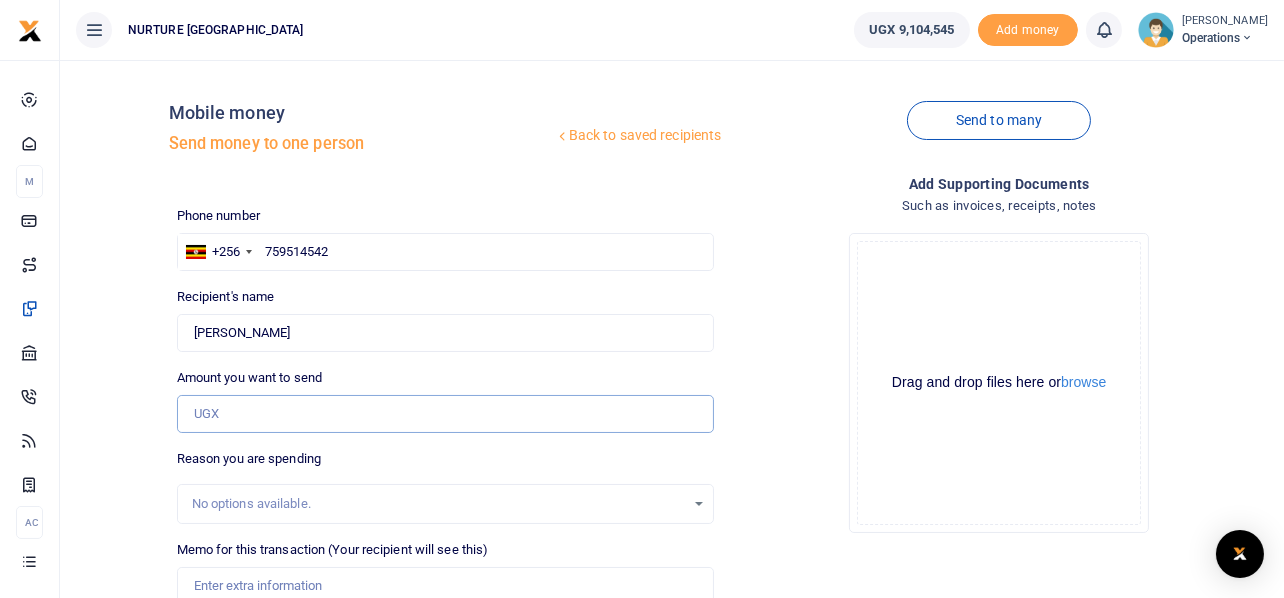 click on "Amount you want to send" at bounding box center [446, 414] 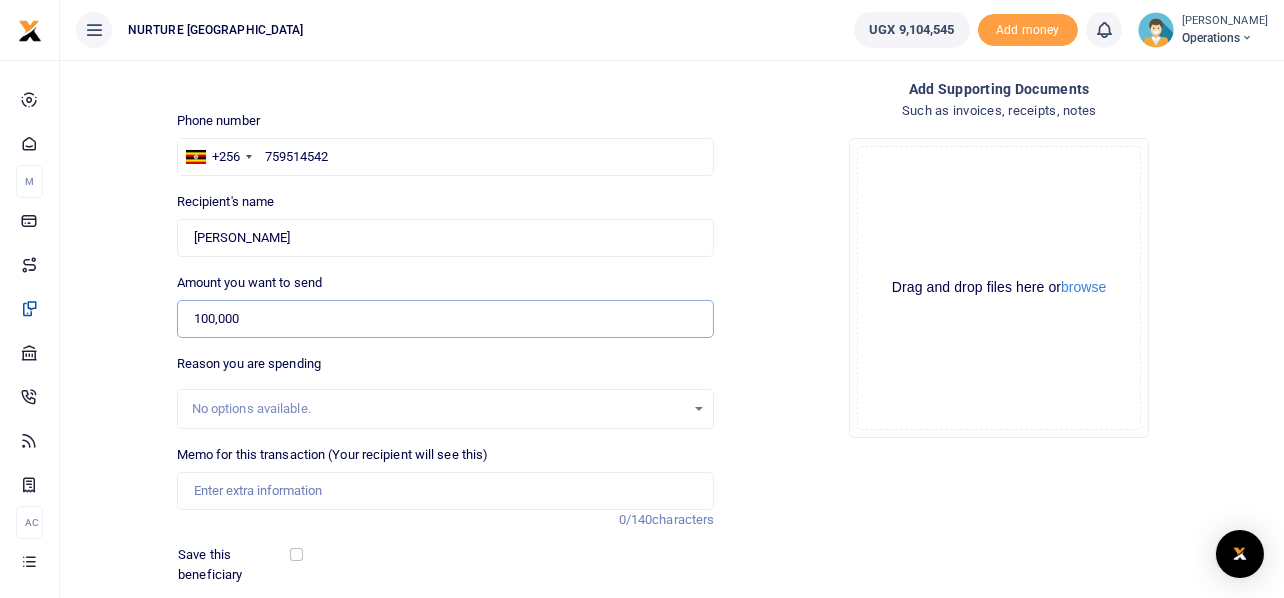 scroll, scrollTop: 287, scrollLeft: 0, axis: vertical 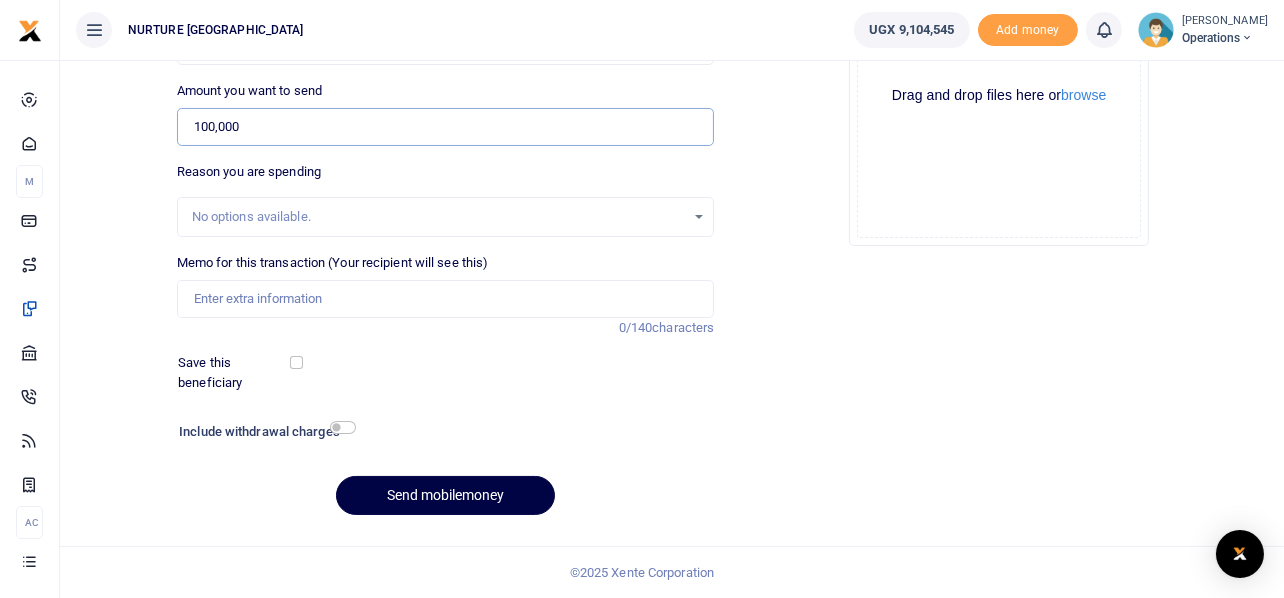 type on "100,000" 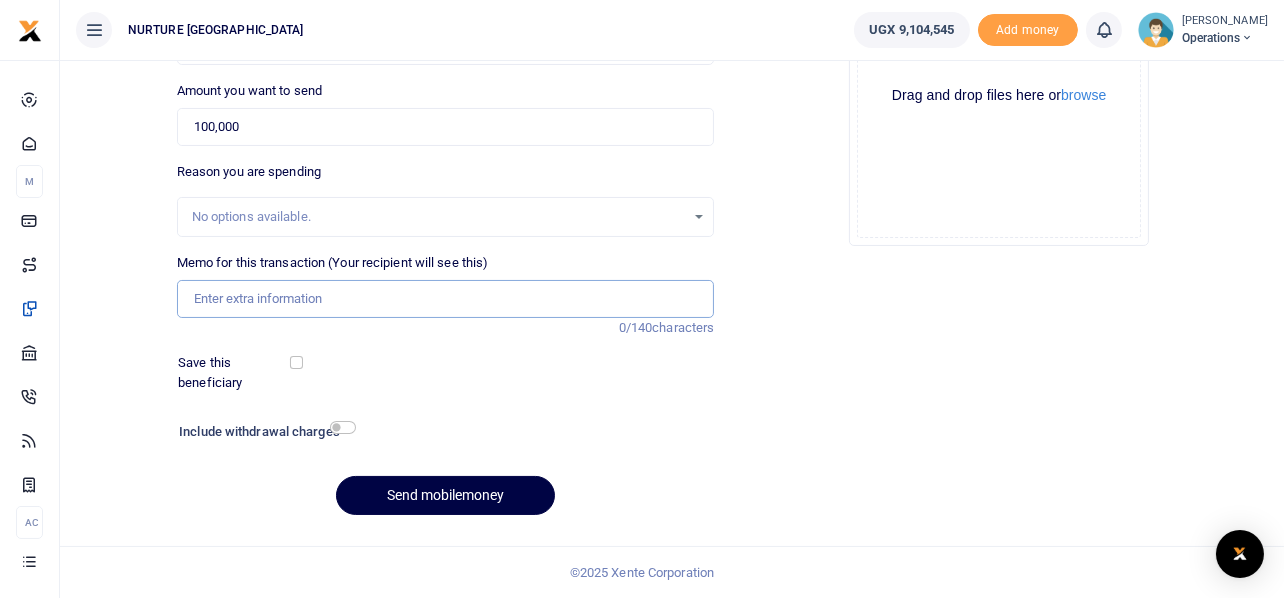 click on "Memo for this transaction (Your recipient will see this)" at bounding box center (446, 299) 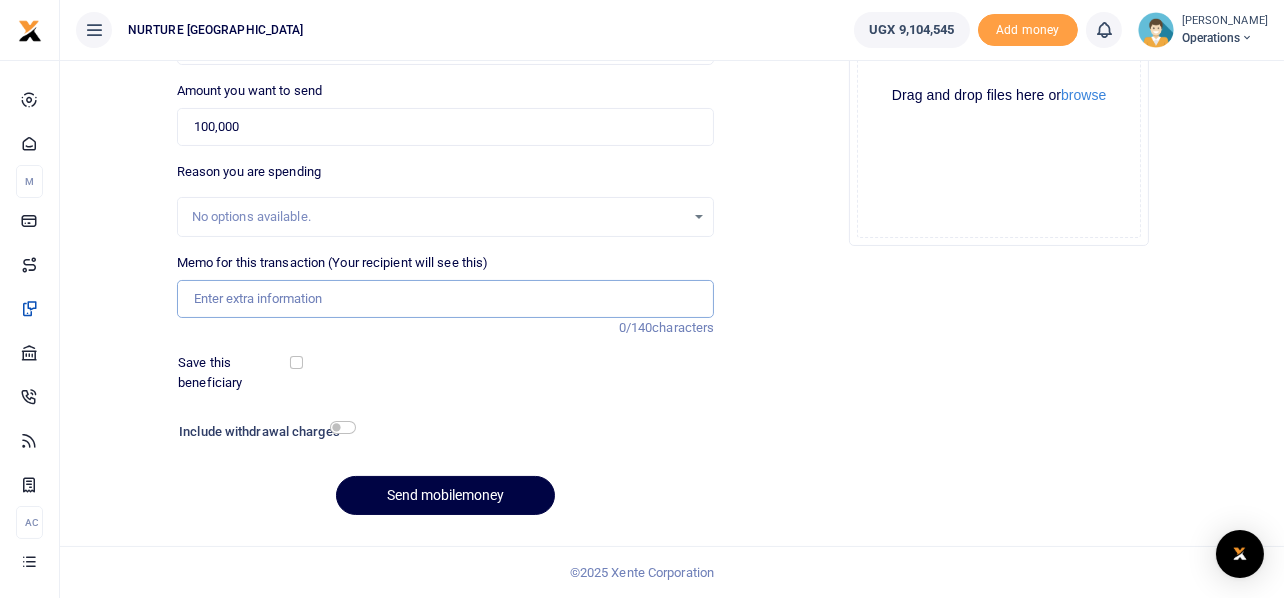 paste on "Payment for mobilisation and coordination of training strategies of guardians on holistic packages" 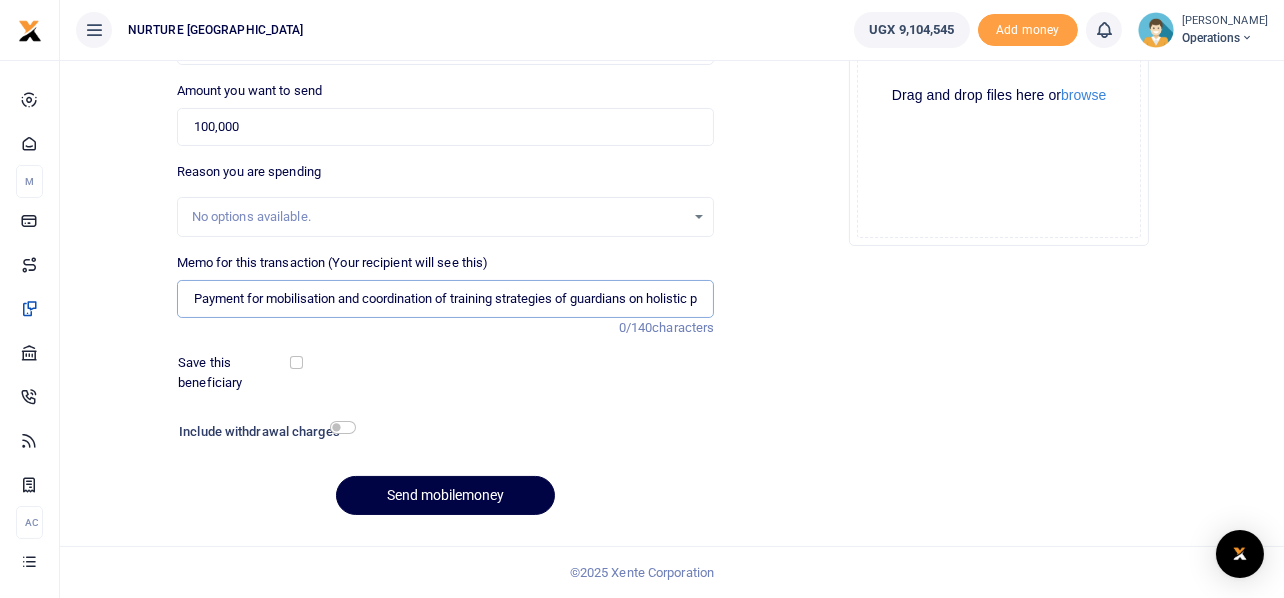 scroll, scrollTop: 0, scrollLeft: 60, axis: horizontal 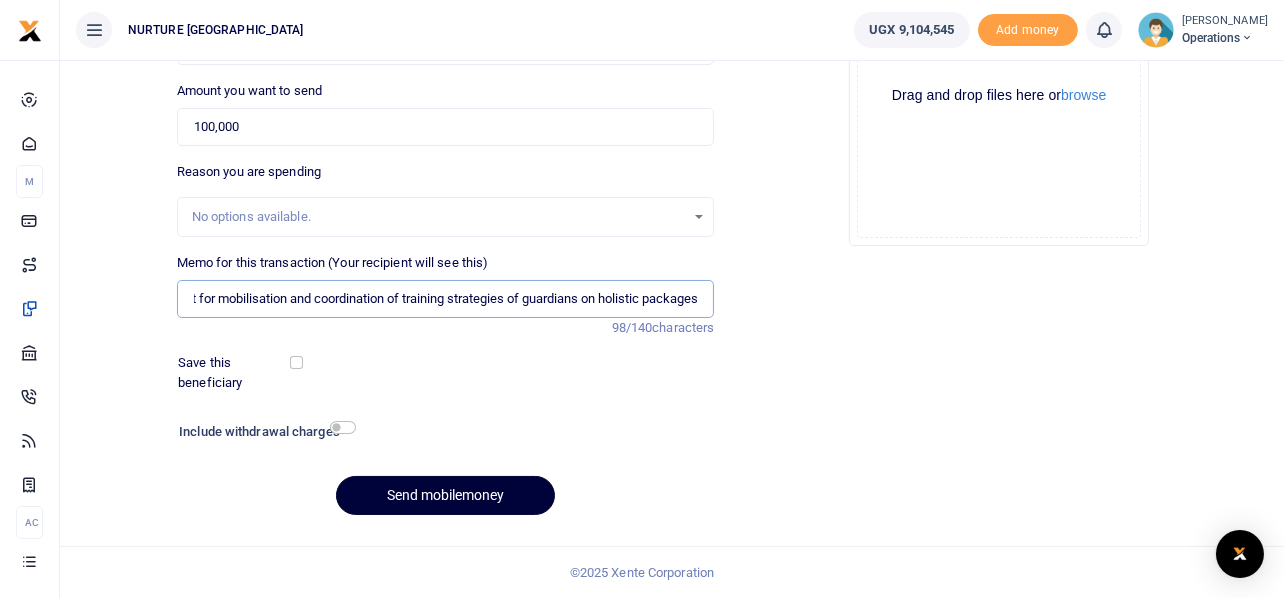 type on "Payment for mobilisation and coordination of training strategies of guardians on holistic packages" 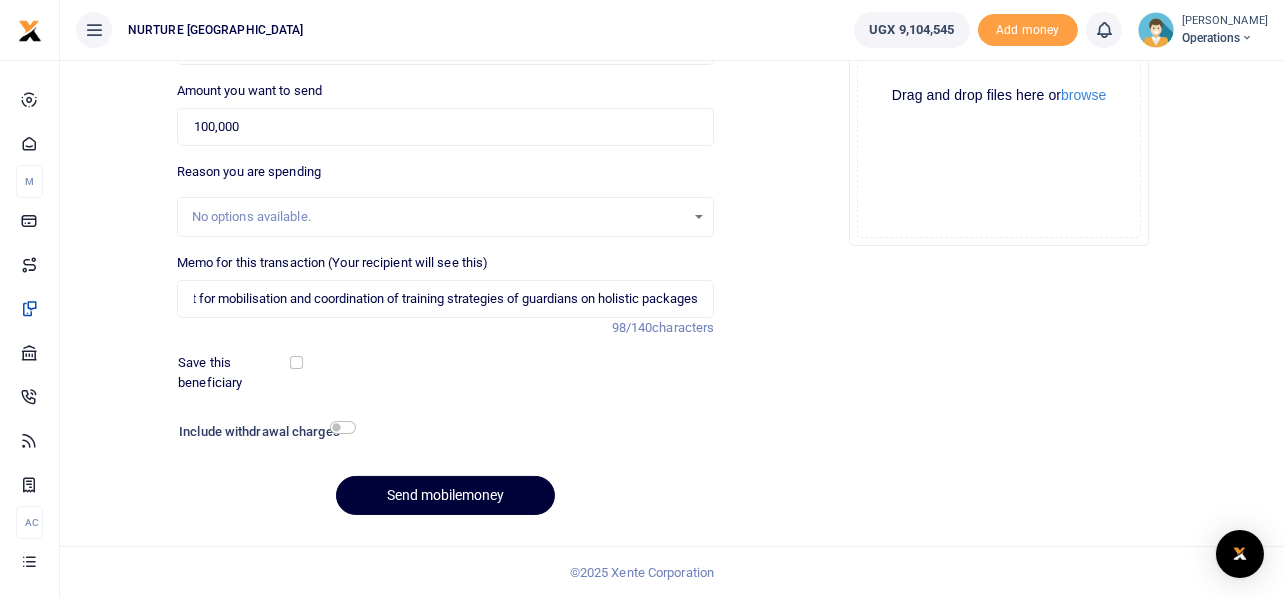 scroll, scrollTop: 0, scrollLeft: 0, axis: both 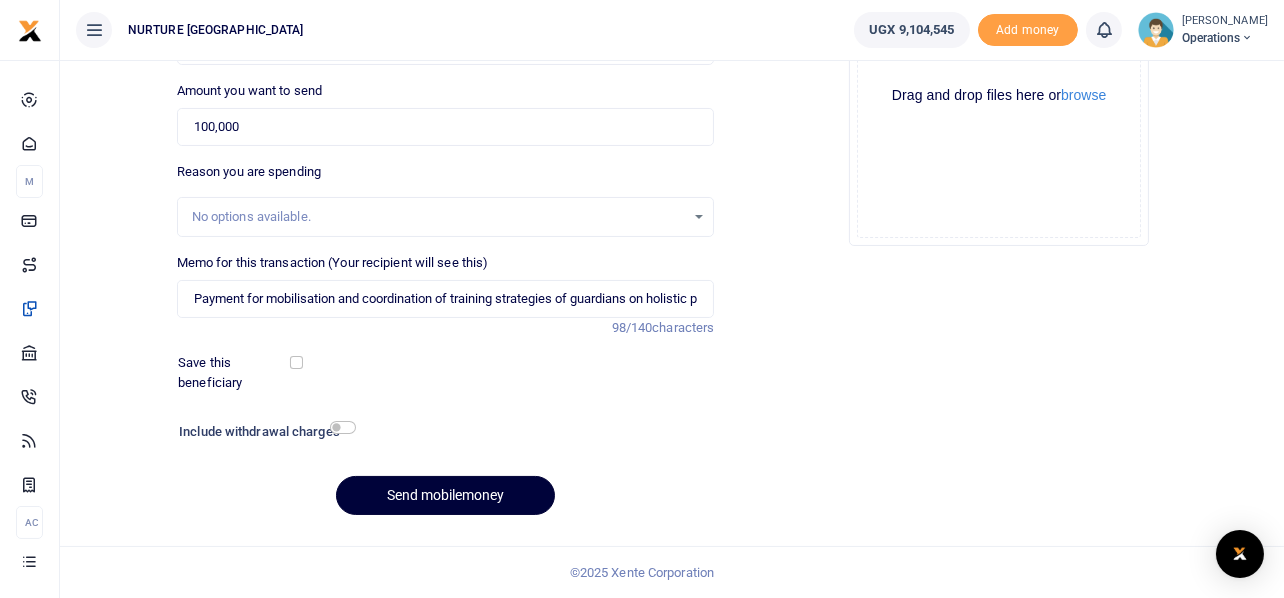 click on "Send mobilemoney" at bounding box center [445, 495] 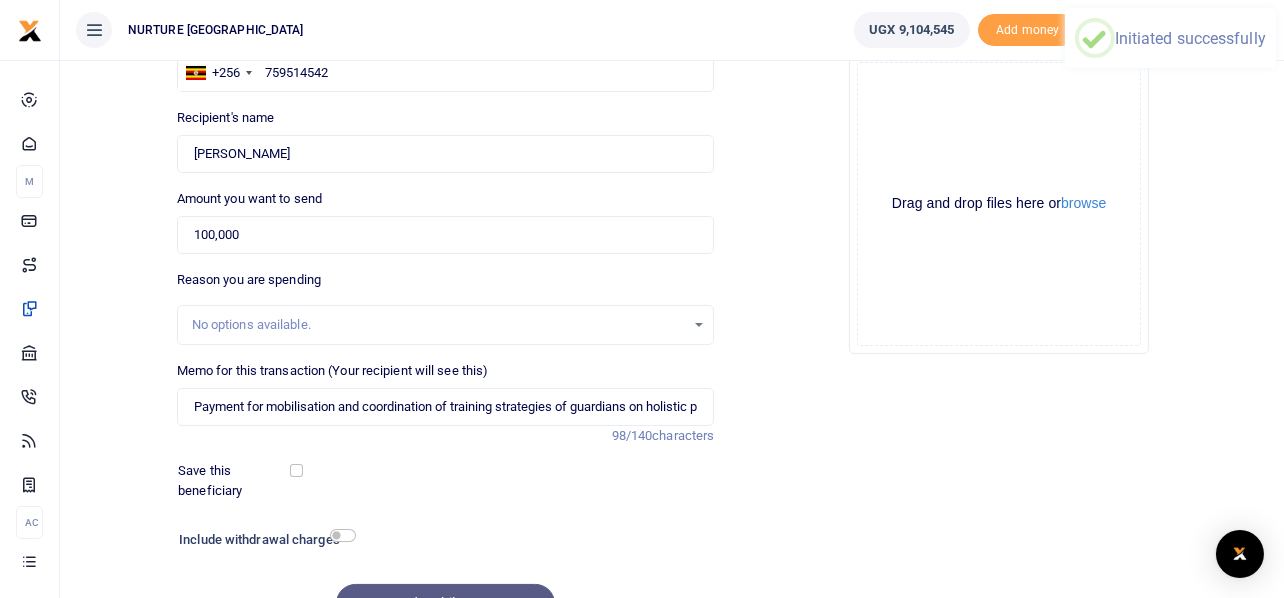 scroll, scrollTop: 0, scrollLeft: 0, axis: both 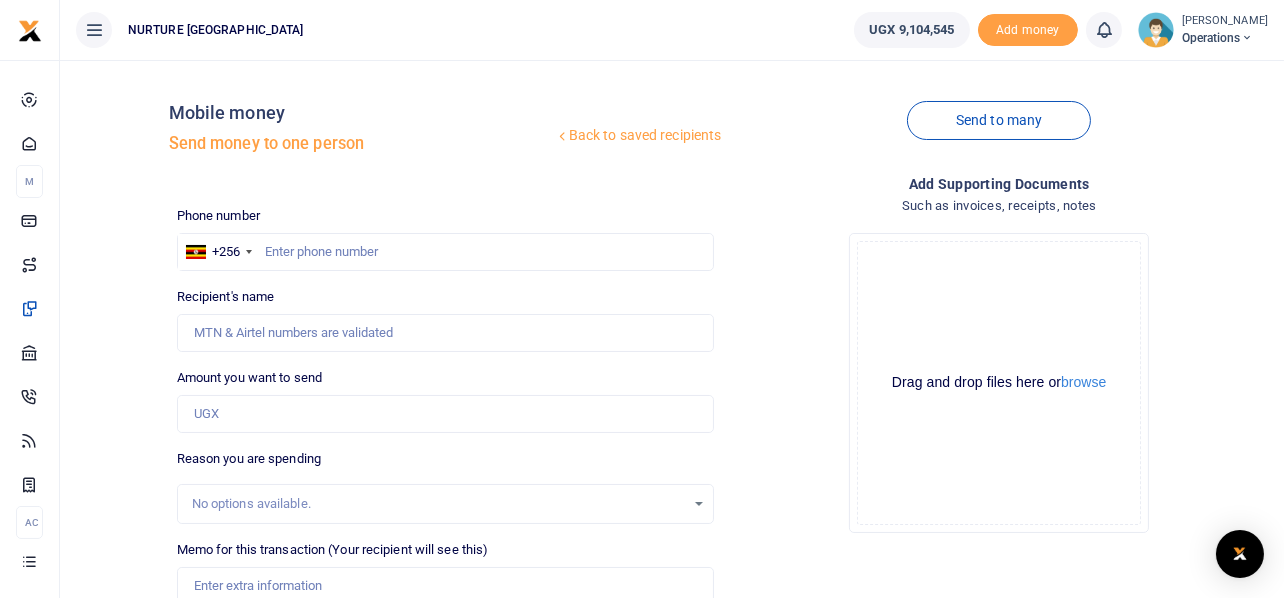 click at bounding box center (642, 299) 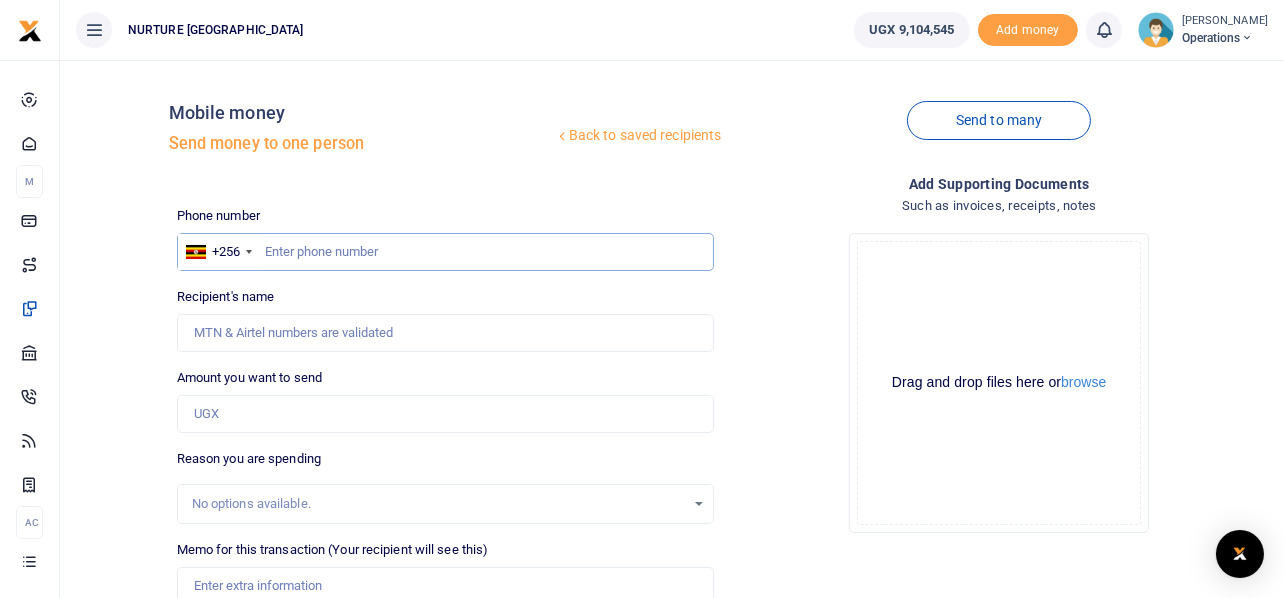 click at bounding box center [446, 252] 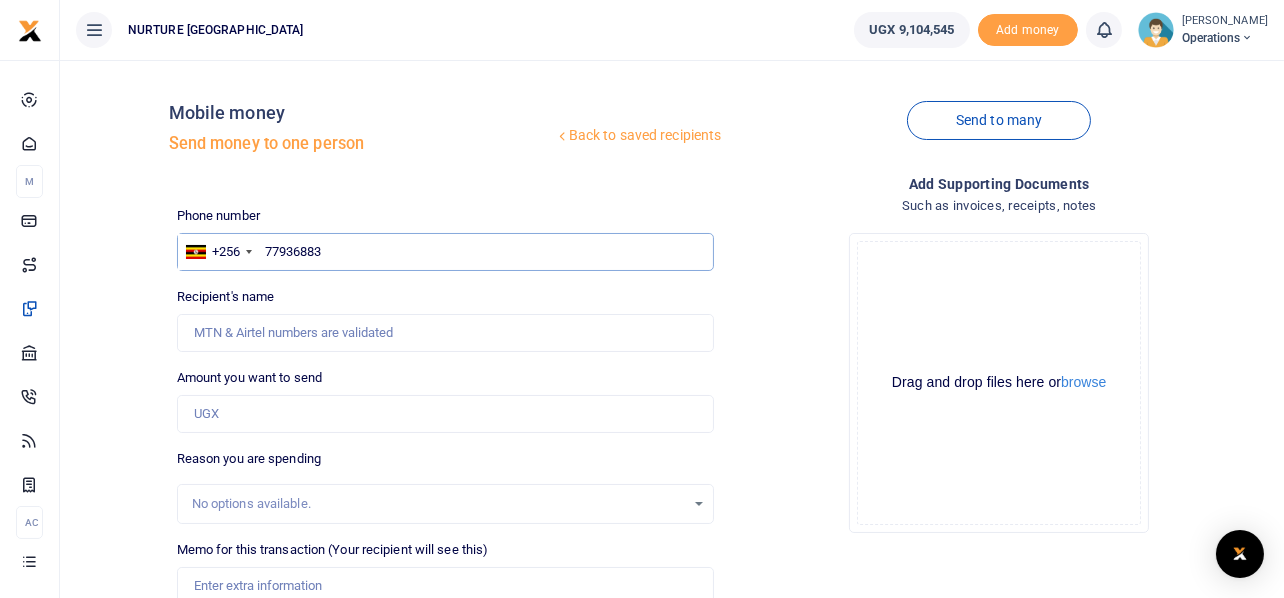 type on "779368831" 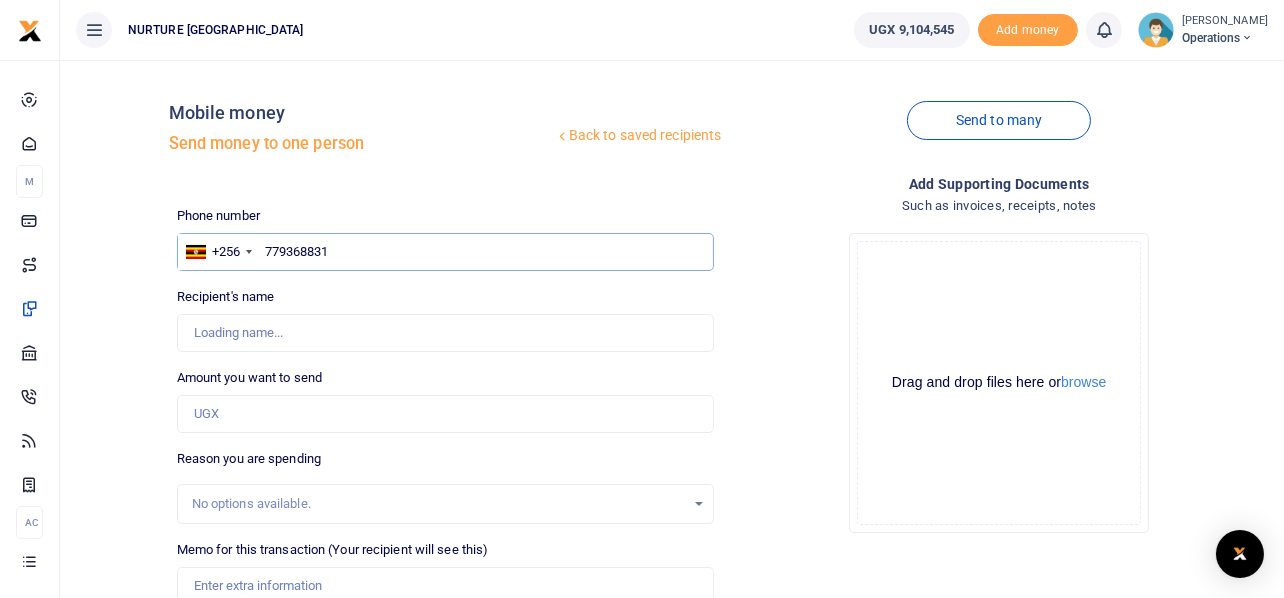 type on "[PERSON_NAME]" 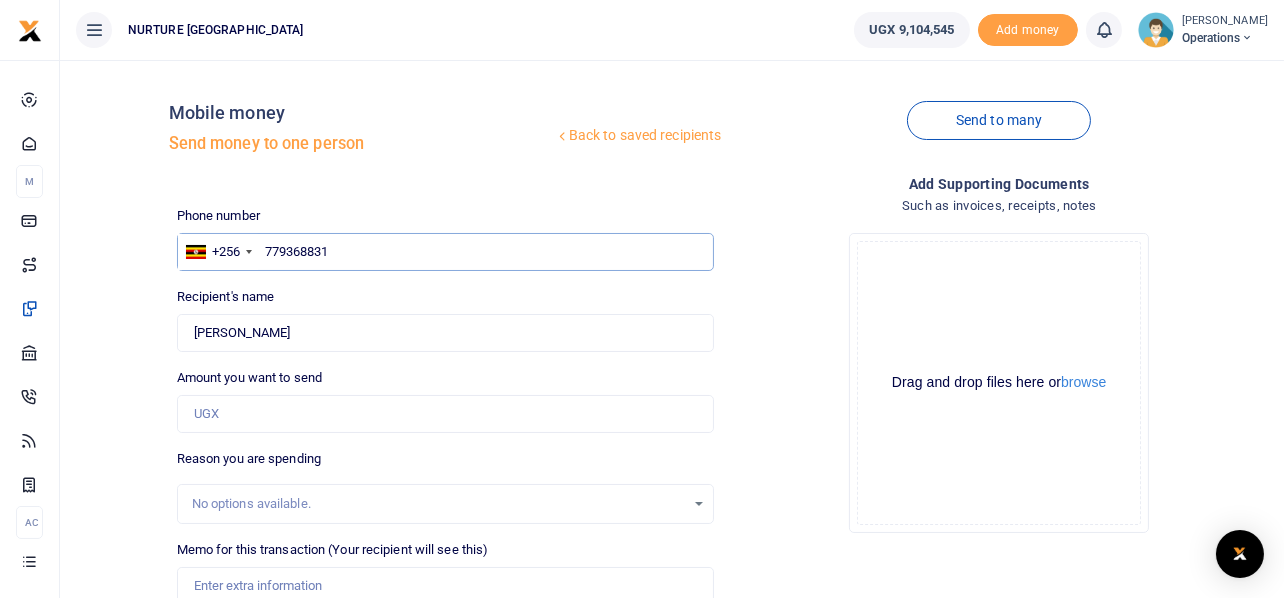type on "779368831" 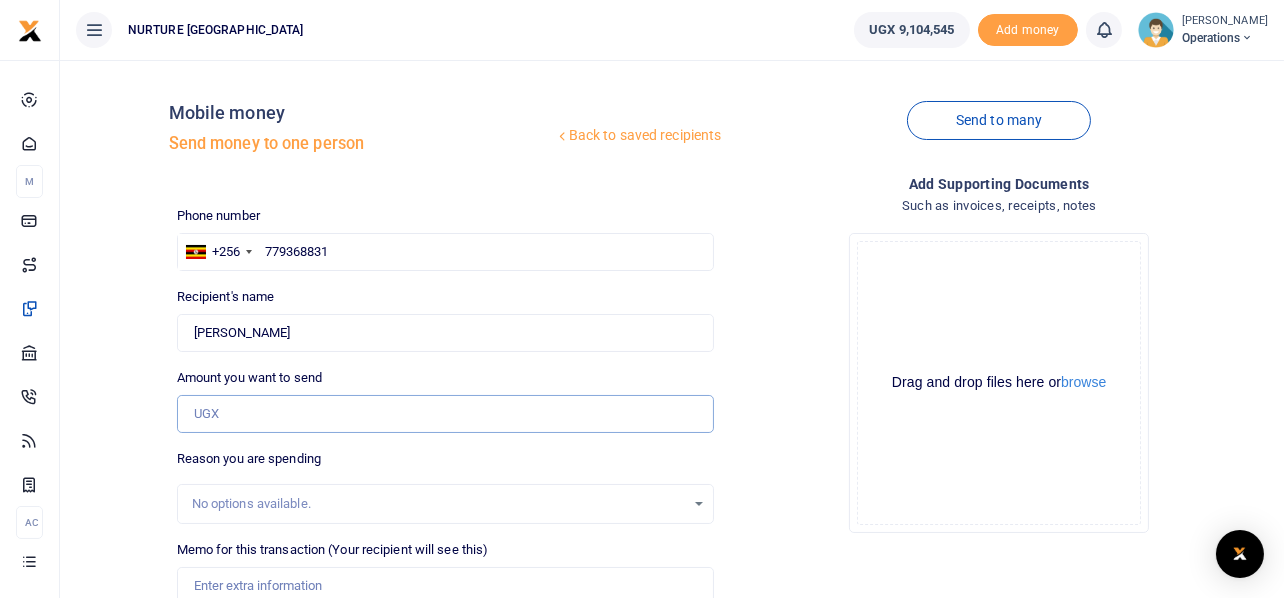 click on "Amount you want to send" at bounding box center [446, 414] 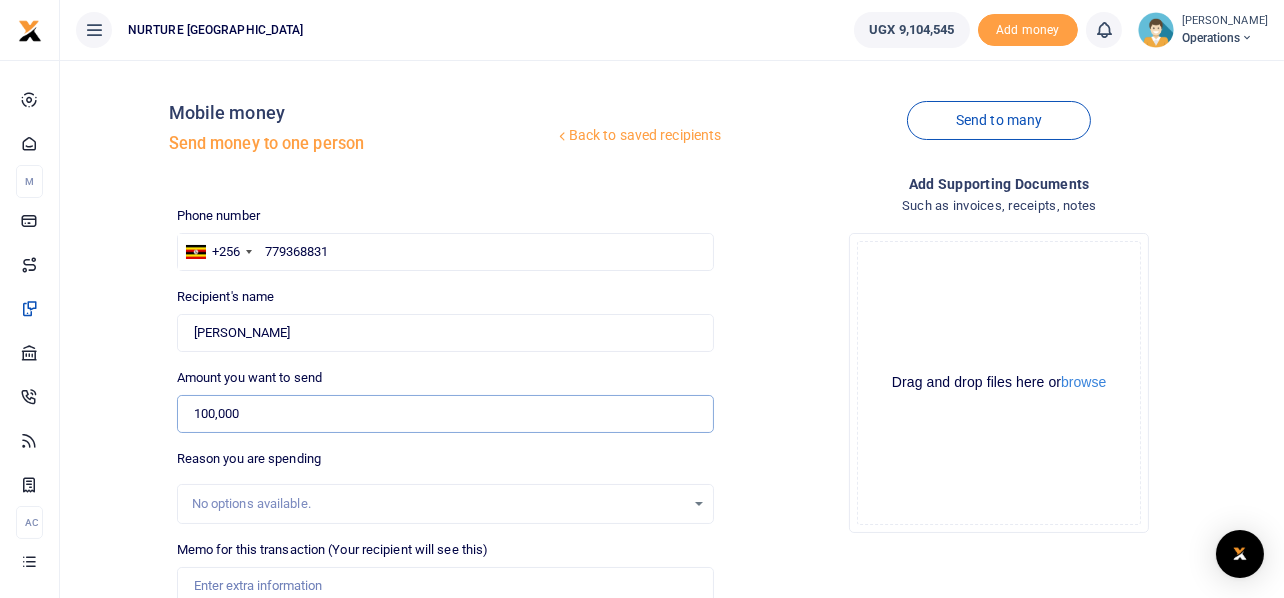 scroll, scrollTop: 287, scrollLeft: 0, axis: vertical 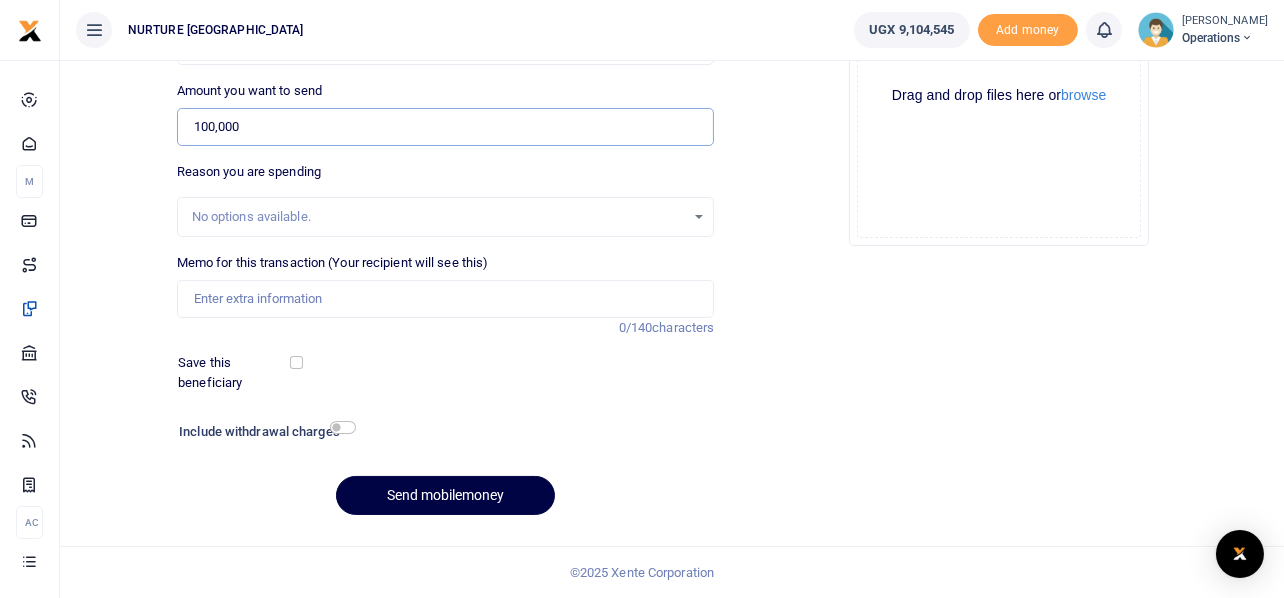 type on "100,000" 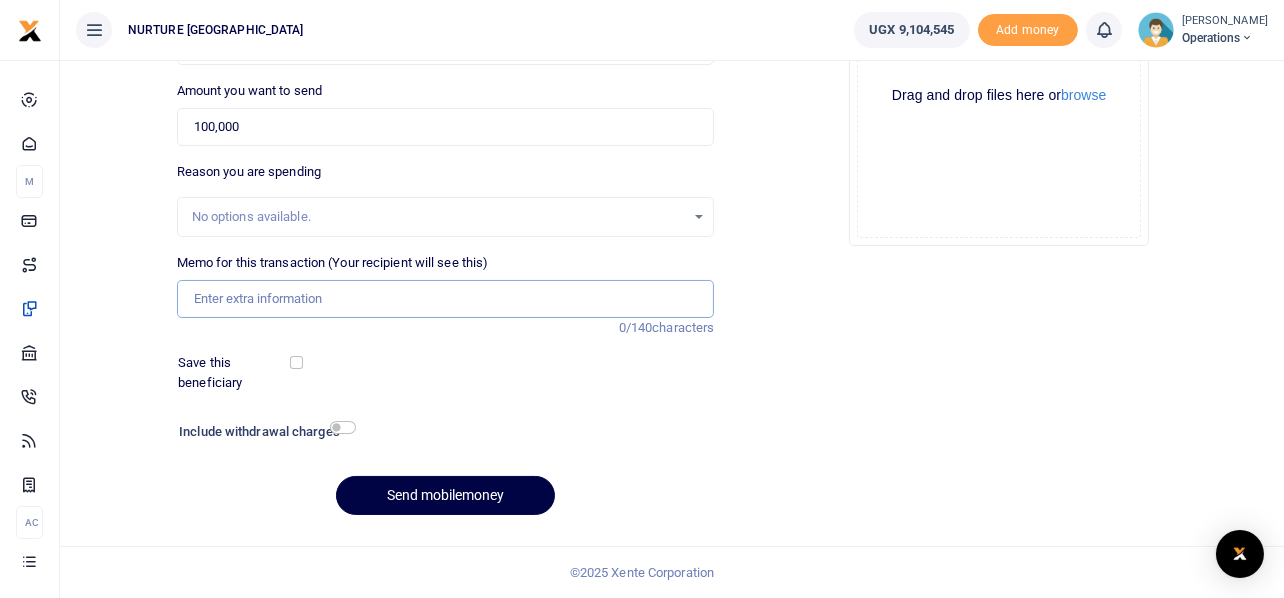 click on "Memo for this transaction (Your recipient will see this)" at bounding box center (446, 299) 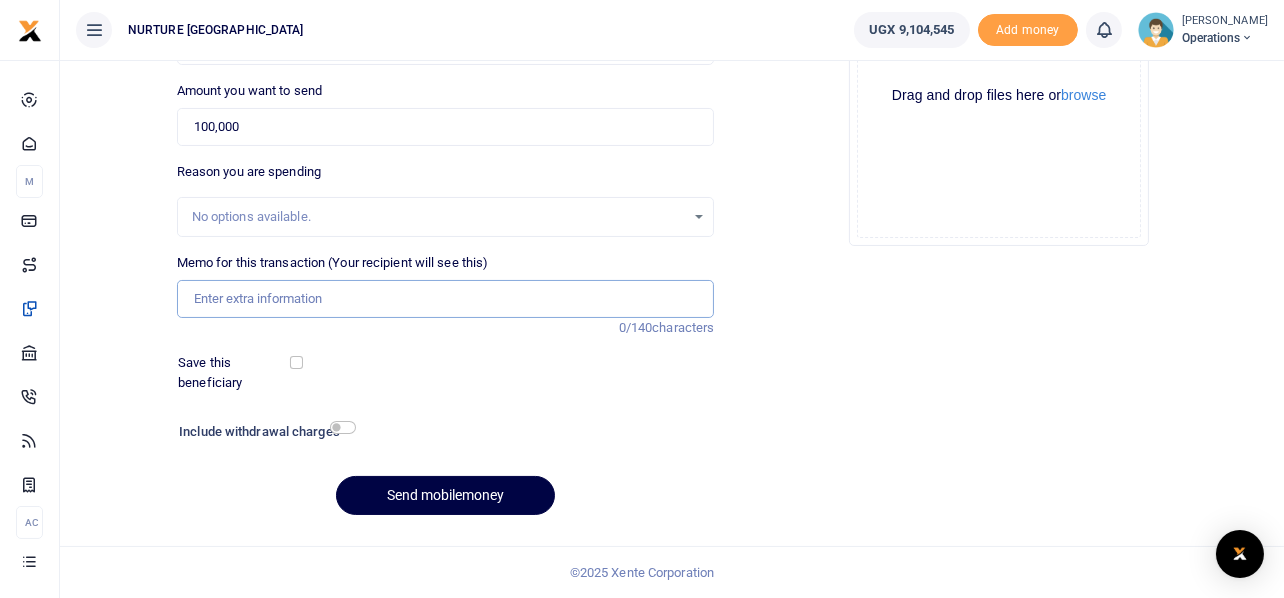 paste on "Payment for mobilisation and coordination of training strategies of guardians on holistic packages" 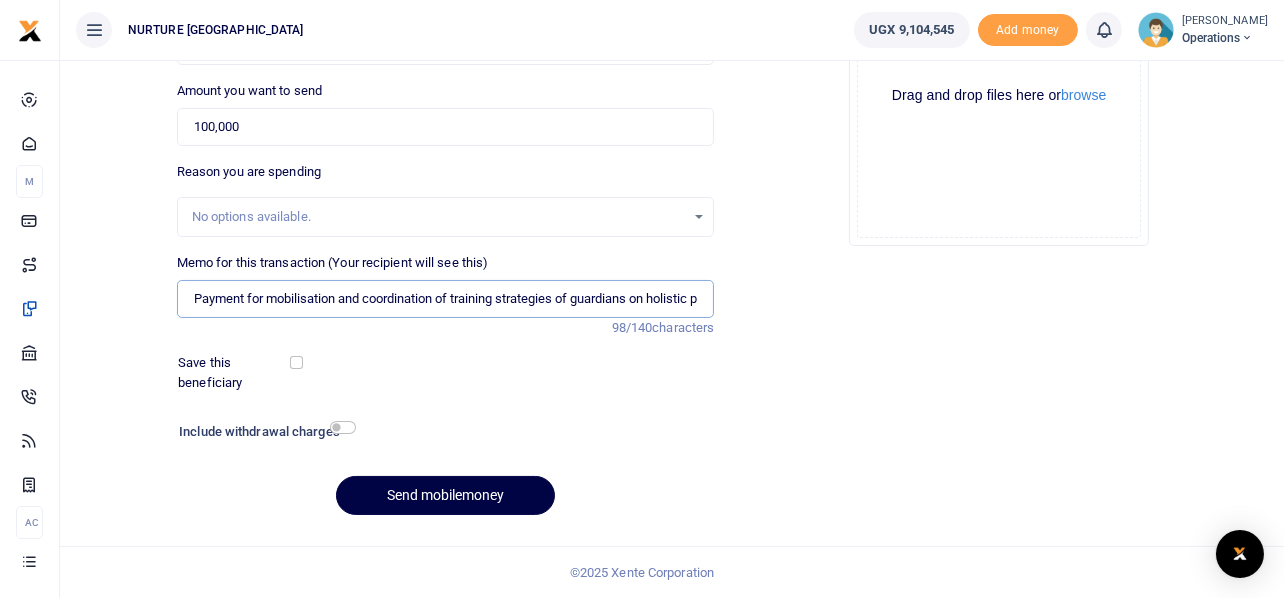 scroll, scrollTop: 0, scrollLeft: 60, axis: horizontal 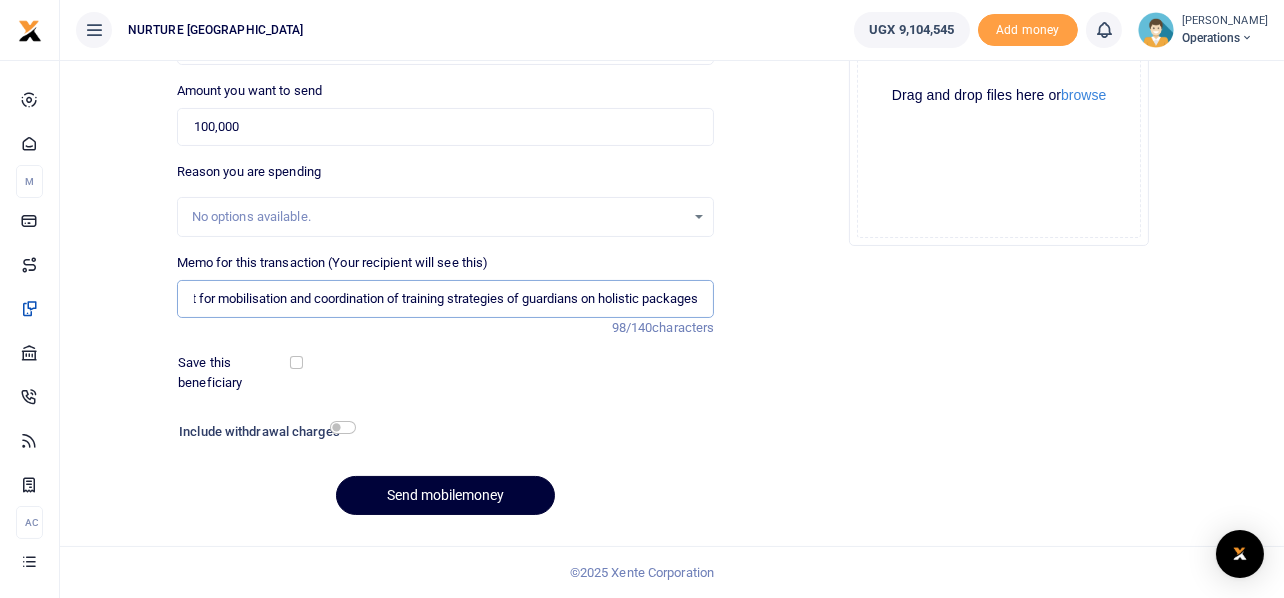 type on "Payment for mobilisation and coordination of training strategies of guardians on holistic packages" 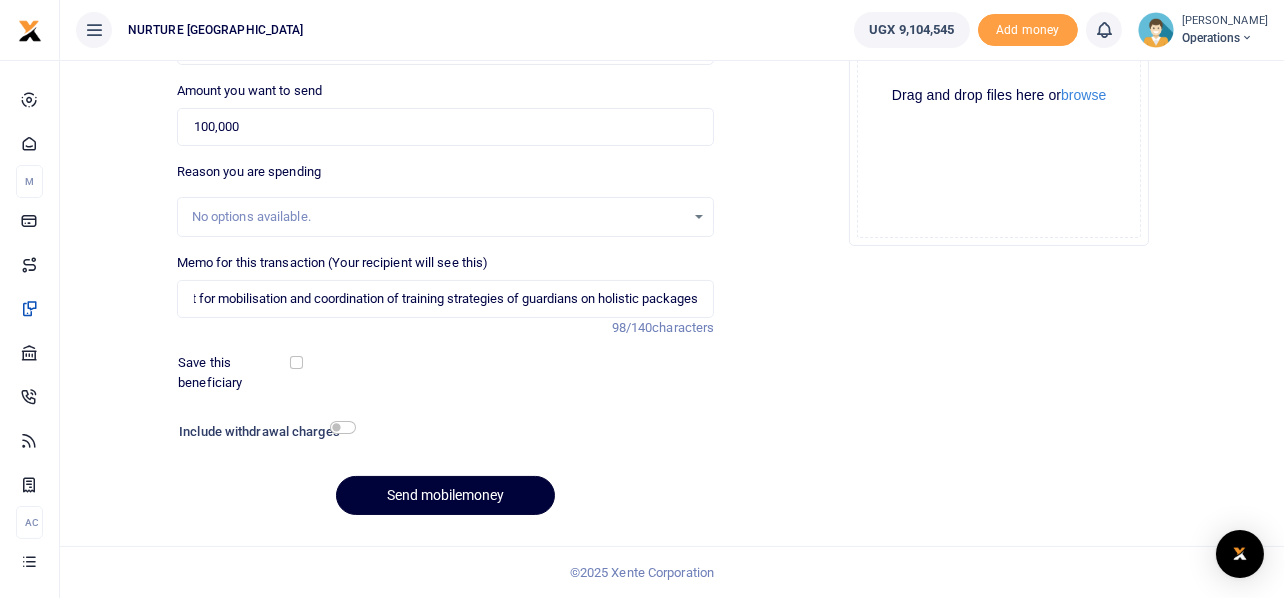 scroll, scrollTop: 0, scrollLeft: 0, axis: both 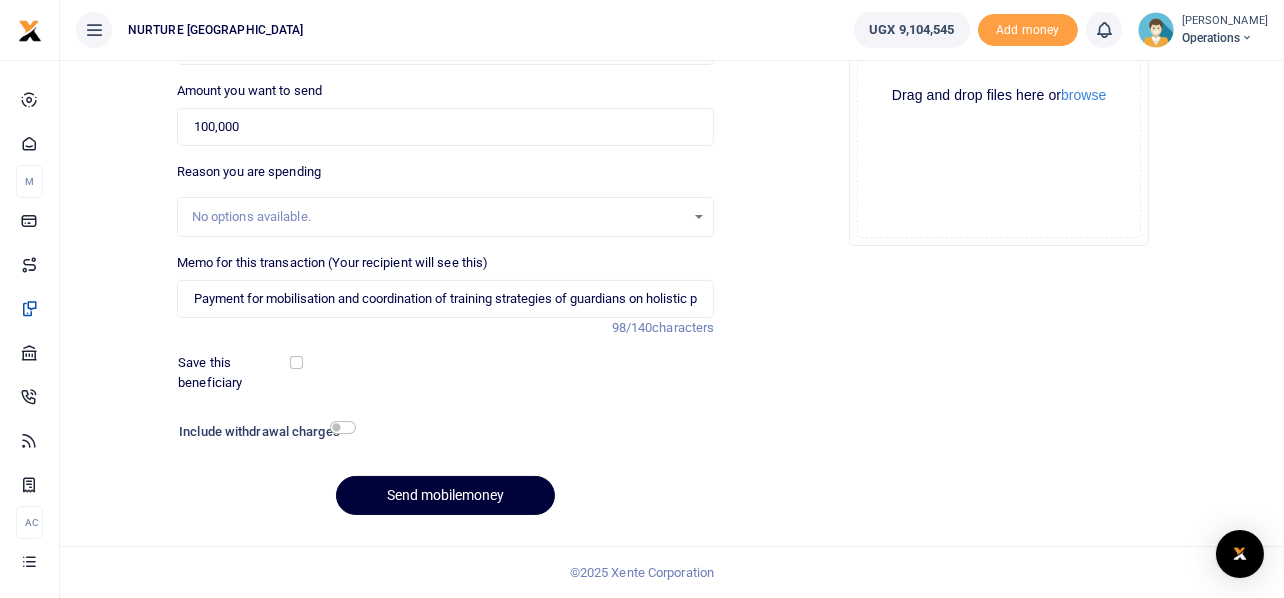 click on "Send mobilemoney" at bounding box center (445, 495) 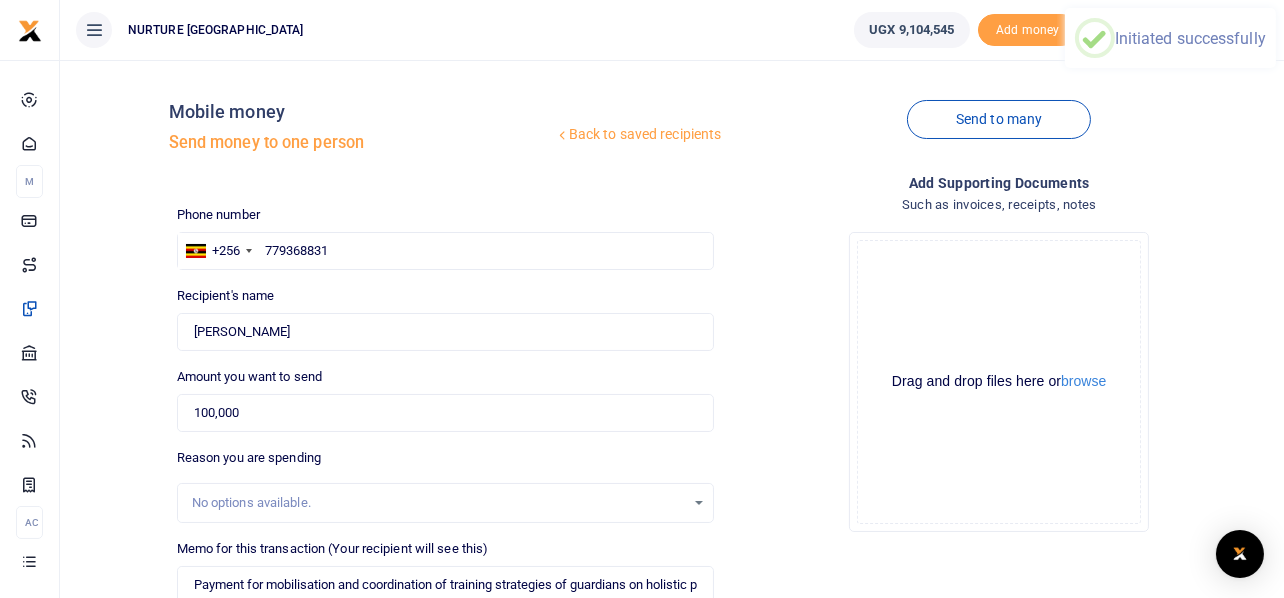 scroll, scrollTop: 0, scrollLeft: 0, axis: both 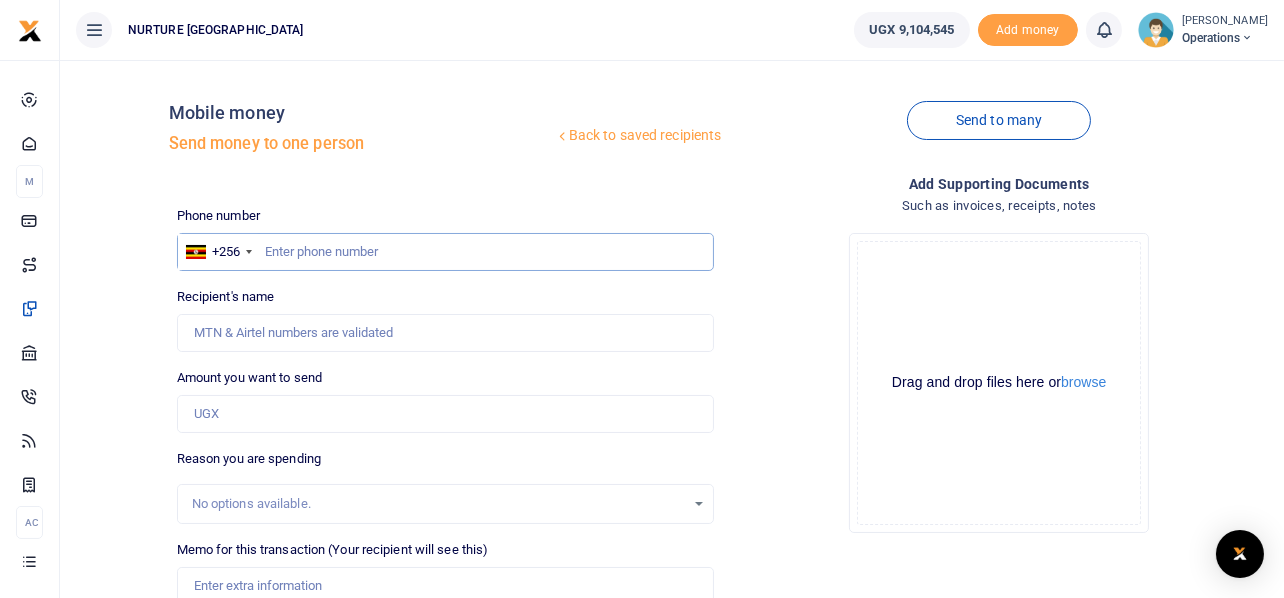 click at bounding box center (446, 252) 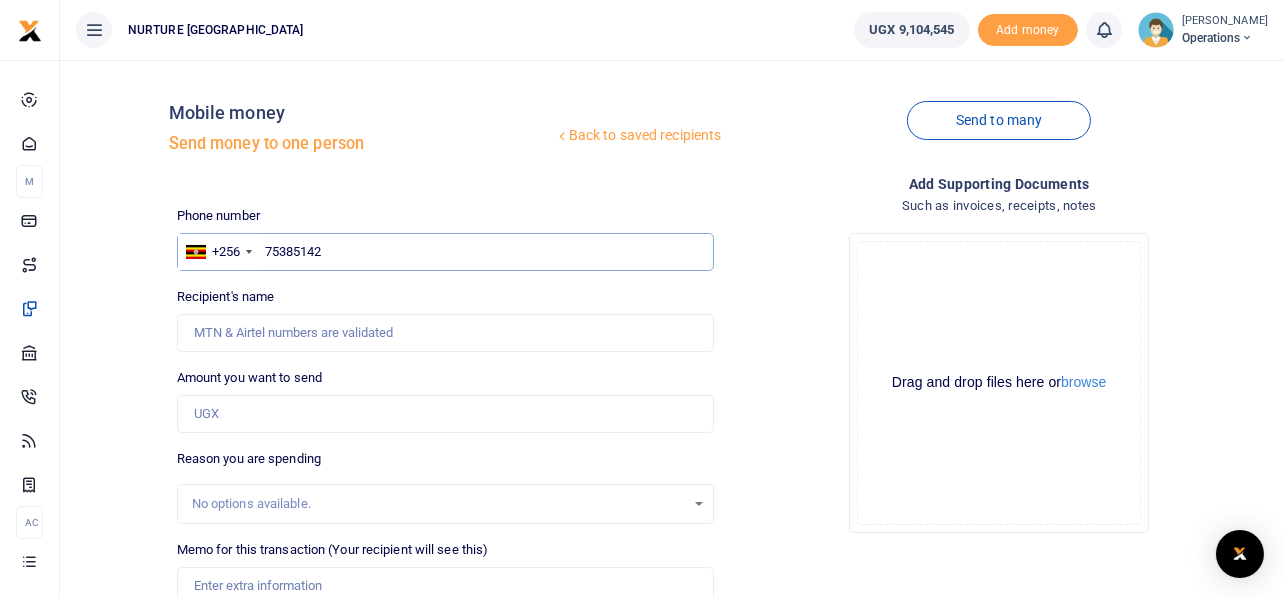 type on "753851425" 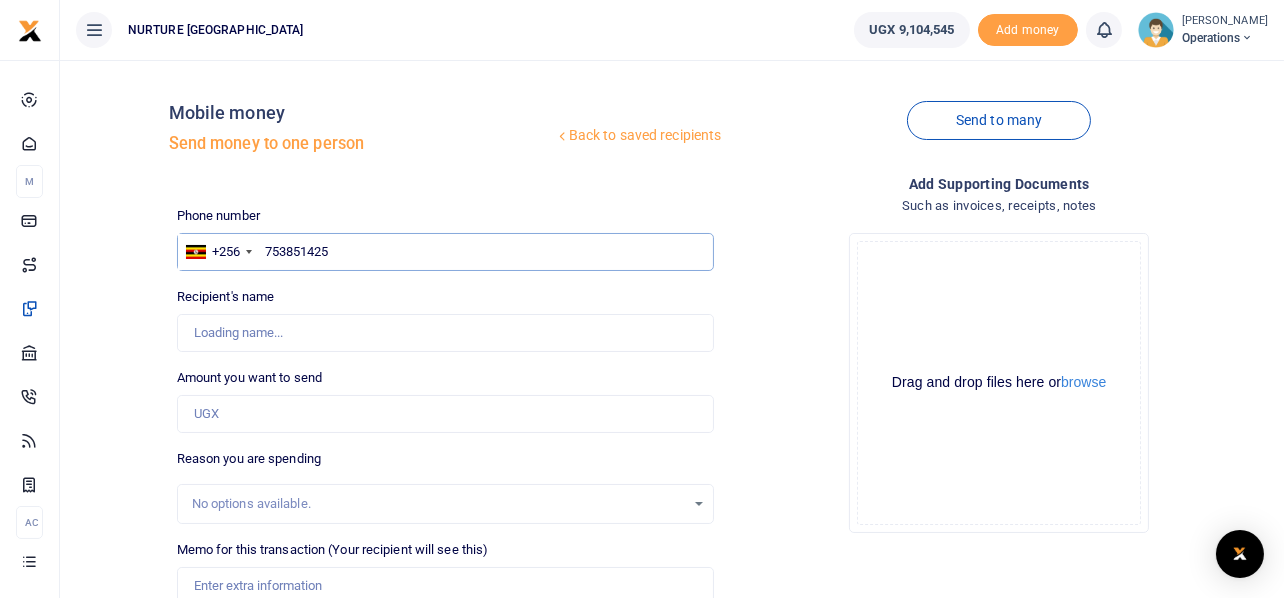 type on "[PERSON_NAME]" 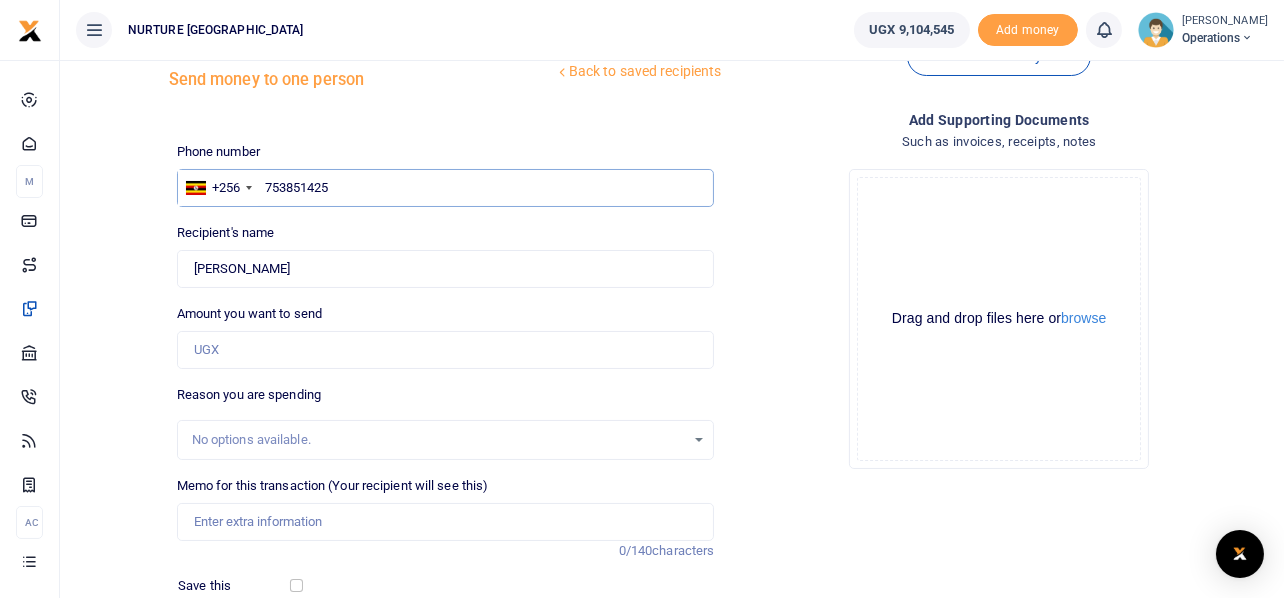 scroll, scrollTop: 99, scrollLeft: 0, axis: vertical 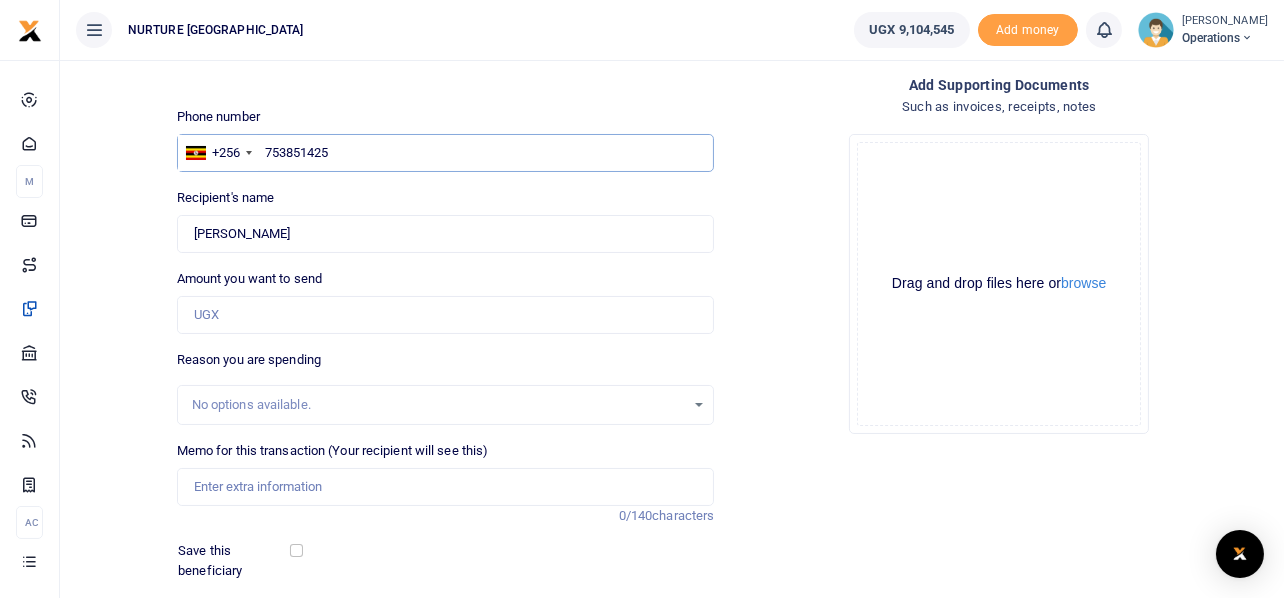 type on "753851425" 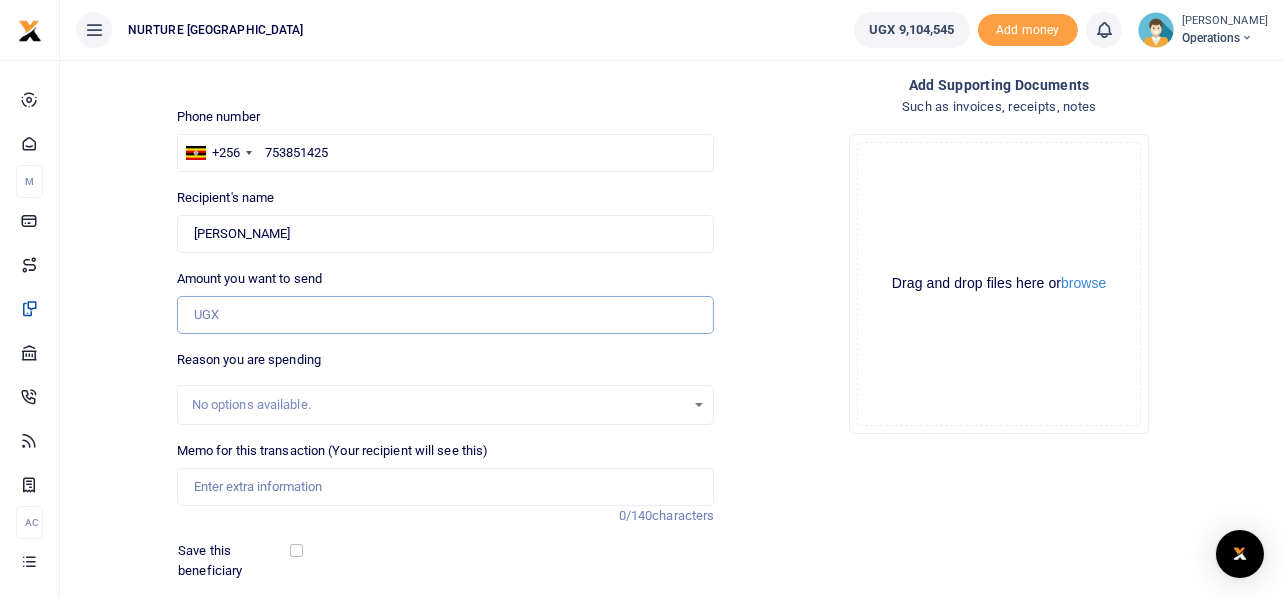 click on "Amount you want to send" at bounding box center [446, 315] 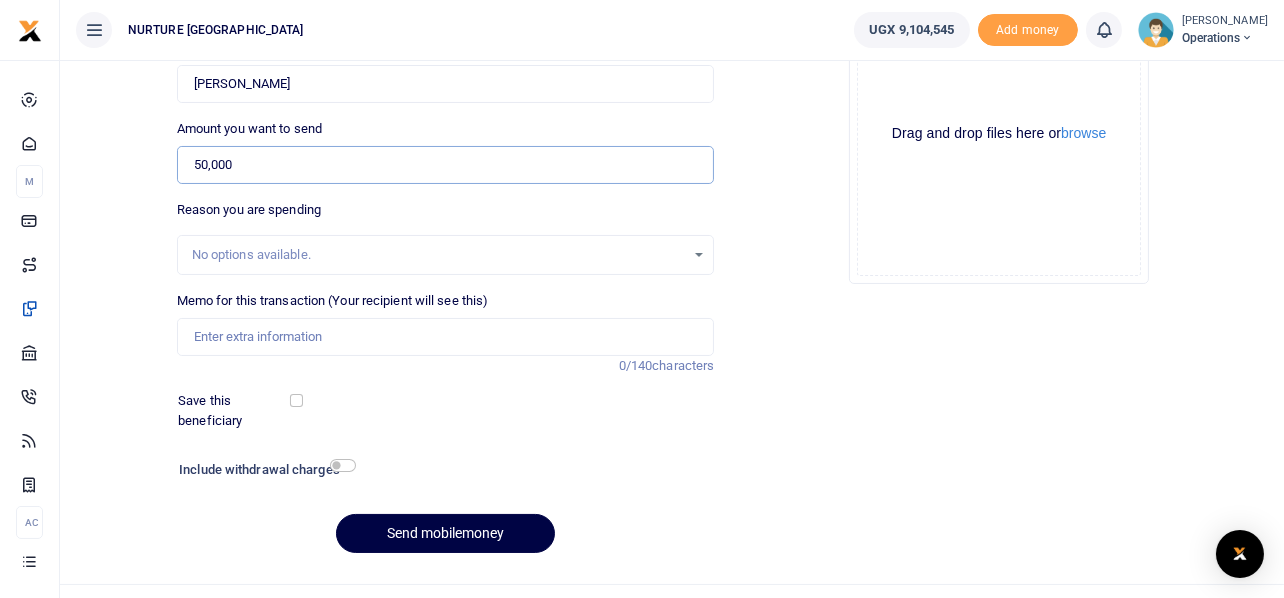 scroll, scrollTop: 287, scrollLeft: 0, axis: vertical 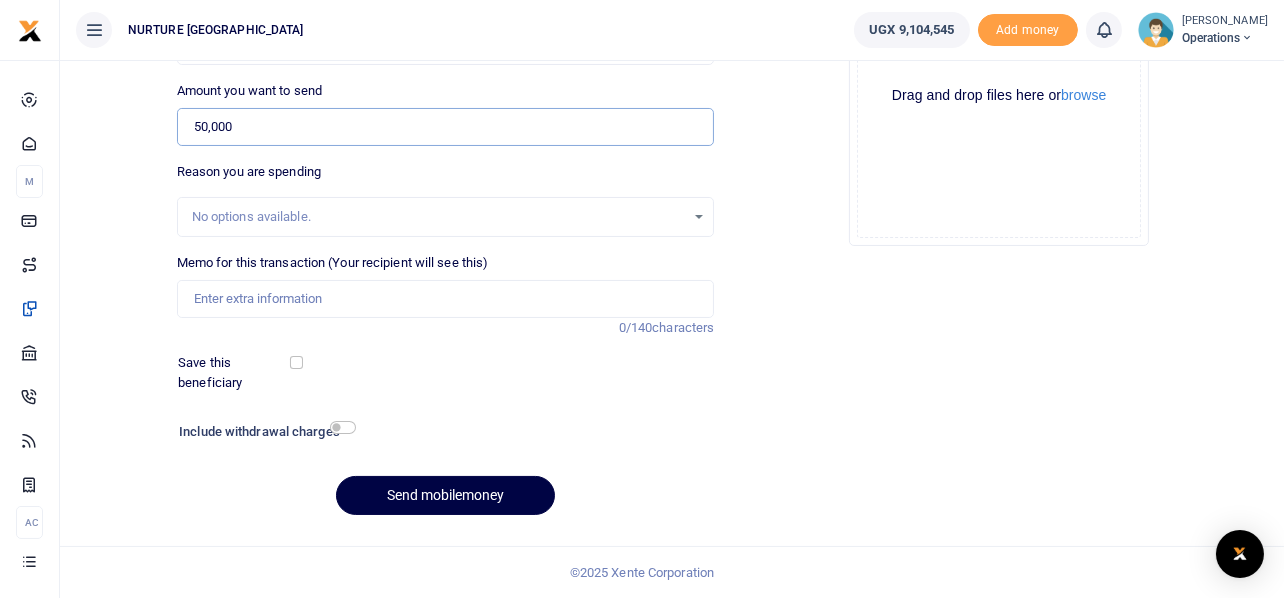 type on "50,000" 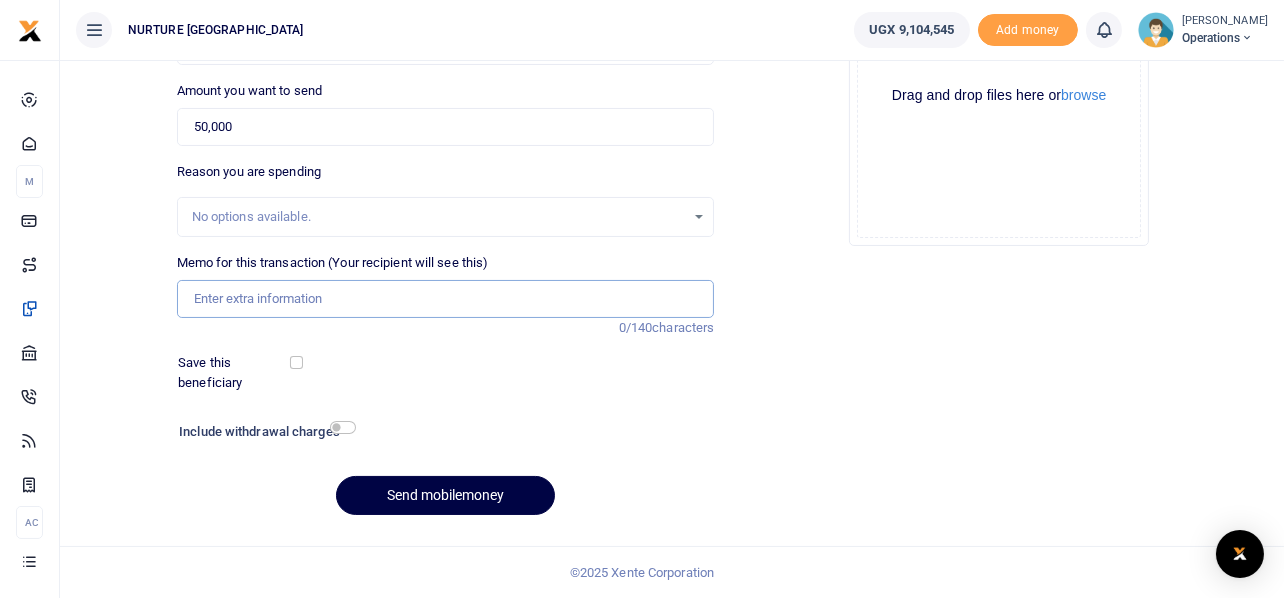 click on "Memo for this transaction (Your recipient will see this)" at bounding box center [446, 299] 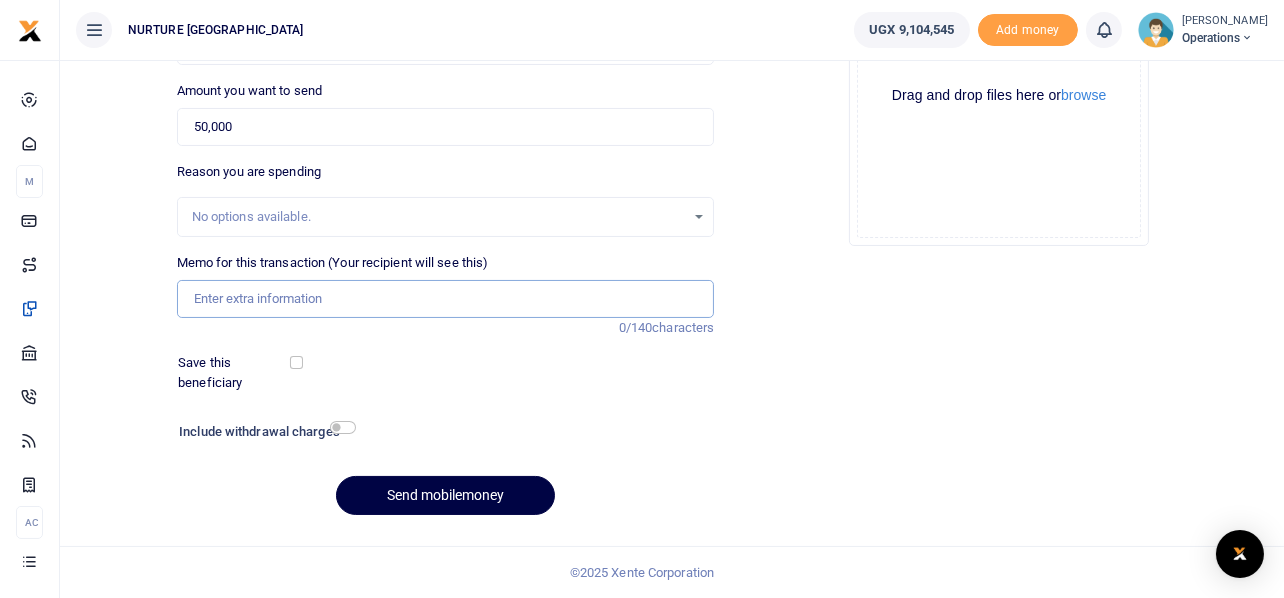 paste on "Payment for mobilisation and coordination of training strategies of guardians on holistic packages" 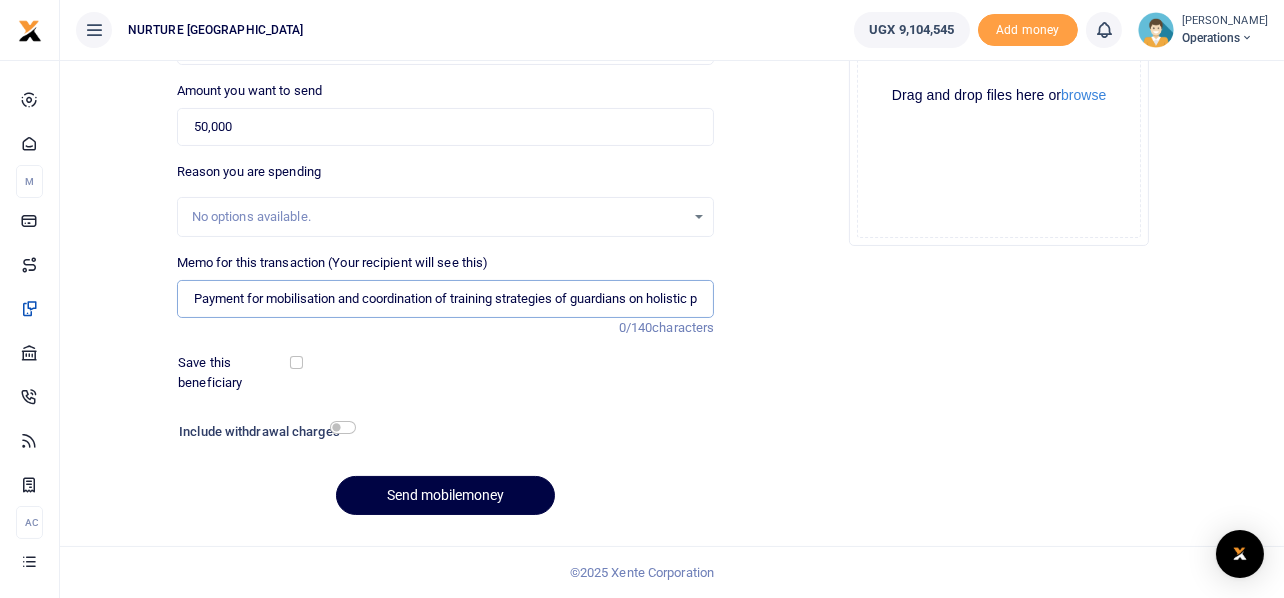 scroll, scrollTop: 0, scrollLeft: 60, axis: horizontal 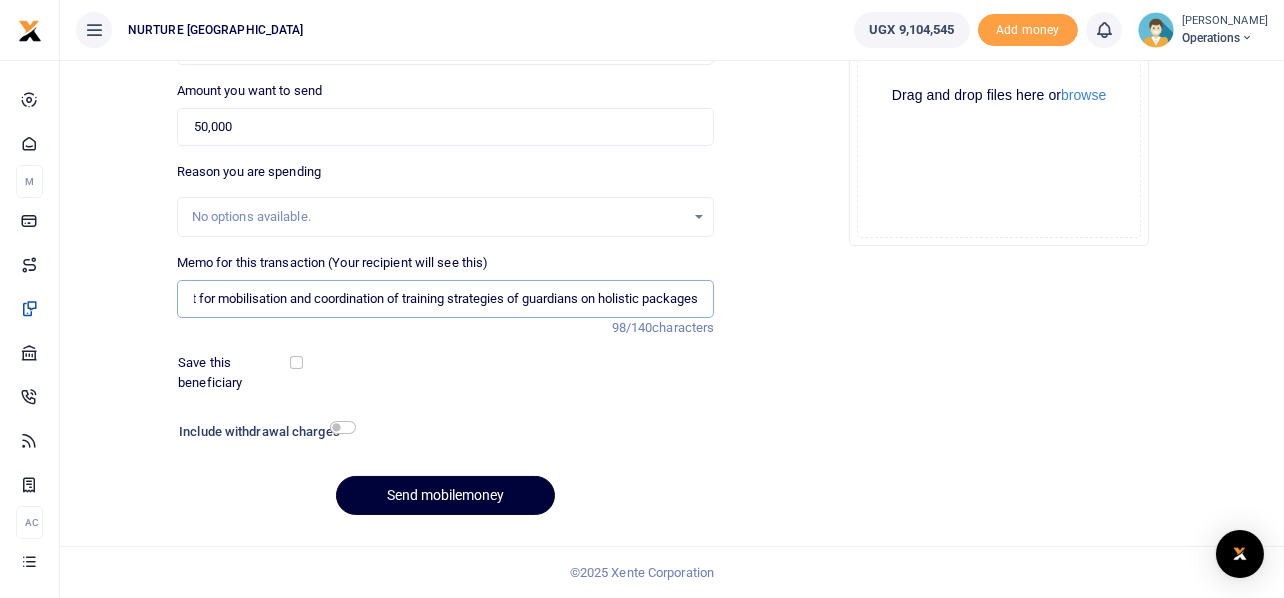 type on "Payment for mobilisation and coordination of training strategies of guardians on holistic packages" 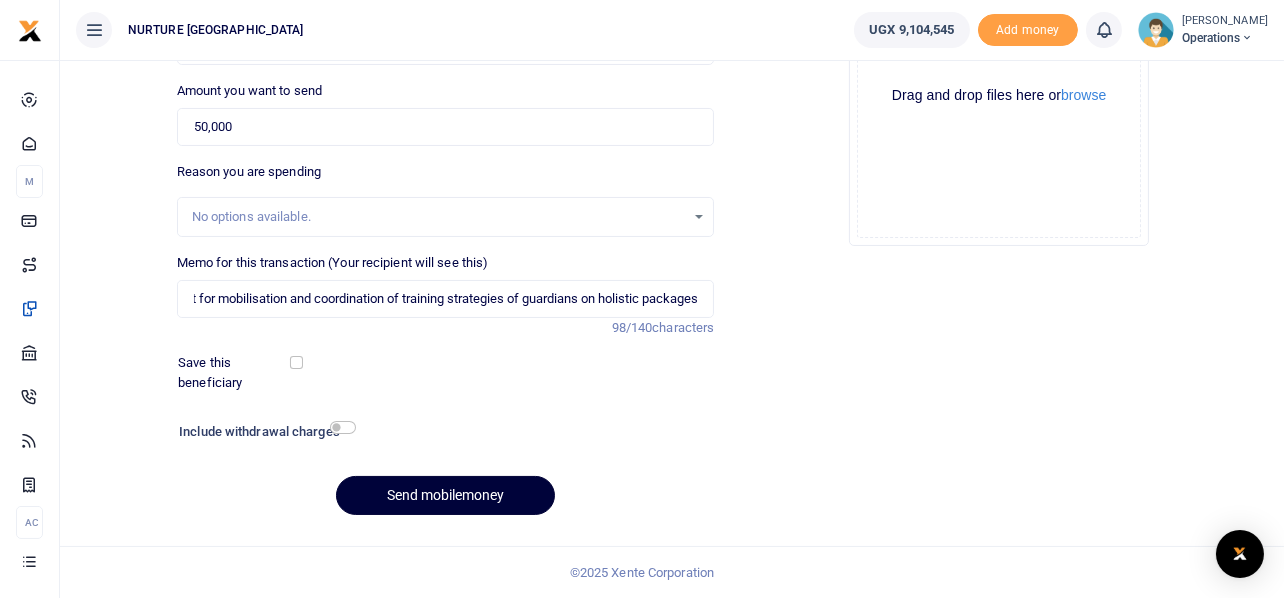 click on "Send mobilemoney" at bounding box center [445, 495] 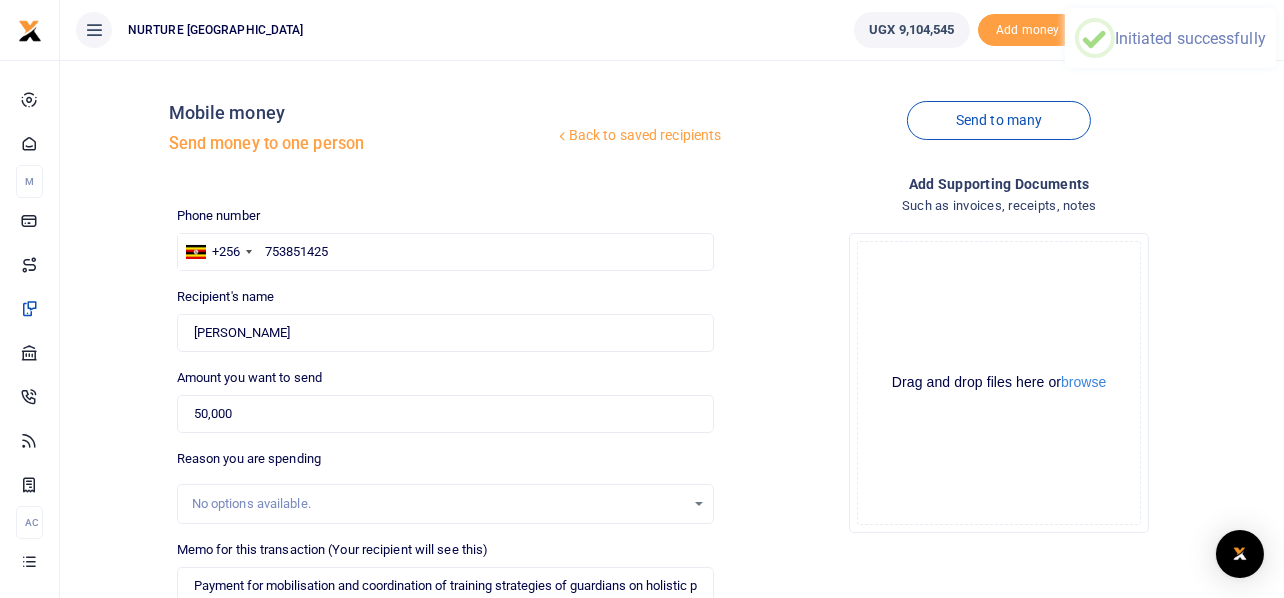 scroll, scrollTop: 287, scrollLeft: 0, axis: vertical 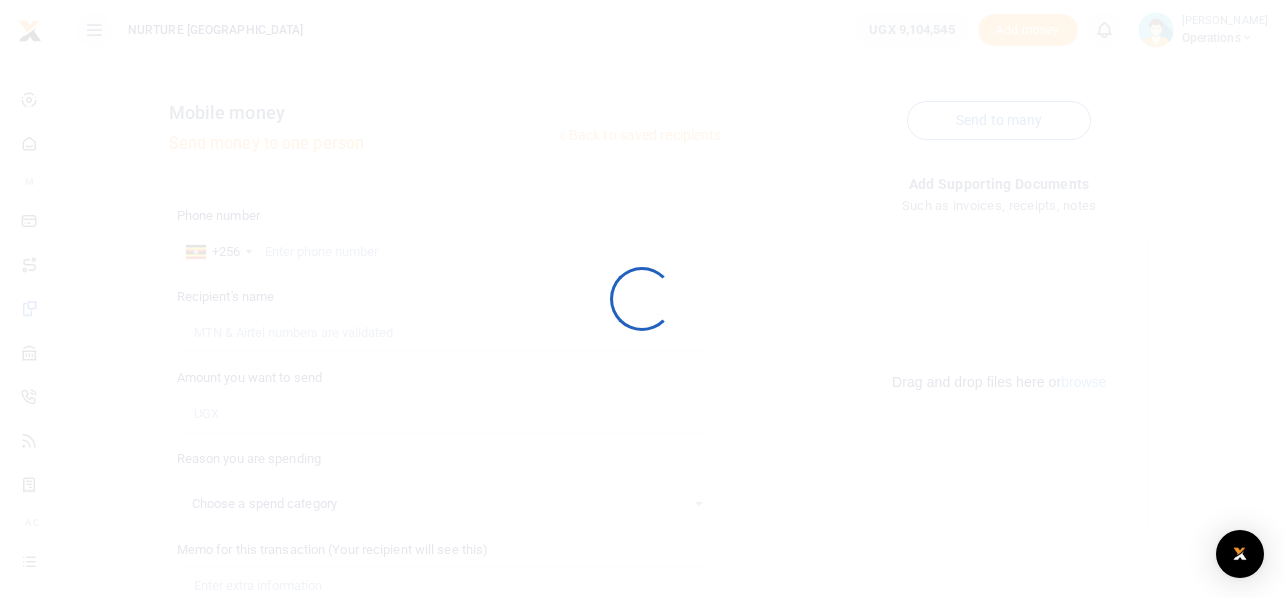 select 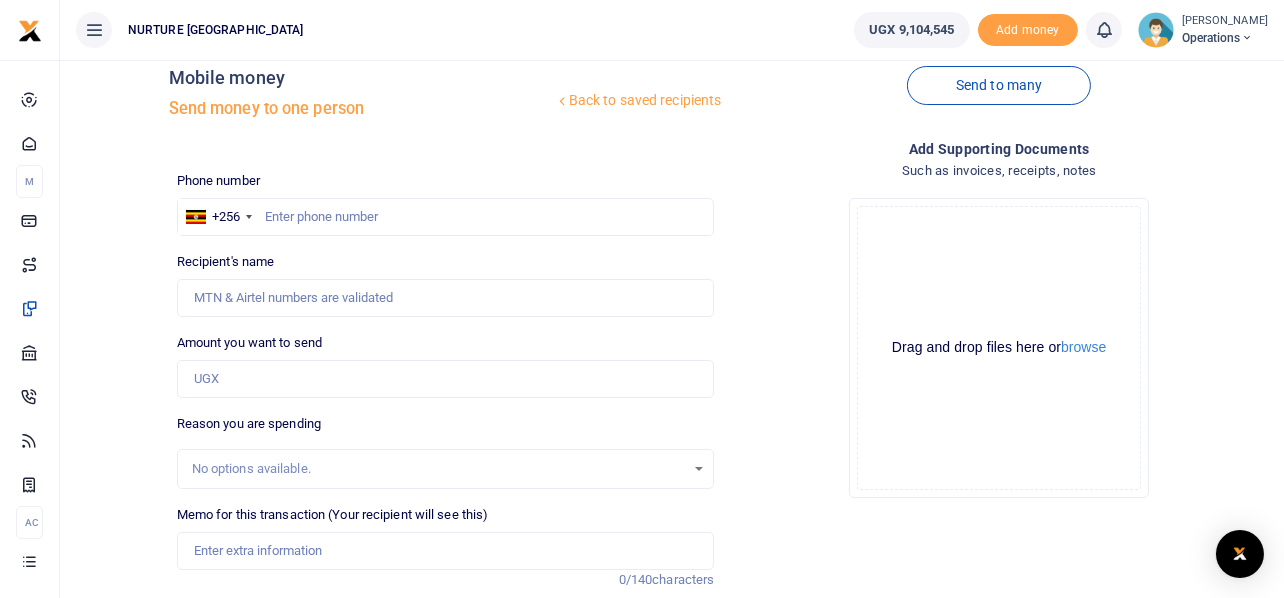 scroll, scrollTop: 0, scrollLeft: 0, axis: both 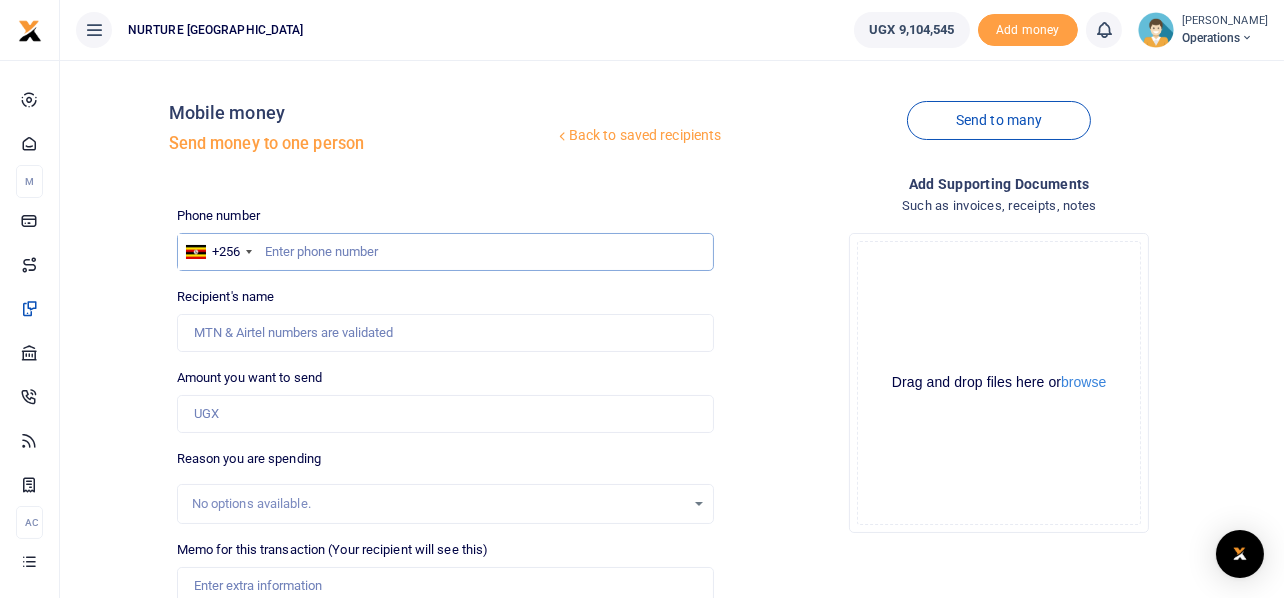 click at bounding box center (446, 252) 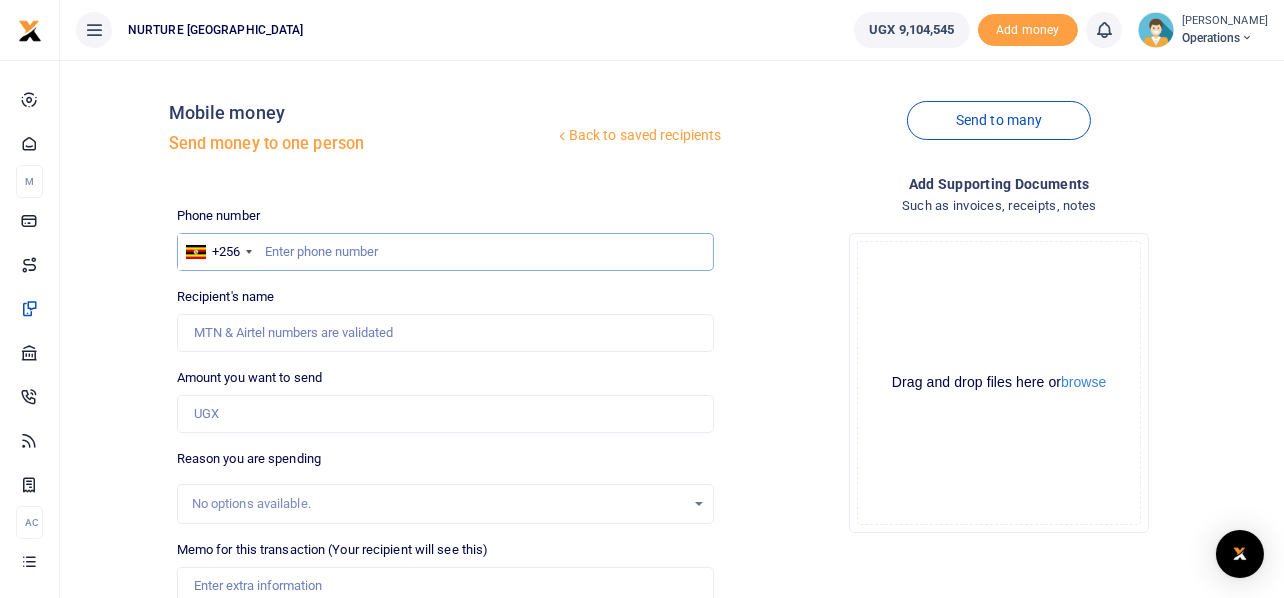 click at bounding box center (446, 252) 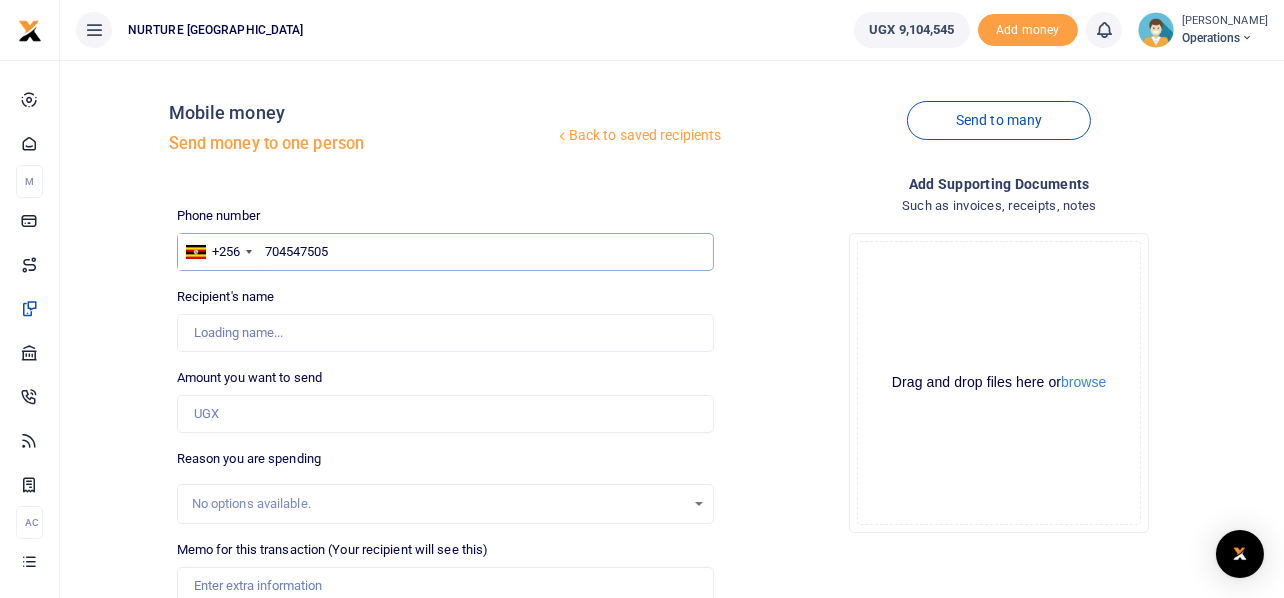 type on "704547505" 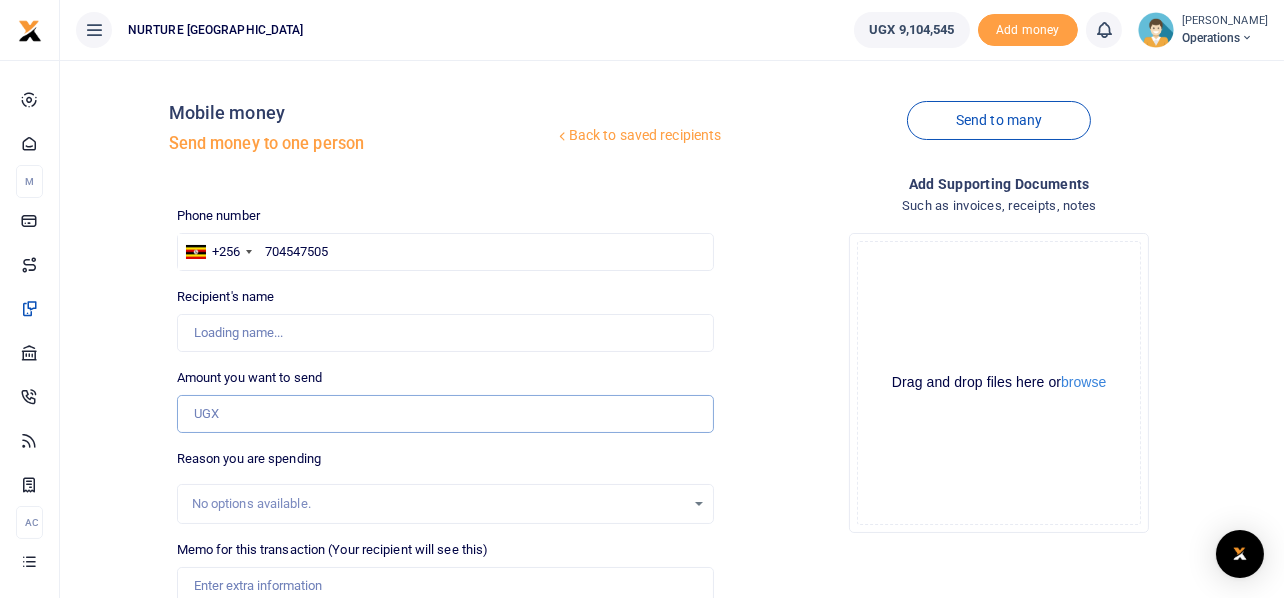 click on "Amount you want to send" at bounding box center [446, 414] 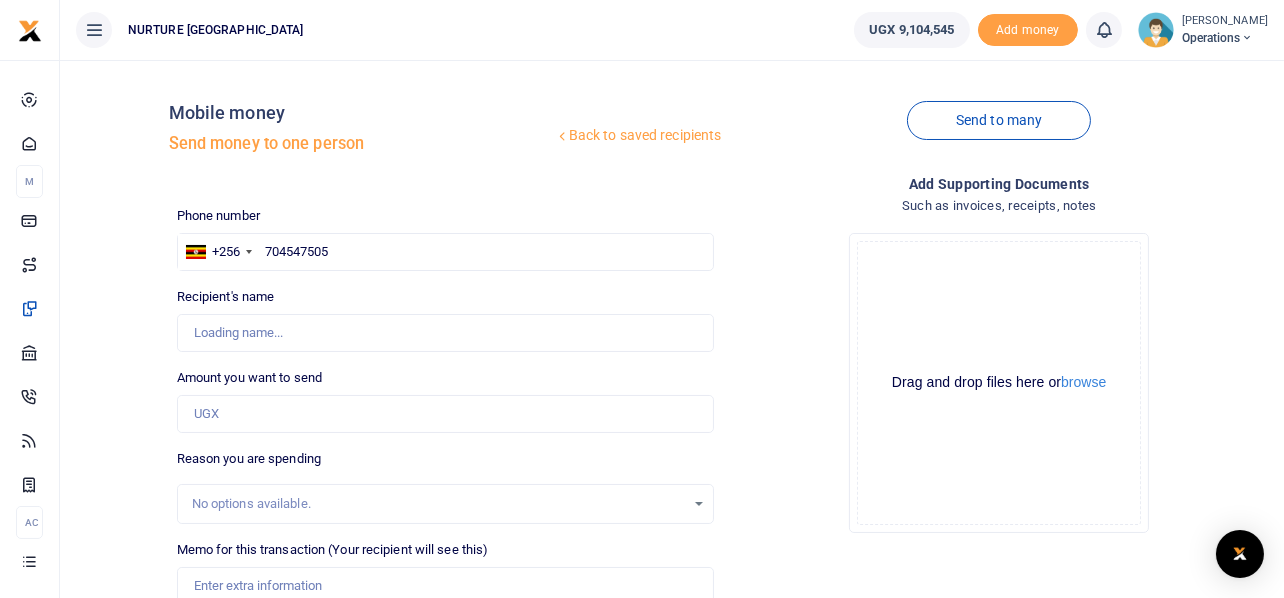 type on "Jockim Mujungu" 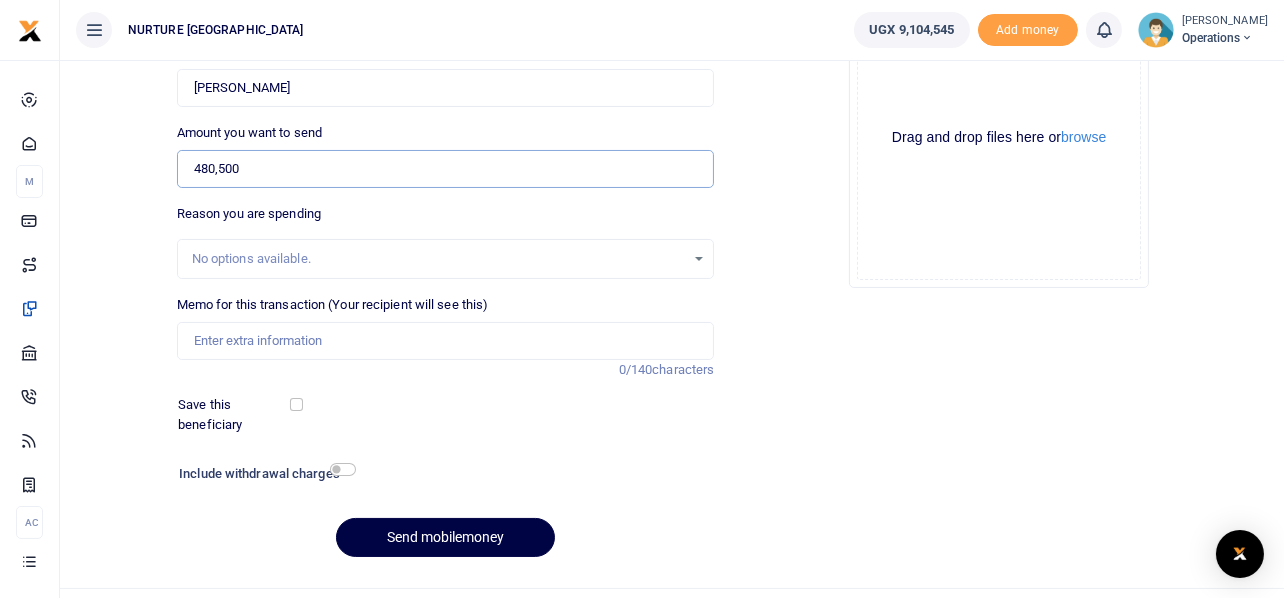 scroll, scrollTop: 287, scrollLeft: 0, axis: vertical 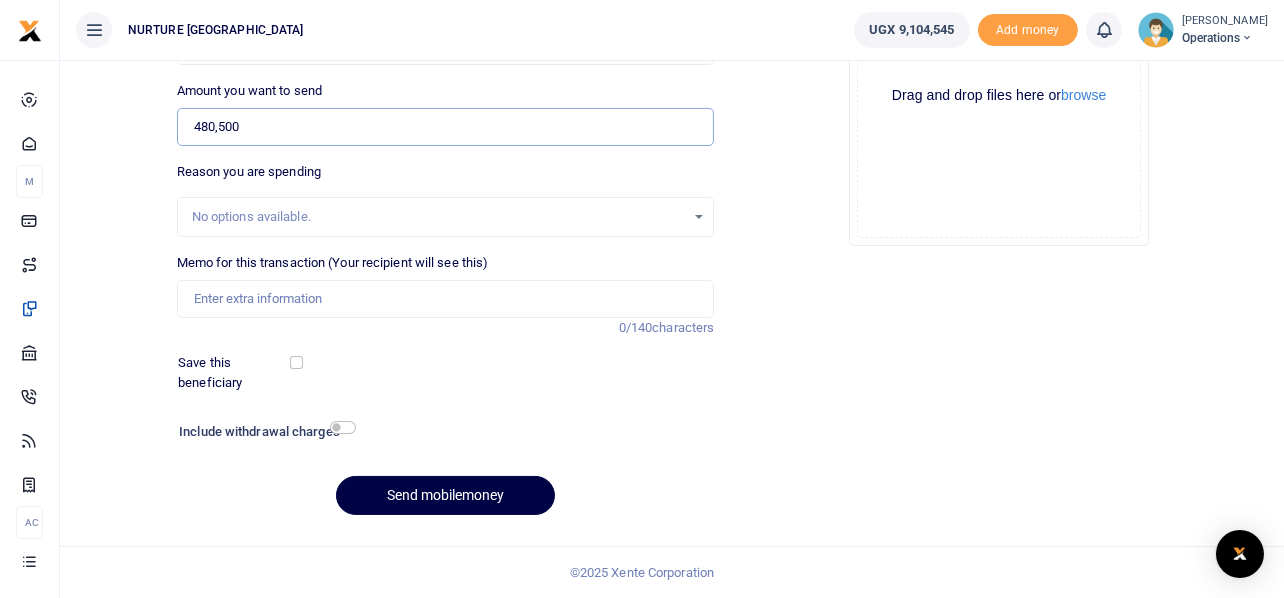 type on "480,500" 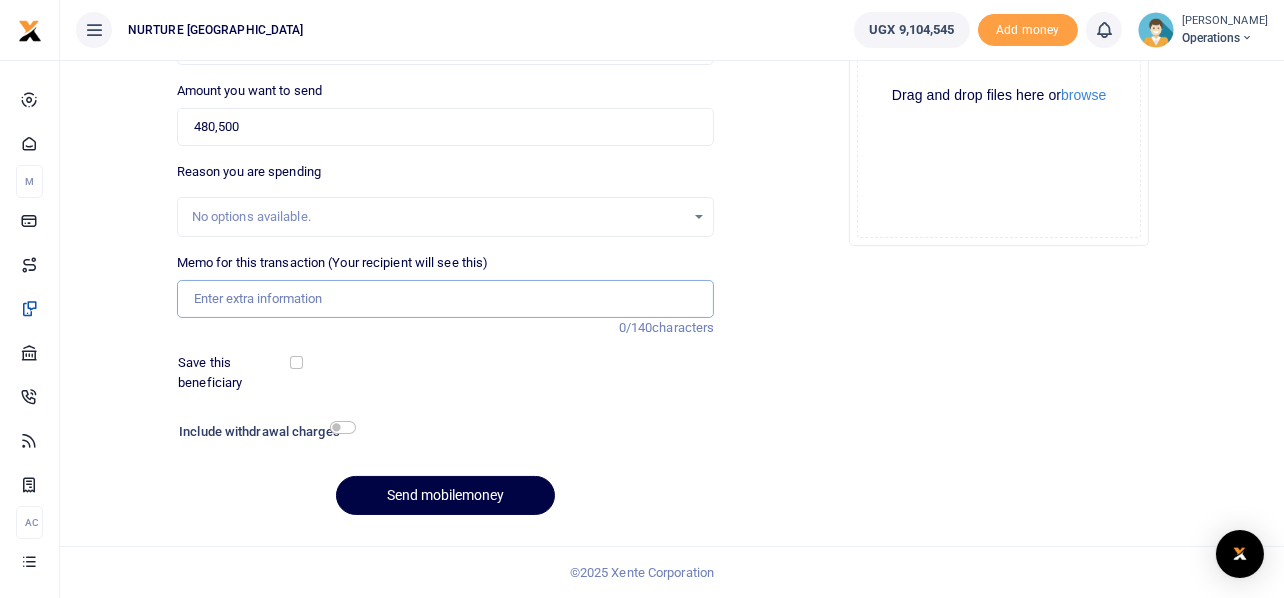 click on "Memo for this transaction (Your recipient will see this)" at bounding box center (446, 299) 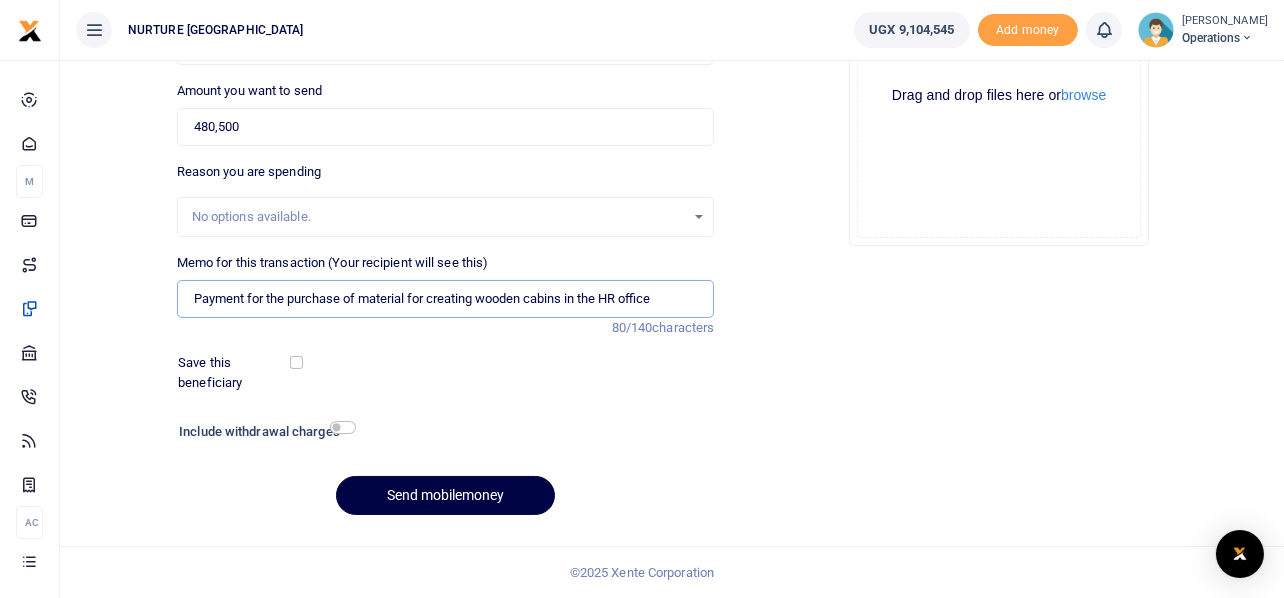 click on "Payment for the purchase of material for creating wooden cabins in the HR office" at bounding box center [446, 299] 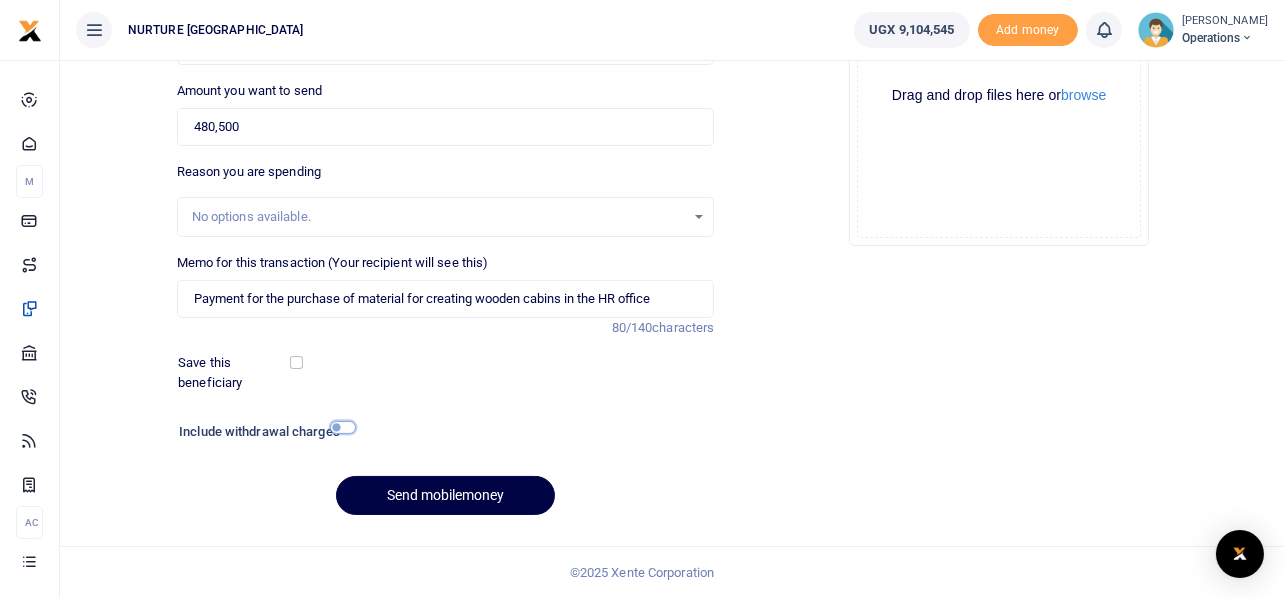 click at bounding box center (343, 427) 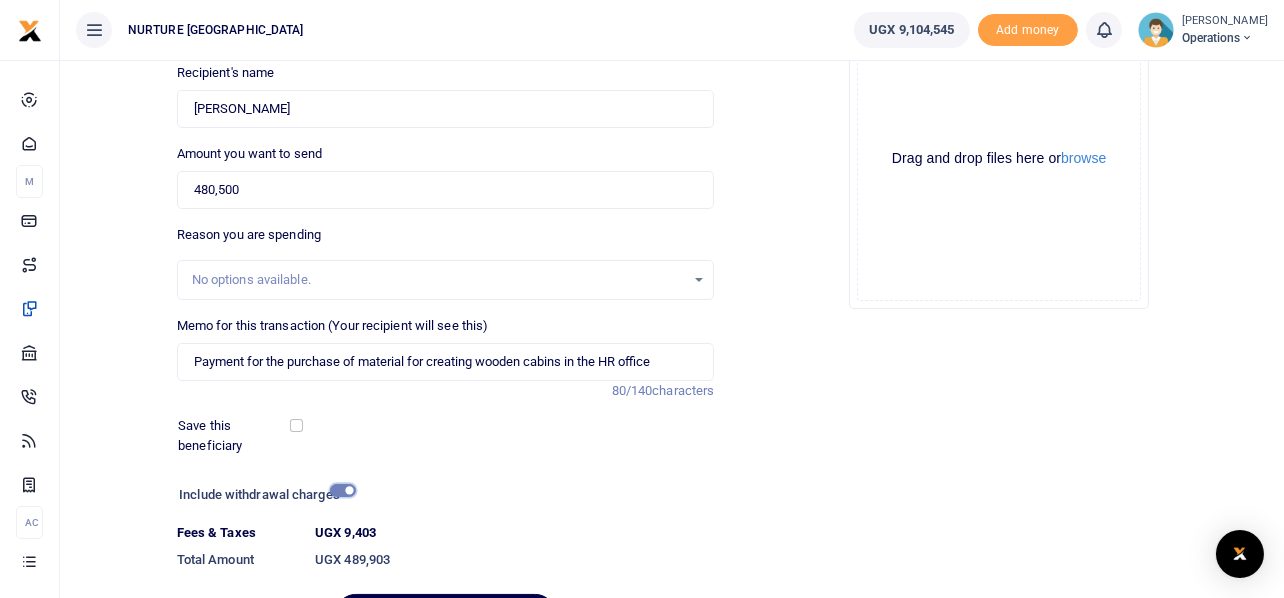 scroll, scrollTop: 342, scrollLeft: 0, axis: vertical 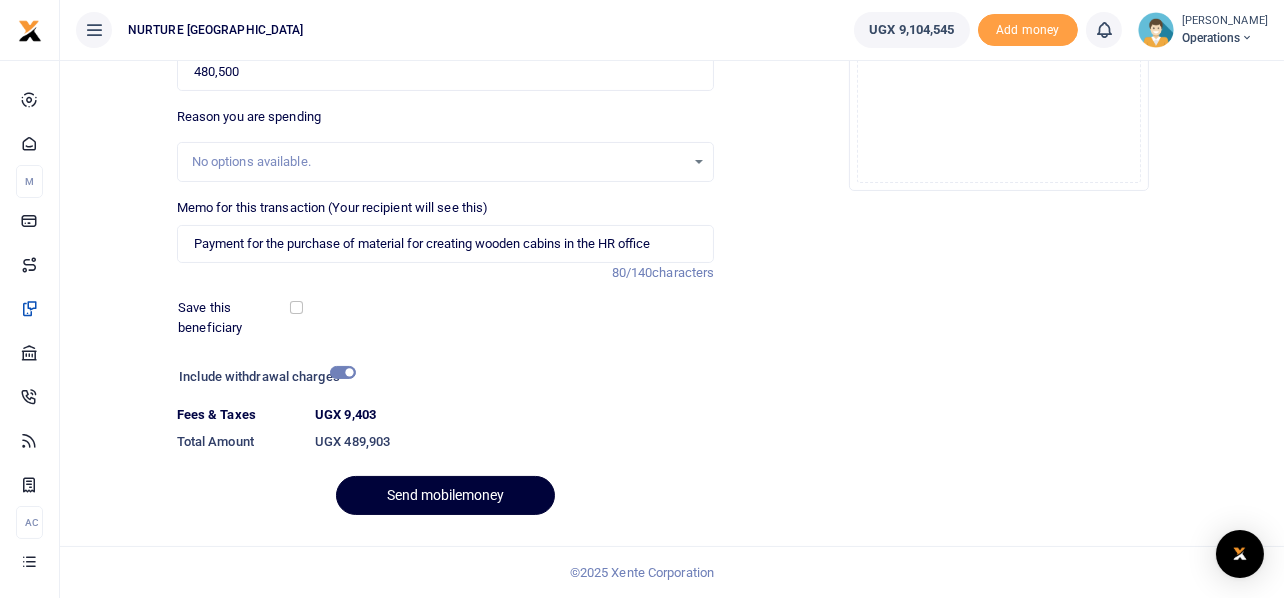 click on "Send mobilemoney" at bounding box center (445, 495) 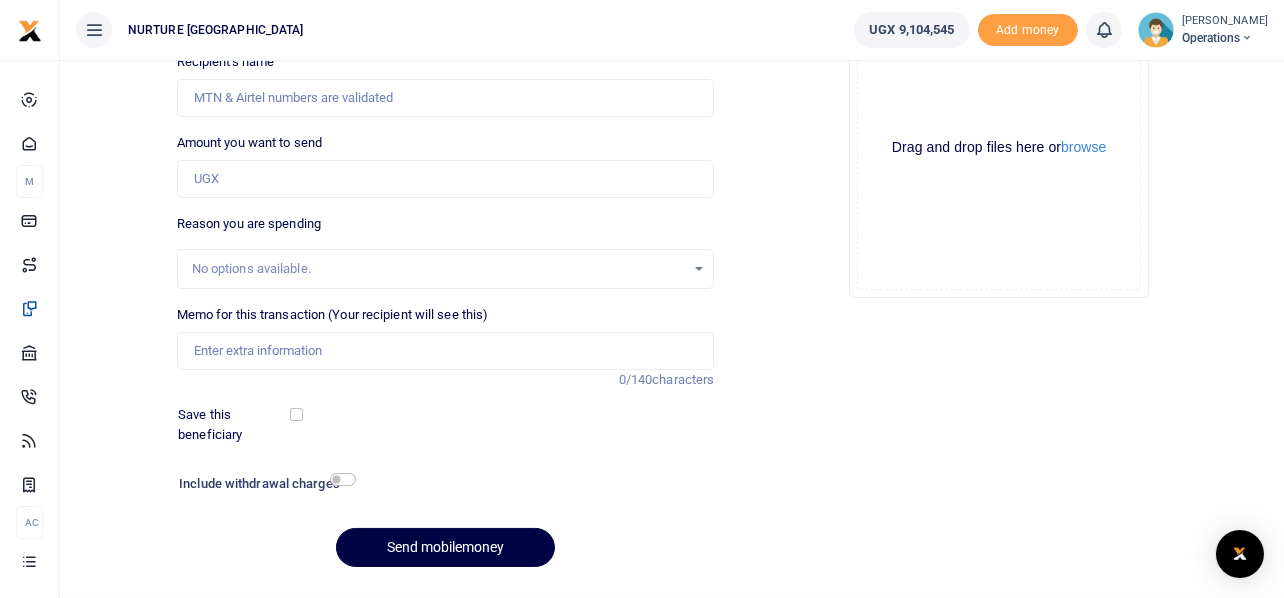 scroll, scrollTop: 0, scrollLeft: 0, axis: both 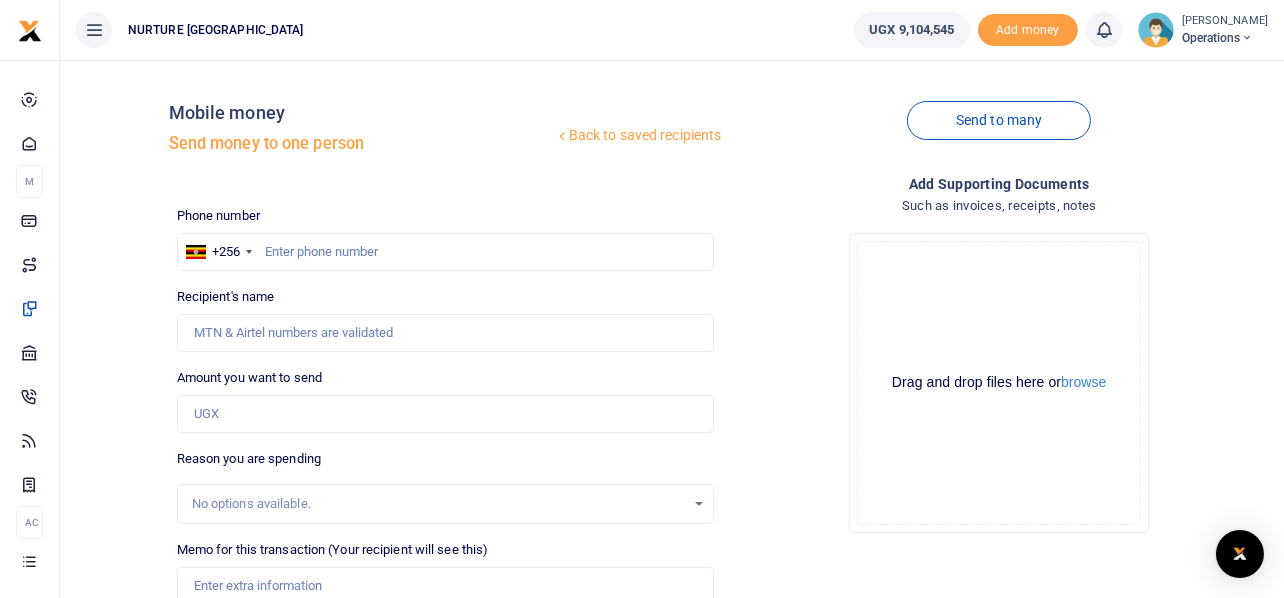 click on "Add supporting Documents" at bounding box center (999, 184) 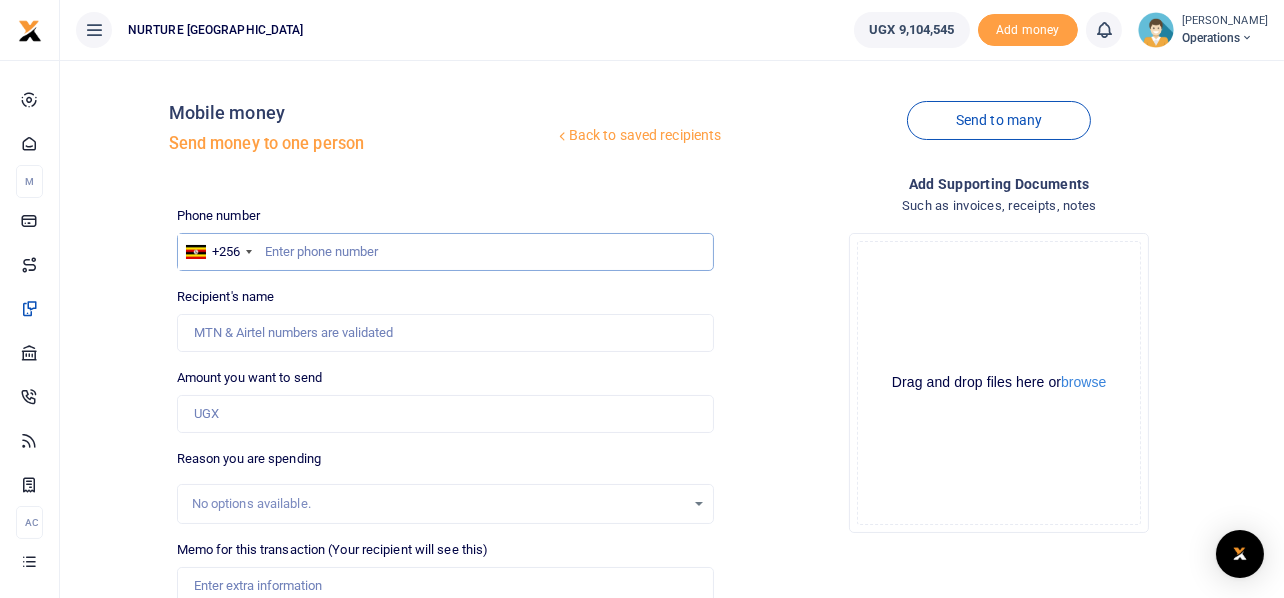 click at bounding box center (446, 252) 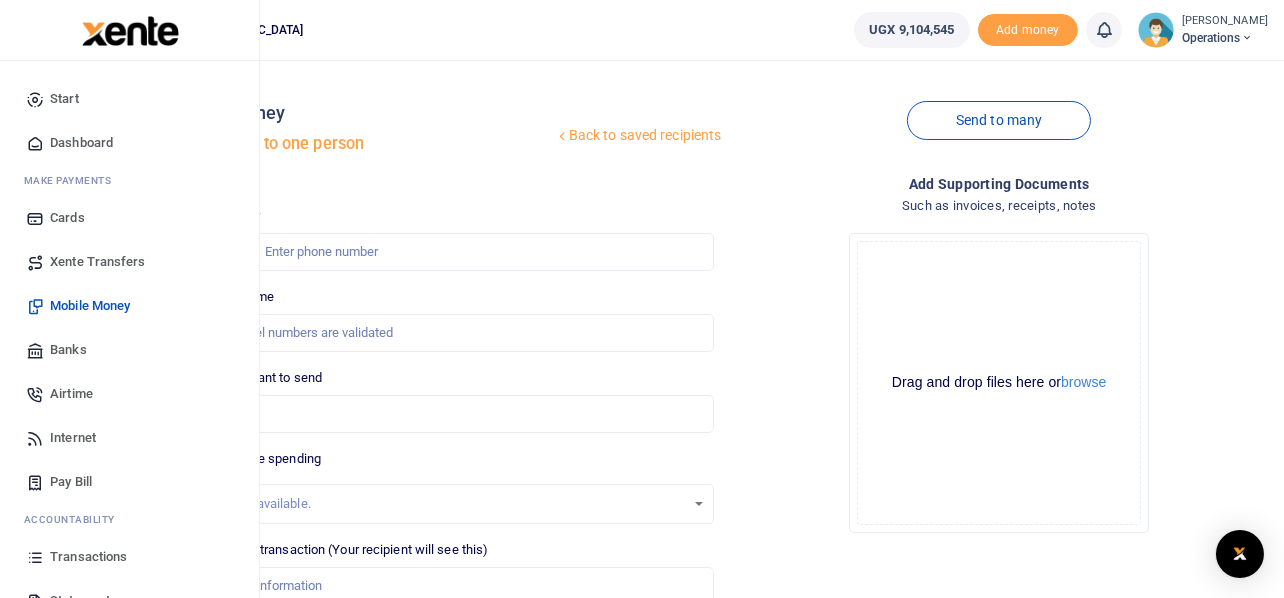 click on "Airtime" at bounding box center (71, 394) 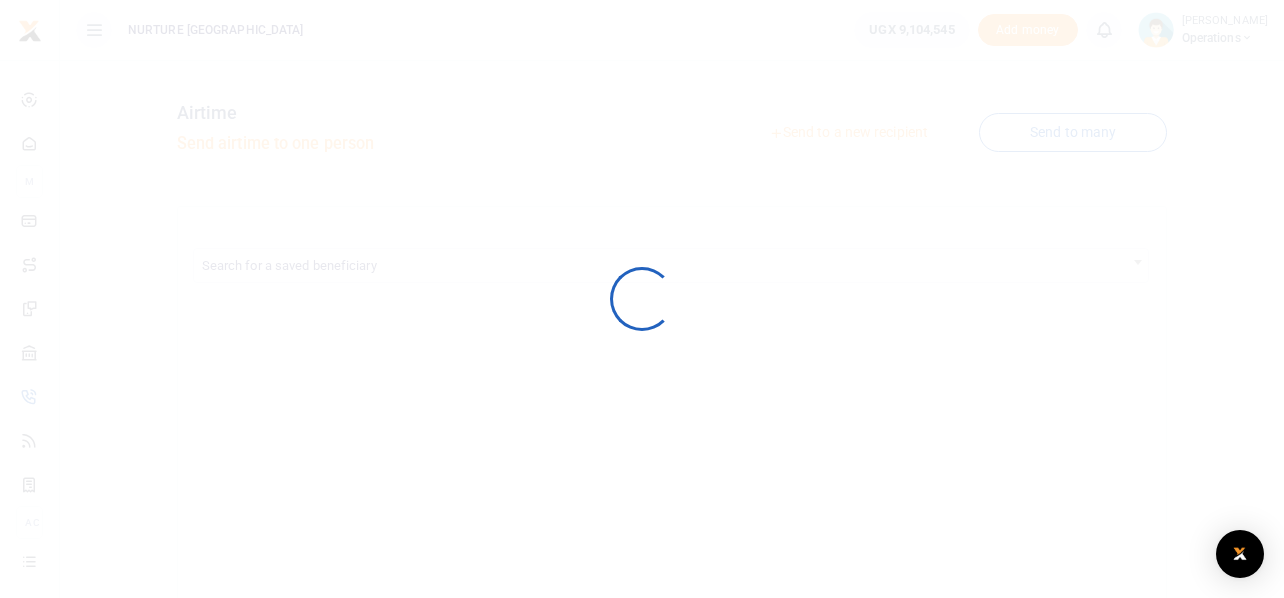 scroll, scrollTop: 0, scrollLeft: 0, axis: both 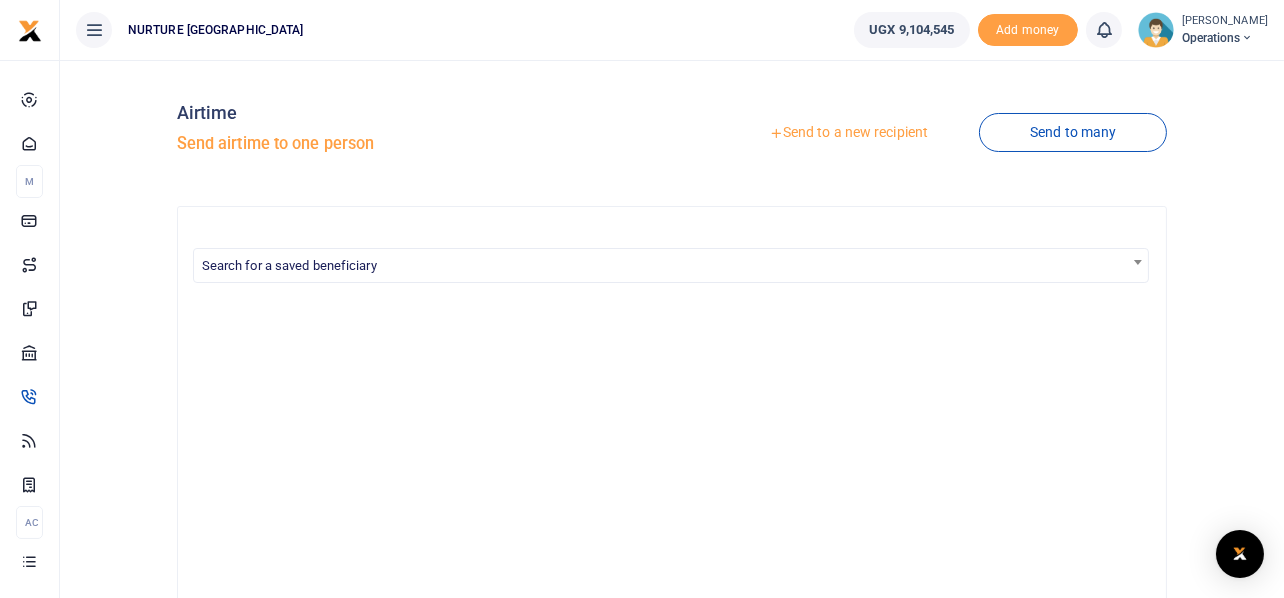 click on "Send to a new recipient" at bounding box center (848, 133) 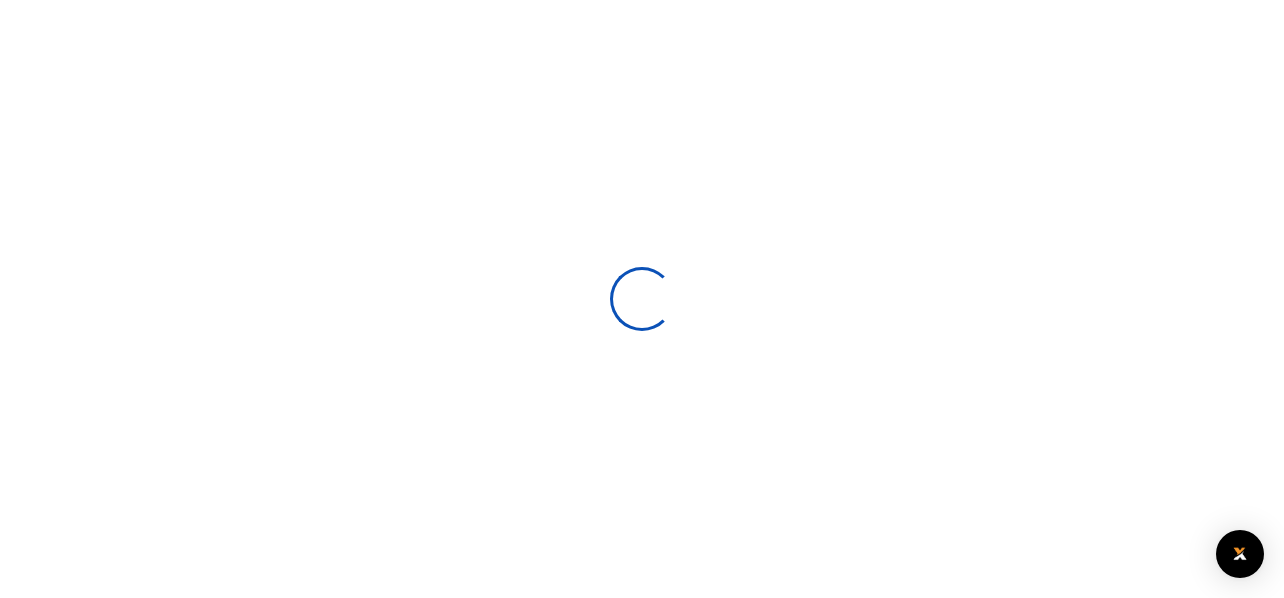 scroll, scrollTop: 0, scrollLeft: 0, axis: both 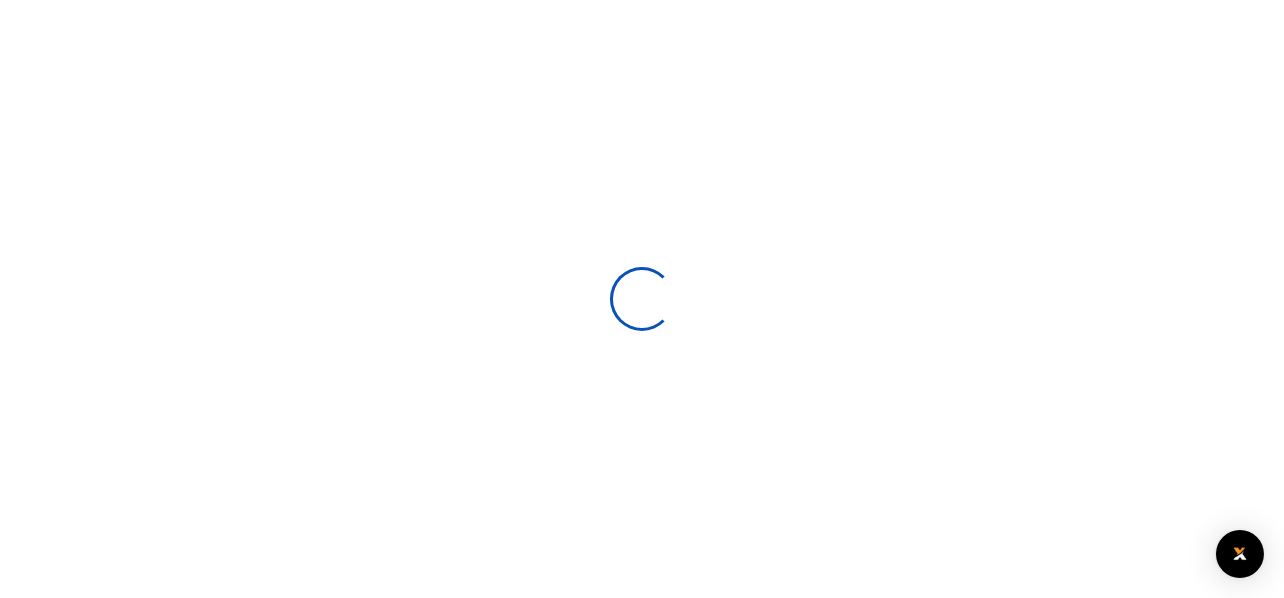 select 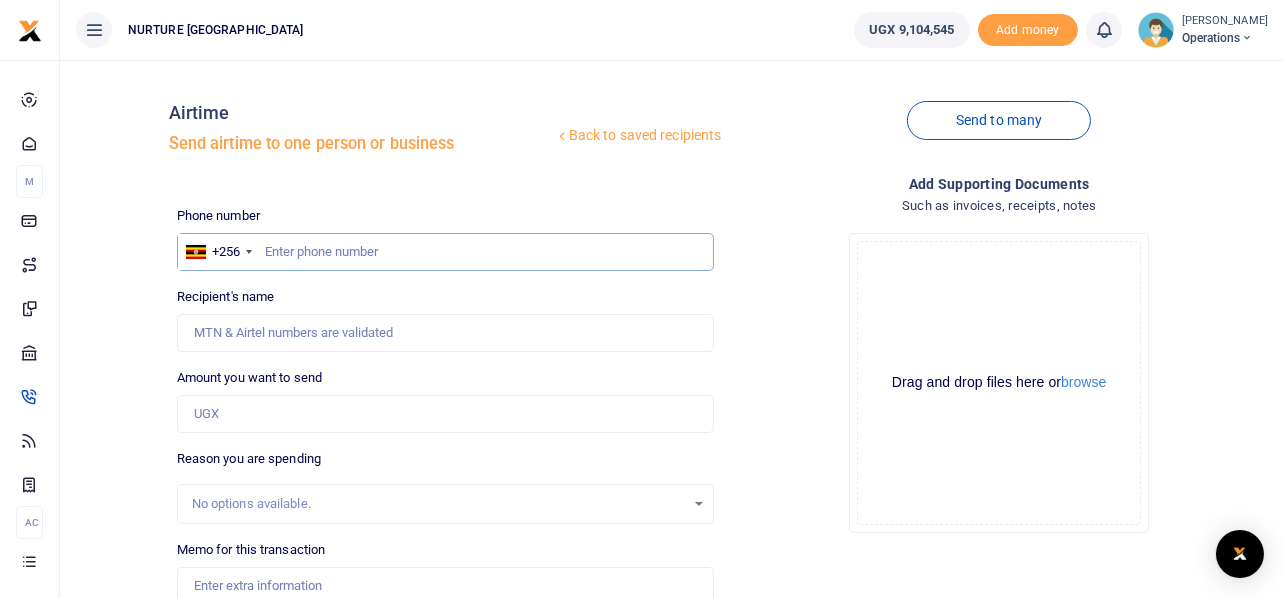 click at bounding box center (446, 252) 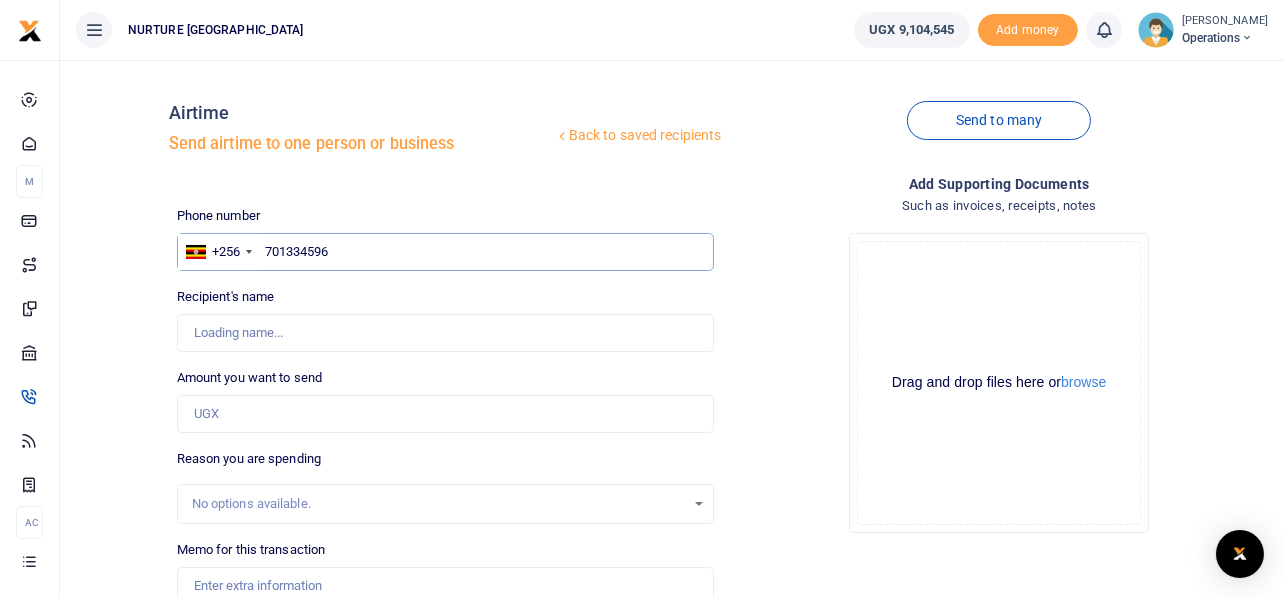 type on "701334596" 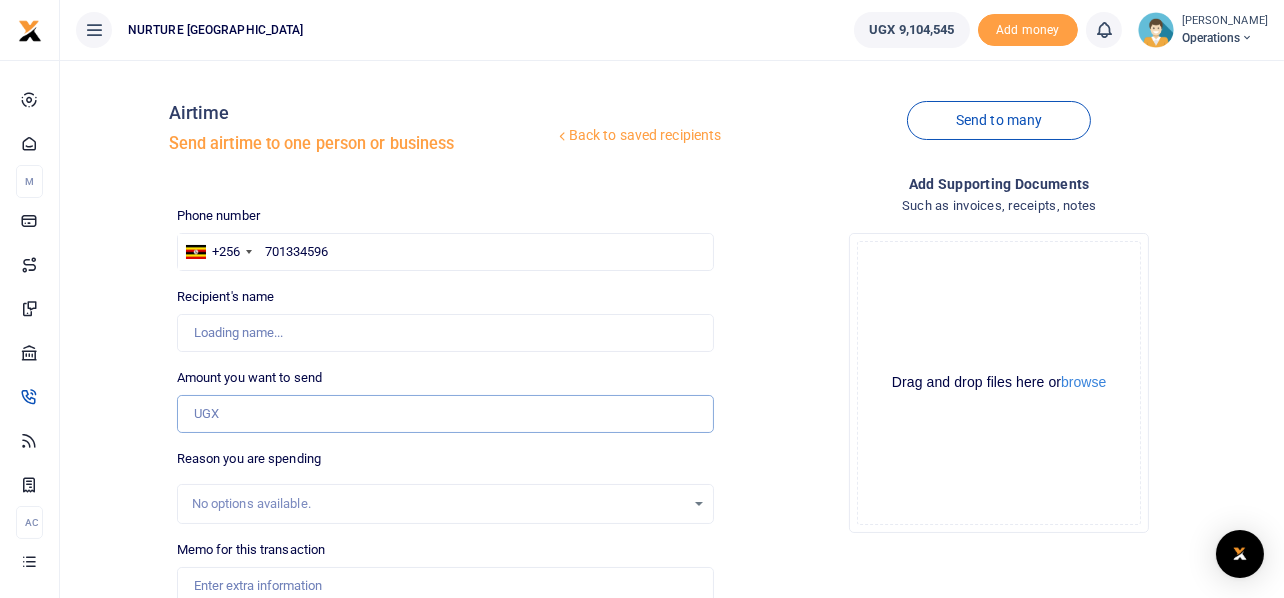 click on "Amount you want to send" at bounding box center [446, 414] 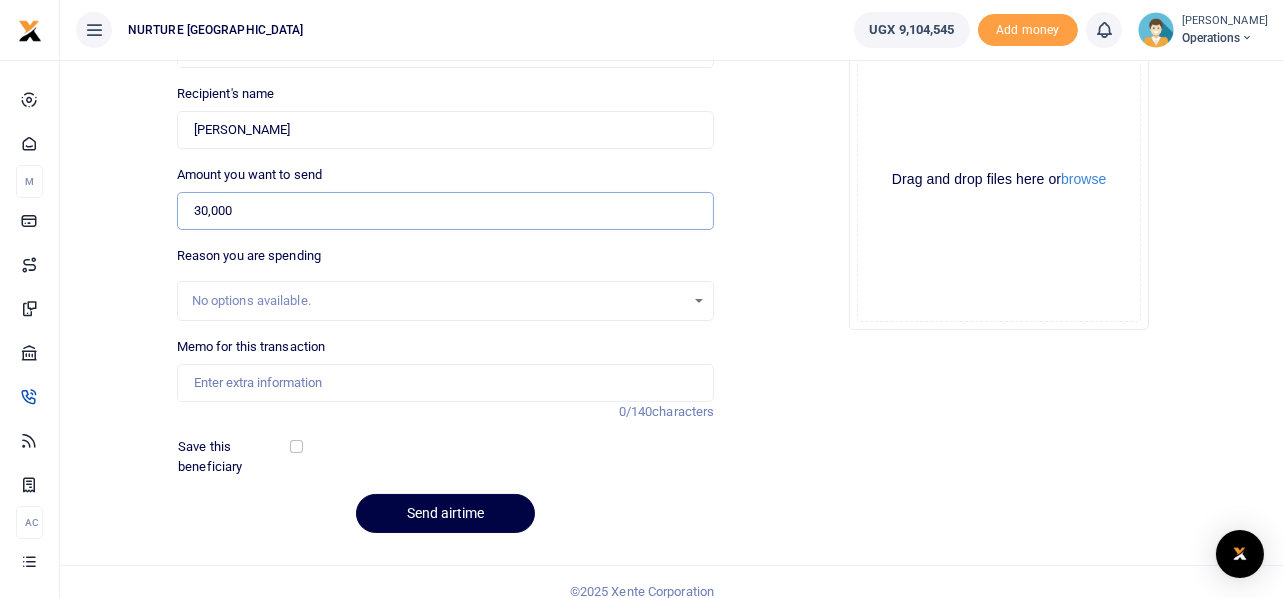 scroll, scrollTop: 221, scrollLeft: 0, axis: vertical 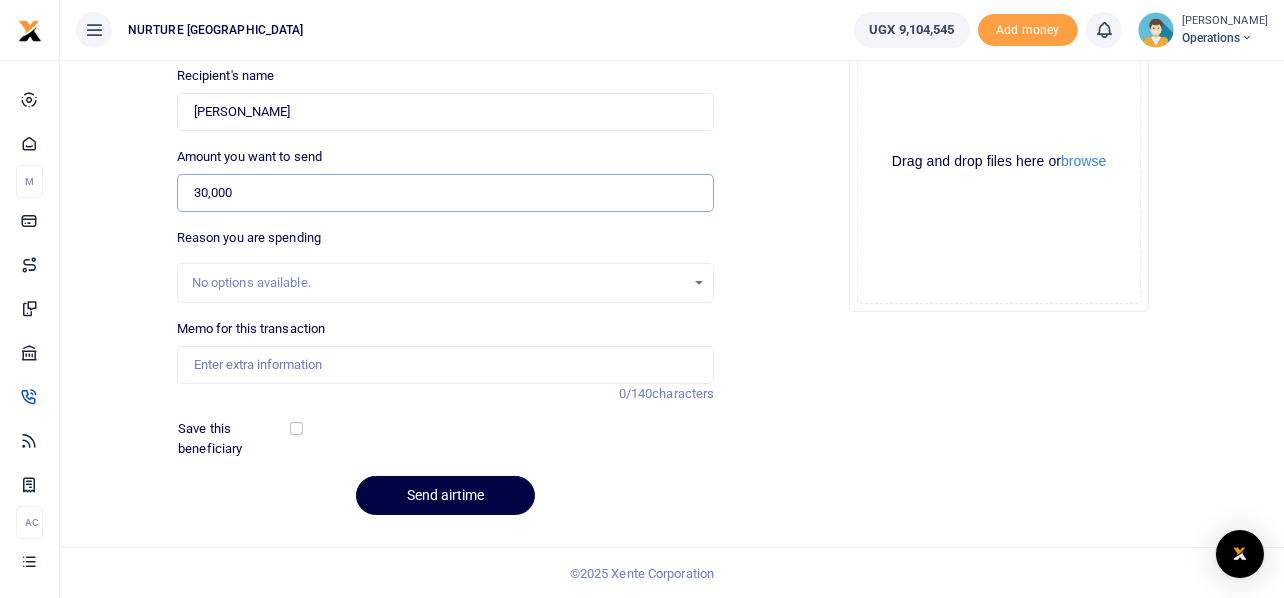 type on "30,000" 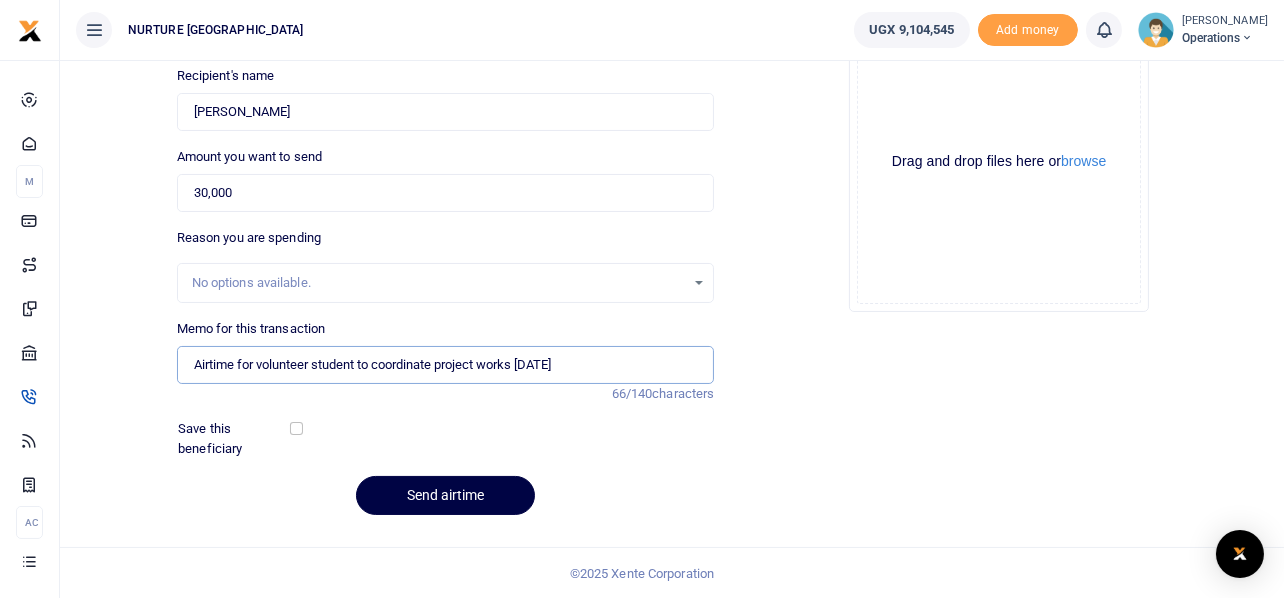 click on "Airtime for volunteer student to coordinate project works May 2025" at bounding box center (446, 365) 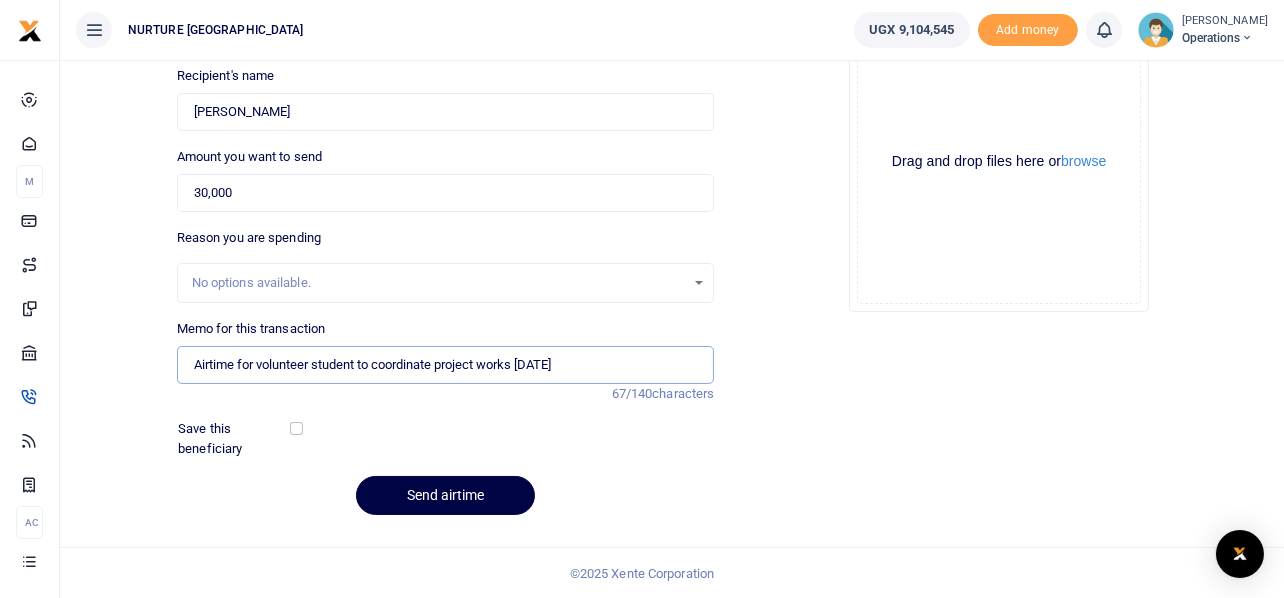 click on "Airtime for volunteer student to coordinate project works July 2025" at bounding box center (446, 365) 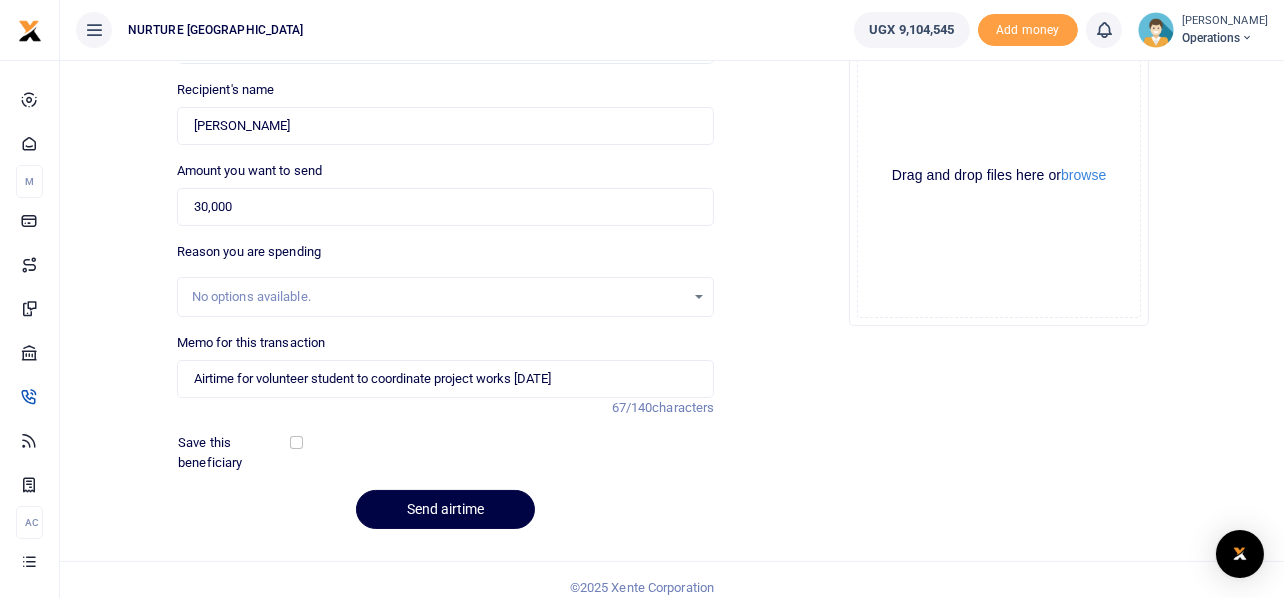 scroll, scrollTop: 221, scrollLeft: 0, axis: vertical 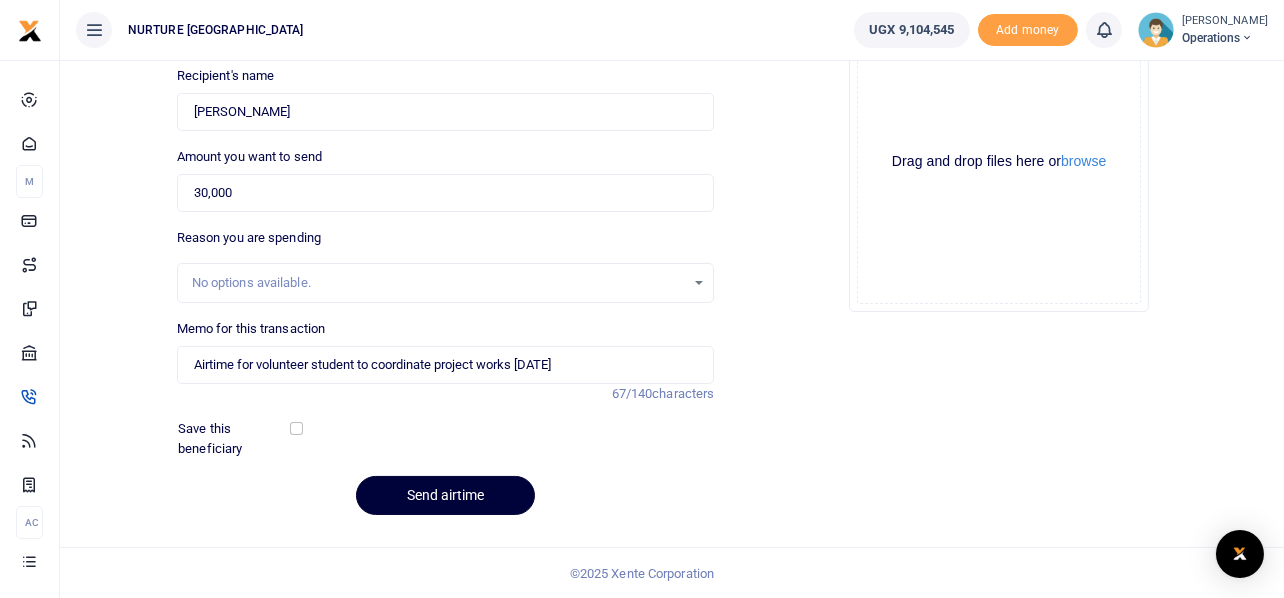 click on "Send airtime" at bounding box center [445, 495] 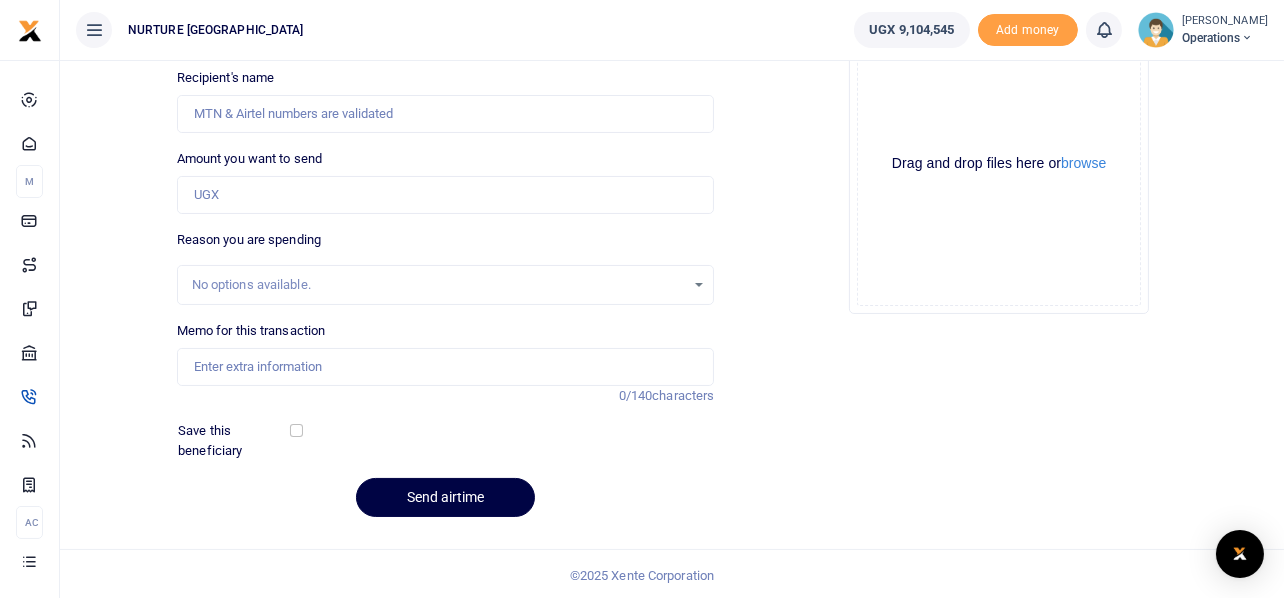 scroll, scrollTop: 0, scrollLeft: 0, axis: both 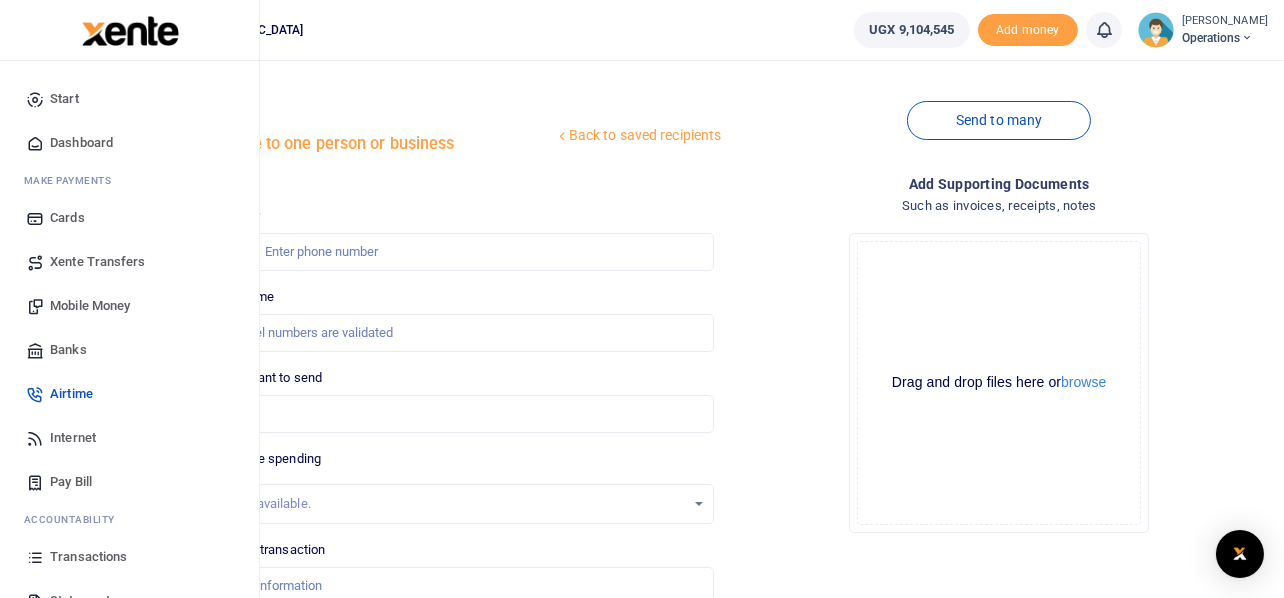 click on "Mobile Money" at bounding box center [90, 306] 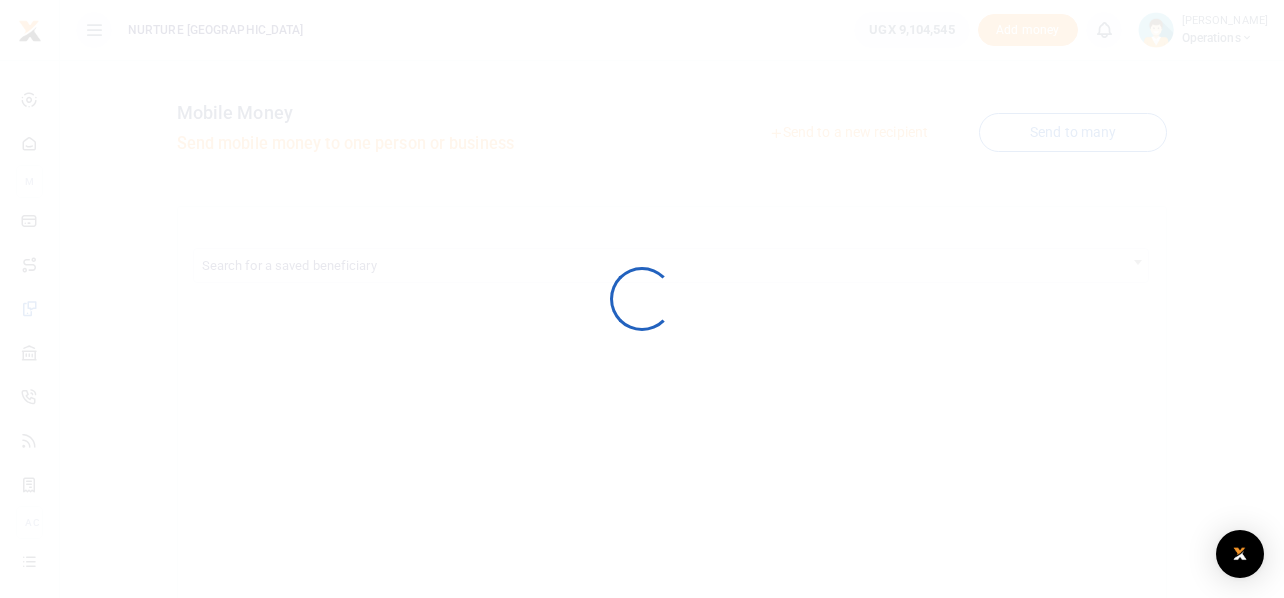 scroll, scrollTop: 0, scrollLeft: 0, axis: both 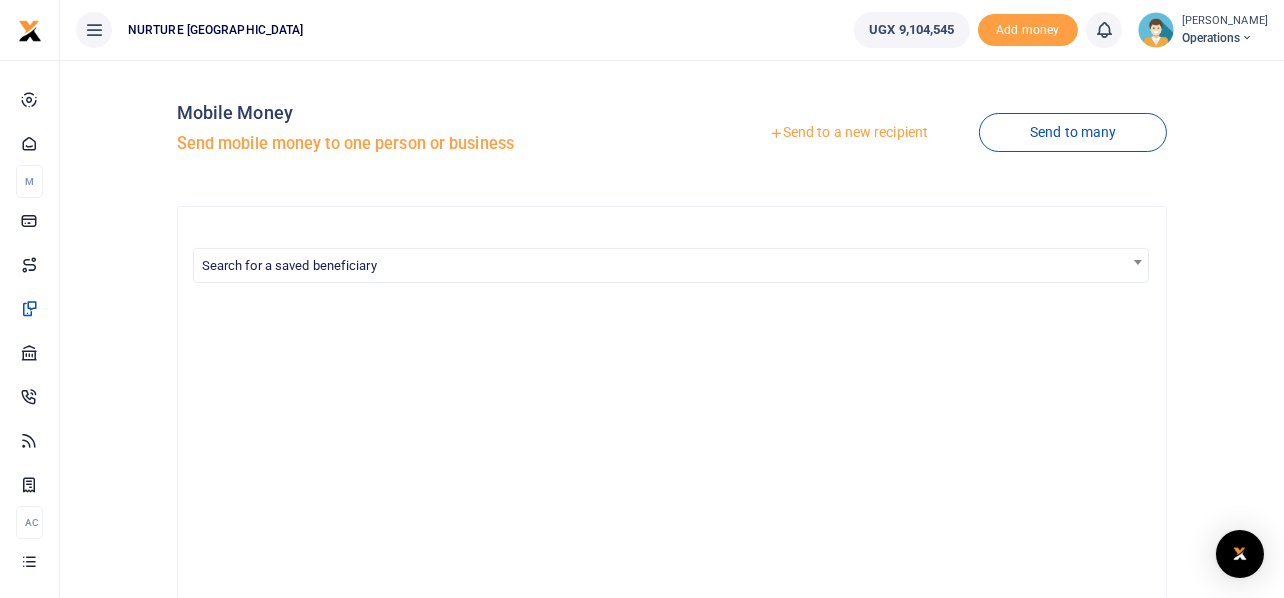 click on "Send to a new recipient" at bounding box center [848, 133] 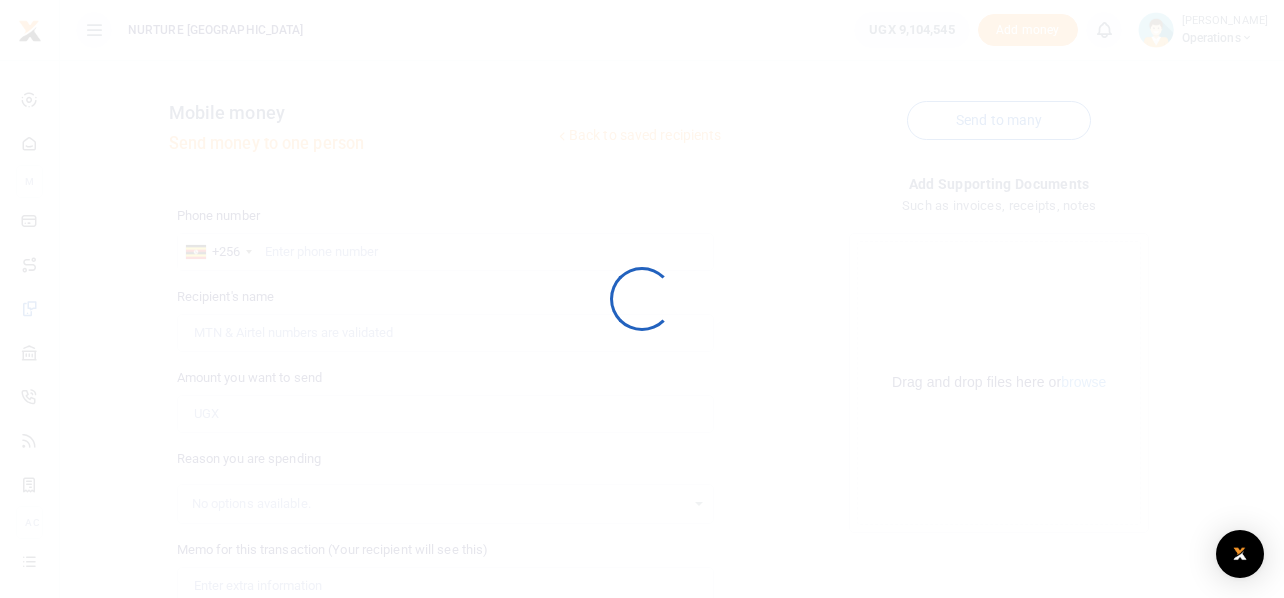 scroll, scrollTop: 0, scrollLeft: 0, axis: both 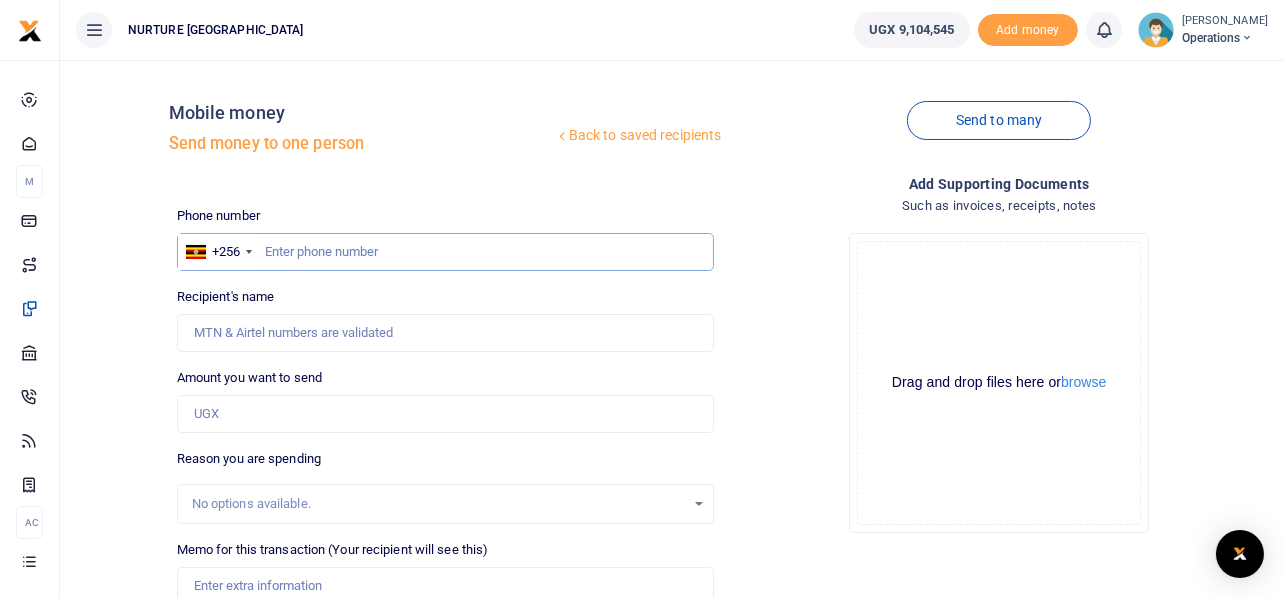 click at bounding box center (446, 252) 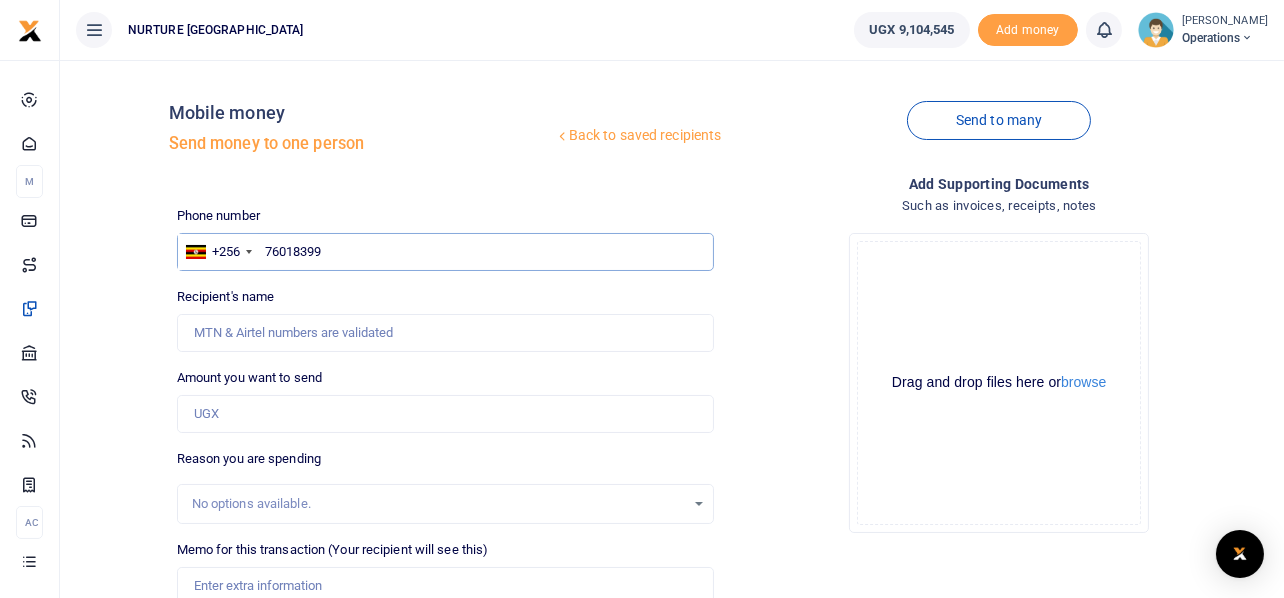 type on "760183991" 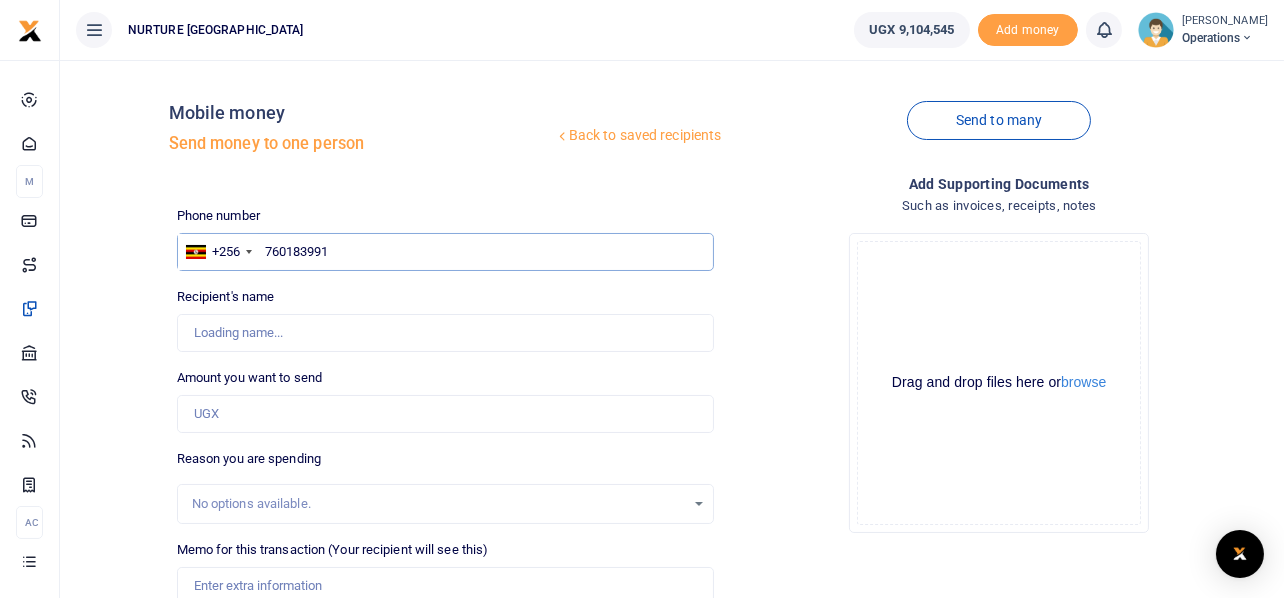 type on "[PERSON_NAME]" 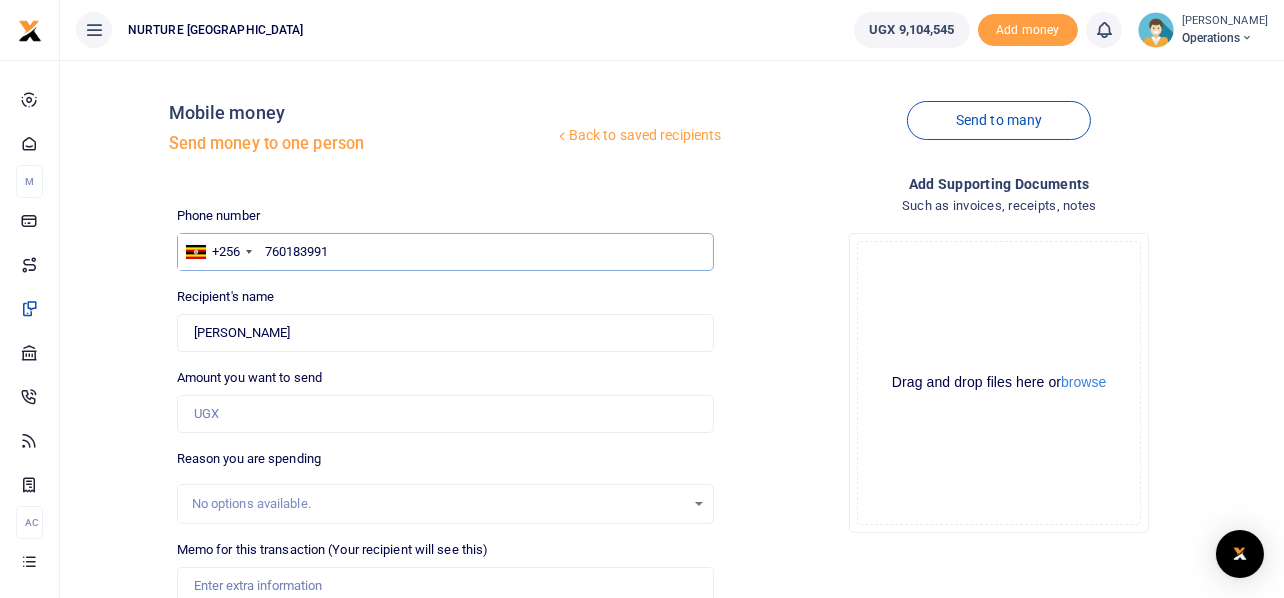 type on "760183991" 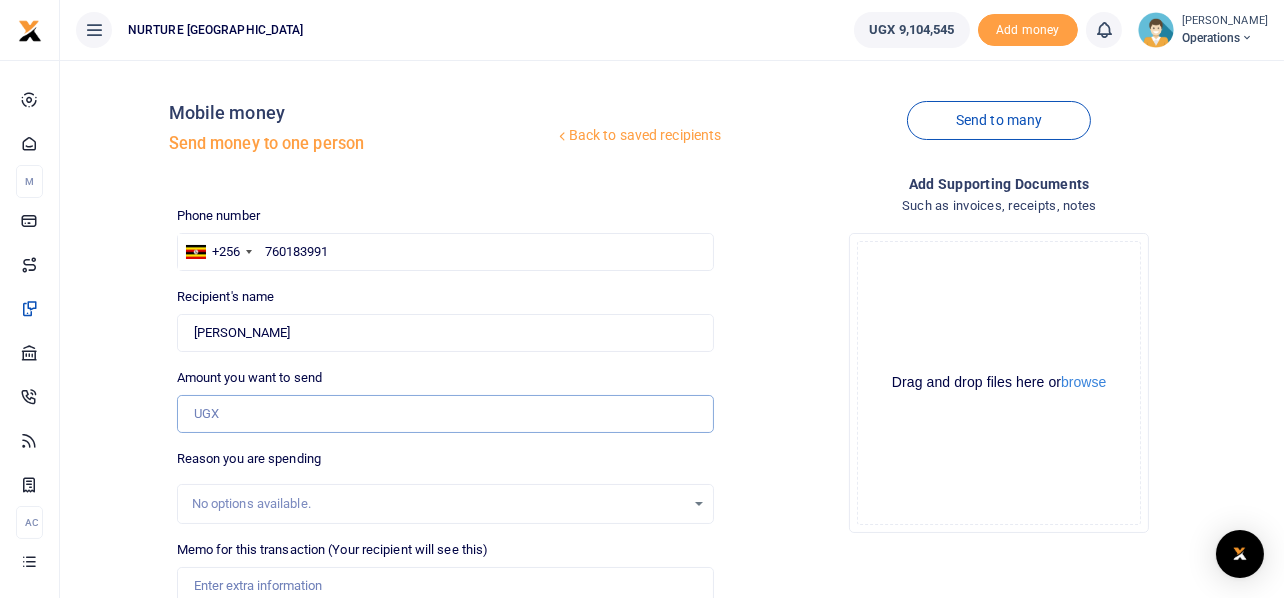 click on "Amount you want to send" at bounding box center [446, 414] 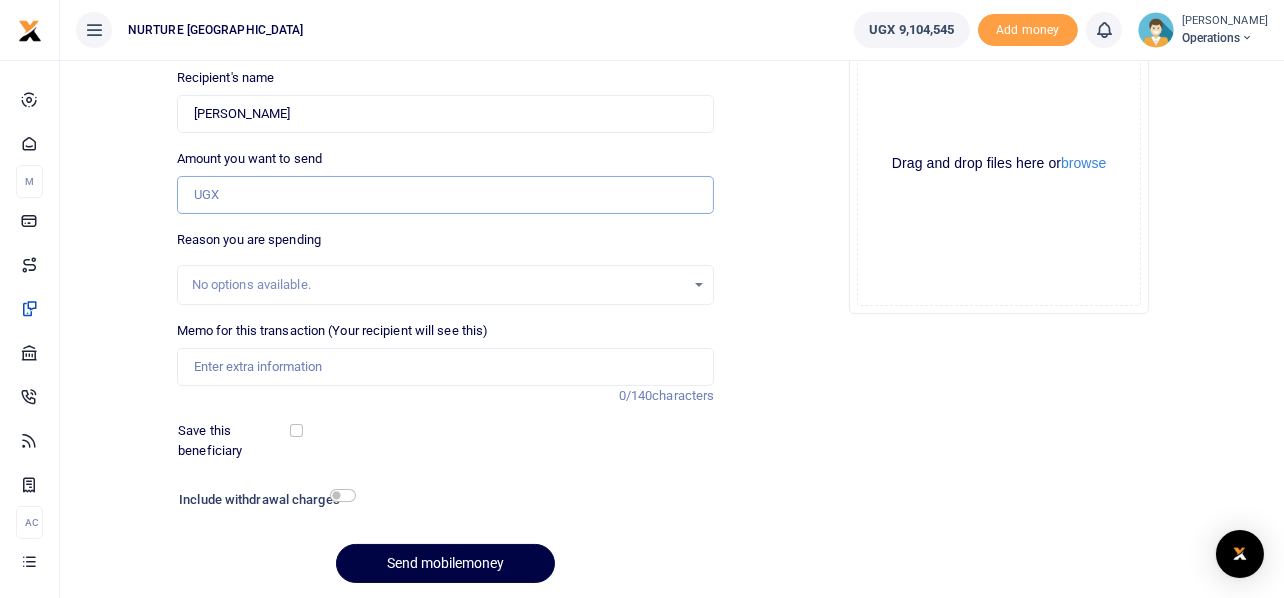 scroll, scrollTop: 187, scrollLeft: 0, axis: vertical 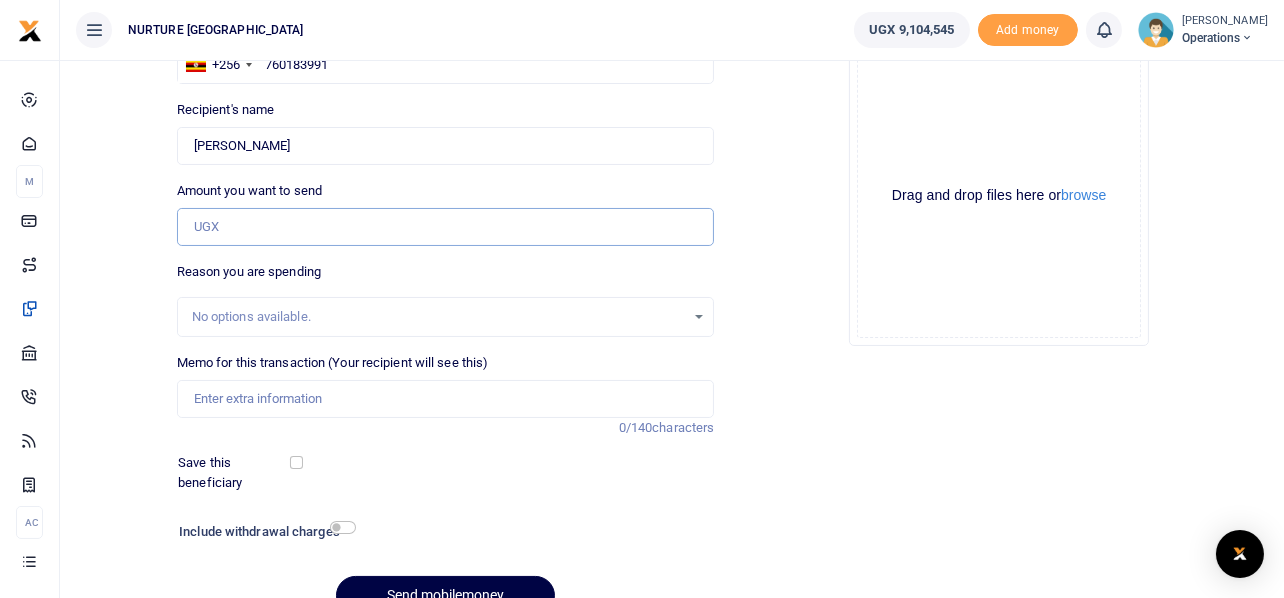 click on "Amount you want to send" at bounding box center (446, 227) 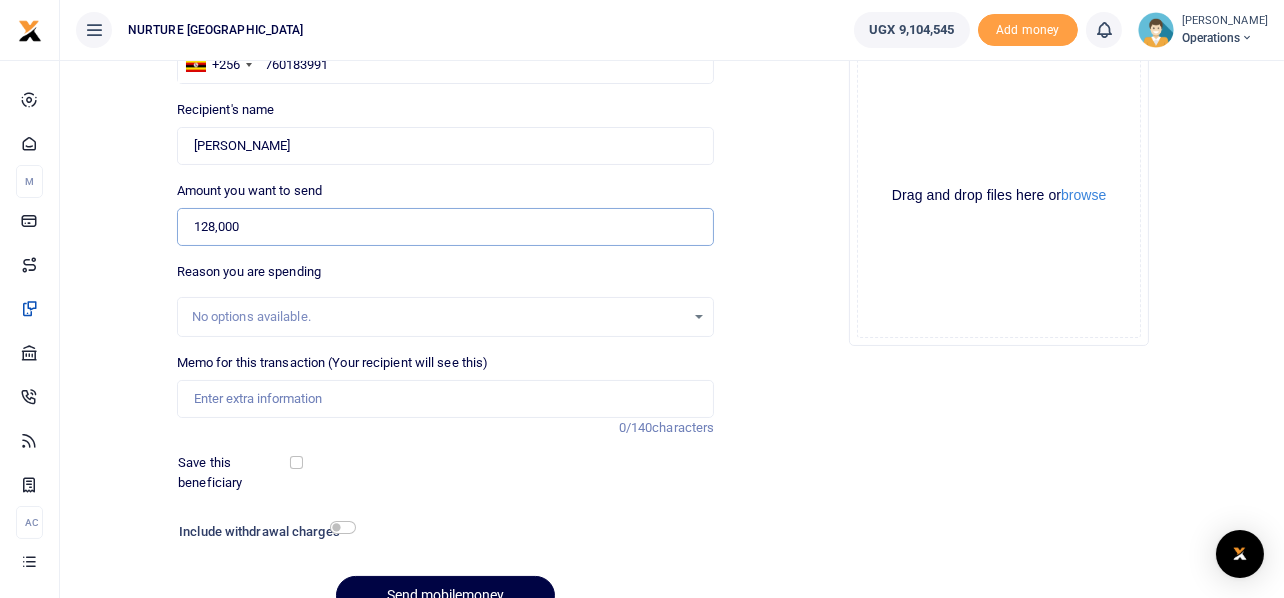 scroll, scrollTop: 287, scrollLeft: 0, axis: vertical 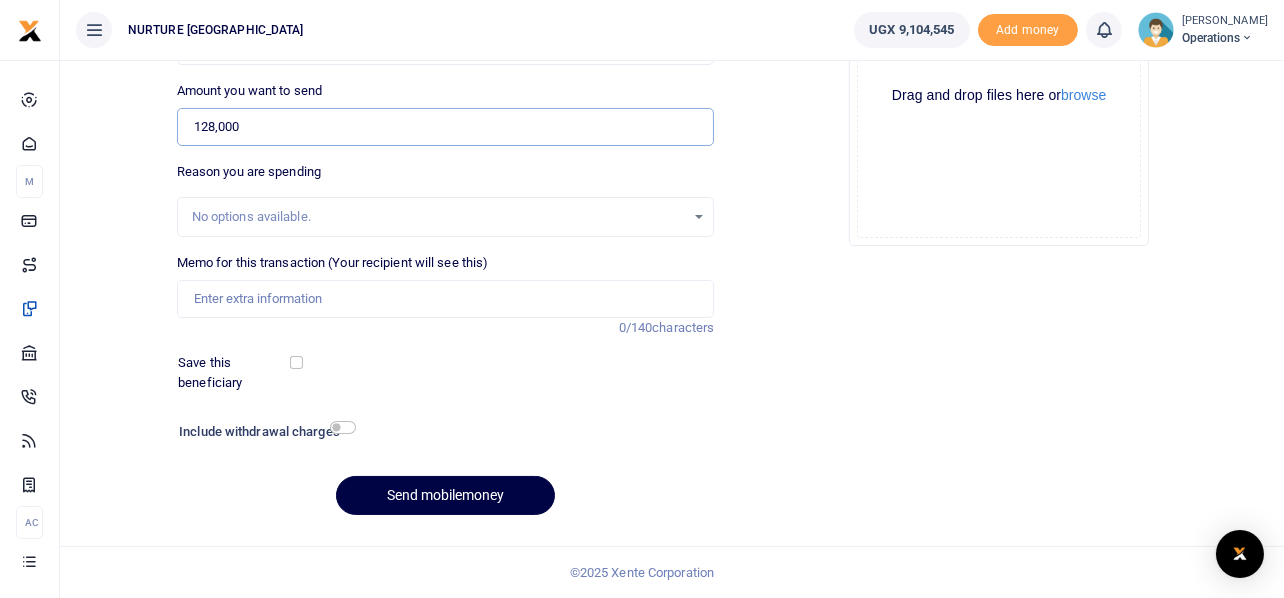 type on "128,000" 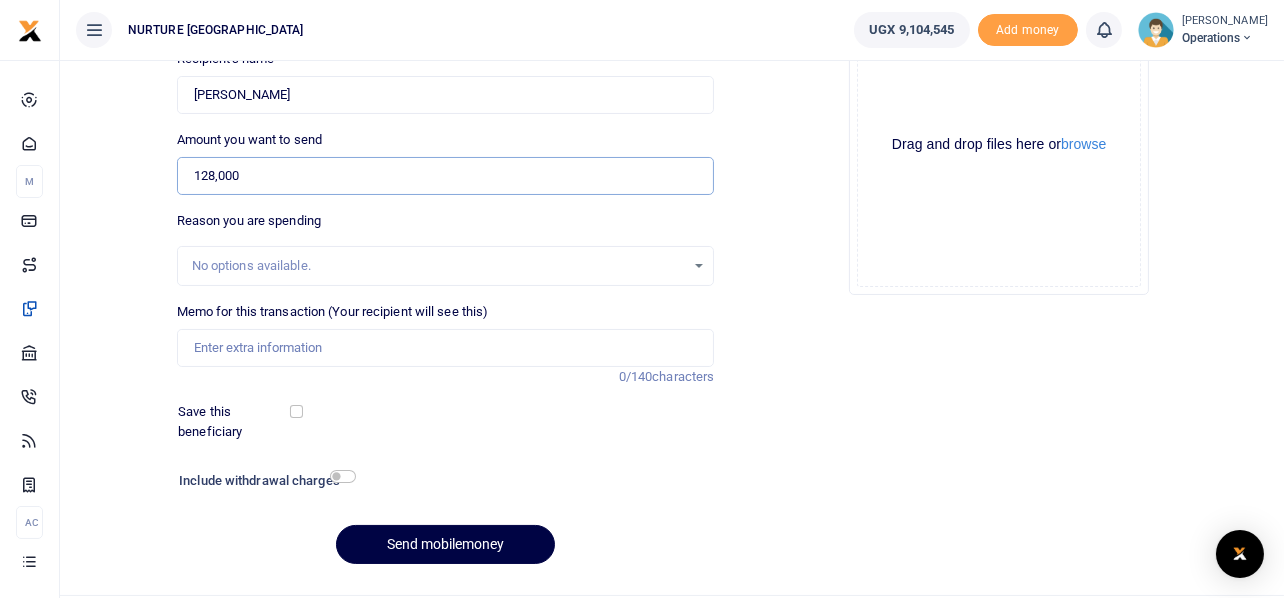 scroll, scrollTop: 287, scrollLeft: 0, axis: vertical 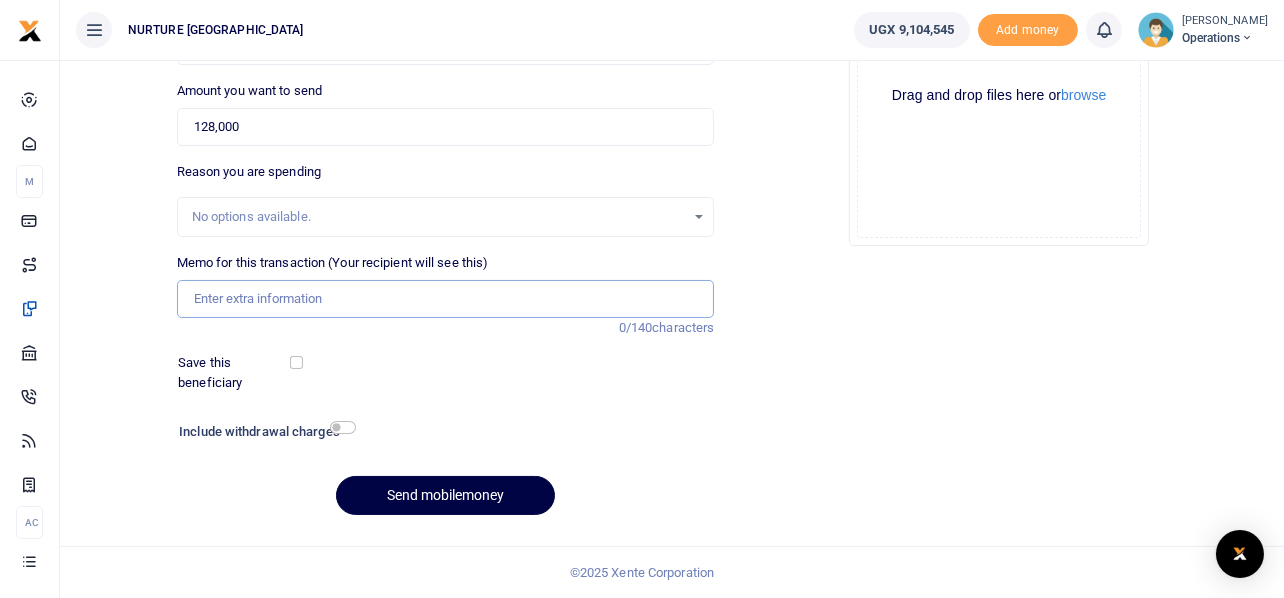 click on "Memo for this transaction (Your recipient will see this)" at bounding box center (446, 299) 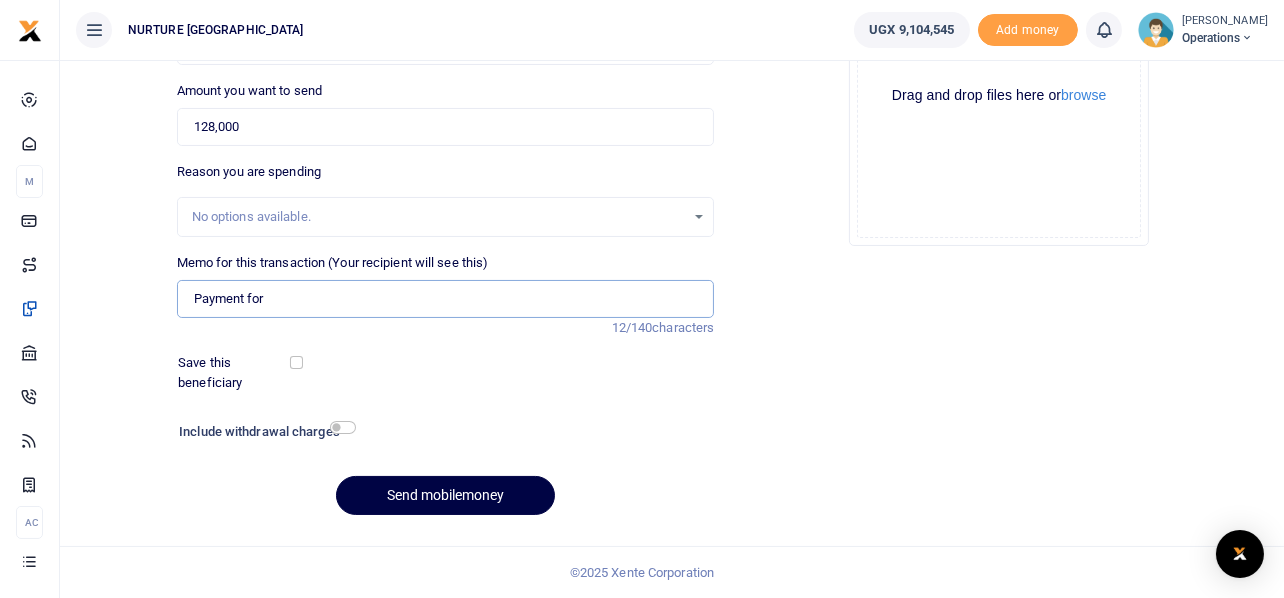 click on "Payment for" at bounding box center [446, 299] 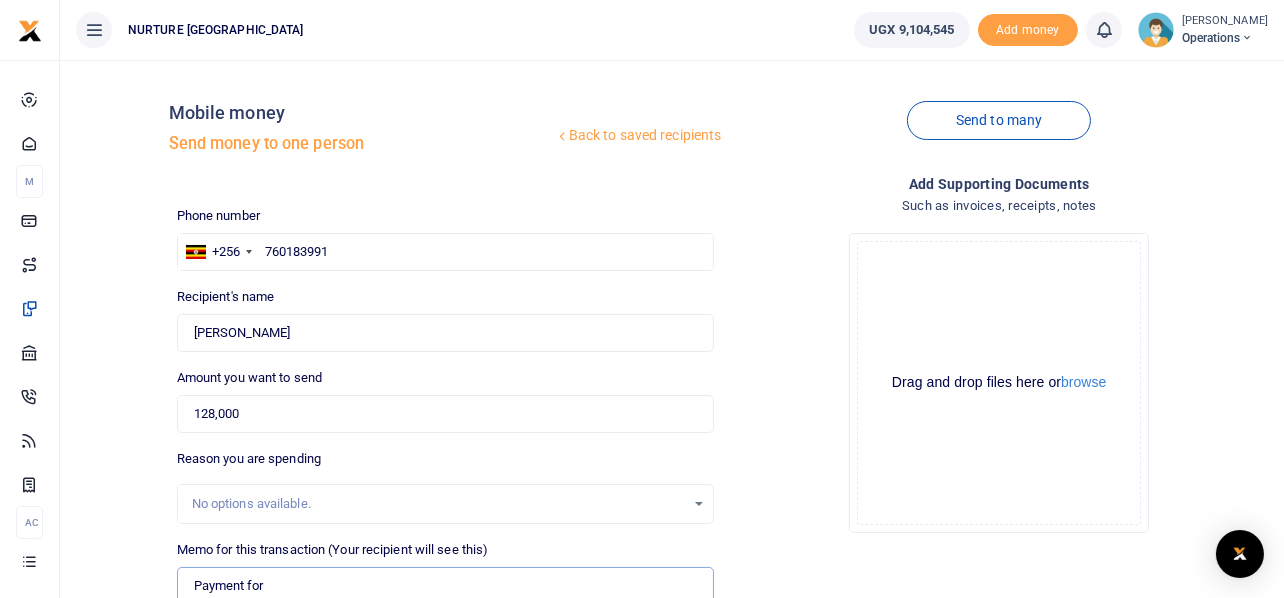 scroll, scrollTop: 287, scrollLeft: 0, axis: vertical 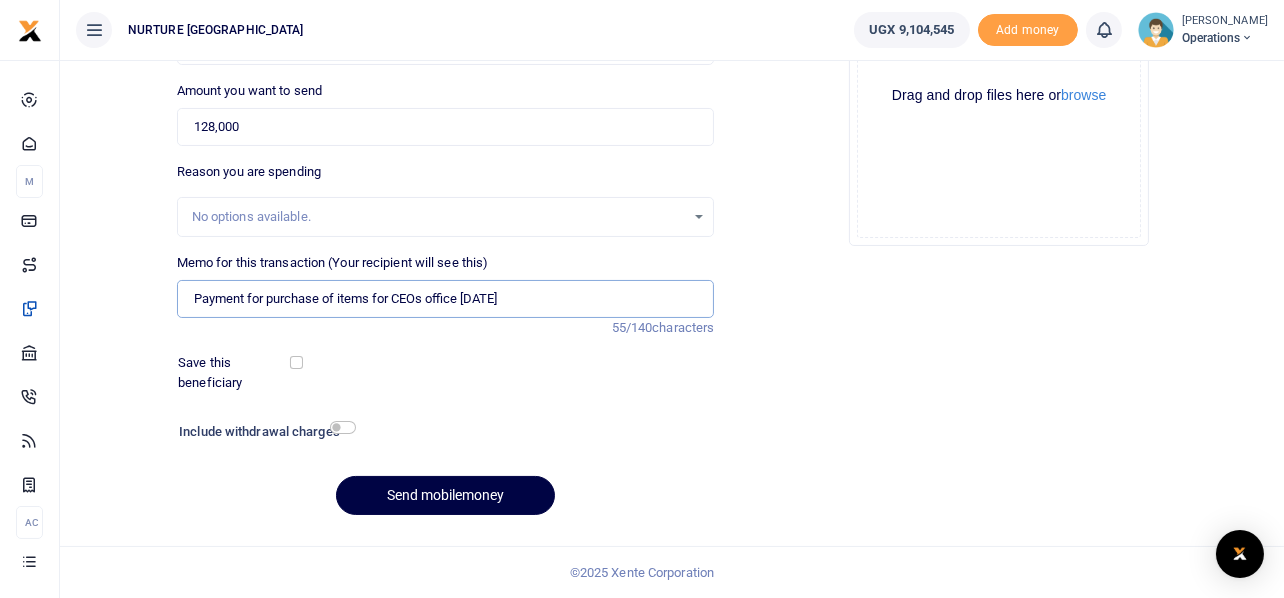 type on "Payment for purchase of items for CEOs office July 2025" 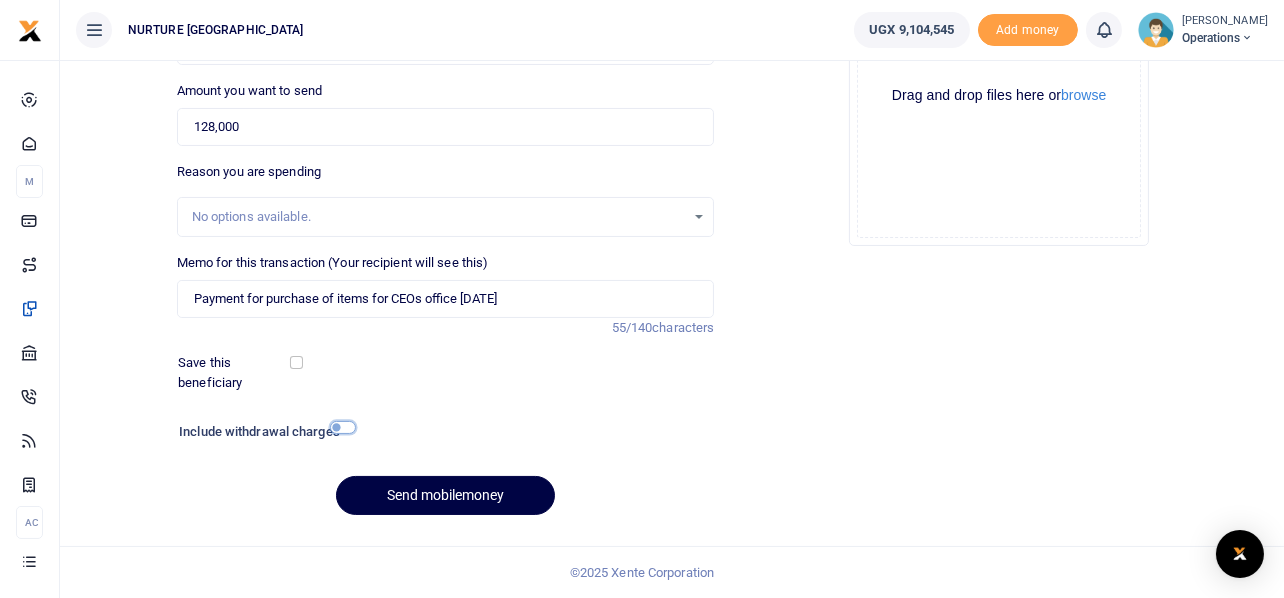 drag, startPoint x: 347, startPoint y: 431, endPoint x: 354, endPoint y: 406, distance: 25.96151 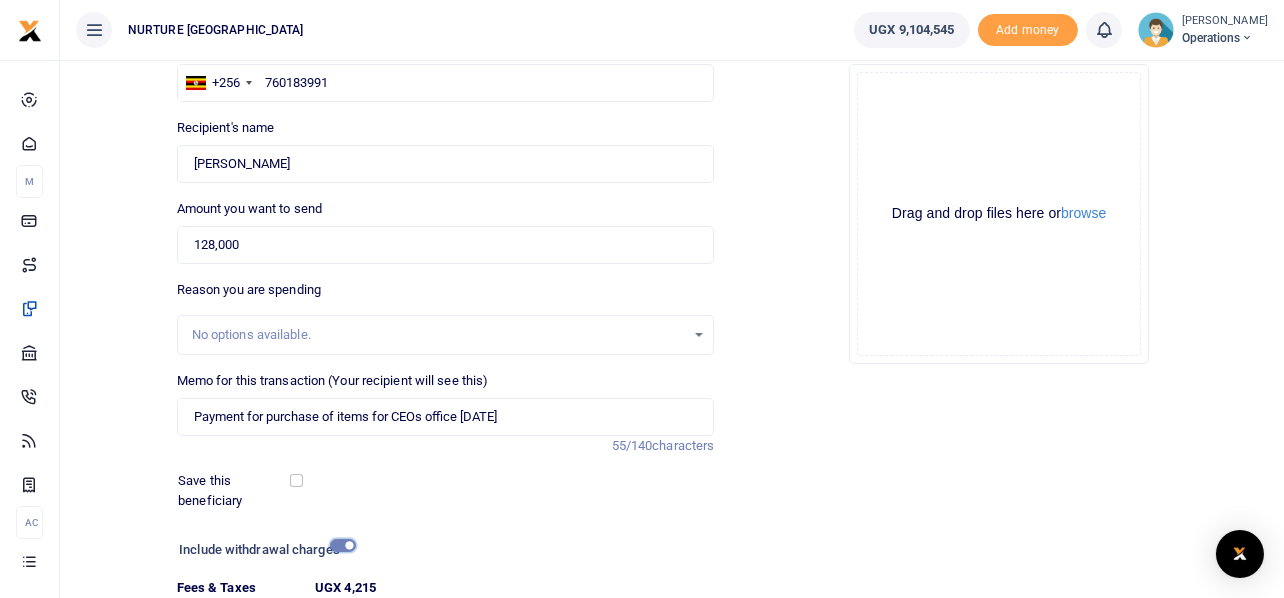 scroll, scrollTop: 342, scrollLeft: 0, axis: vertical 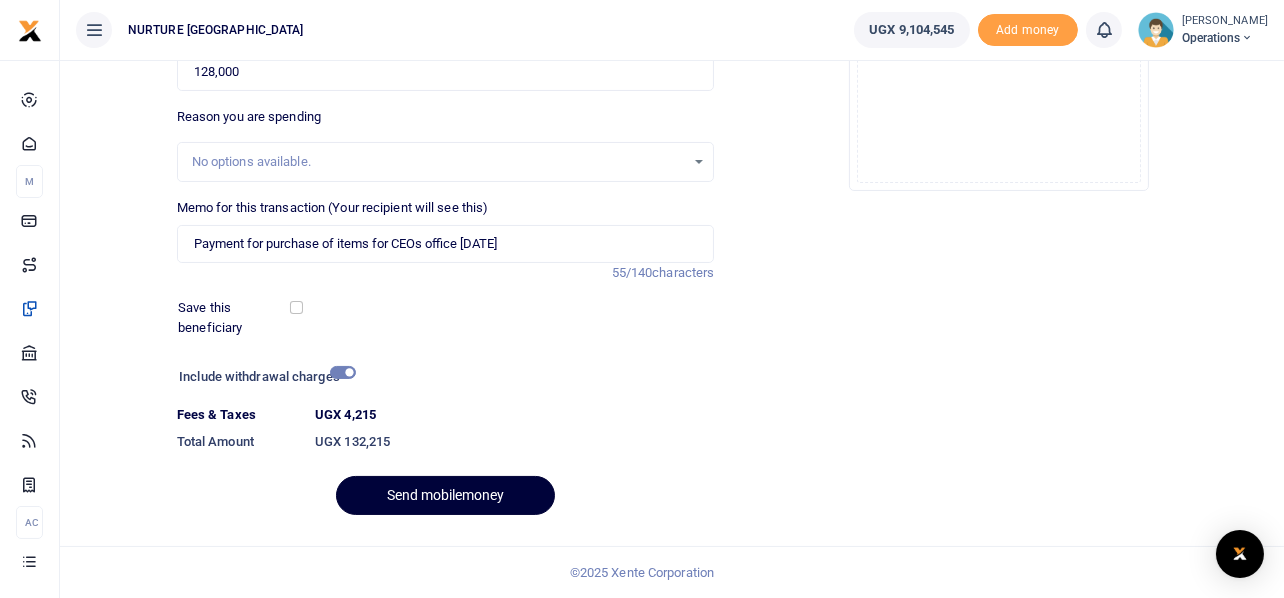 click on "Send mobilemoney" at bounding box center (445, 495) 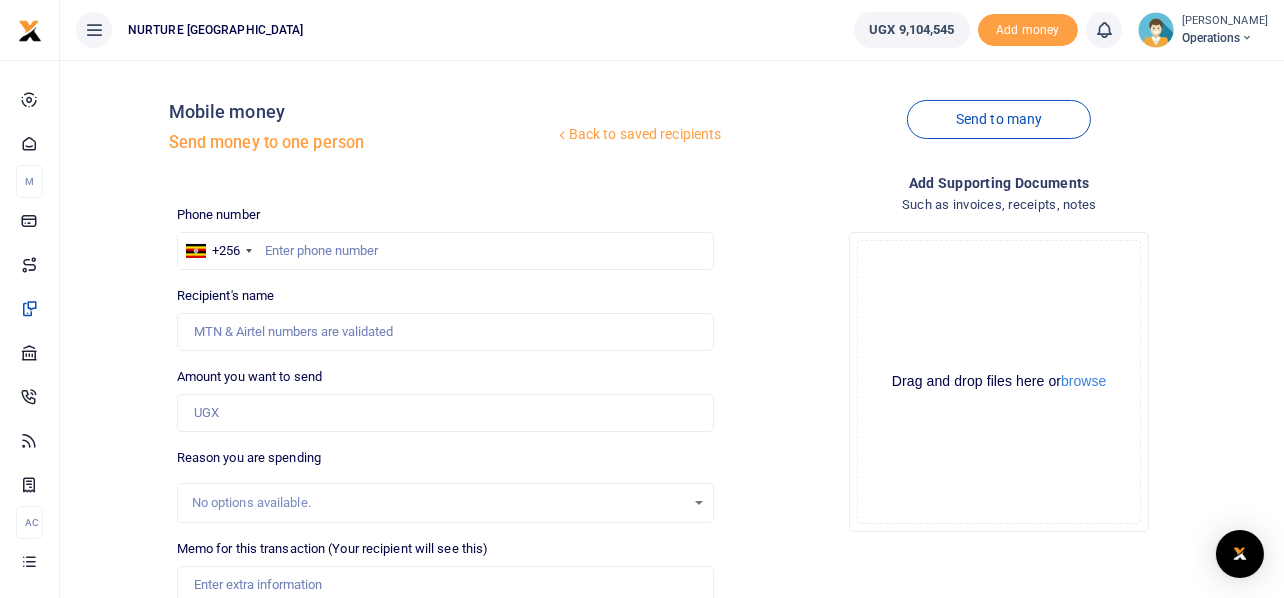 scroll, scrollTop: 0, scrollLeft: 0, axis: both 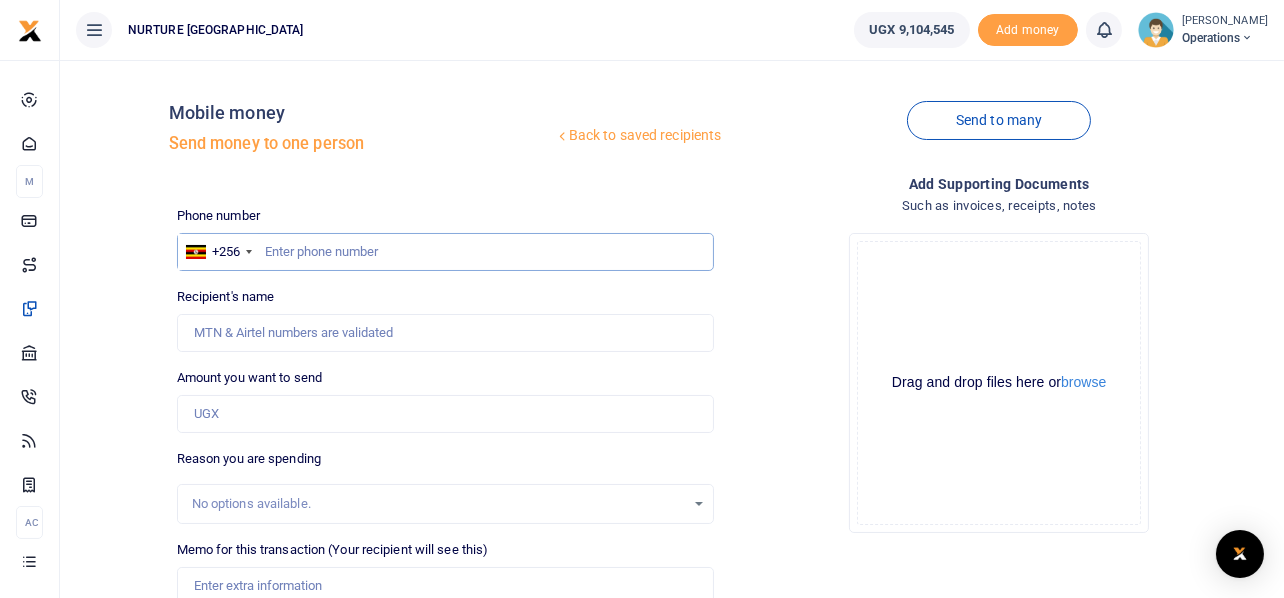 click at bounding box center (446, 252) 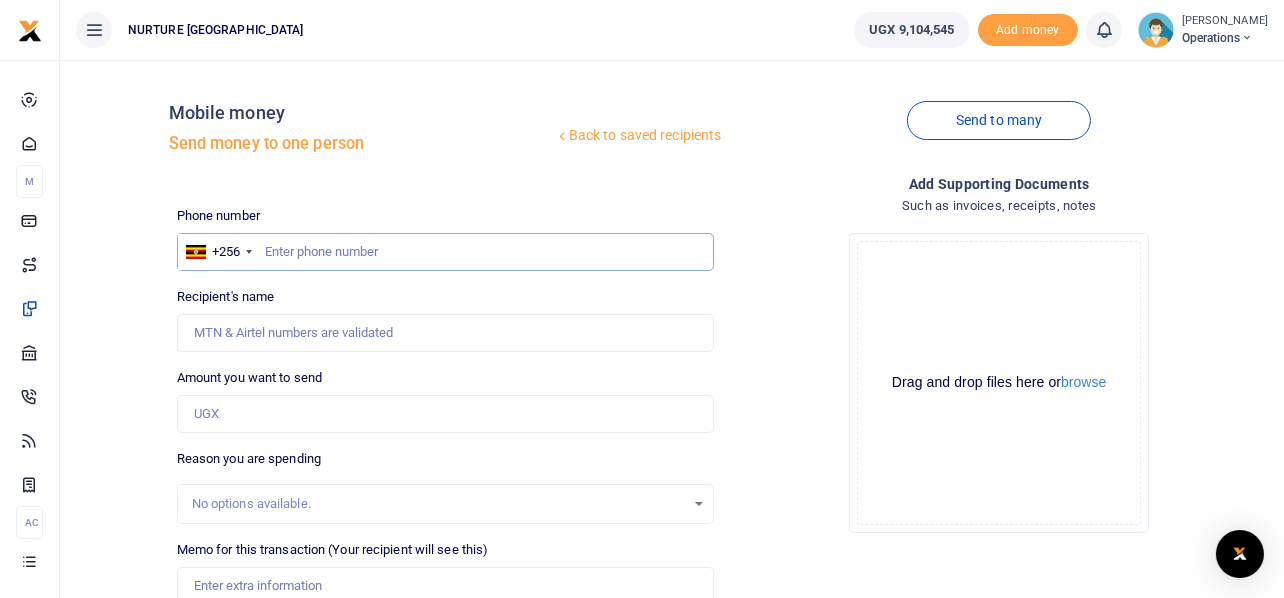 click at bounding box center [446, 252] 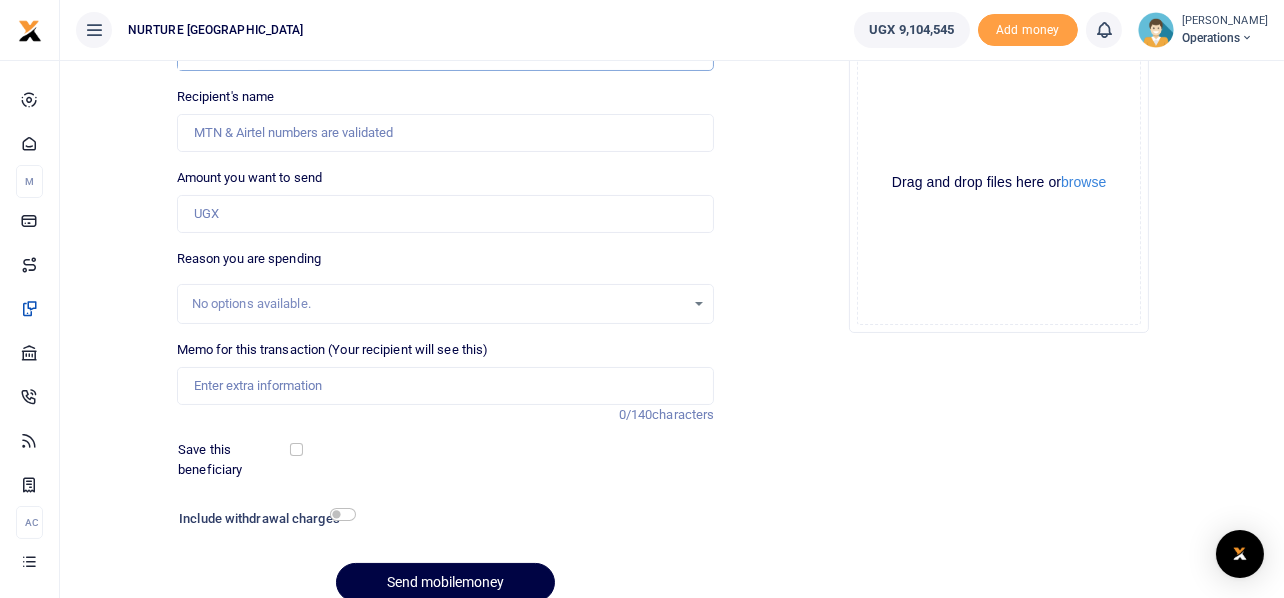 scroll, scrollTop: 287, scrollLeft: 0, axis: vertical 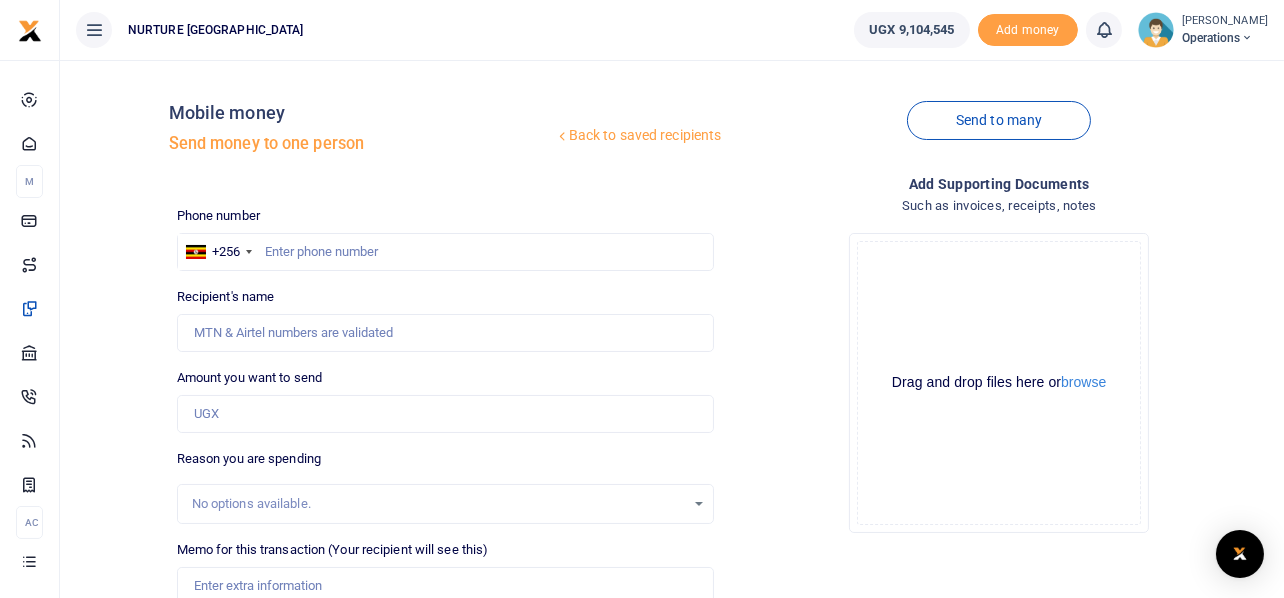 click on "Send to many" at bounding box center (999, 133) 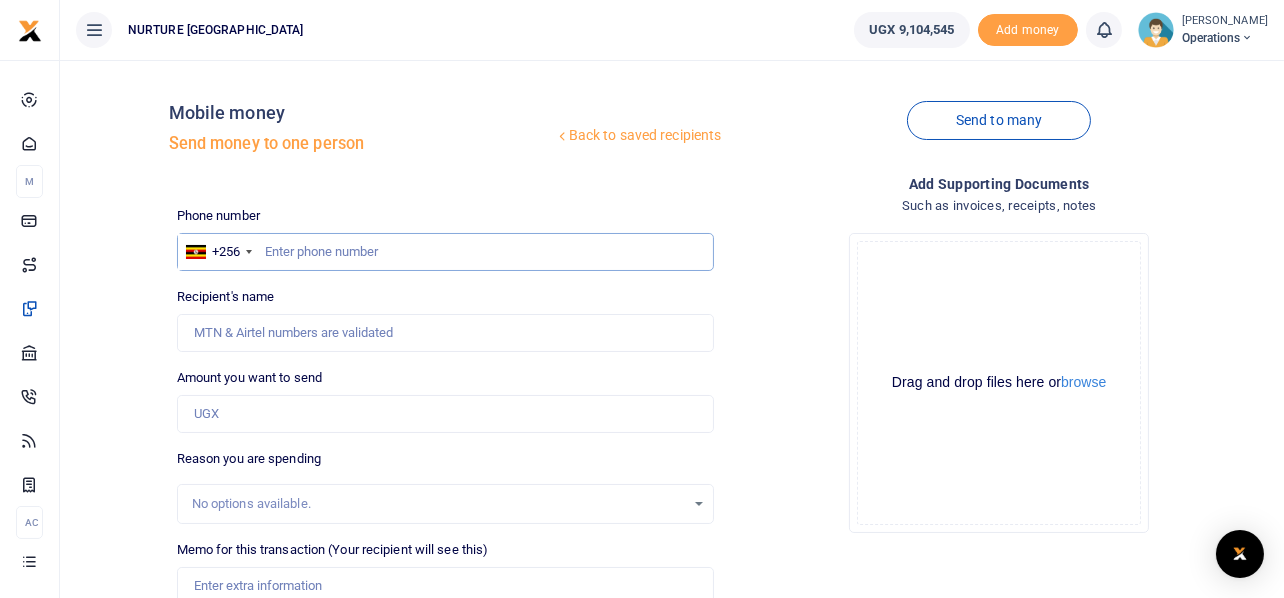 click at bounding box center [446, 252] 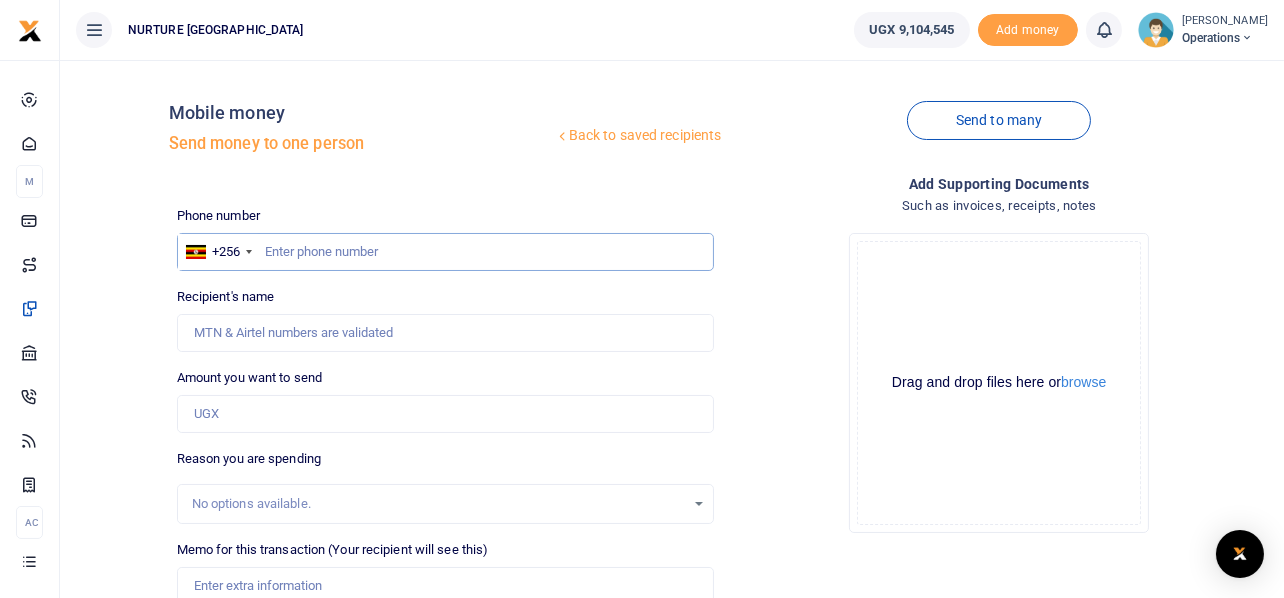 click at bounding box center (446, 252) 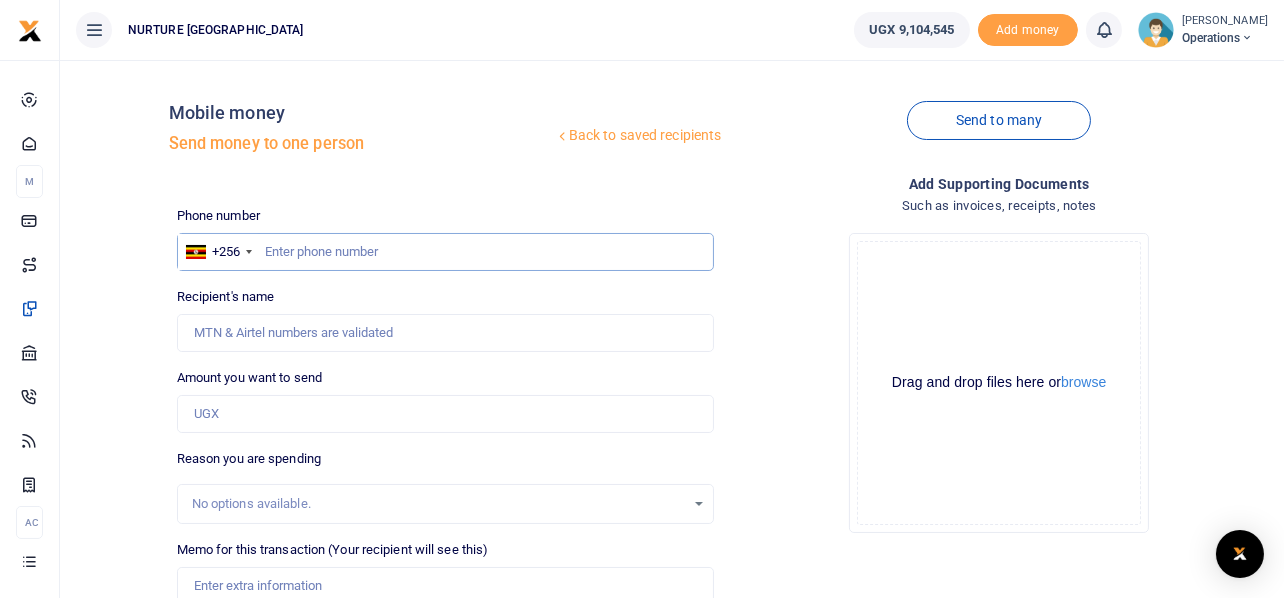 click at bounding box center (446, 252) 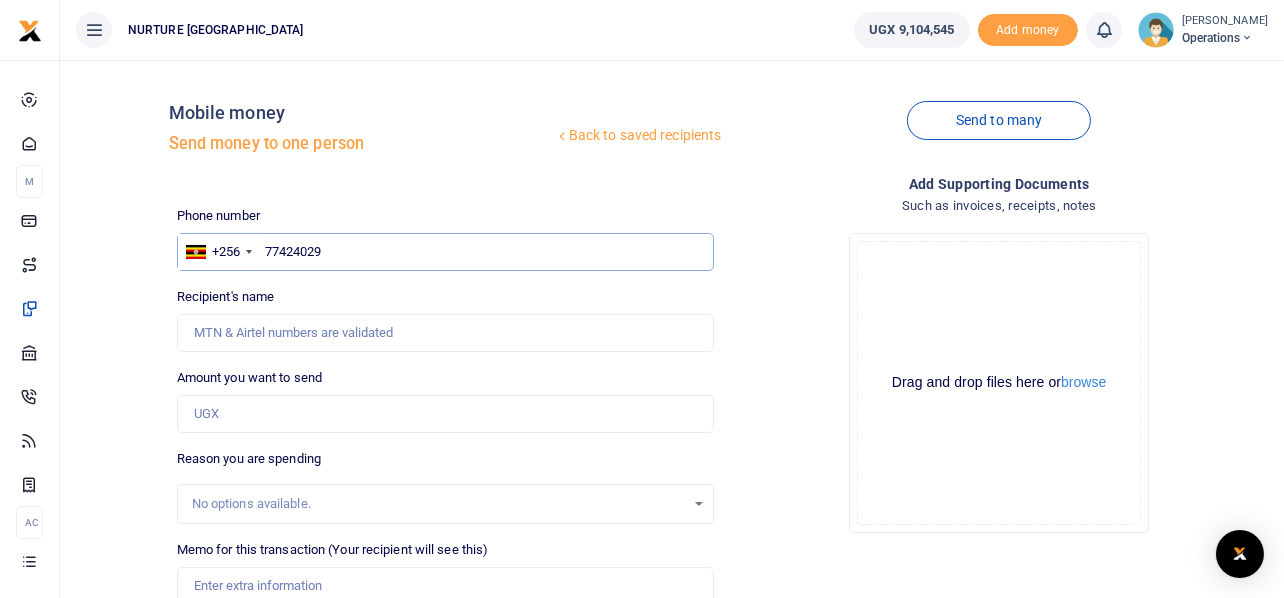 type on "774240295" 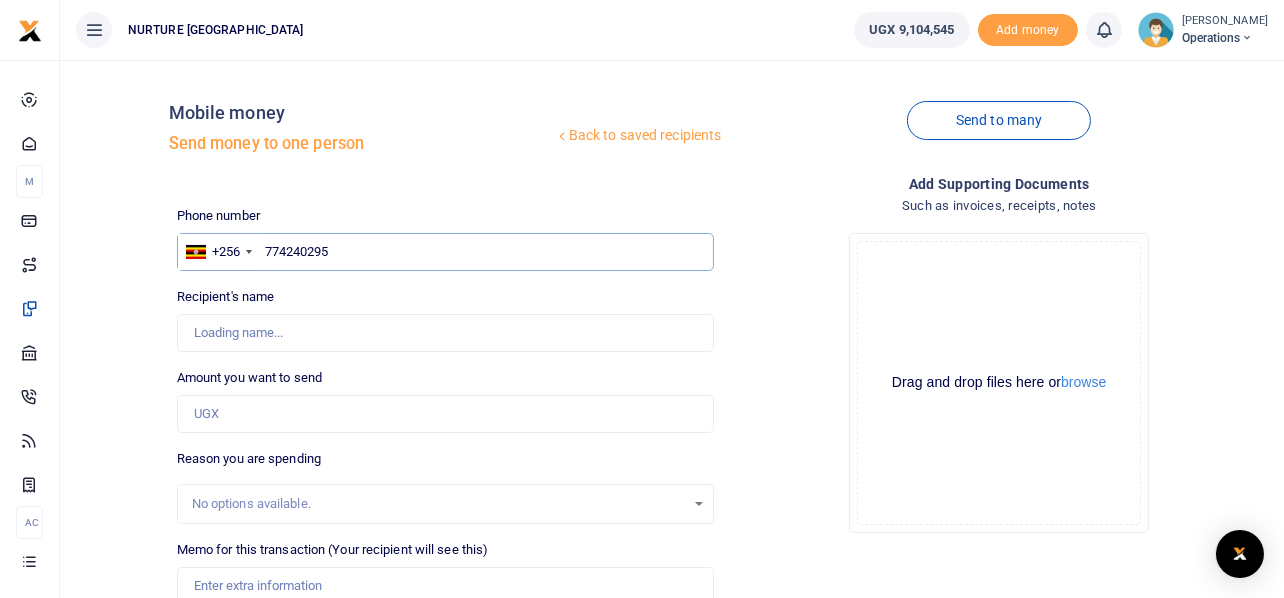 type on "John Kennedy Anywar" 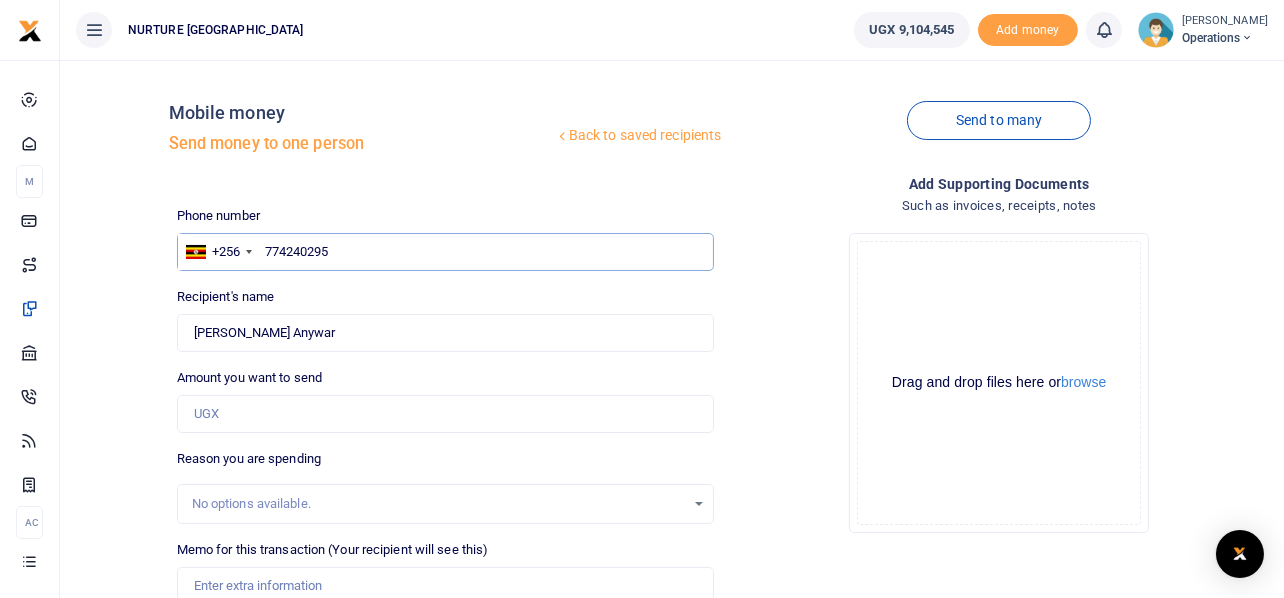type on "774240295" 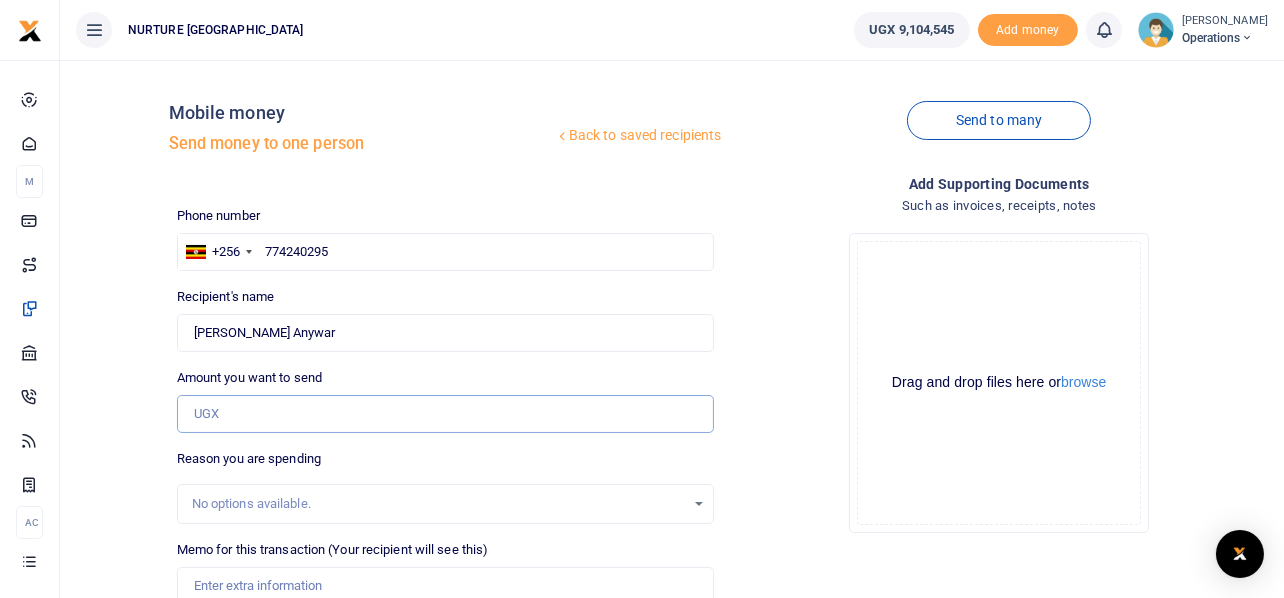 click on "Amount you want to send" at bounding box center (446, 414) 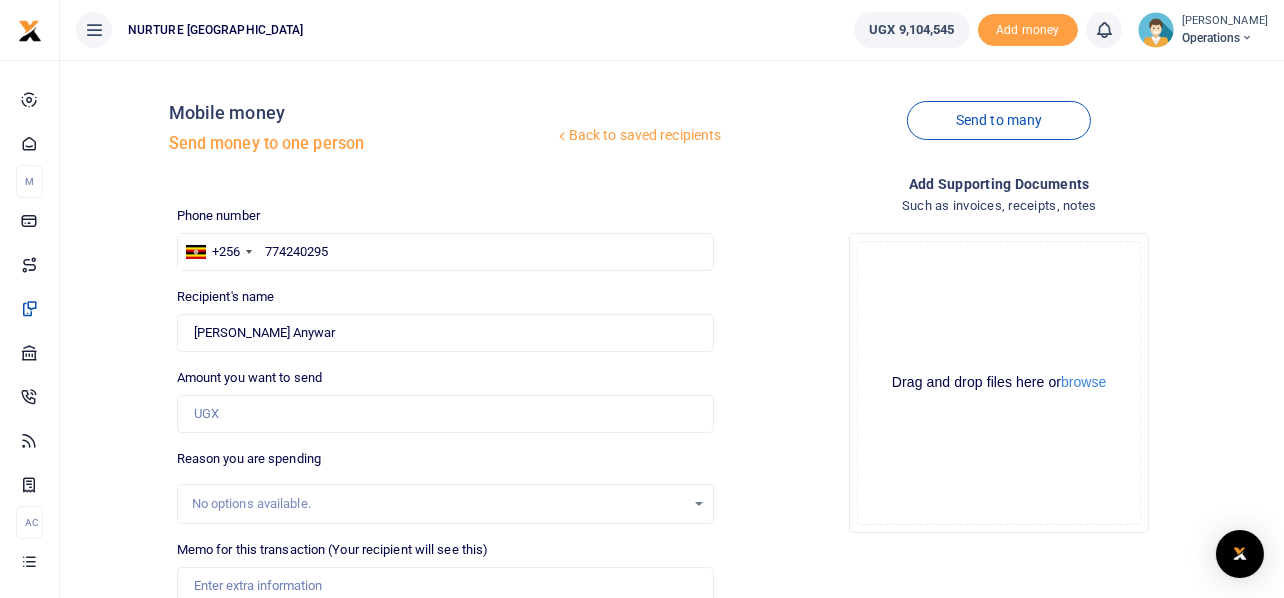 click on "Drop your files here Drag and drop files here or  browse Powered by  Uppy" at bounding box center (999, 383) 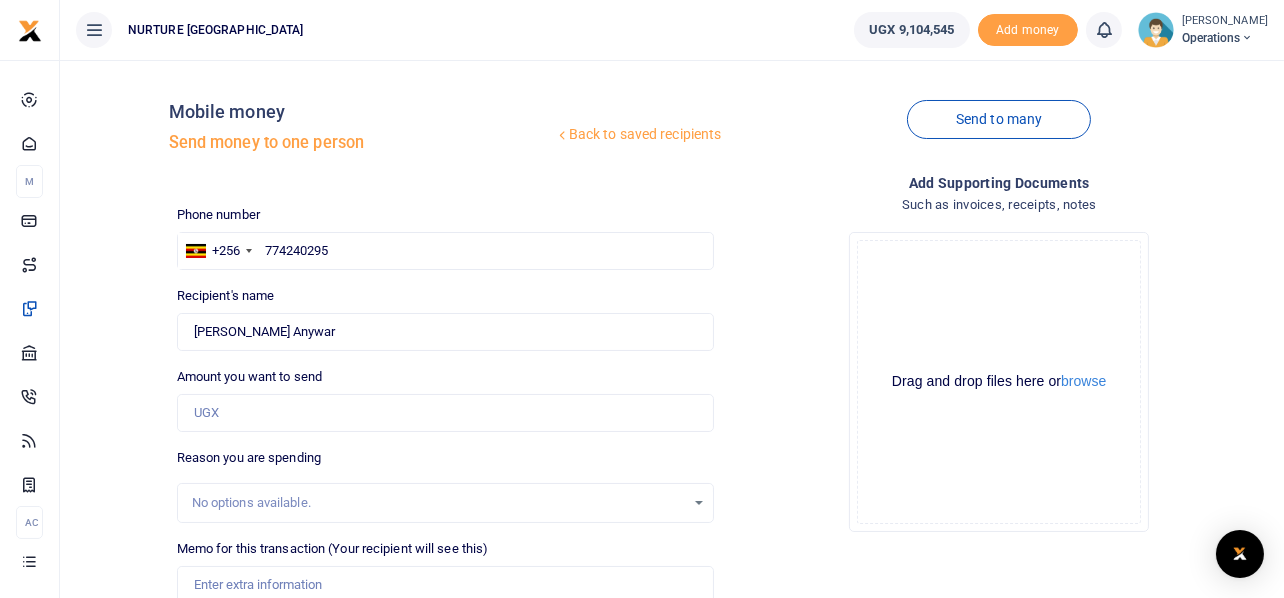 scroll, scrollTop: 0, scrollLeft: 0, axis: both 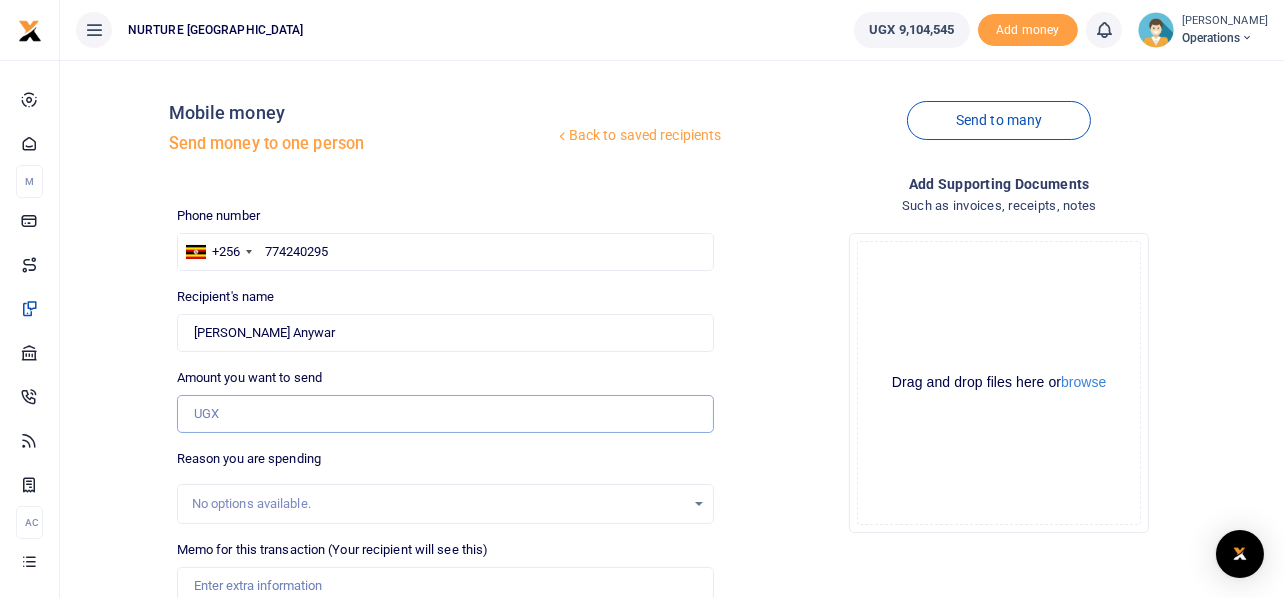 click on "Amount you want to send" at bounding box center (446, 414) 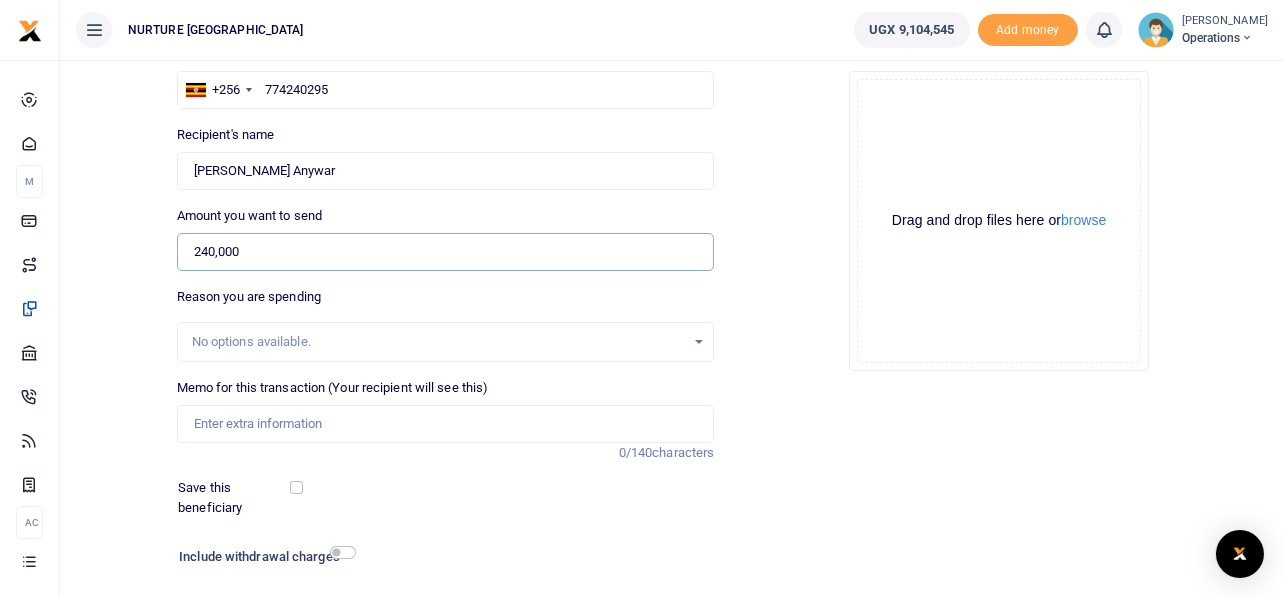 scroll, scrollTop: 287, scrollLeft: 0, axis: vertical 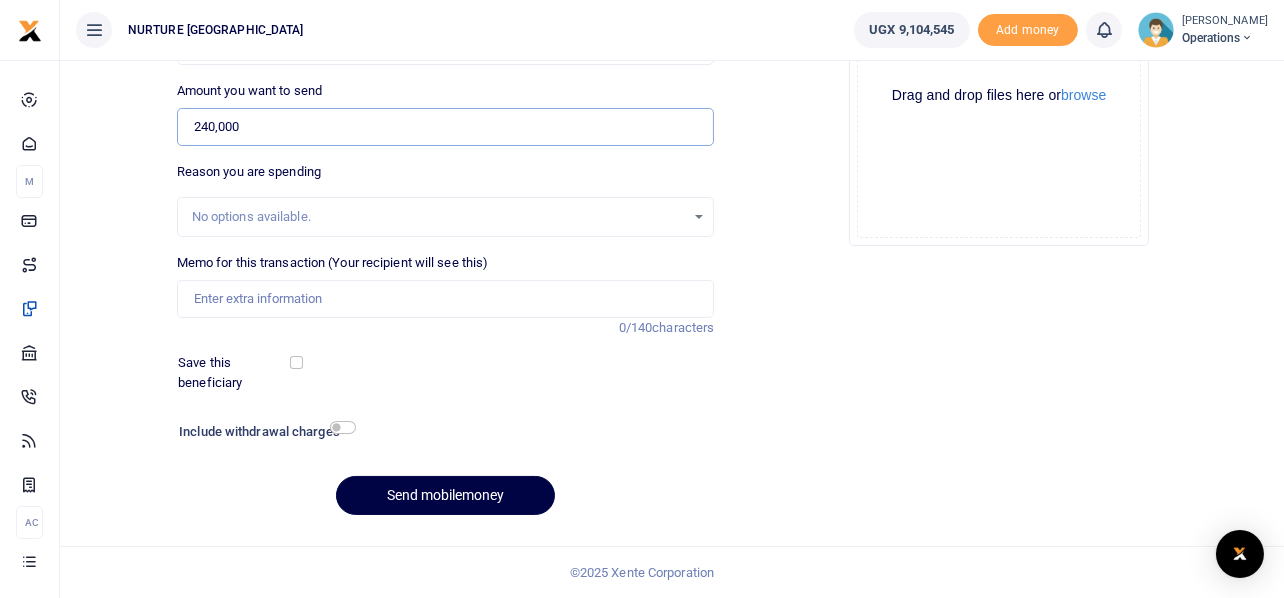 type on "240,000" 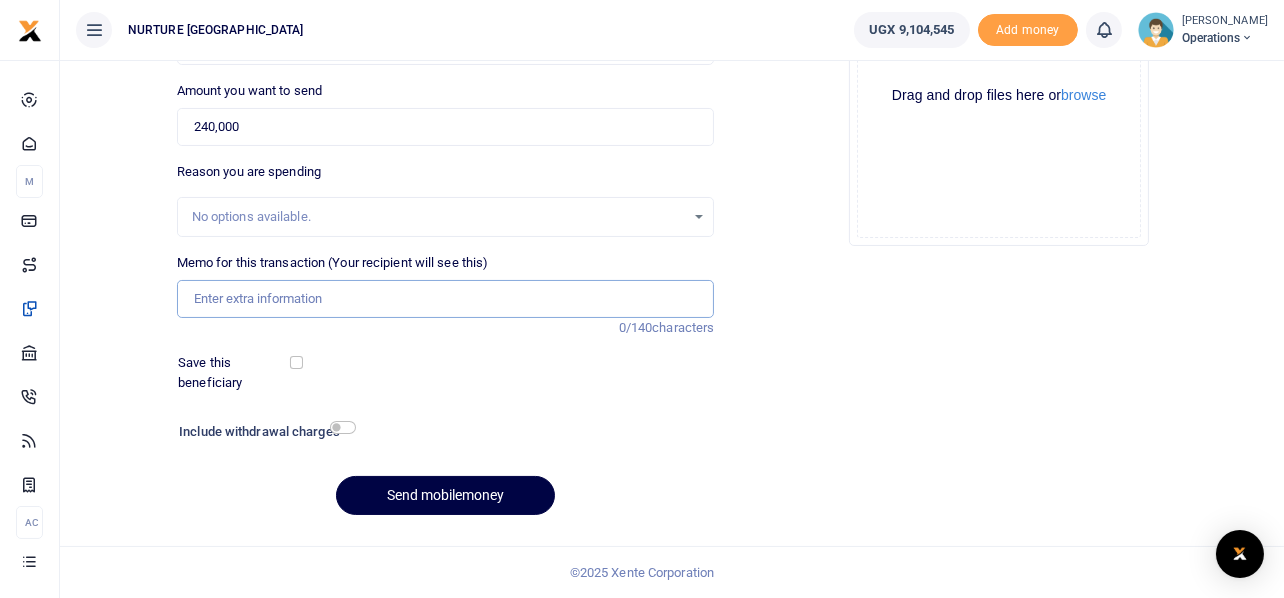 click on "Memo for this transaction (Your recipient will see this)" at bounding box center (446, 299) 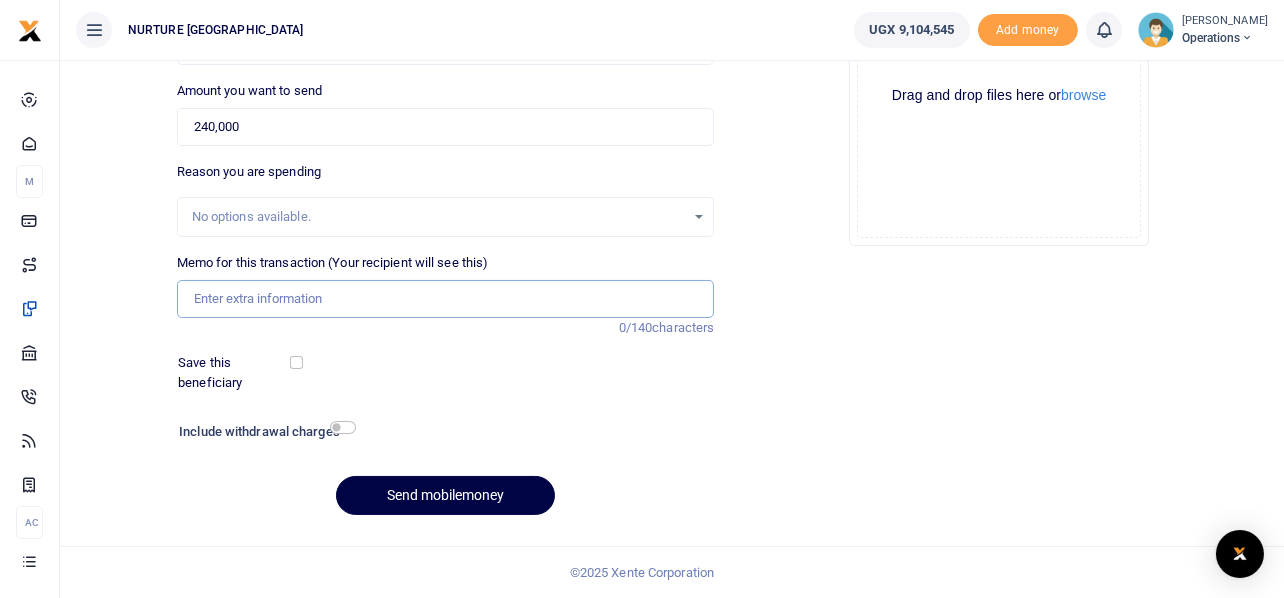 click on "Memo for this transaction (Your recipient will see this)" at bounding box center (446, 299) 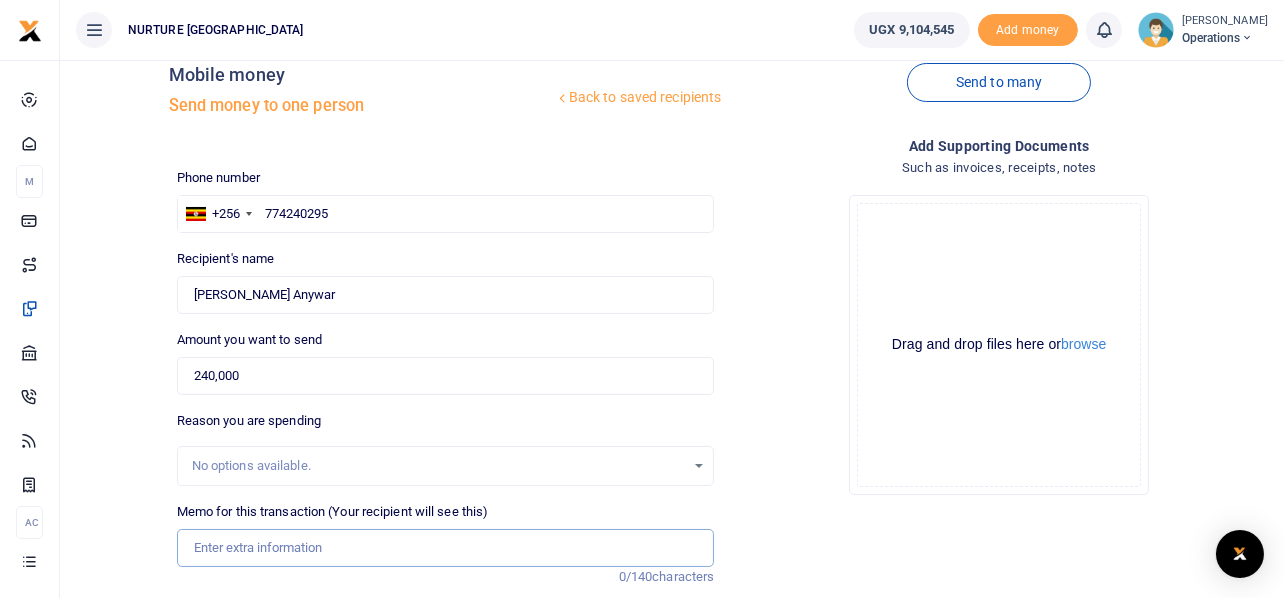 scroll, scrollTop: 0, scrollLeft: 0, axis: both 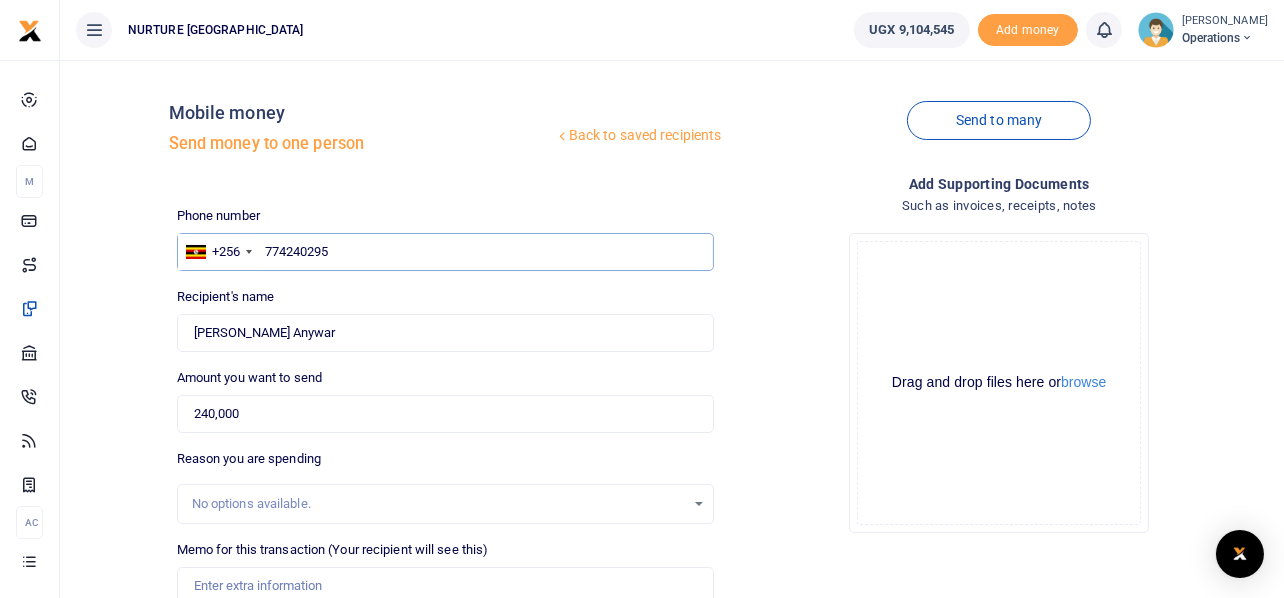 click on "774240295" at bounding box center (446, 252) 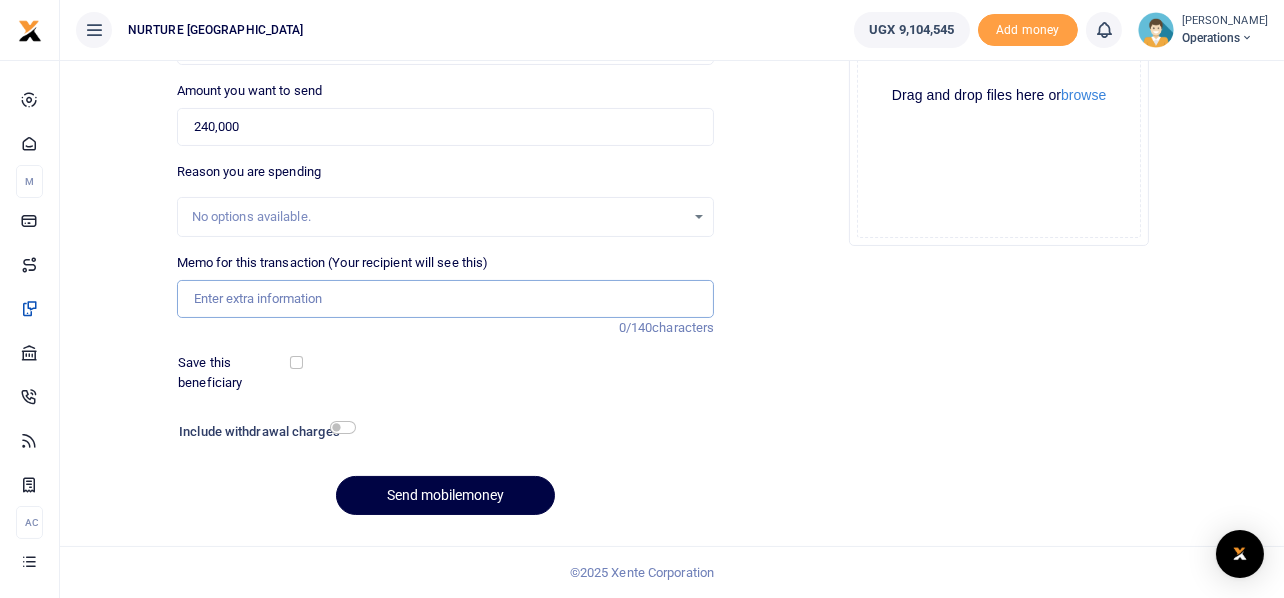 click on "Memo for this transaction (Your recipient will see this)" at bounding box center (446, 299) 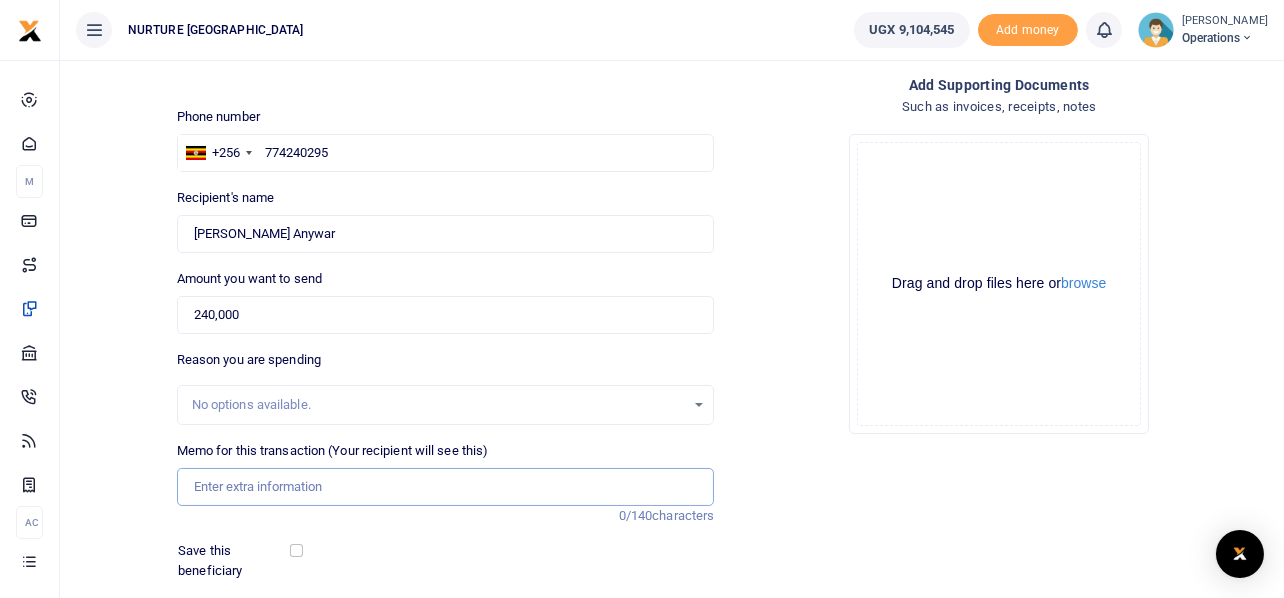 scroll, scrollTop: 0, scrollLeft: 0, axis: both 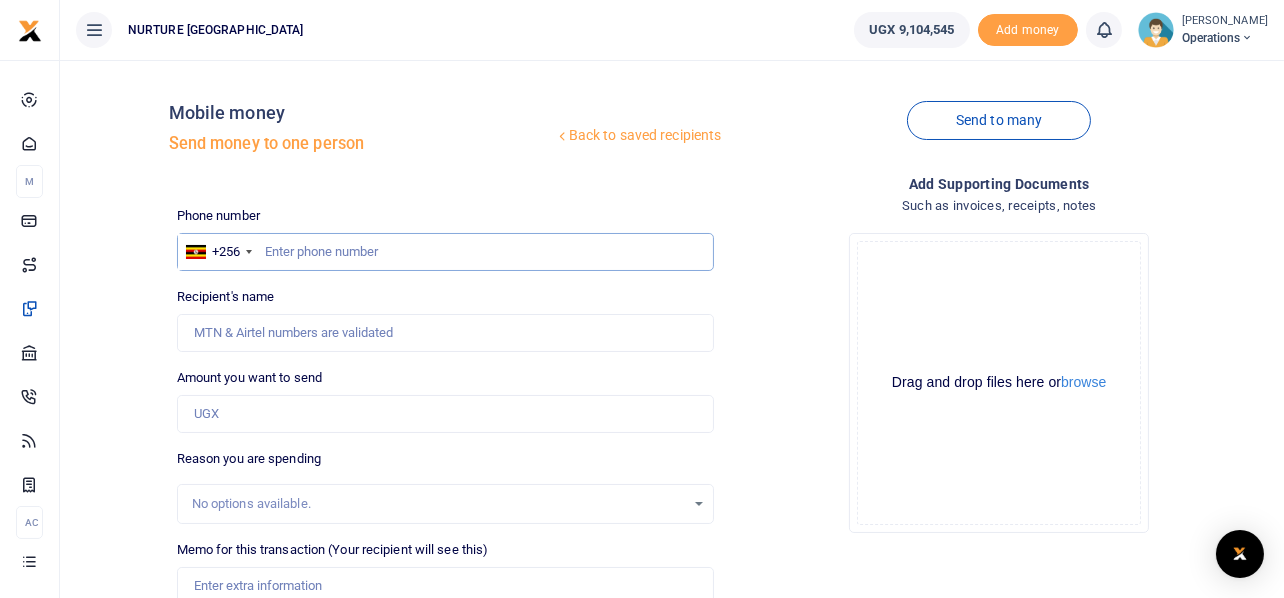 click at bounding box center [446, 252] 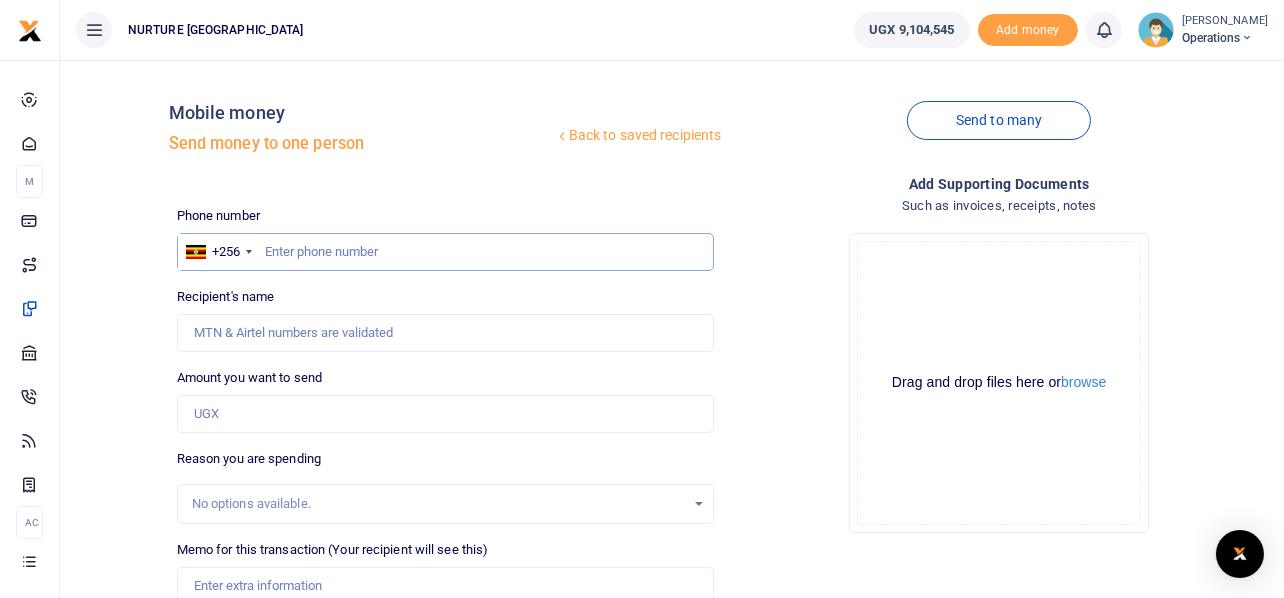 click at bounding box center [446, 252] 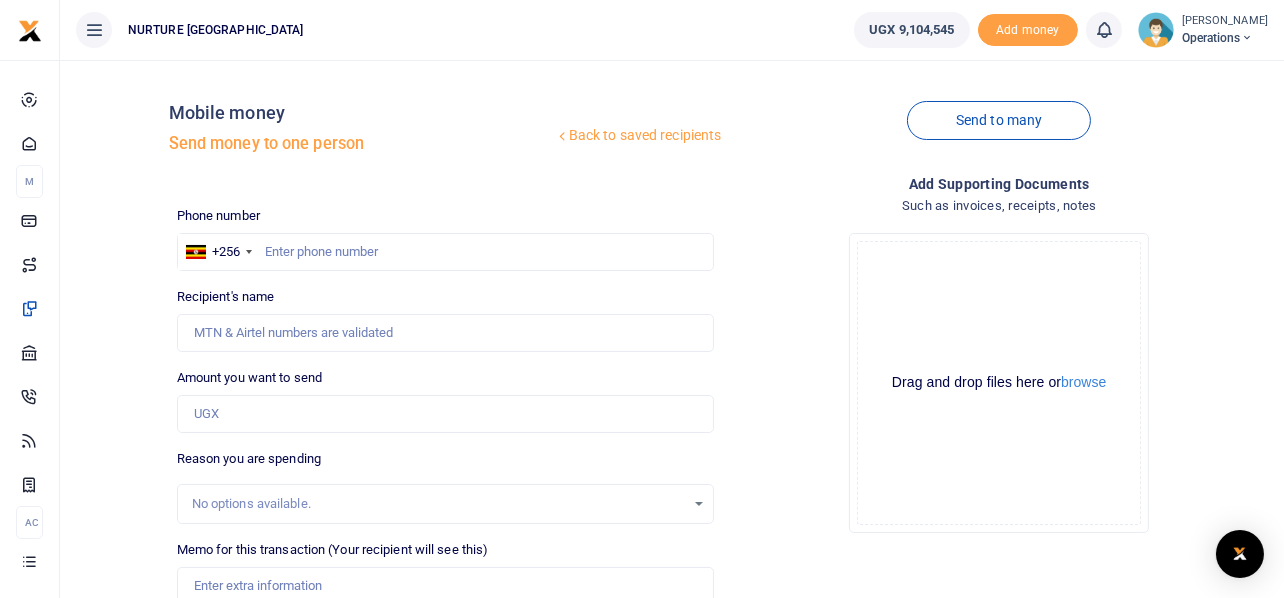 click on "Such as invoices, receipts, notes" at bounding box center (999, 206) 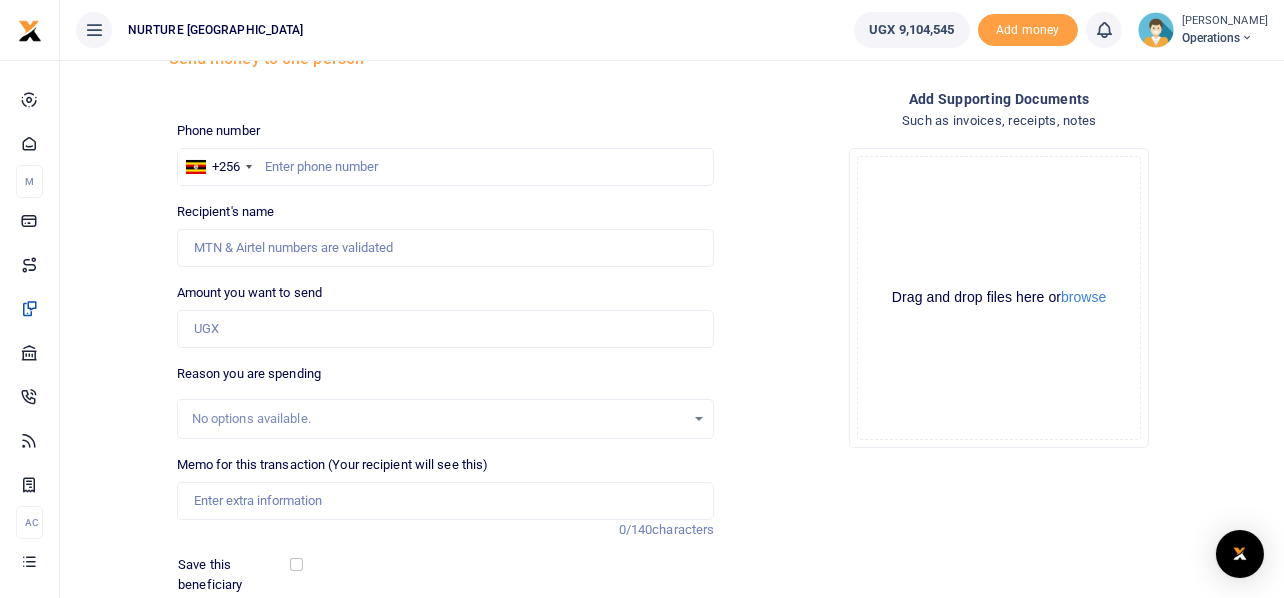 scroll, scrollTop: 0, scrollLeft: 0, axis: both 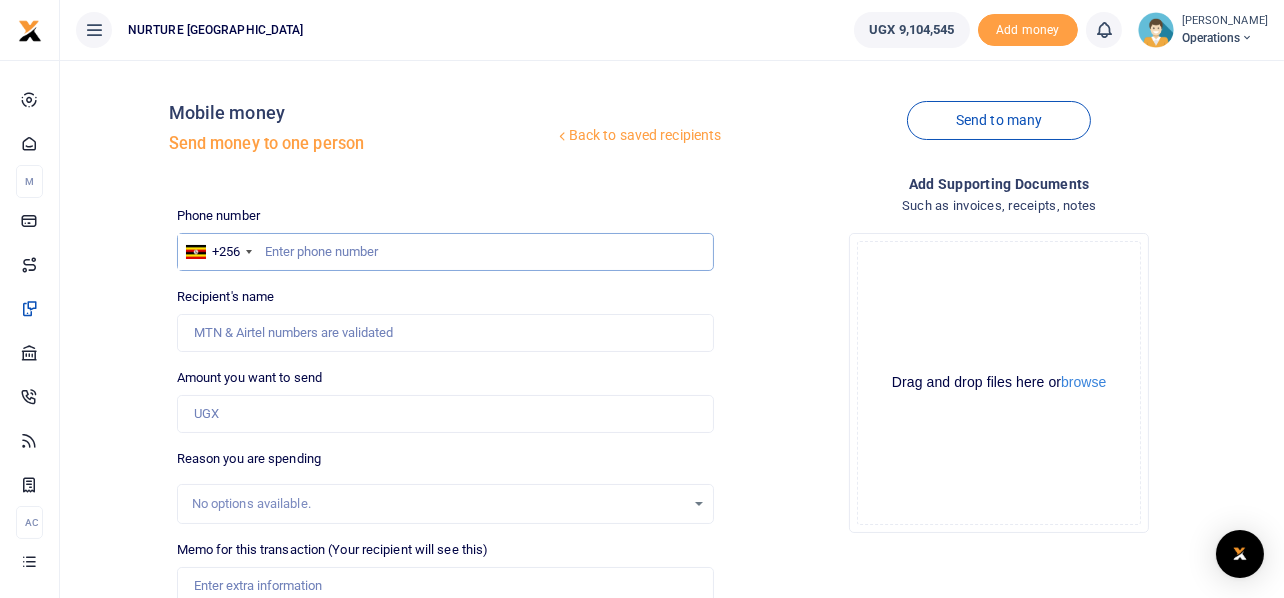 click at bounding box center [446, 252] 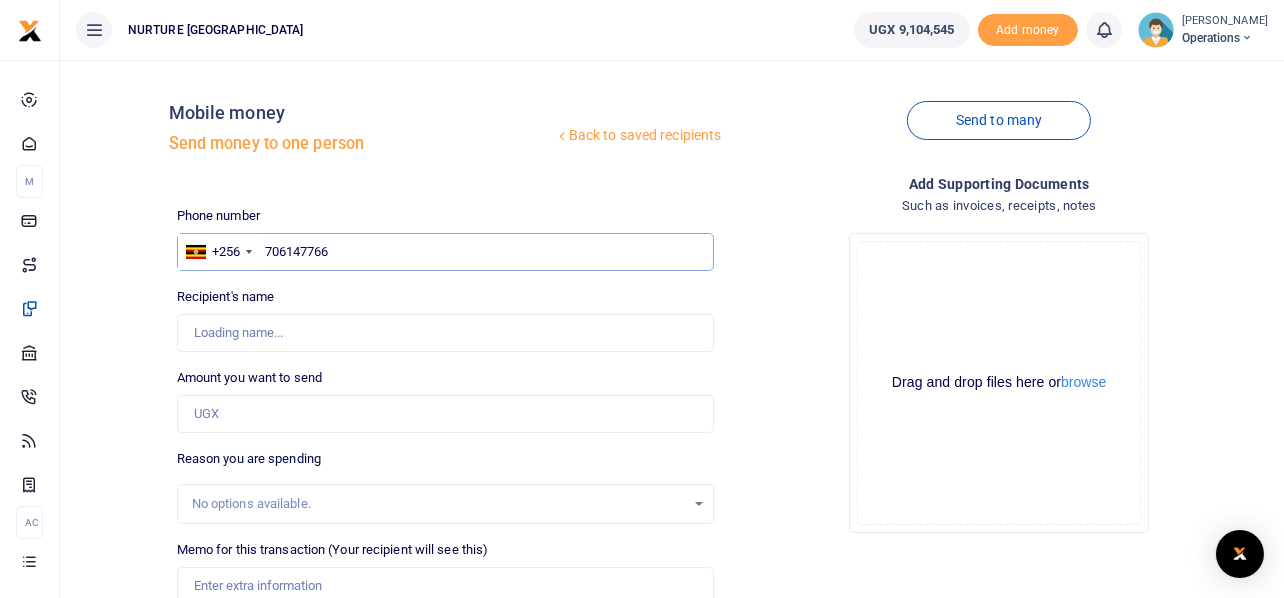 type on "706147766" 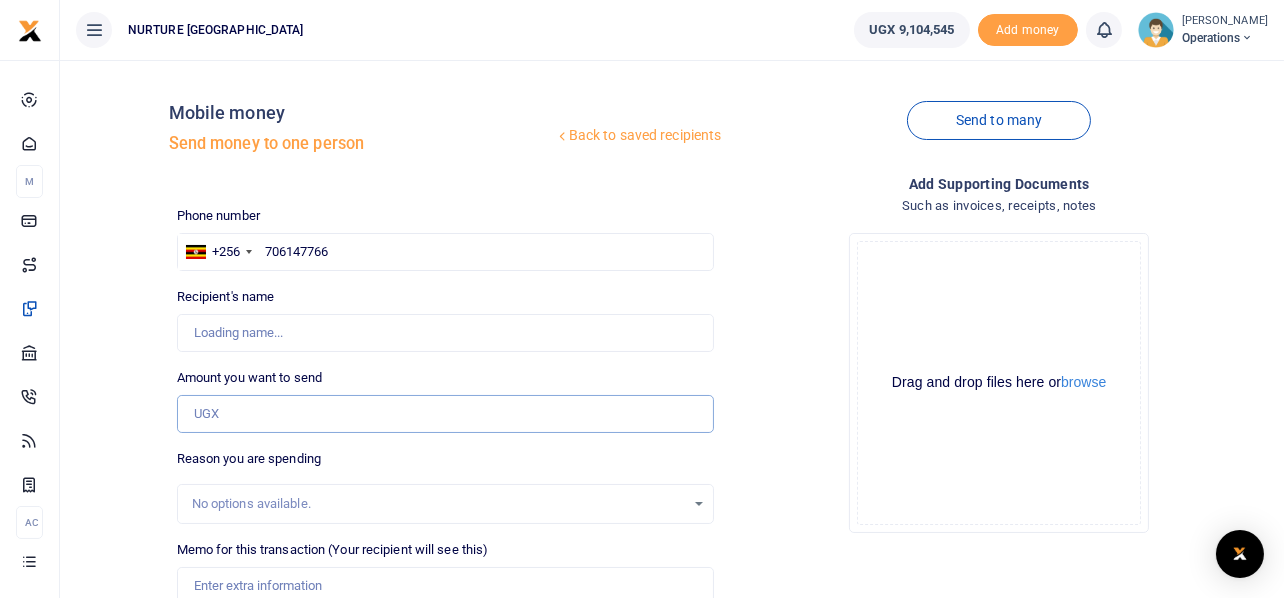 click on "Amount you want to send" at bounding box center (446, 414) 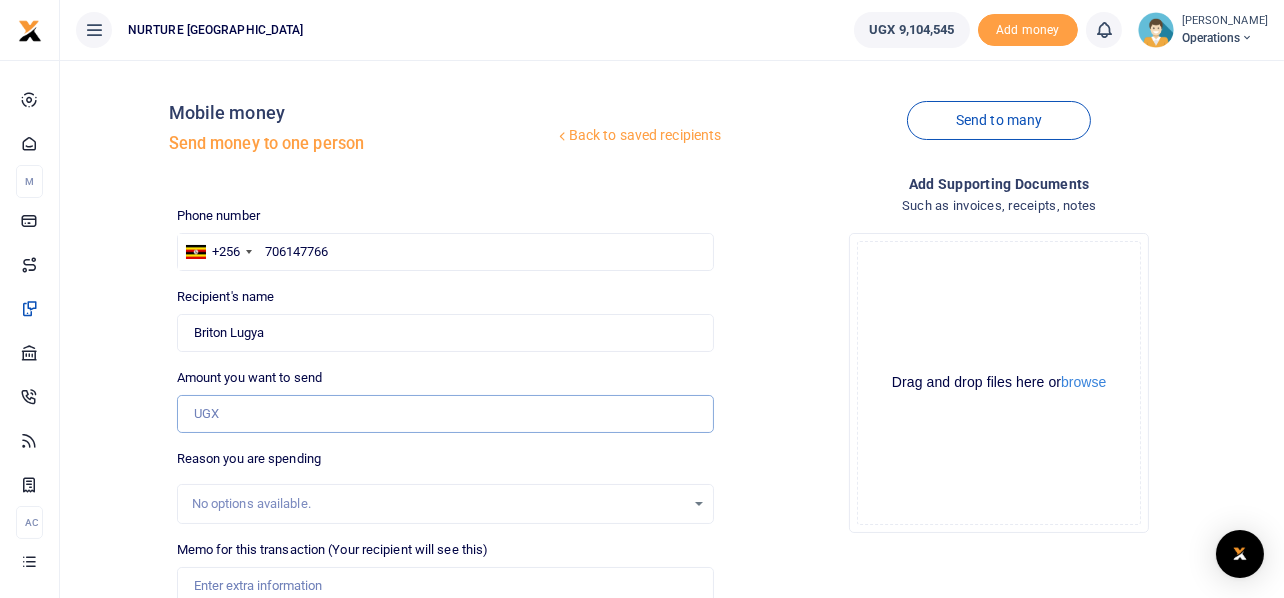 click on "Amount you want to send" at bounding box center (446, 414) 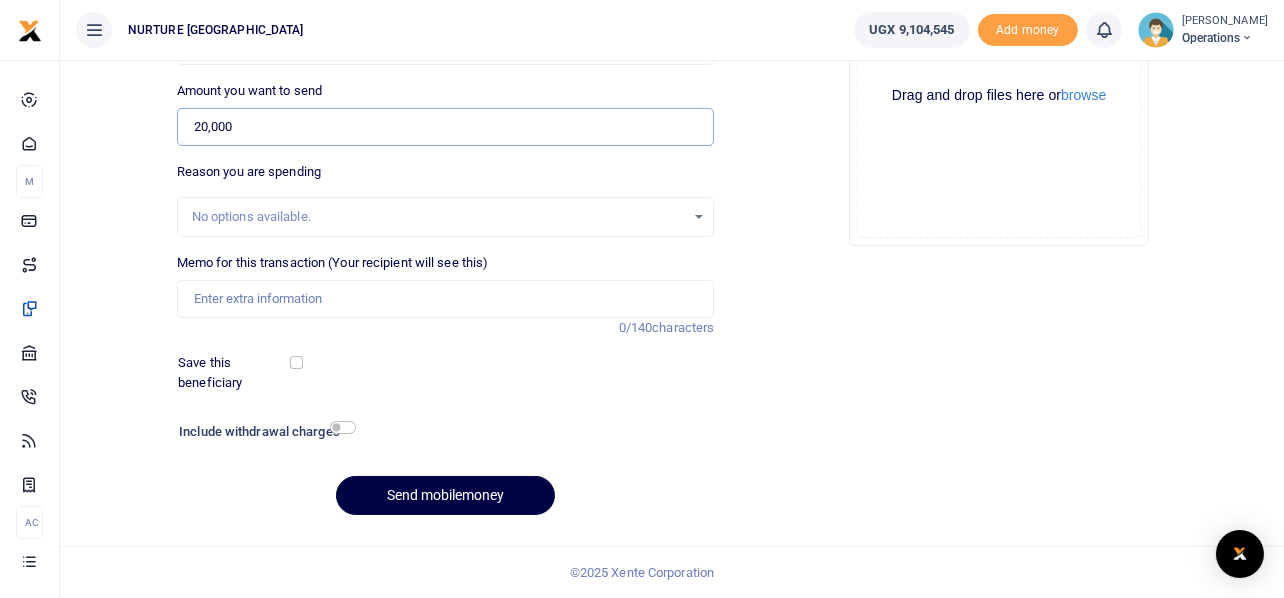 scroll, scrollTop: 286, scrollLeft: 0, axis: vertical 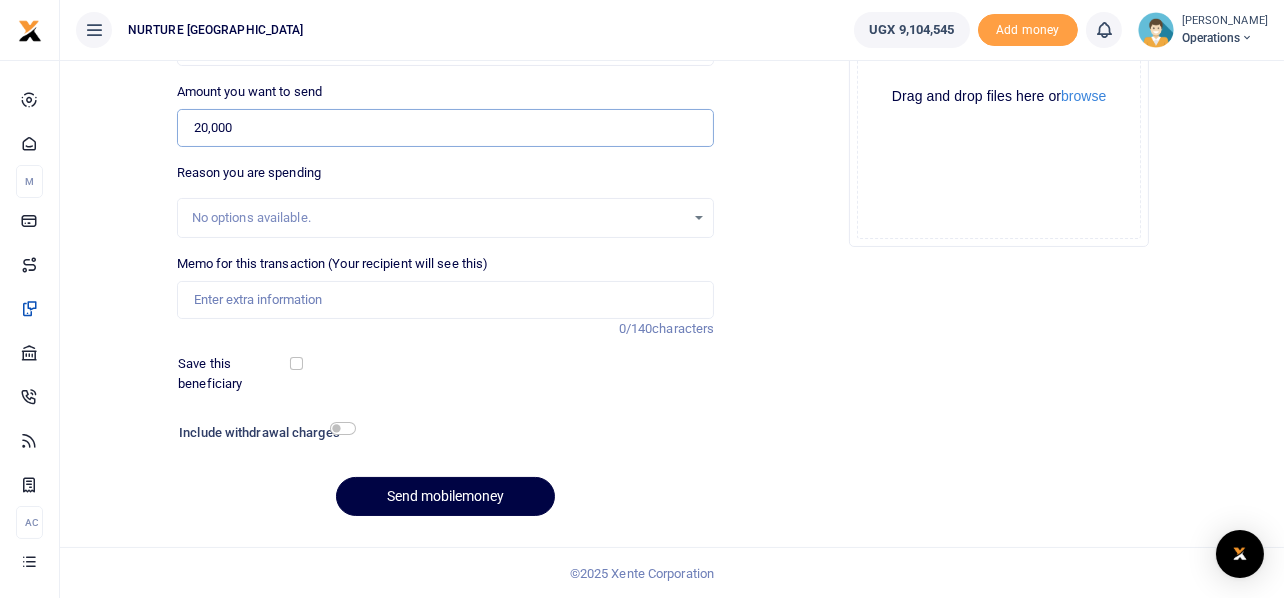 type on "20,000" 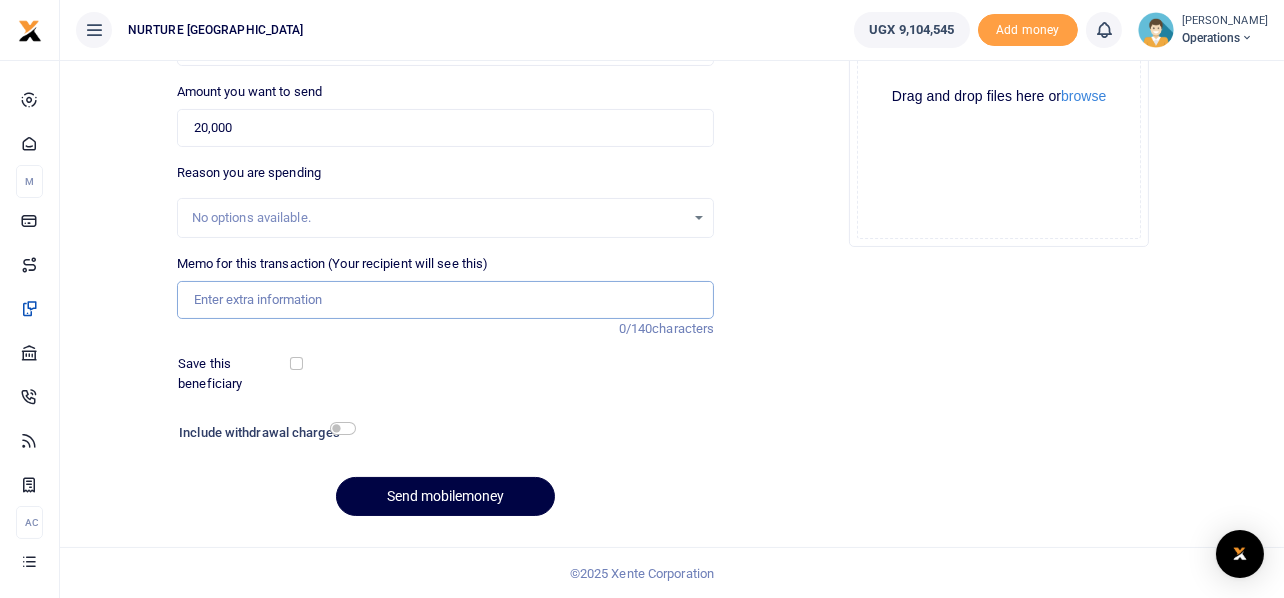 click on "Memo for this transaction (Your recipient will see this)" at bounding box center [446, 300] 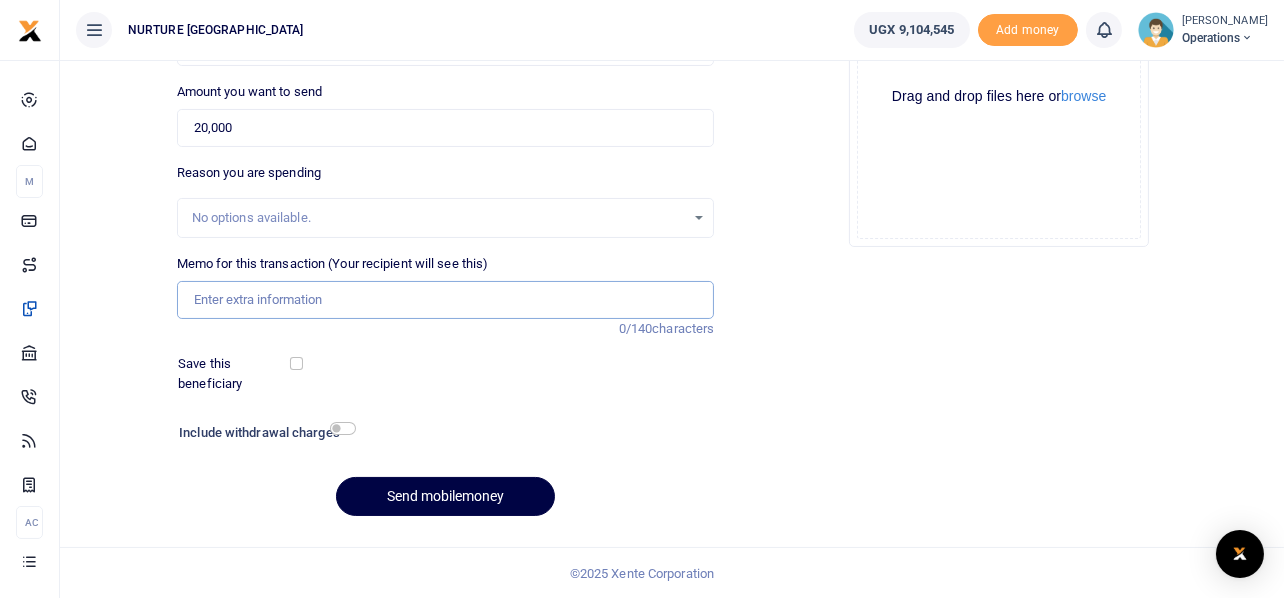 scroll, scrollTop: 0, scrollLeft: 0, axis: both 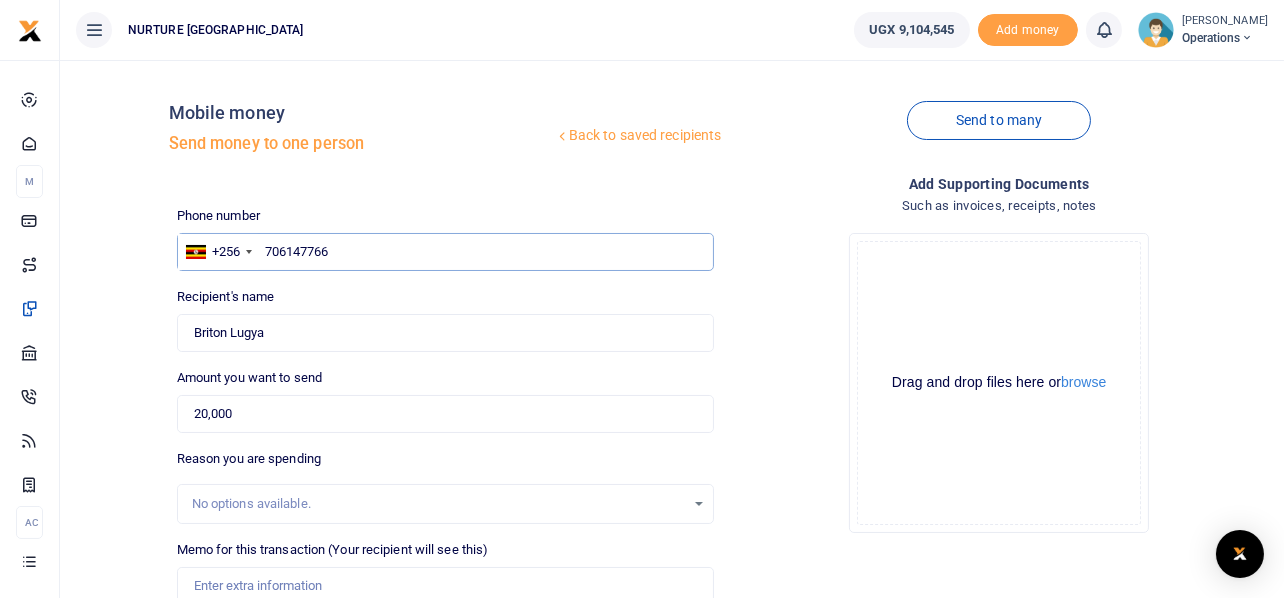 click on "706147766" at bounding box center (446, 252) 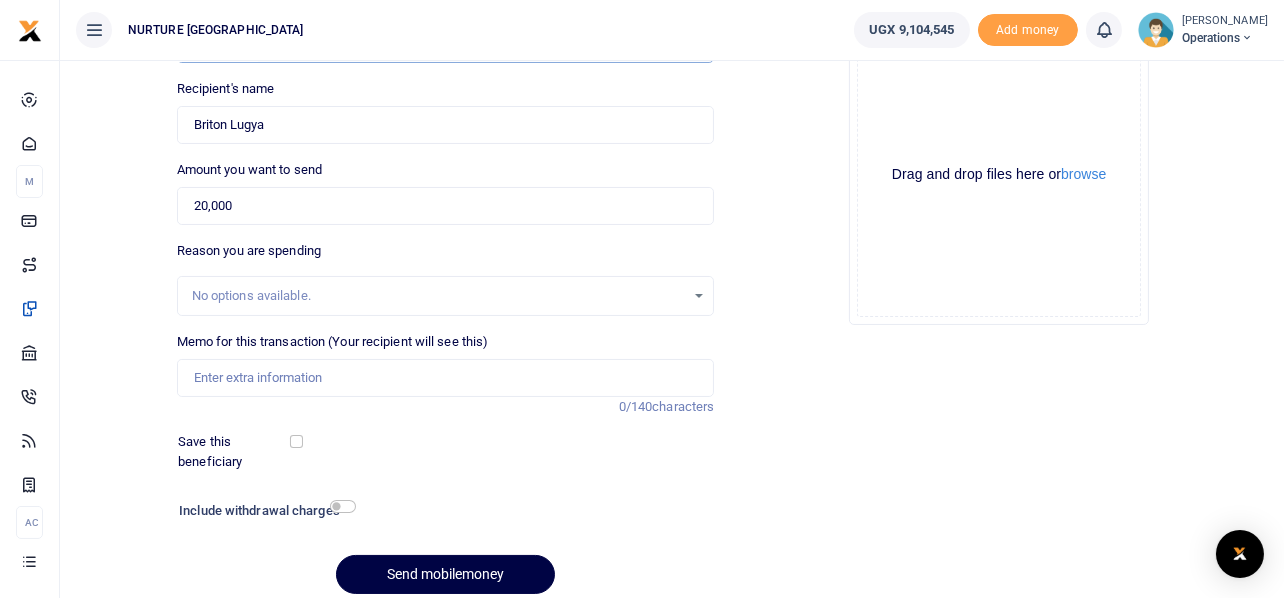 scroll, scrollTop: 209, scrollLeft: 0, axis: vertical 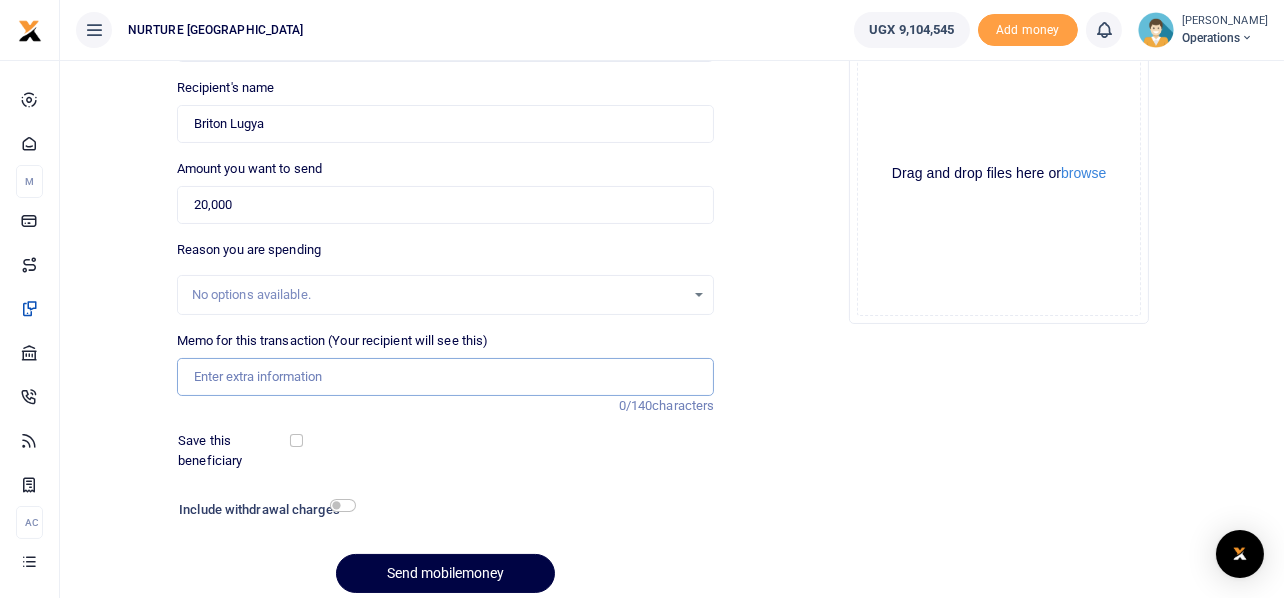 click on "Memo for this transaction (Your recipient will see this)" at bounding box center [446, 377] 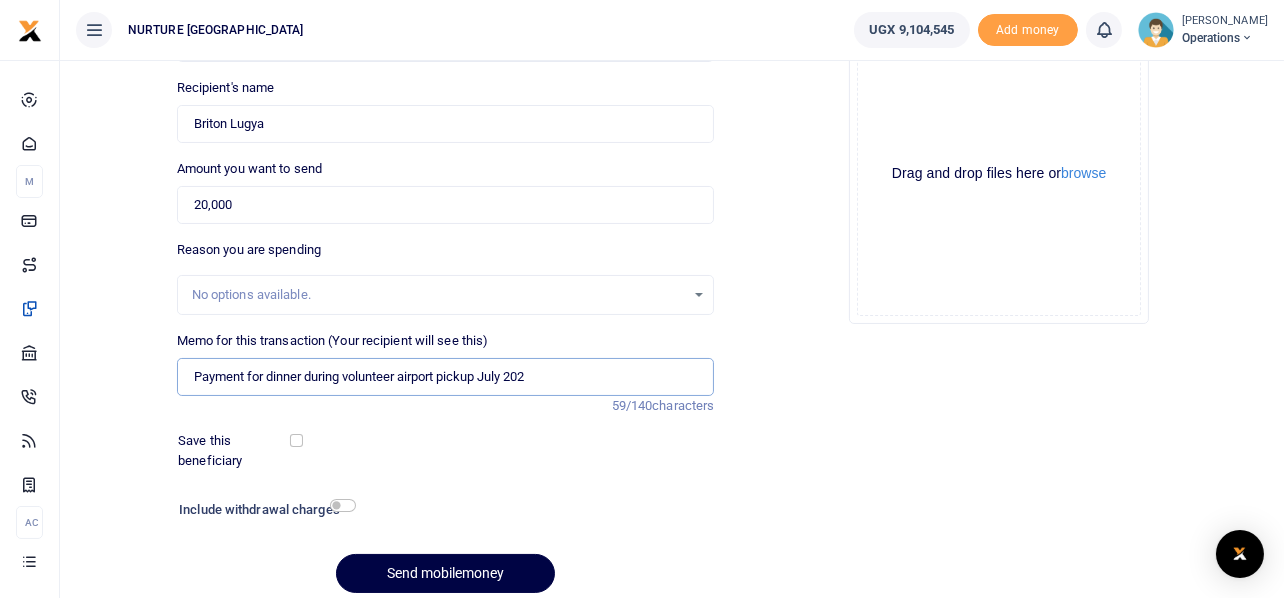 type on "Payment for dinner during volunteer airport pickup July 2025" 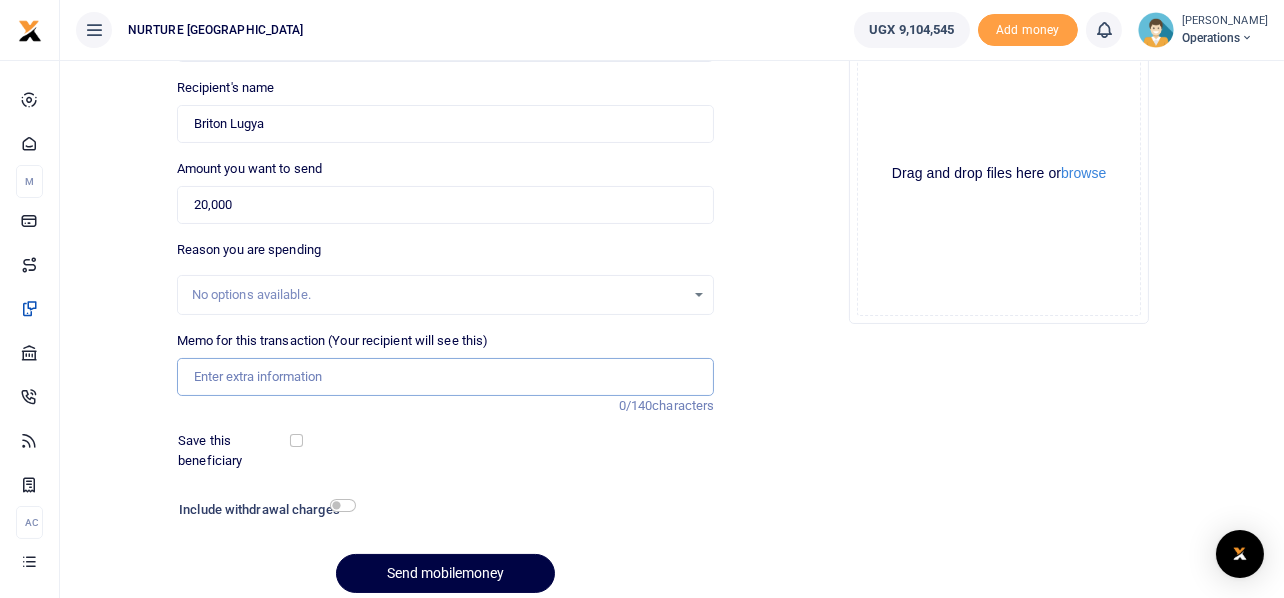 paste on "Payment for dinner during volunteer airport pickup July 2025" 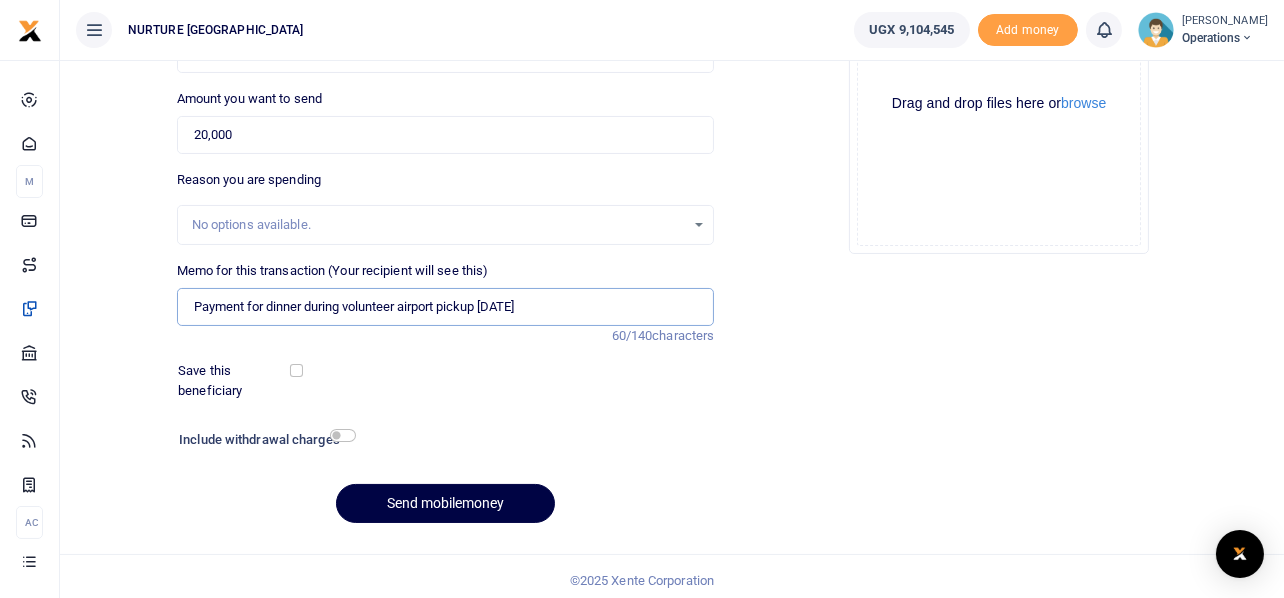 scroll, scrollTop: 287, scrollLeft: 0, axis: vertical 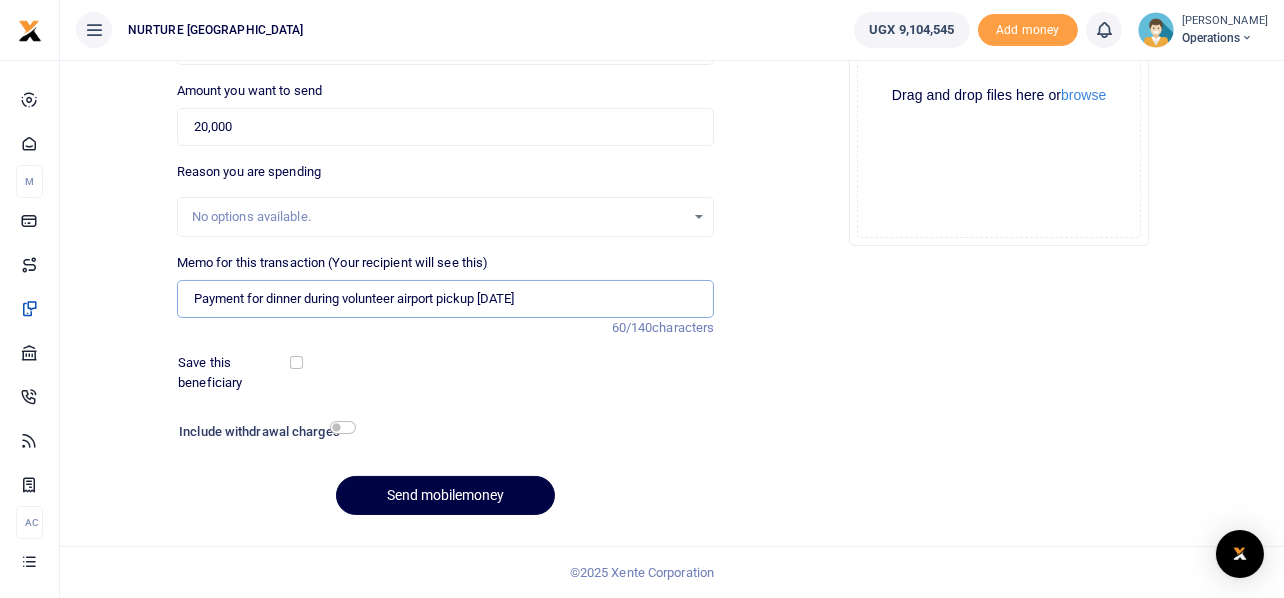 type on "Payment for dinner during volunteer airport pickup July 2025" 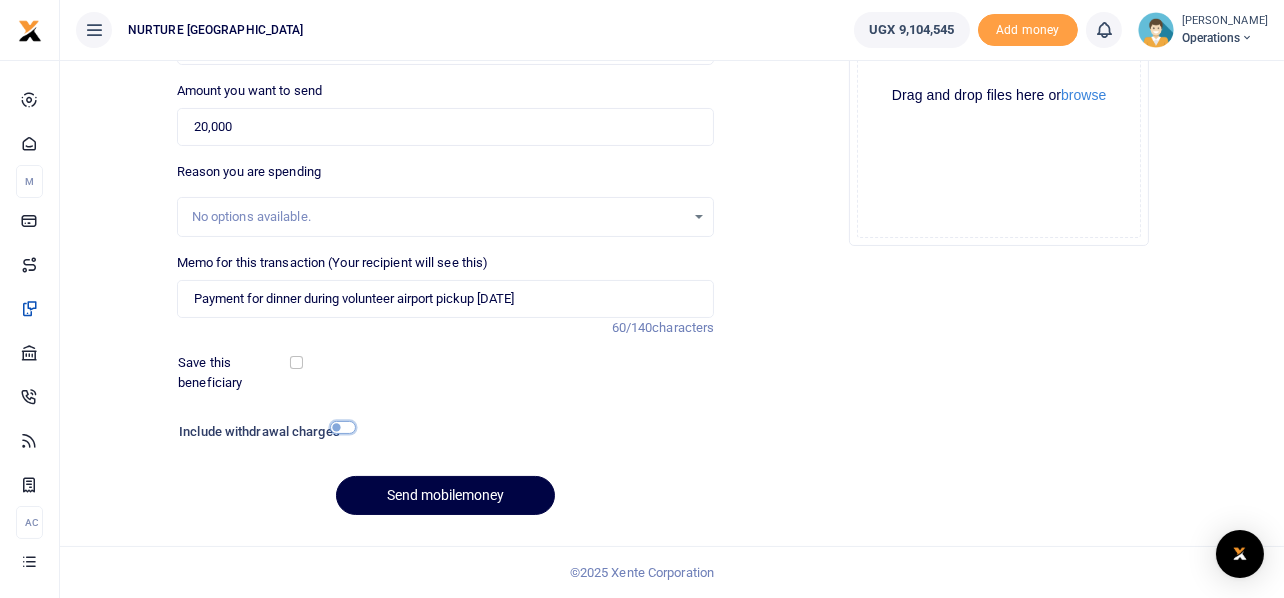 click at bounding box center (343, 427) 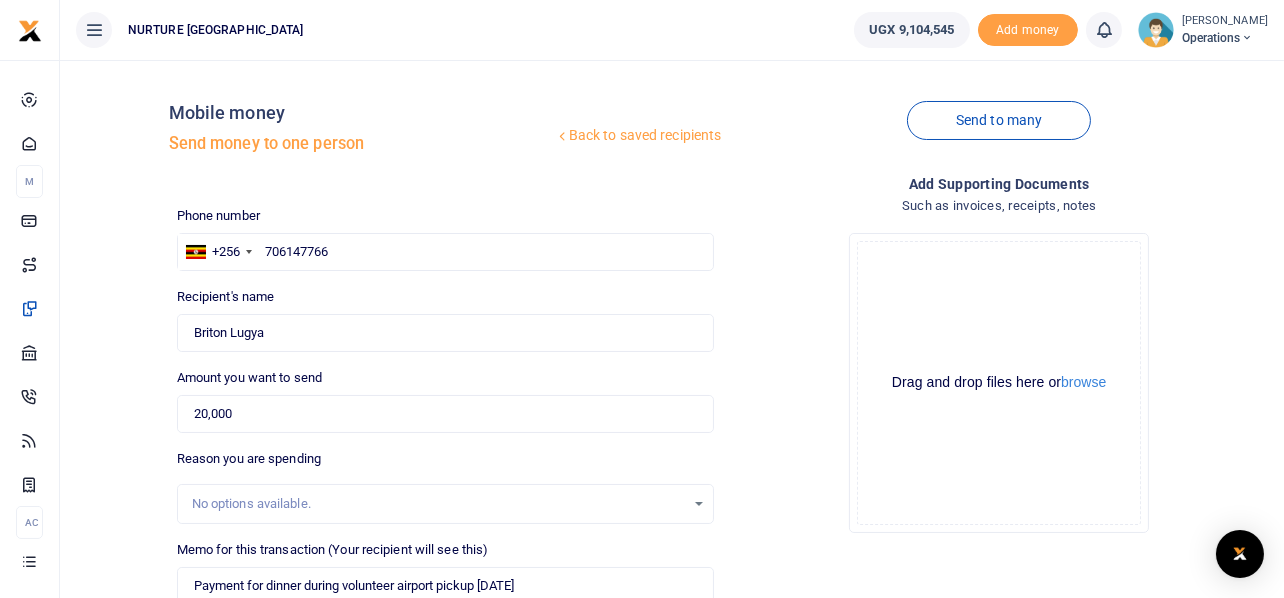 scroll, scrollTop: 342, scrollLeft: 0, axis: vertical 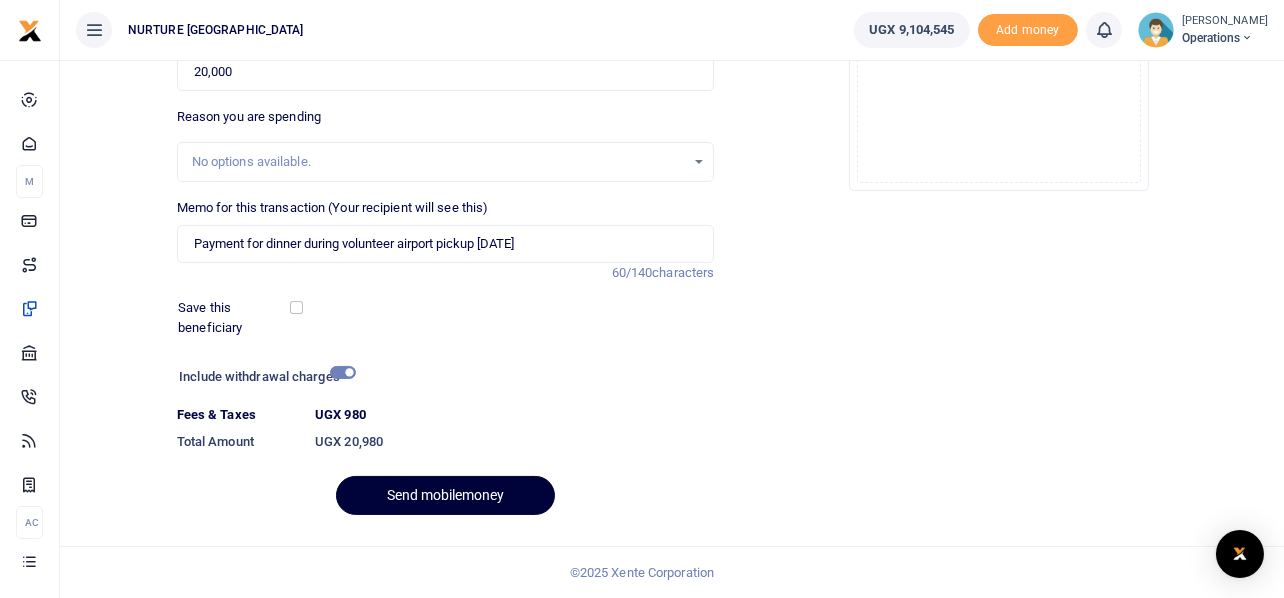 click on "Send mobilemoney" at bounding box center [445, 495] 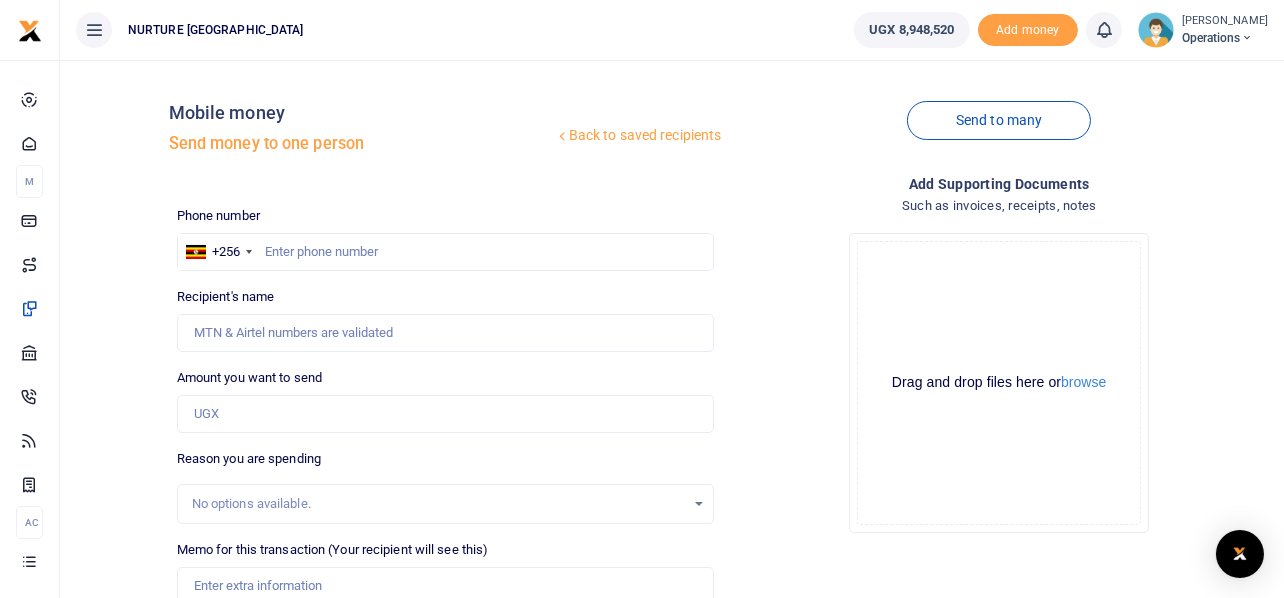 scroll, scrollTop: 0, scrollLeft: 0, axis: both 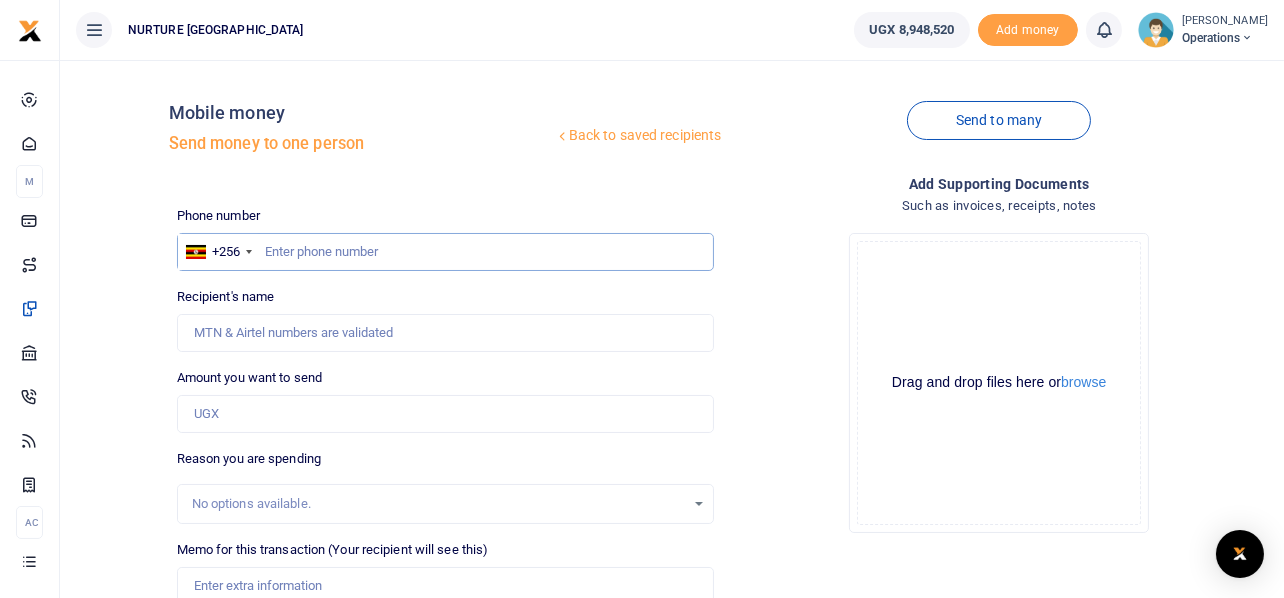 click at bounding box center [446, 252] 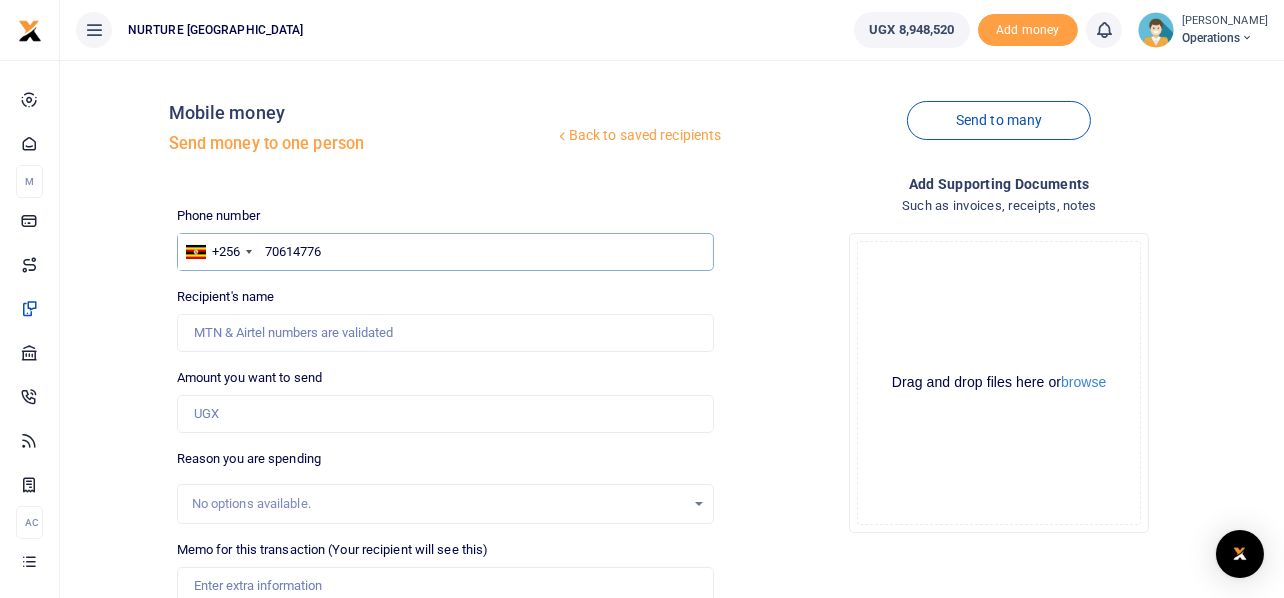 type on "706147766" 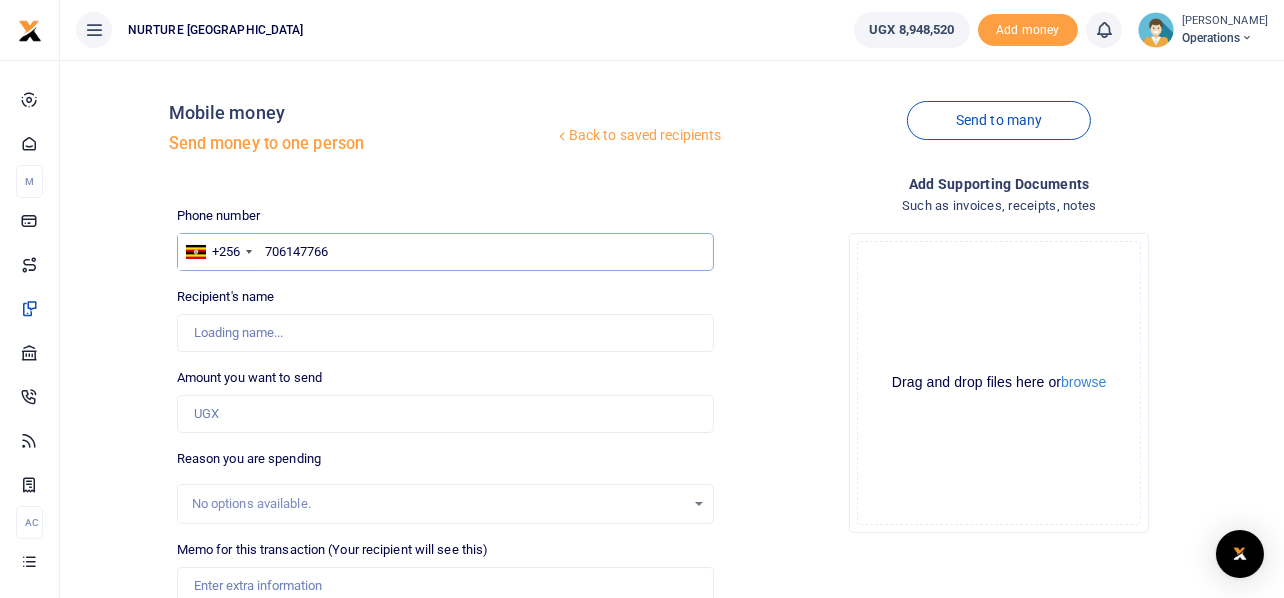 type on "Briton Lugya" 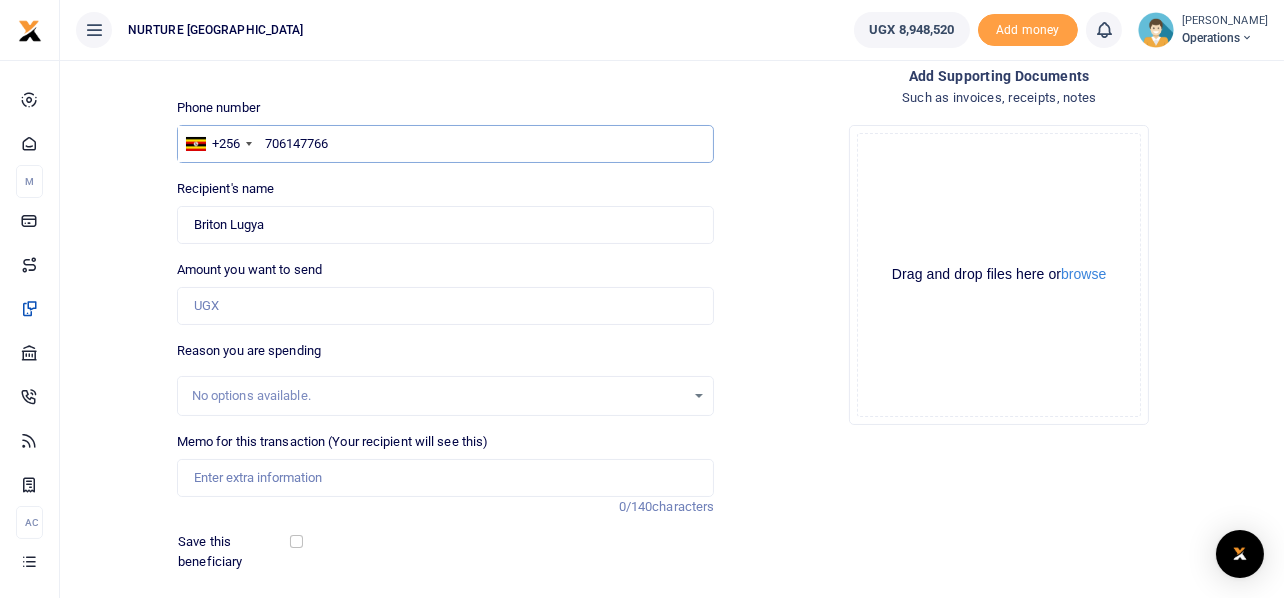 scroll, scrollTop: 117, scrollLeft: 0, axis: vertical 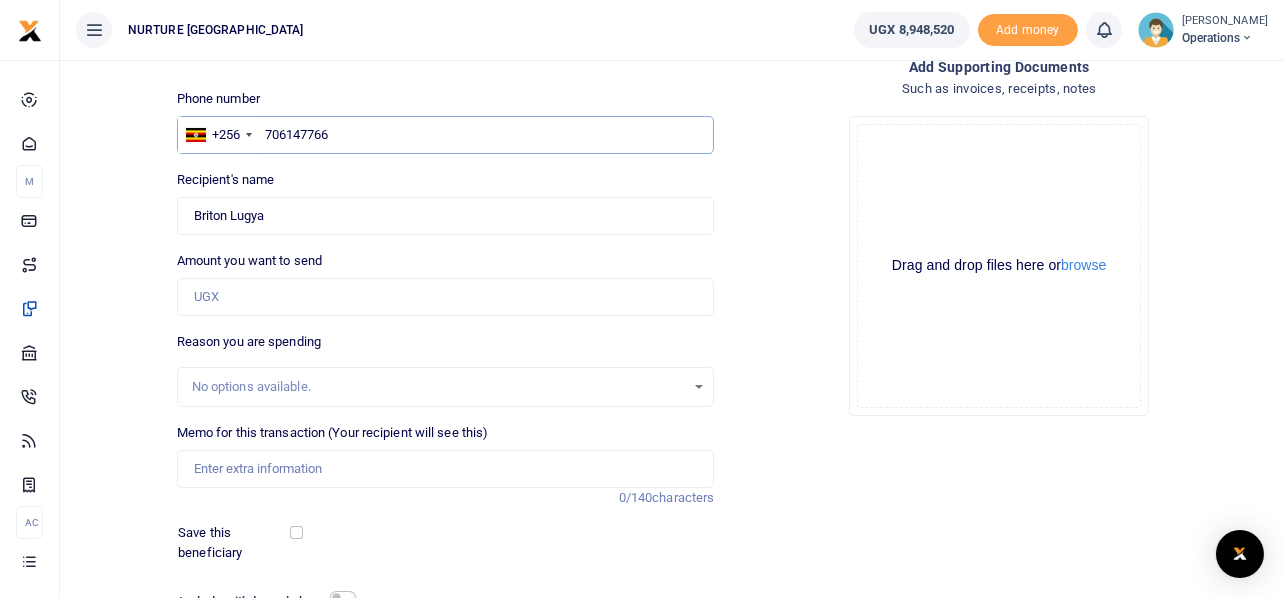 type on "706147766" 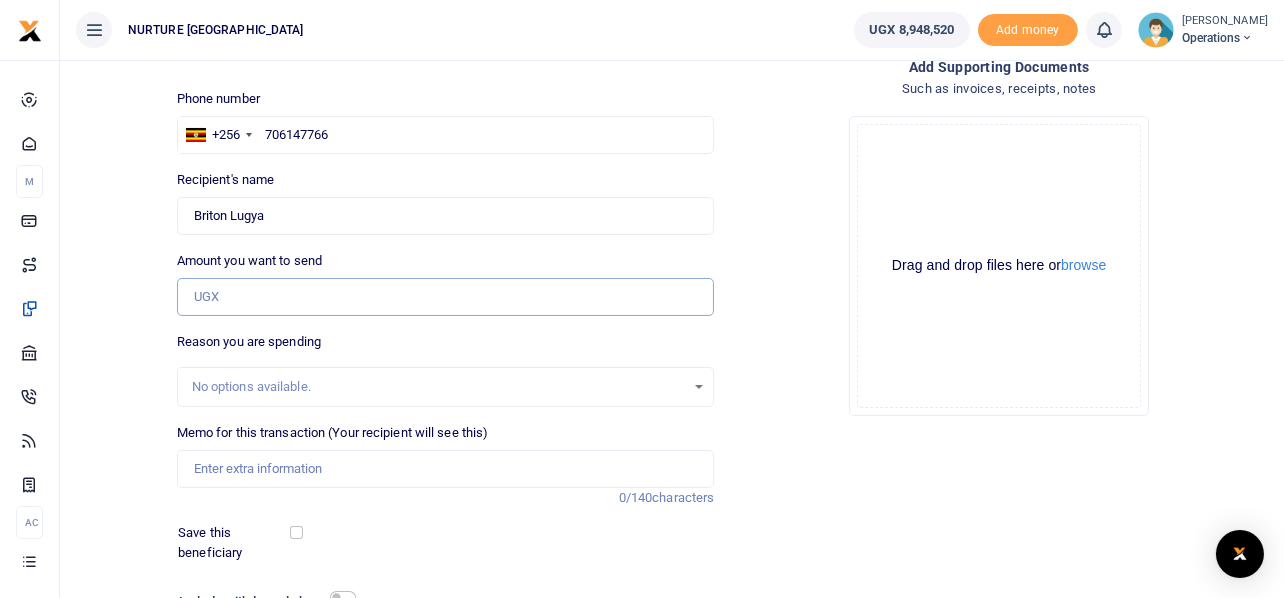 click on "Amount you want to send" at bounding box center (446, 297) 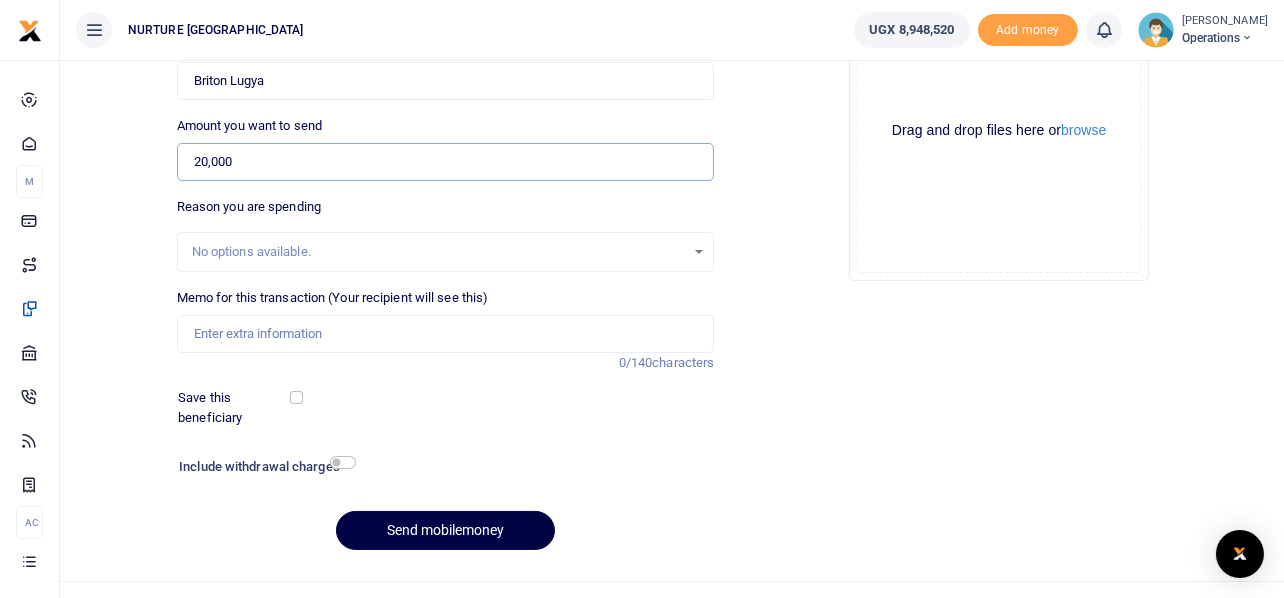 scroll, scrollTop: 287, scrollLeft: 0, axis: vertical 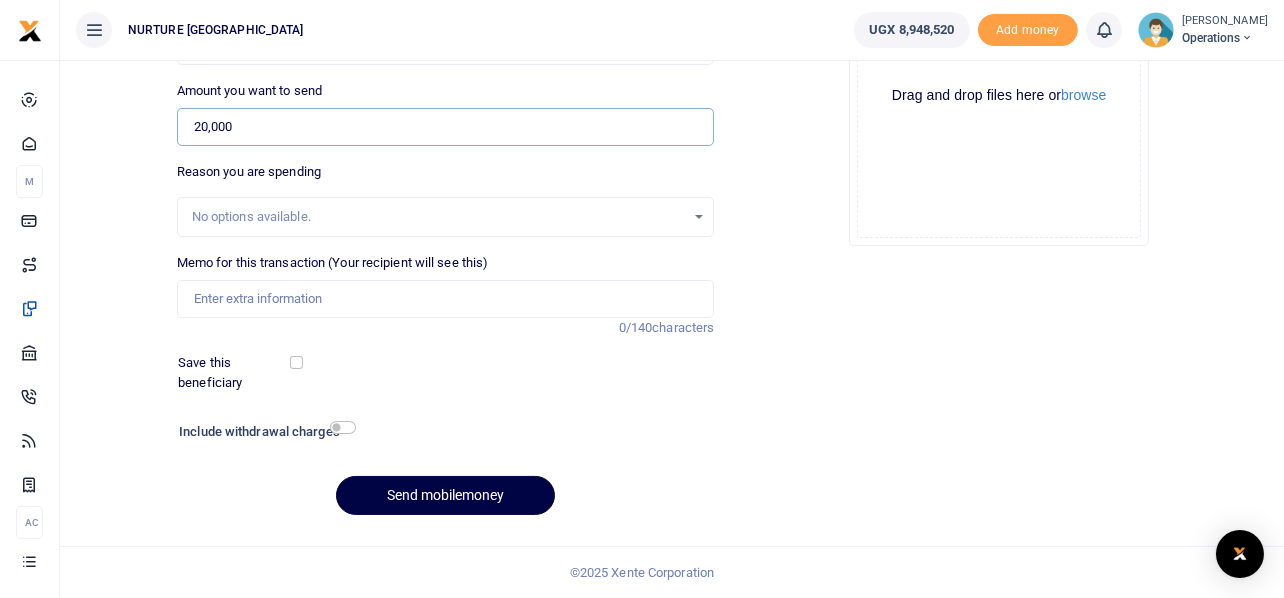 type on "20,000" 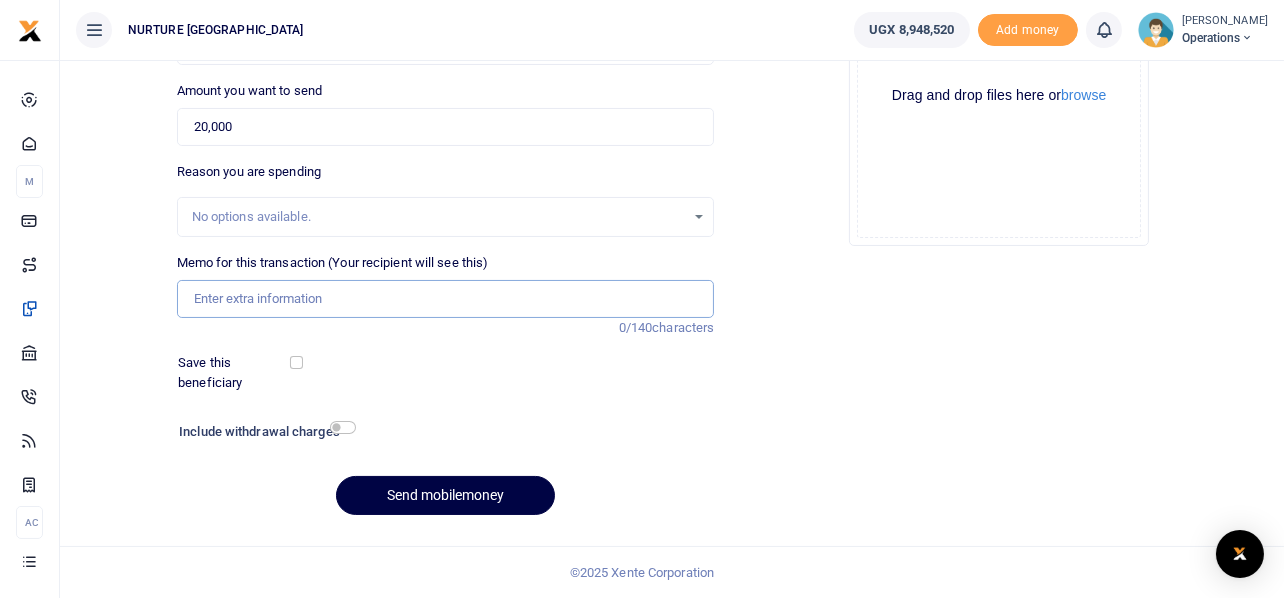 click on "Memo for this transaction (Your recipient will see this)" at bounding box center (446, 299) 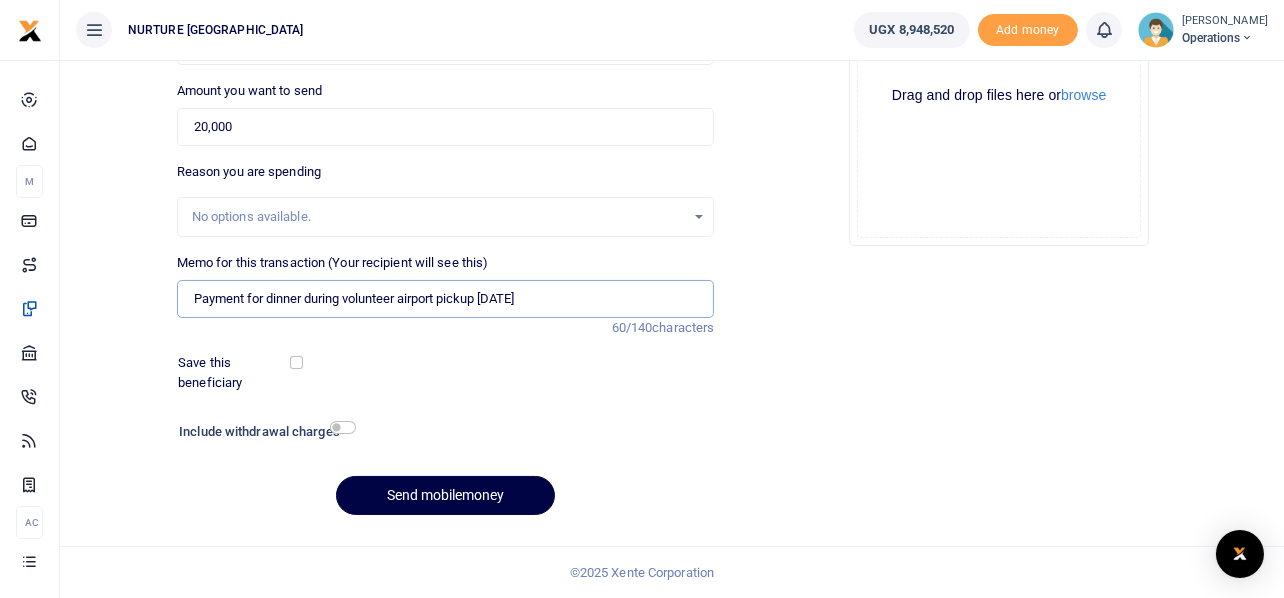 type on "Payment for dinner during volunteer airport pickup [DATE]" 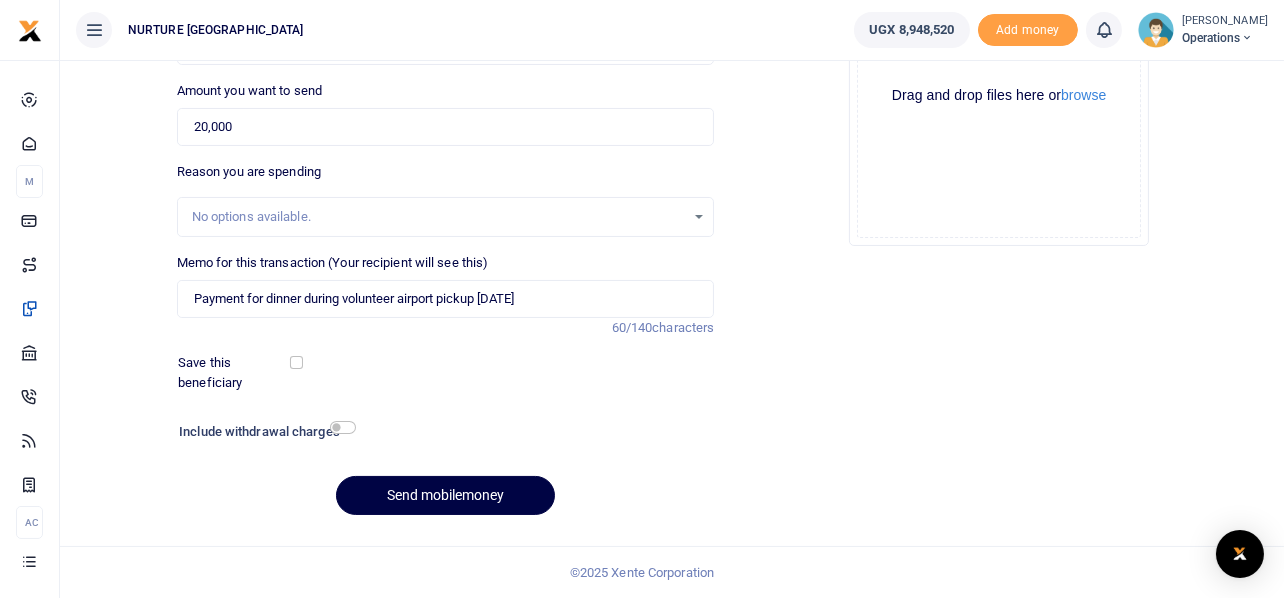 click on "Include withdrawal charges" at bounding box center (263, 434) 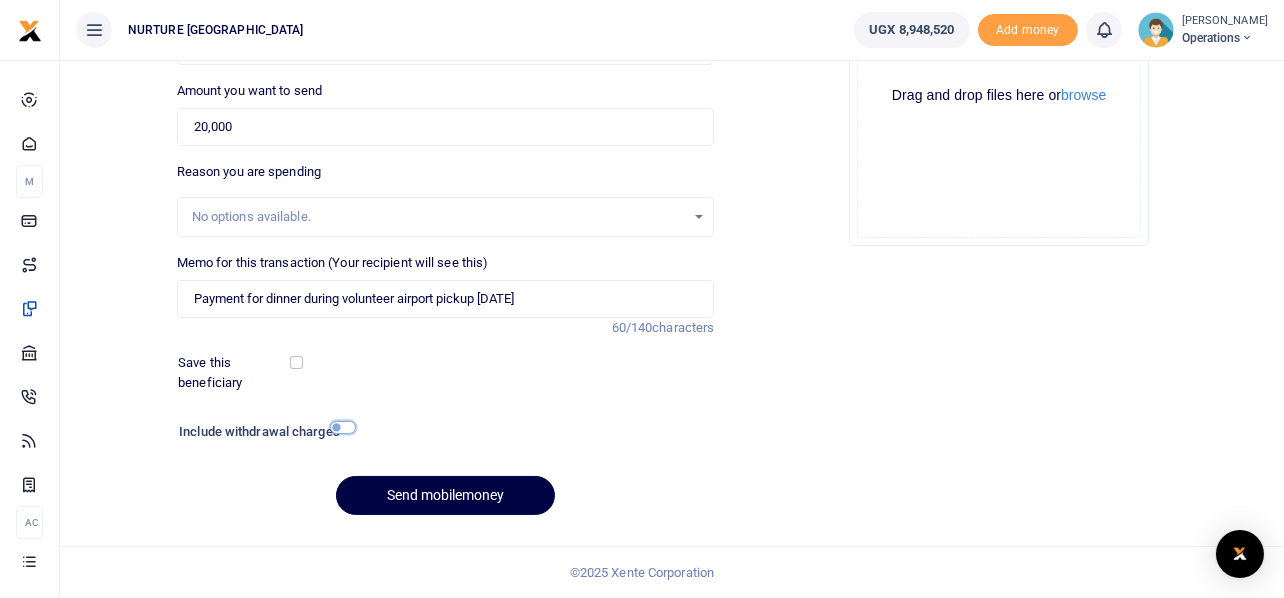 click at bounding box center (343, 427) 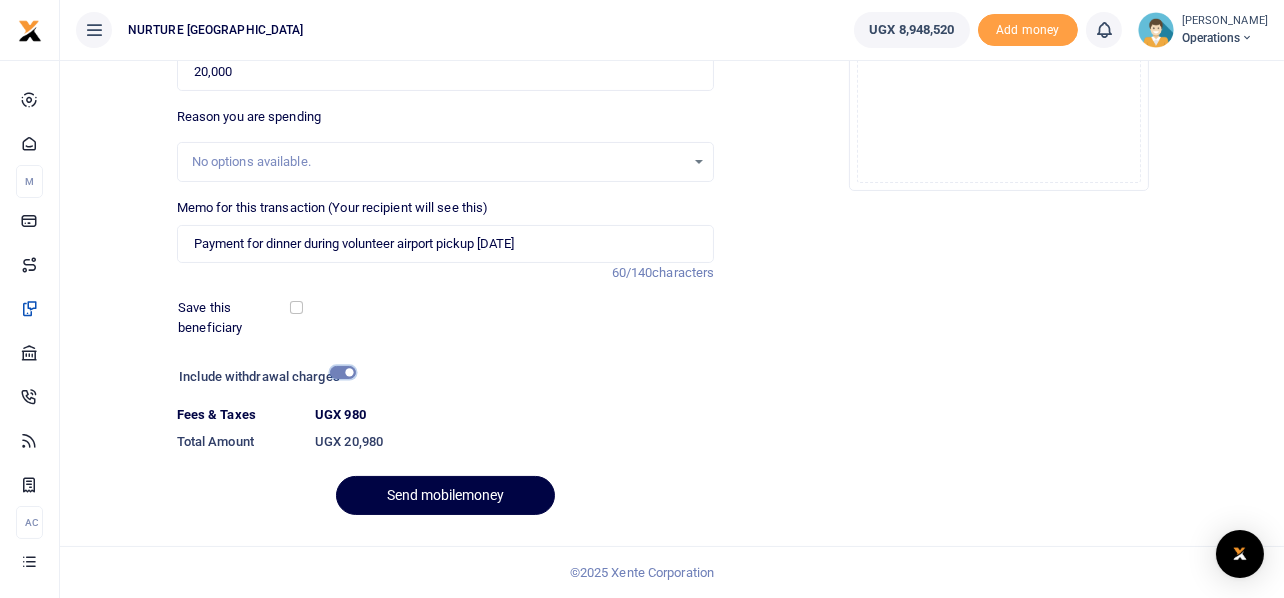 scroll, scrollTop: 0, scrollLeft: 0, axis: both 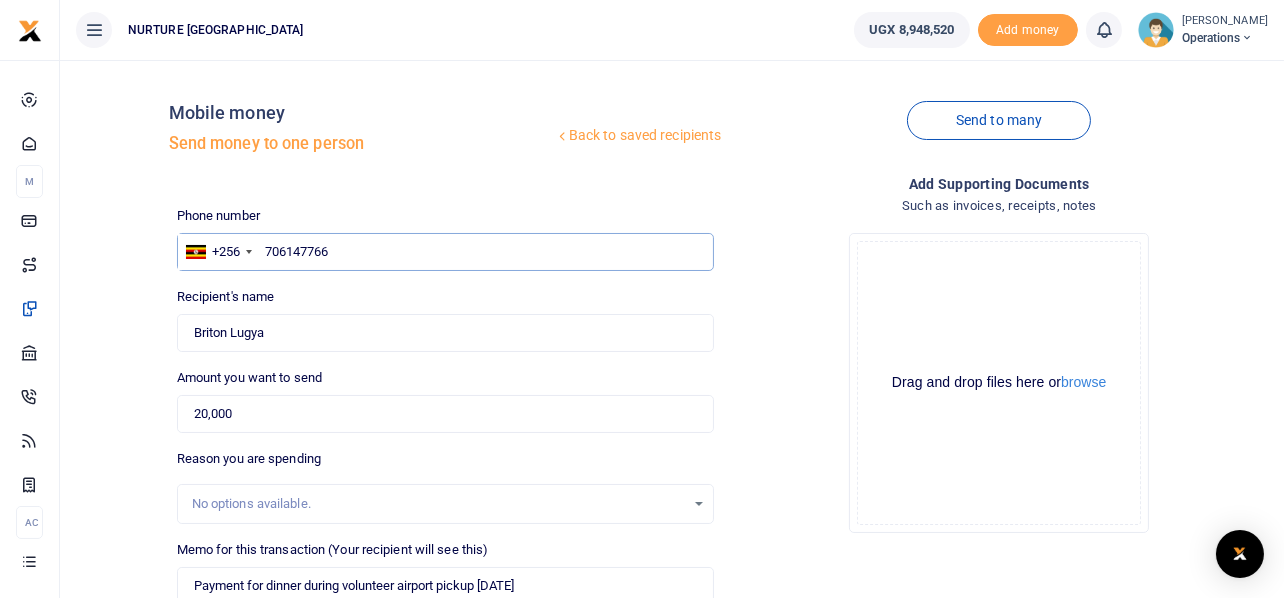 click on "706147766" at bounding box center [446, 252] 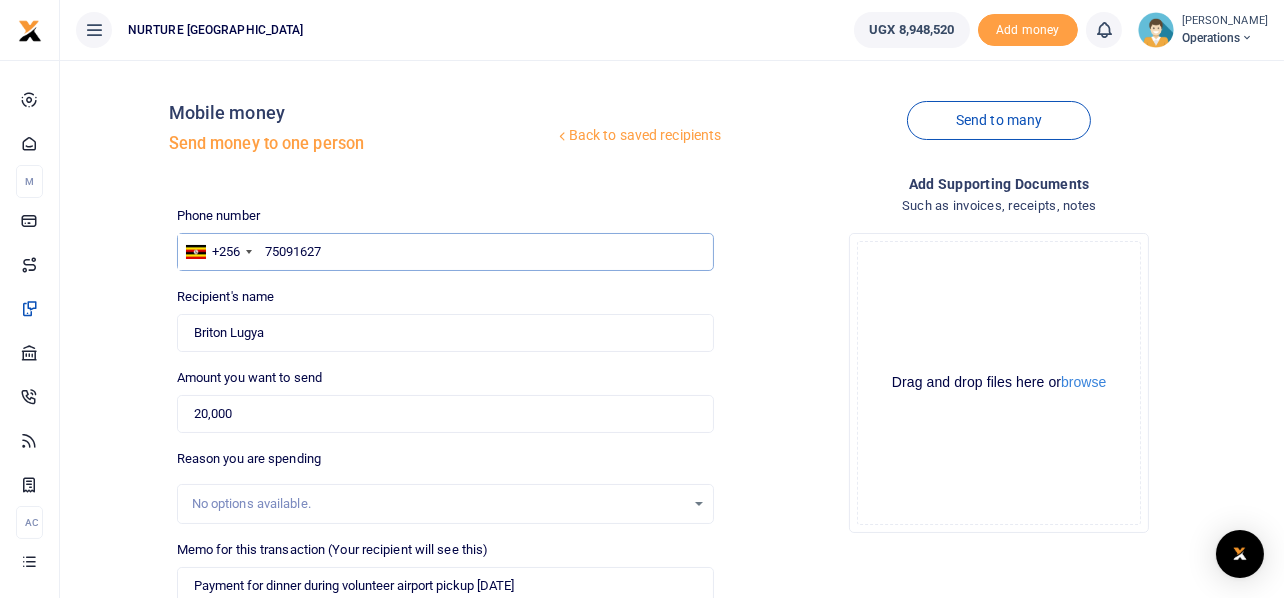 type on "750916272" 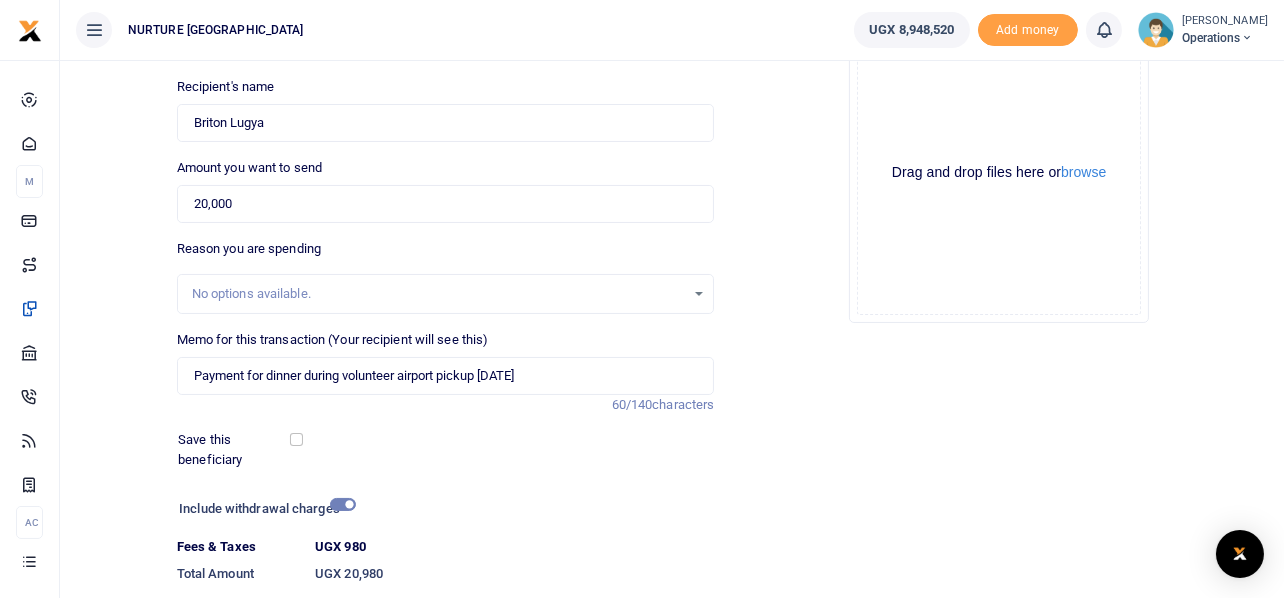 scroll, scrollTop: 211, scrollLeft: 0, axis: vertical 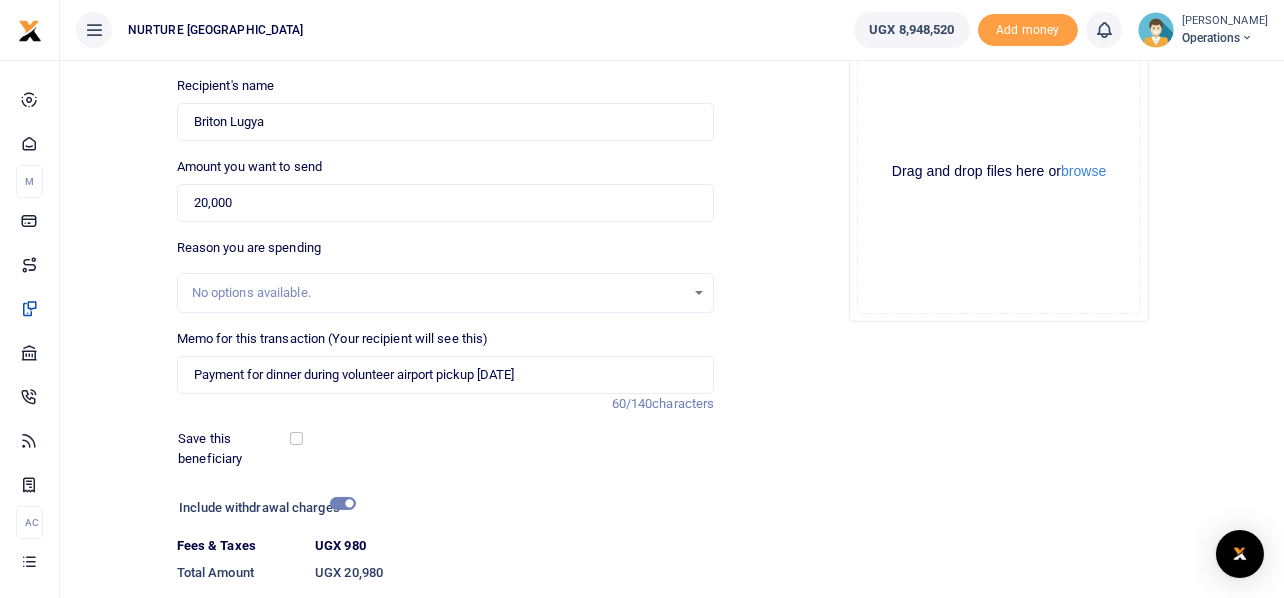 type on "[PERSON_NAME]" 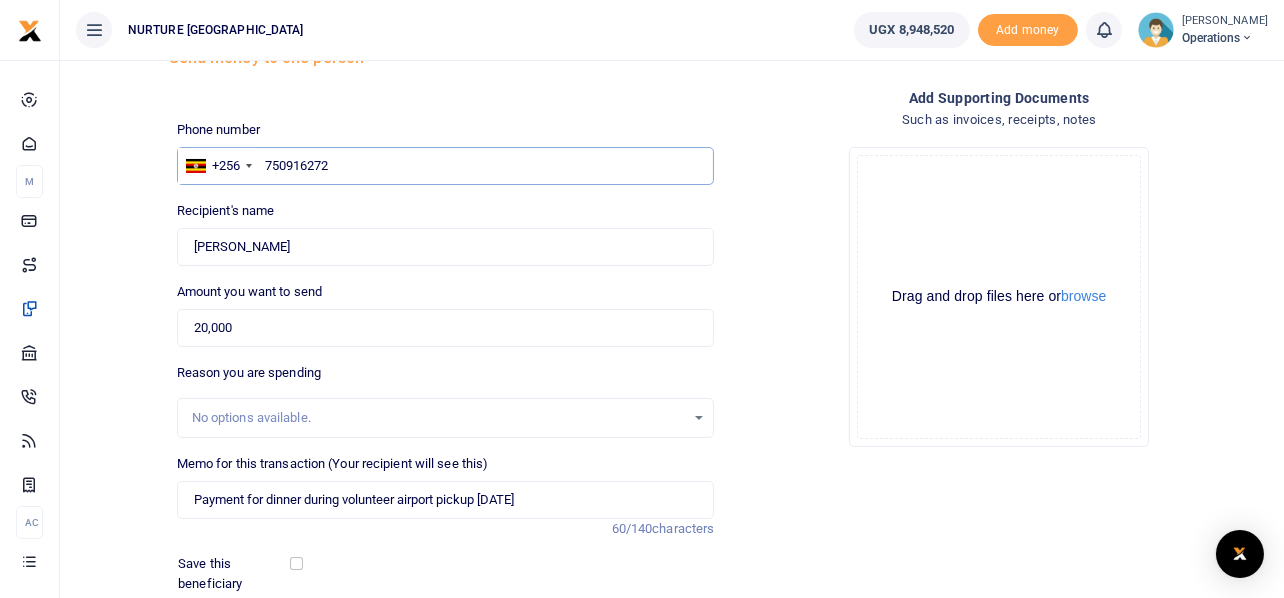 scroll, scrollTop: 342, scrollLeft: 0, axis: vertical 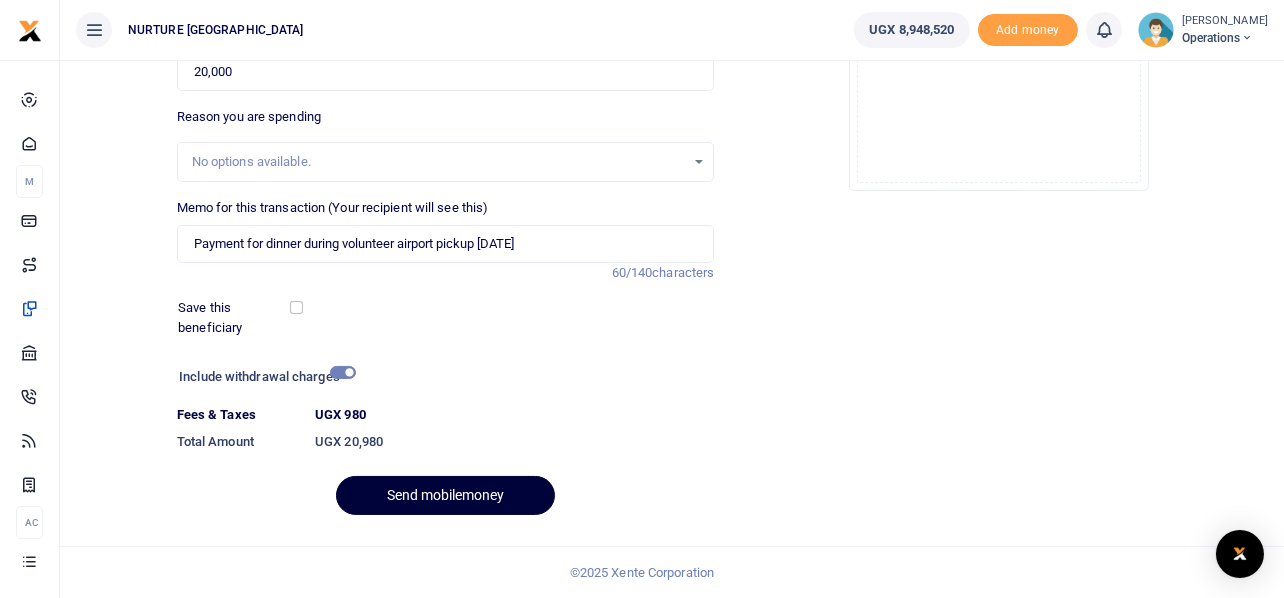 type on "750916272" 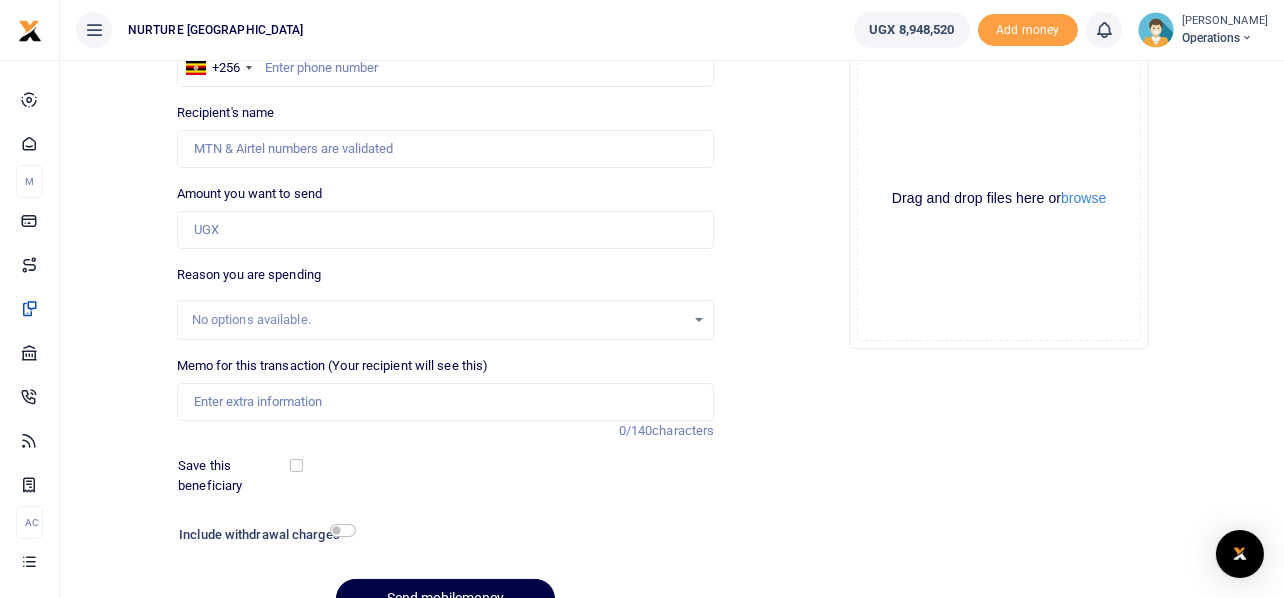 scroll, scrollTop: 0, scrollLeft: 0, axis: both 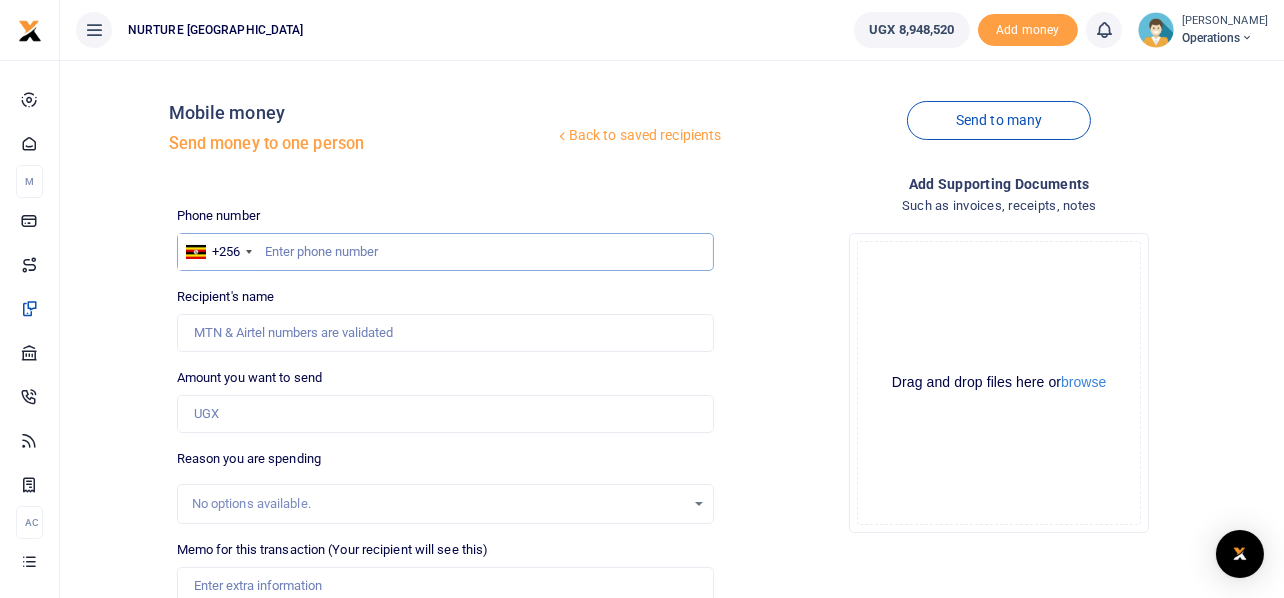 click at bounding box center (446, 252) 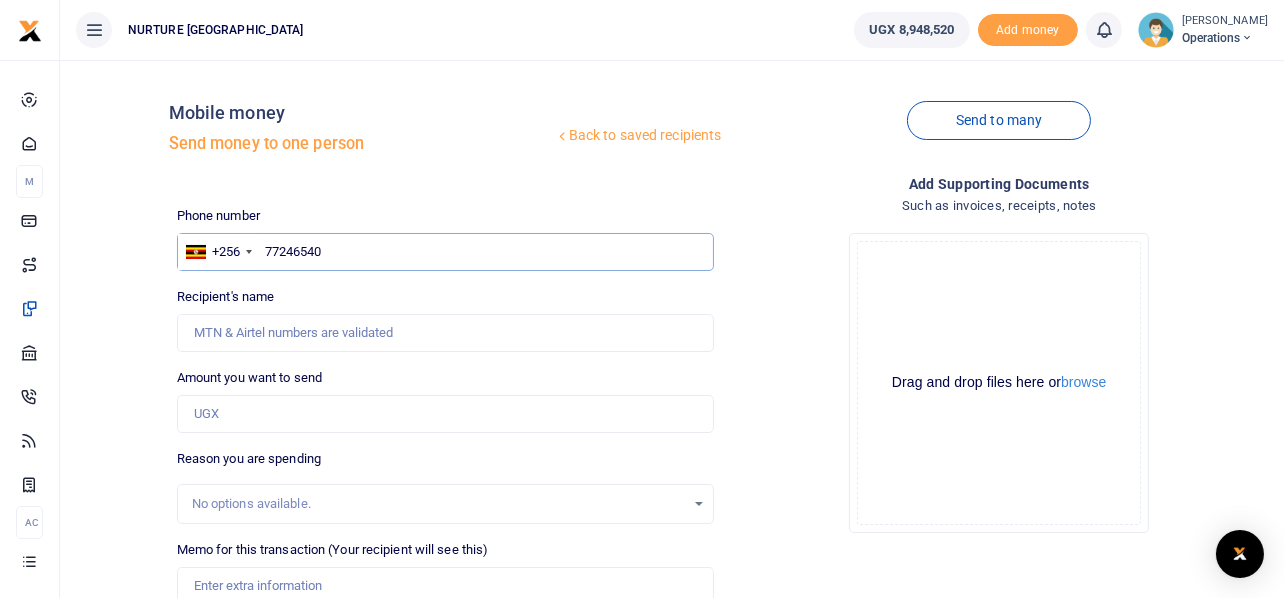 type on "772465405" 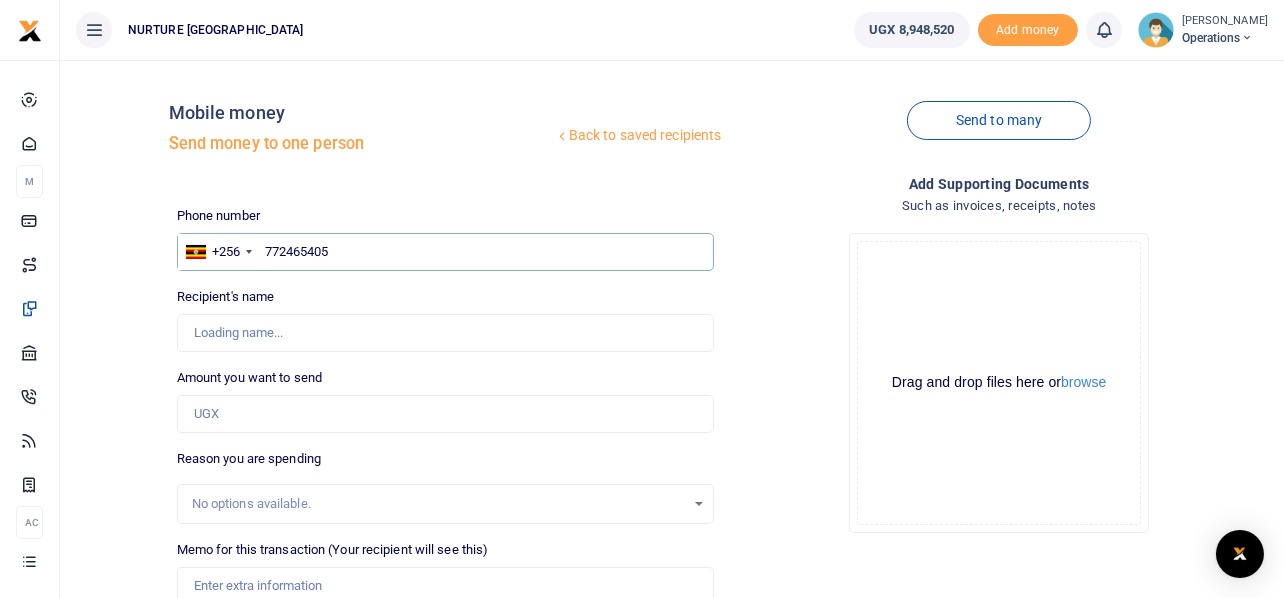 type on "[PERSON_NAME]" 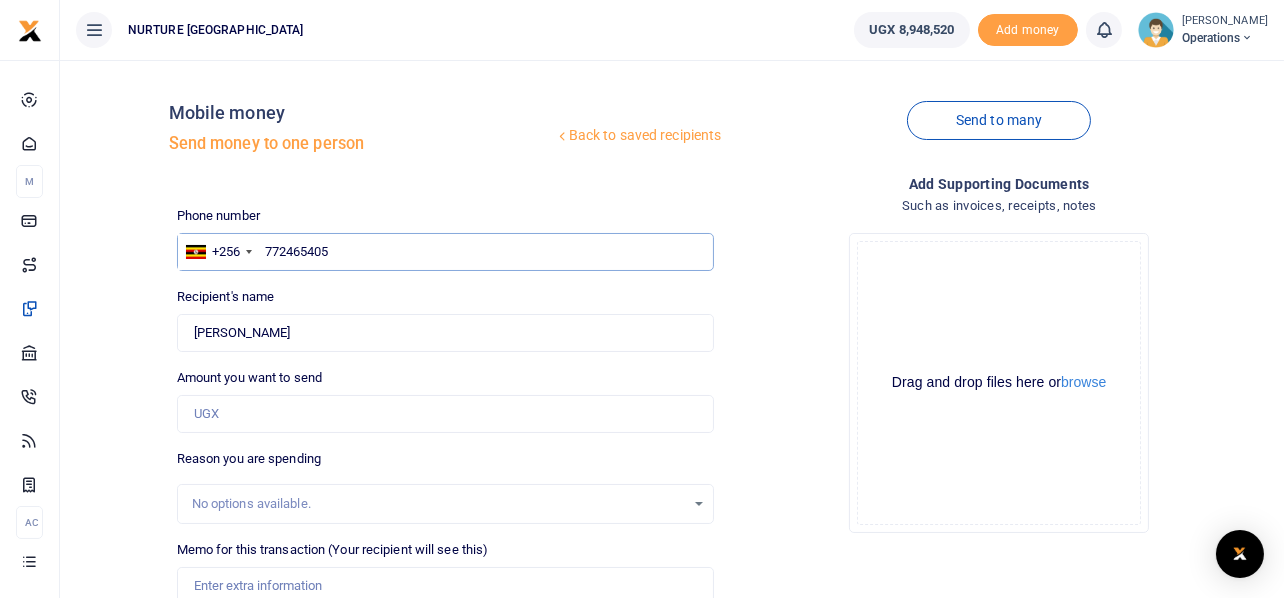 type on "772465405" 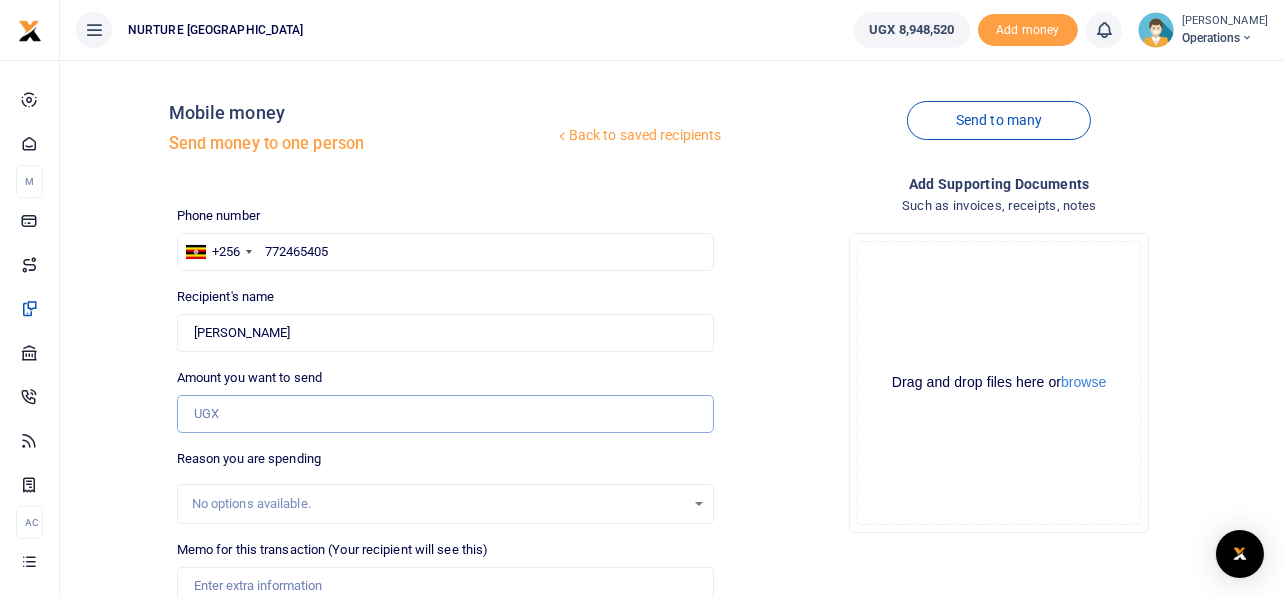 click on "Amount you want to send" at bounding box center [446, 414] 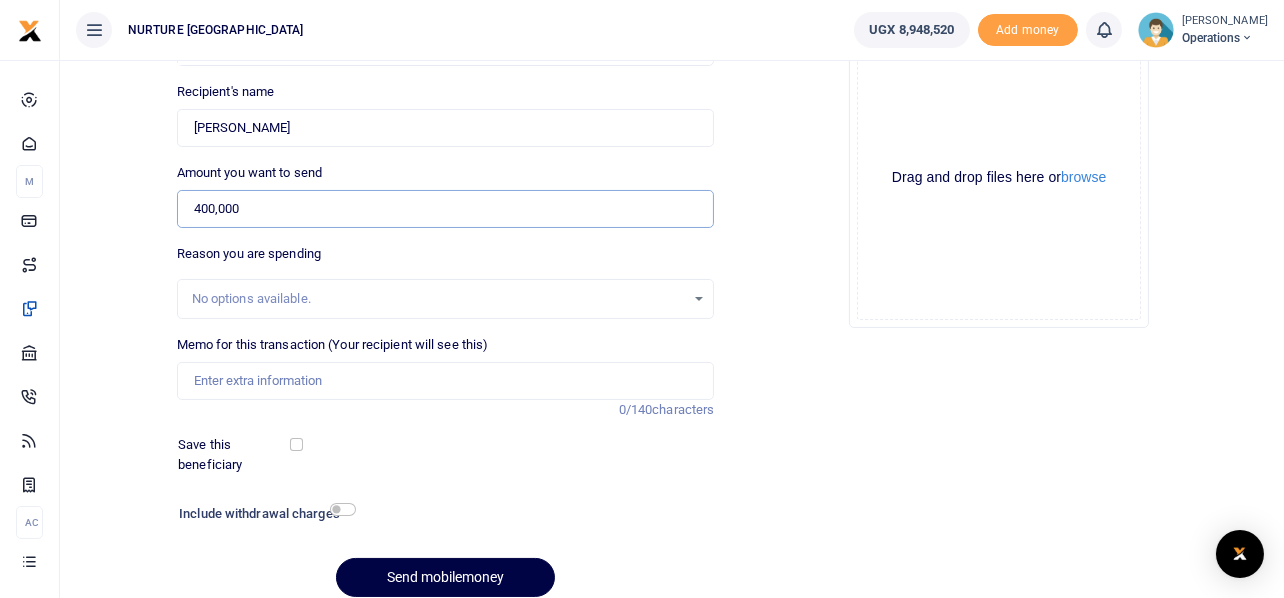 scroll, scrollTop: 287, scrollLeft: 0, axis: vertical 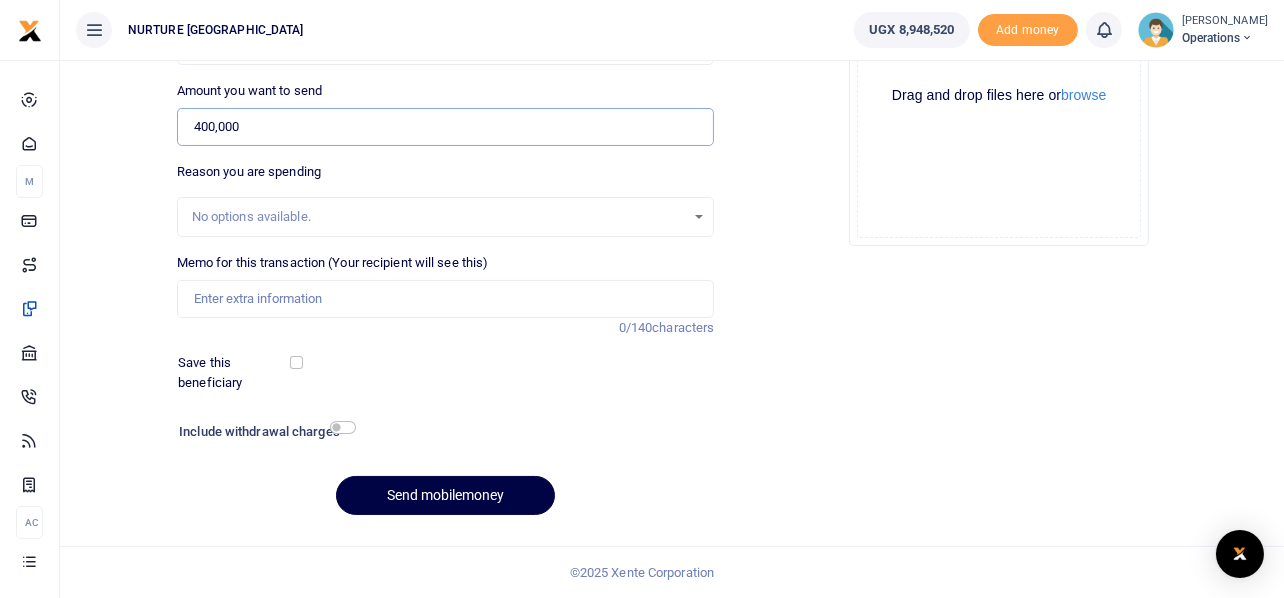 type on "400,000" 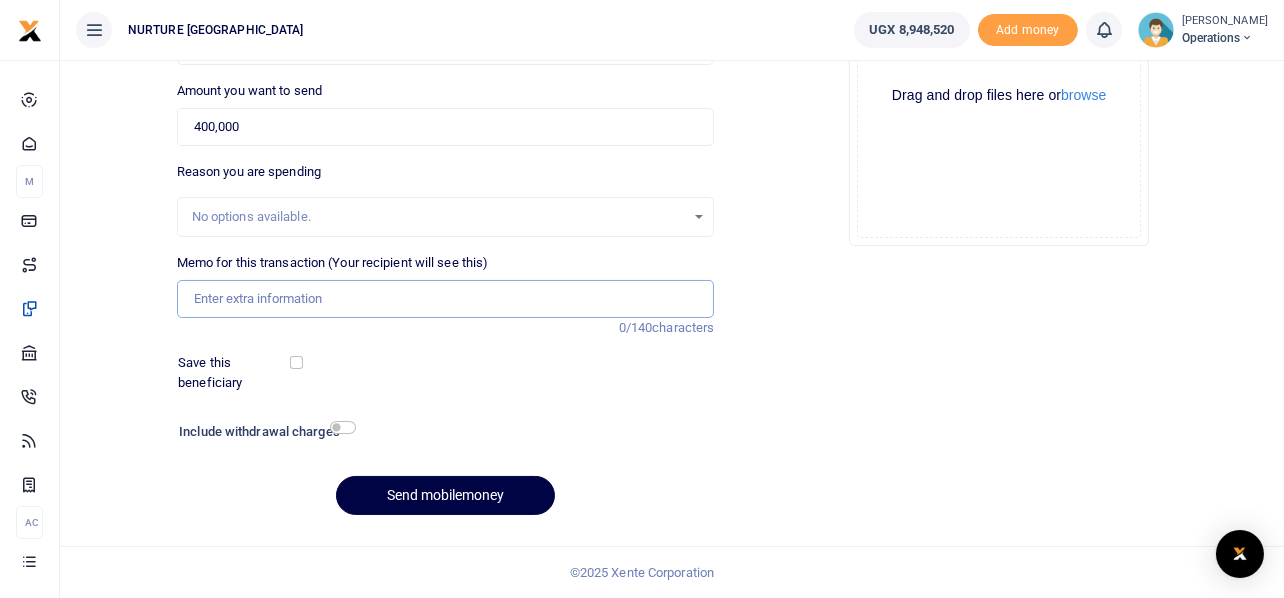 click on "Memo for this transaction (Your recipient will see this)" at bounding box center [446, 299] 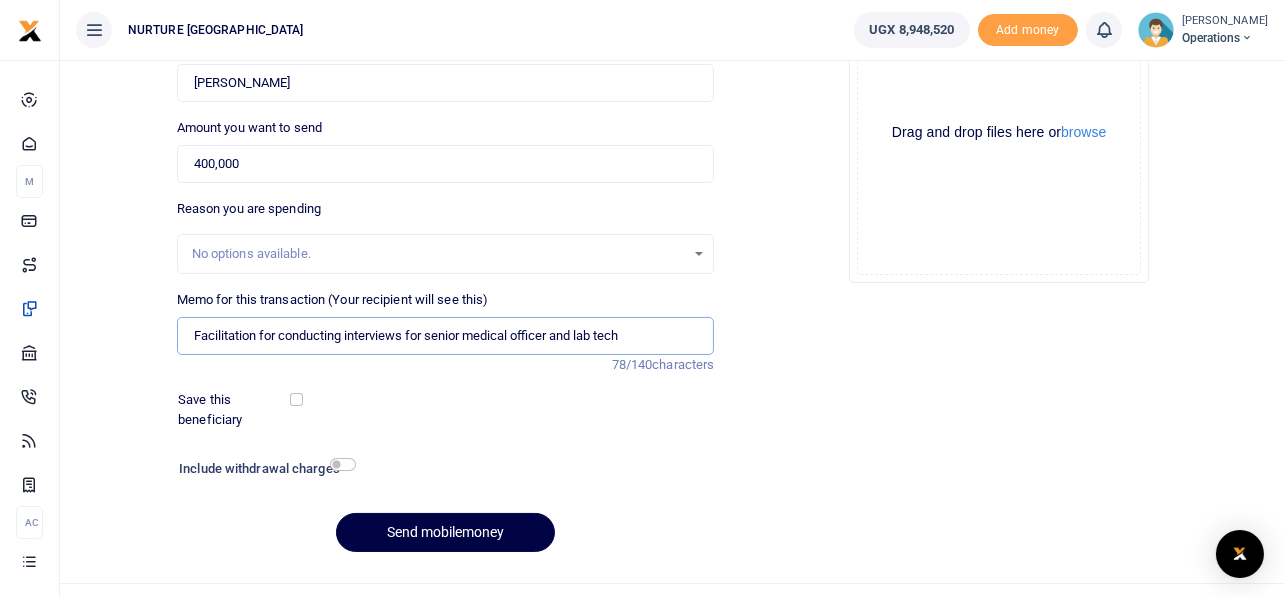 scroll, scrollTop: 287, scrollLeft: 0, axis: vertical 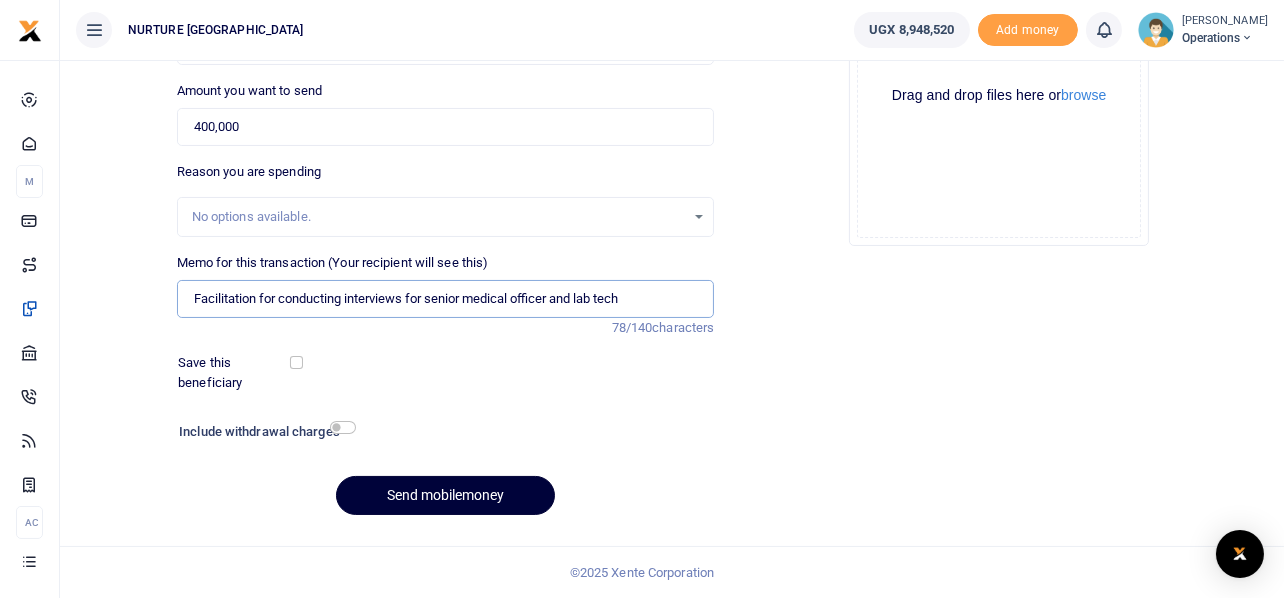 type on "Facilitation for conducting interviews for senior medical officer and lab tech" 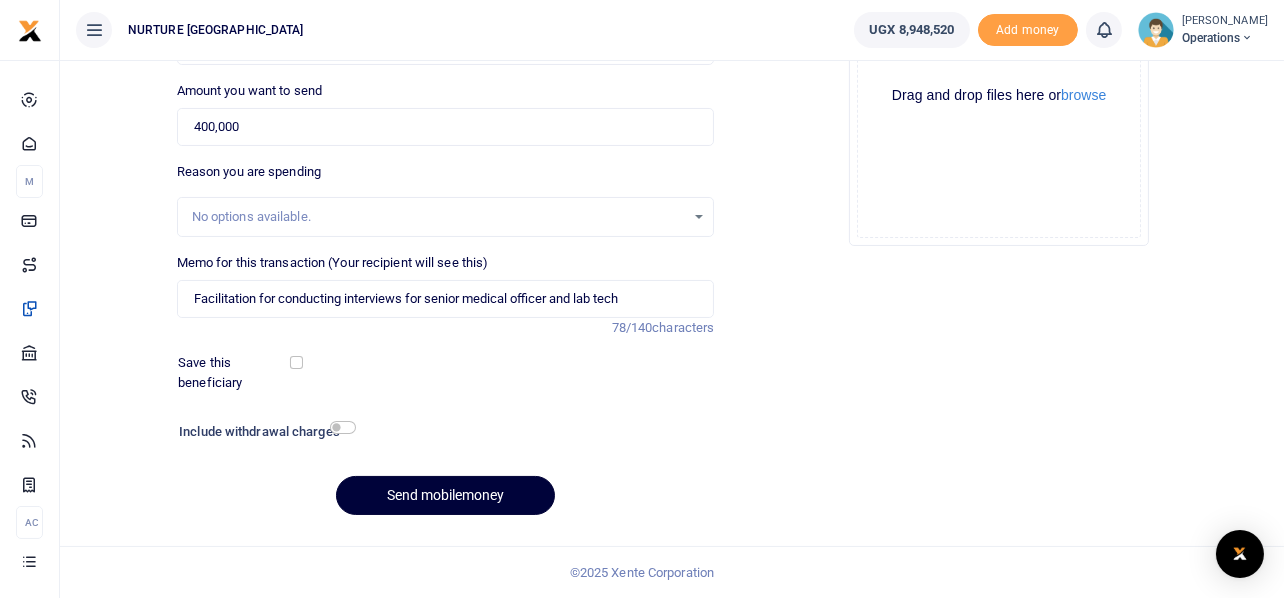 click on "Send mobilemoney" at bounding box center (445, 495) 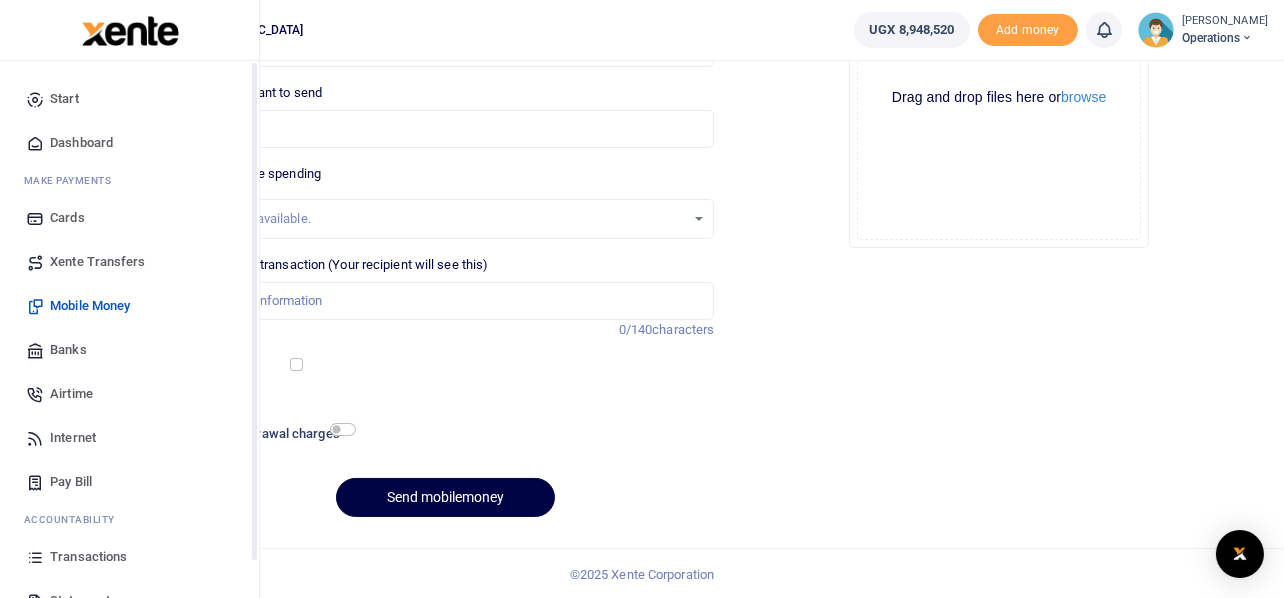 scroll, scrollTop: 0, scrollLeft: 0, axis: both 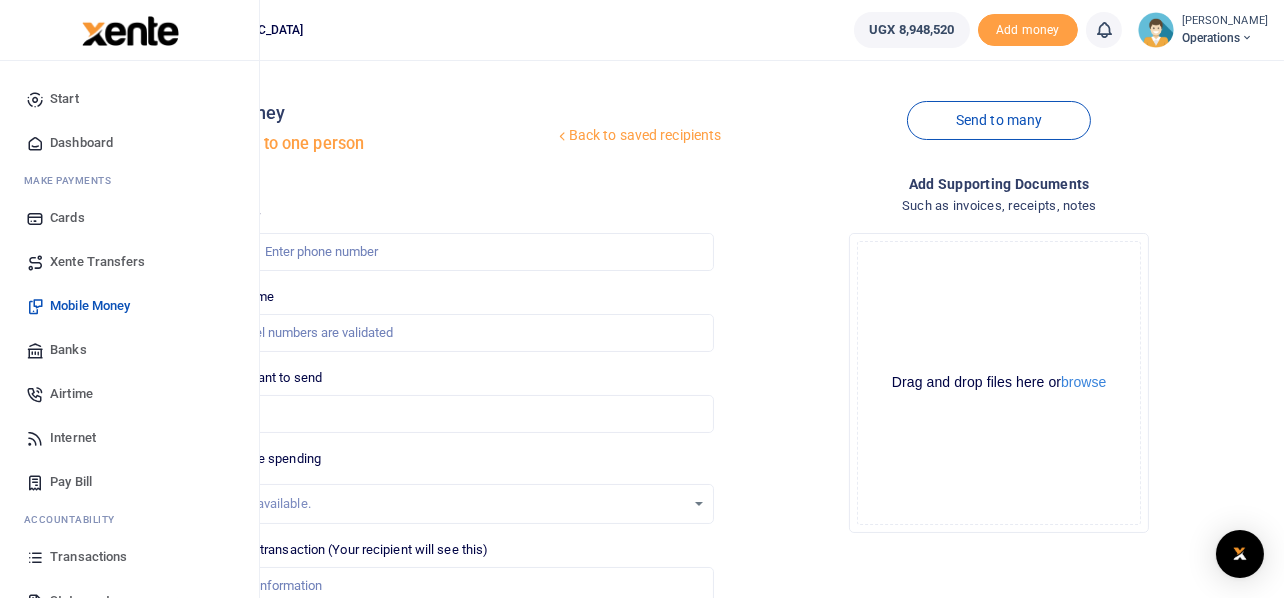 click on "Airtime" at bounding box center [71, 394] 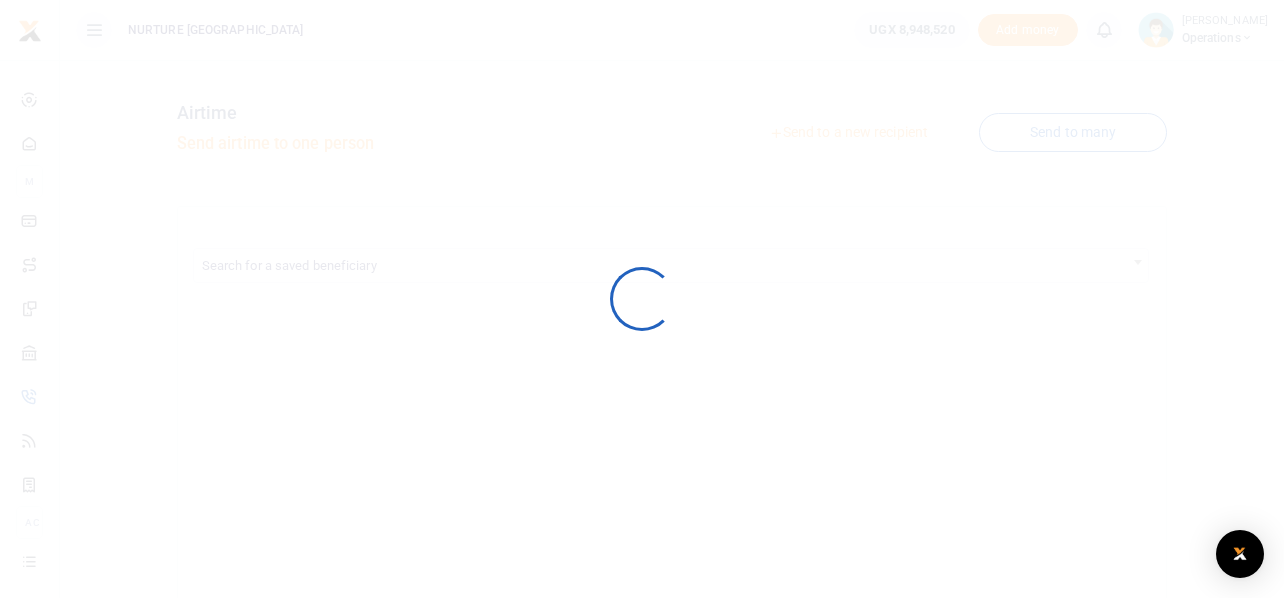 scroll, scrollTop: 0, scrollLeft: 0, axis: both 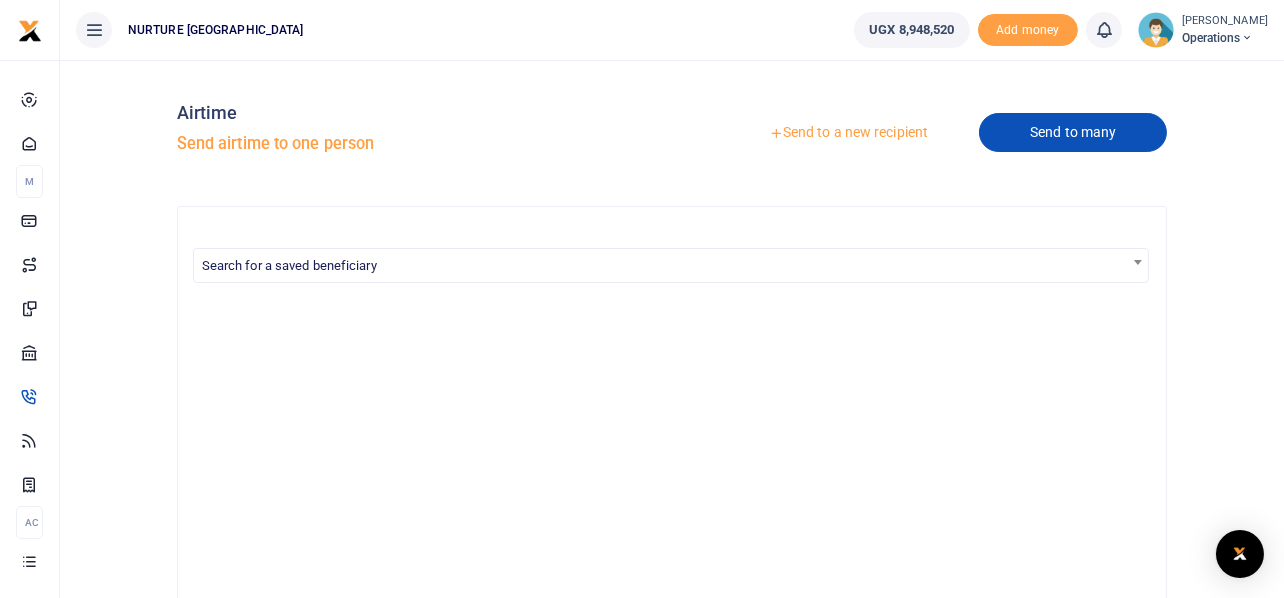 click on "Send to many" at bounding box center (1073, 132) 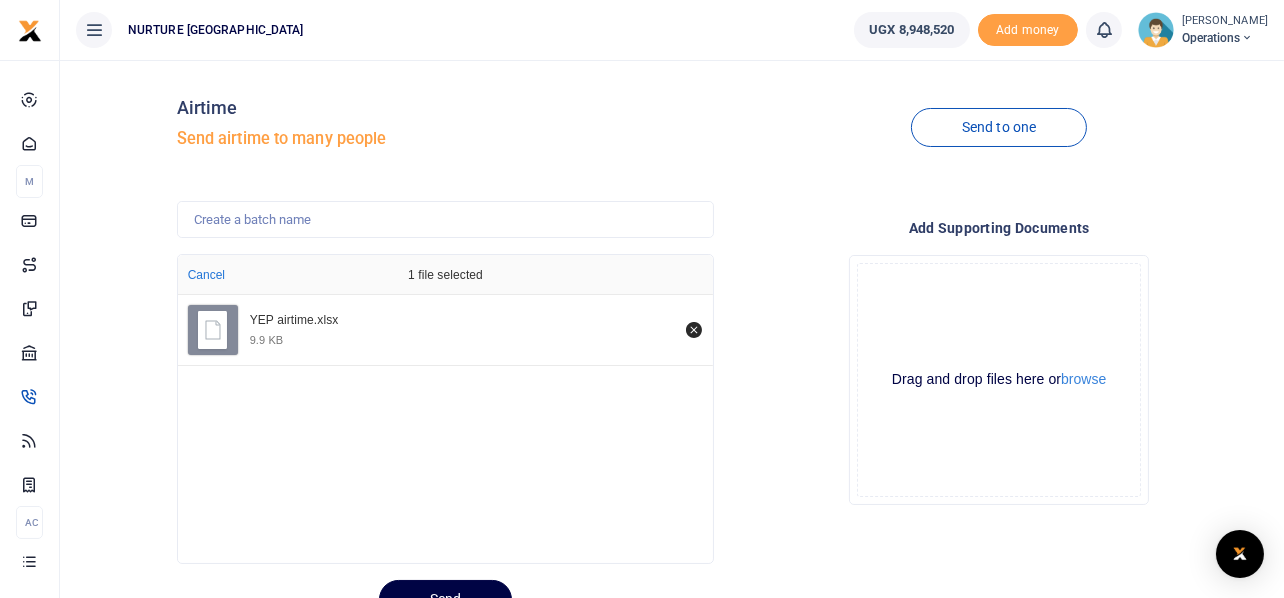 scroll, scrollTop: 94, scrollLeft: 0, axis: vertical 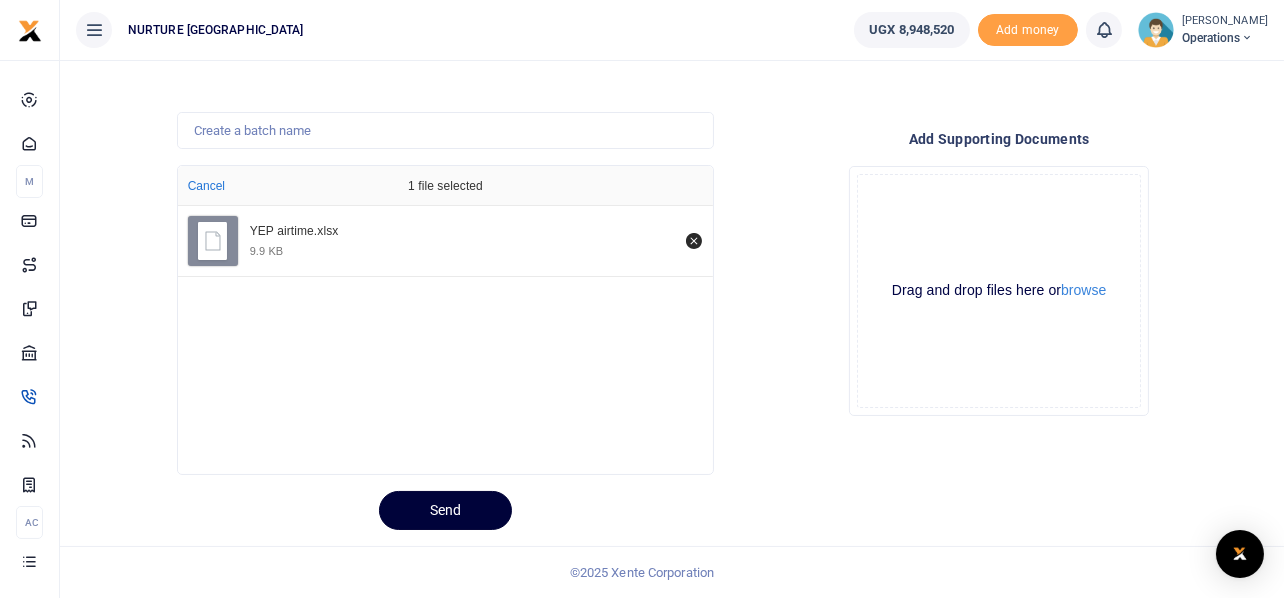 click on "Send" at bounding box center [445, 510] 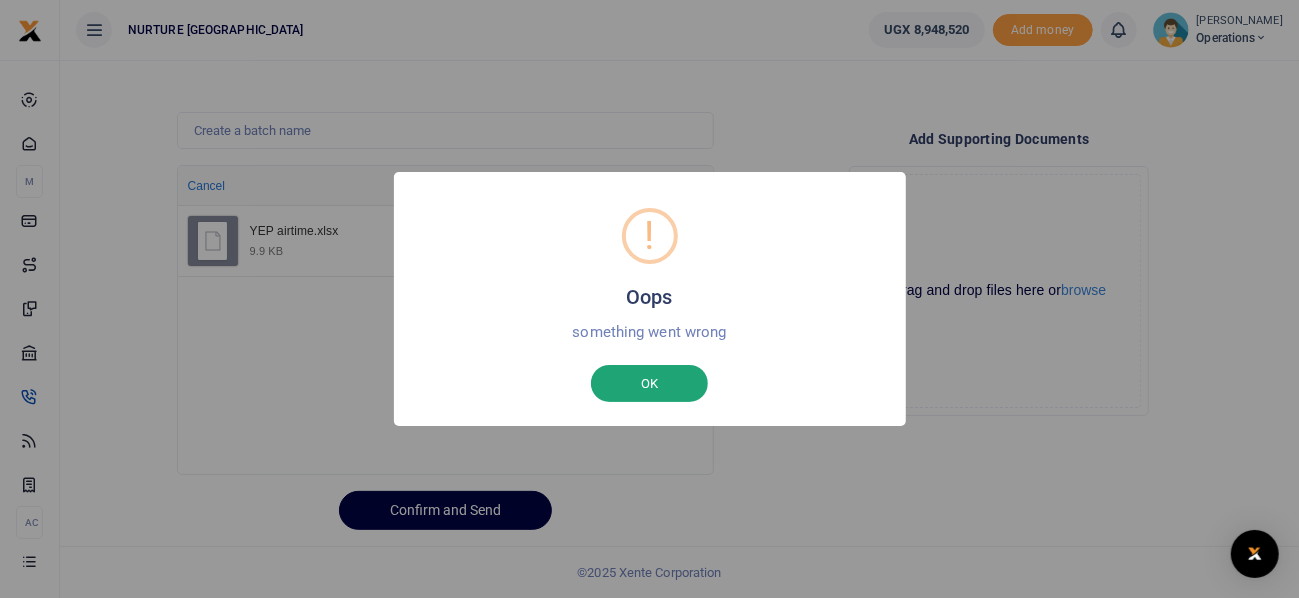 click on "OK" at bounding box center (649, 384) 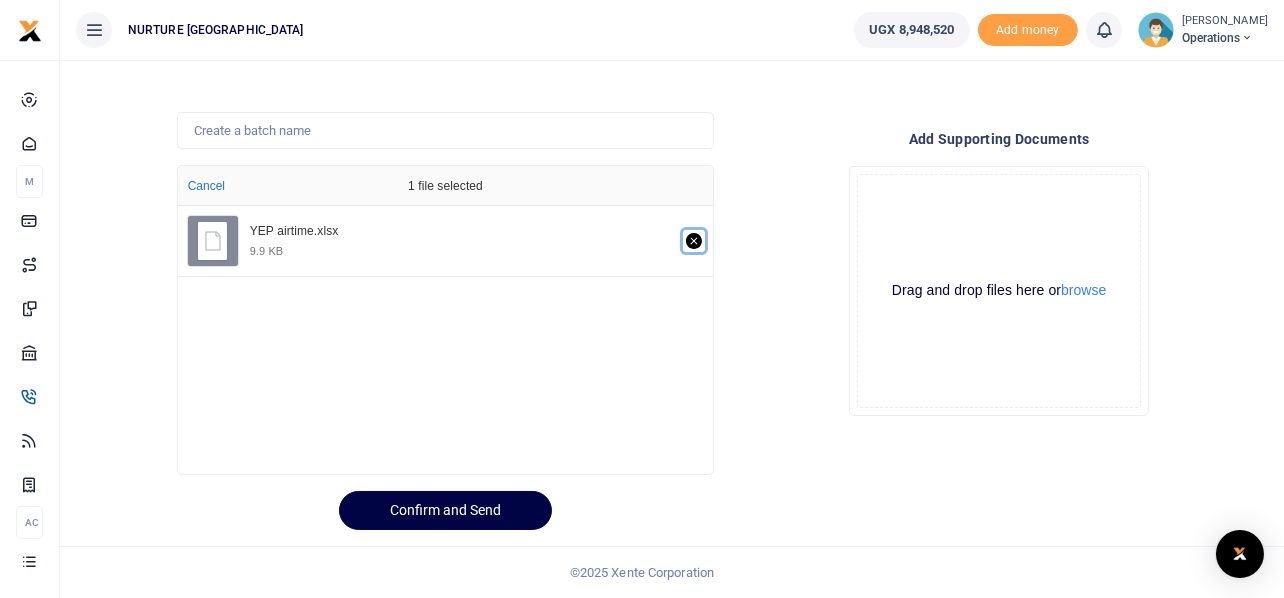 click 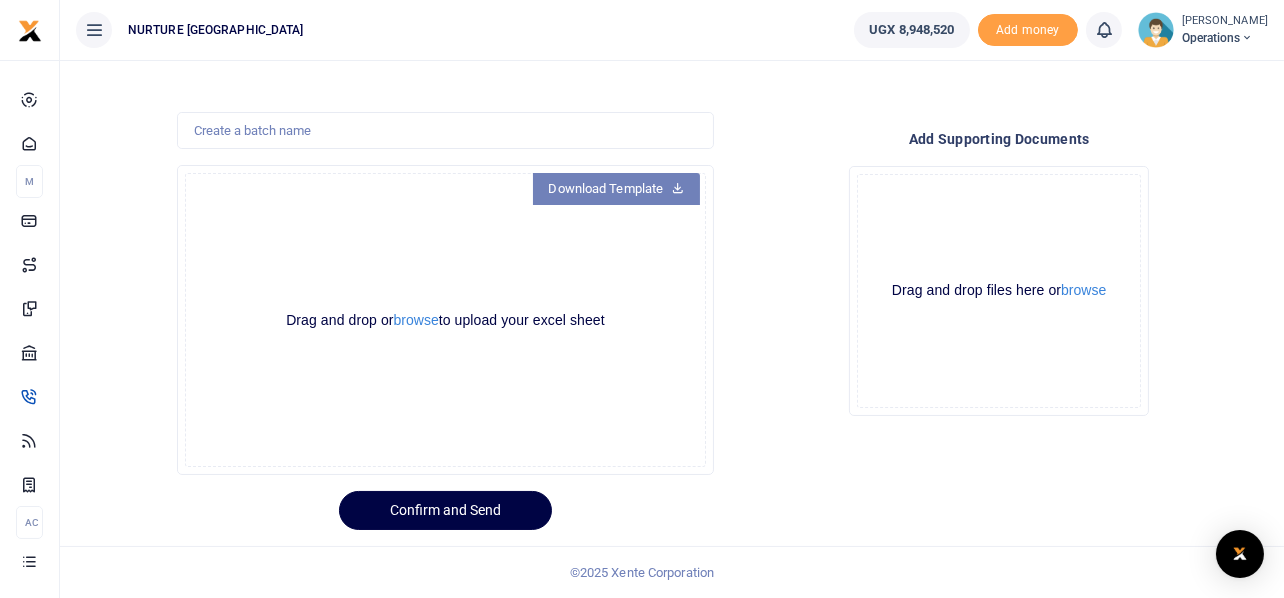 click on "Download Template" at bounding box center (617, 189) 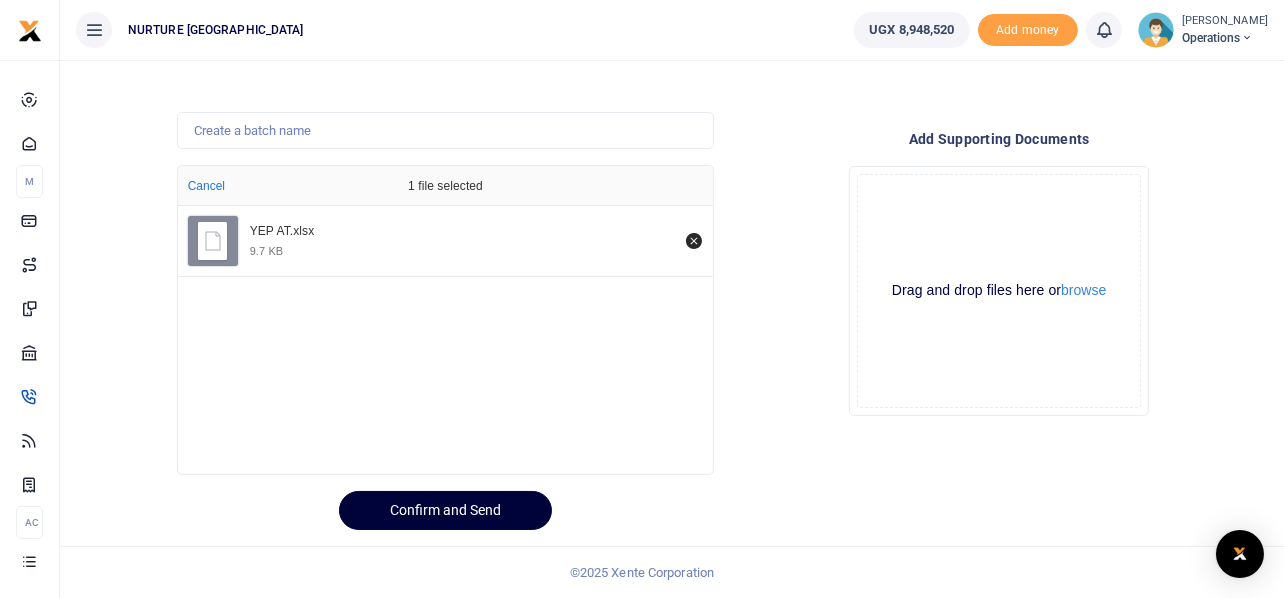 click on "Confirm and Send" at bounding box center (445, 510) 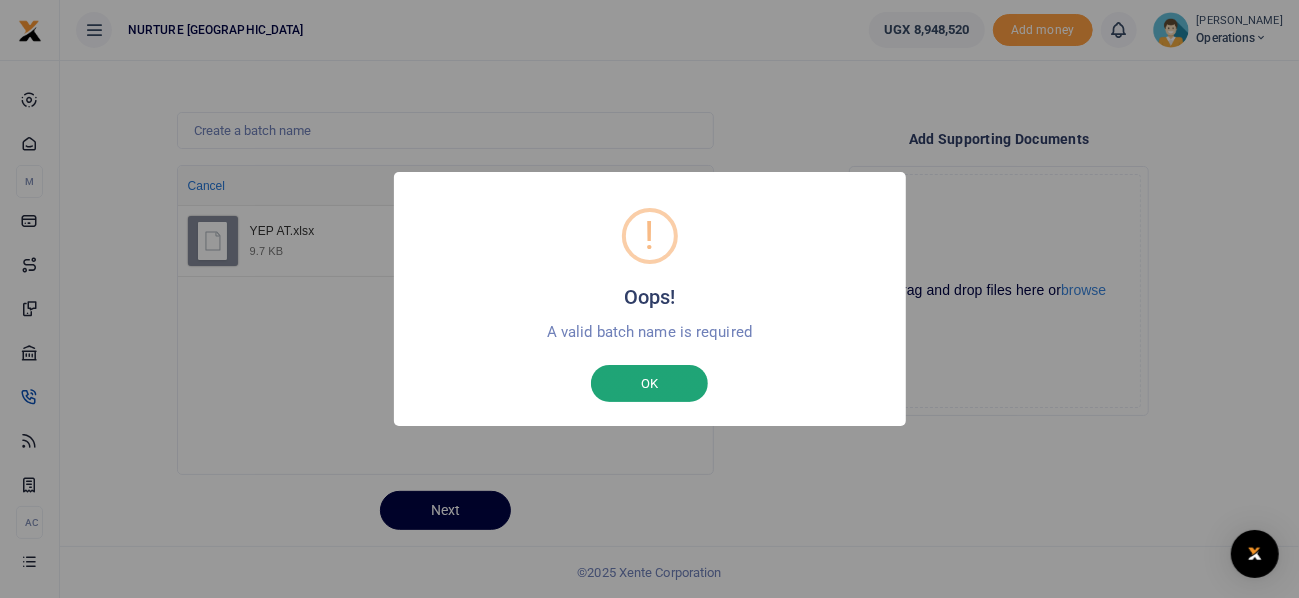click on "OK" at bounding box center [649, 384] 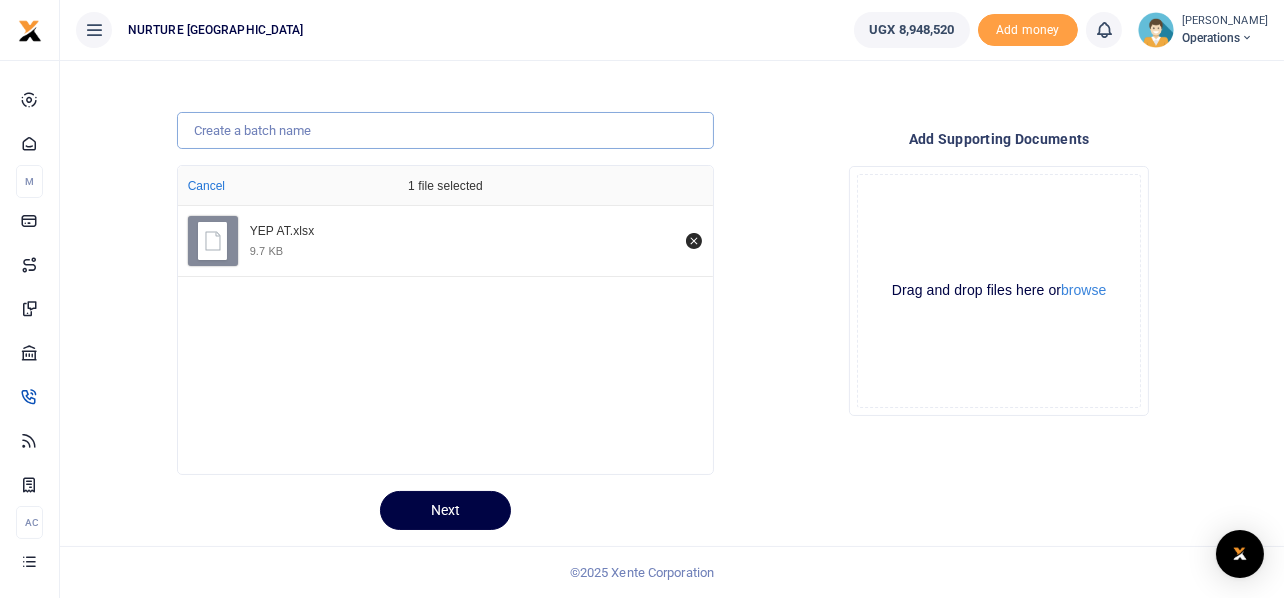 click at bounding box center [446, 131] 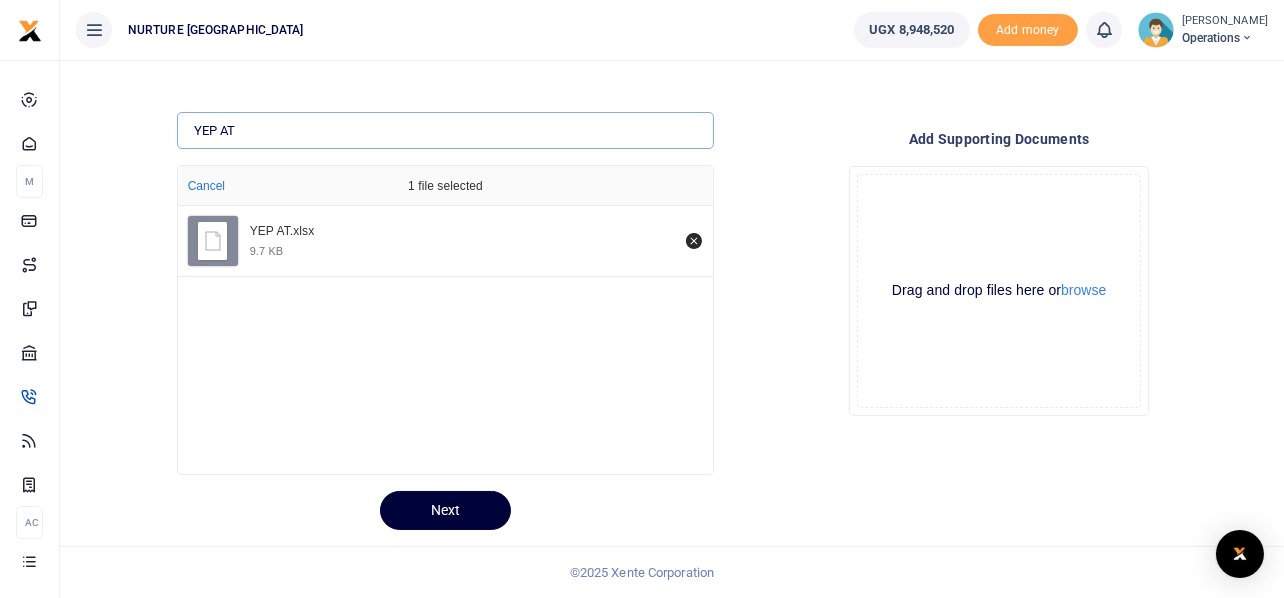 type on "YEP AT" 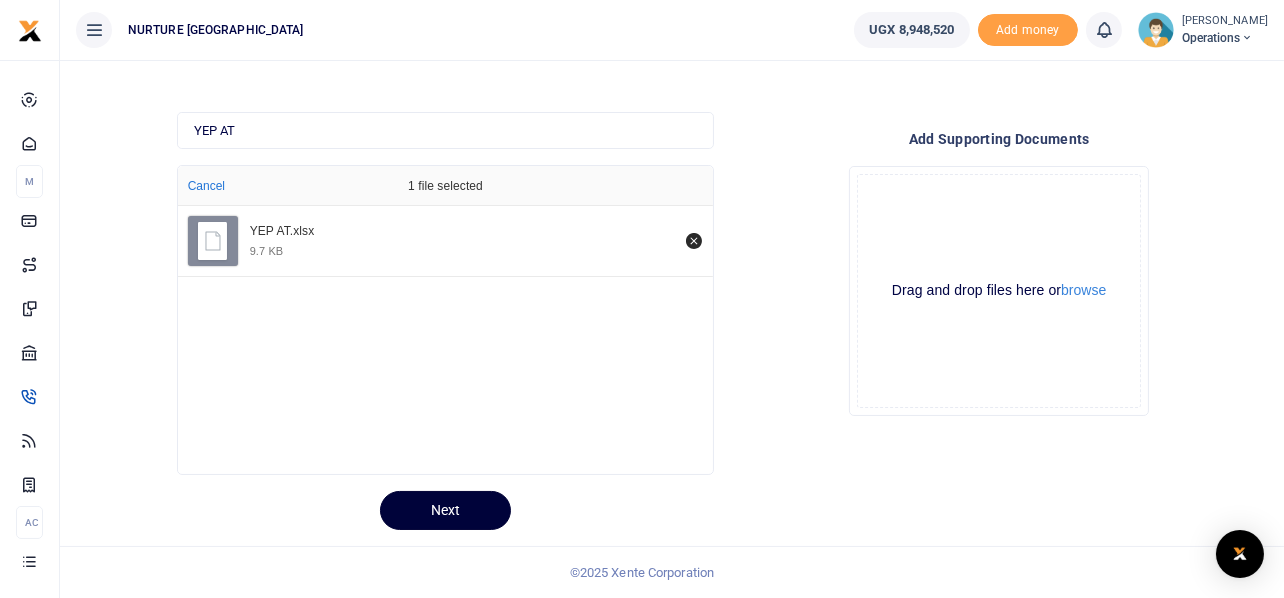 click on "Next" at bounding box center [445, 510] 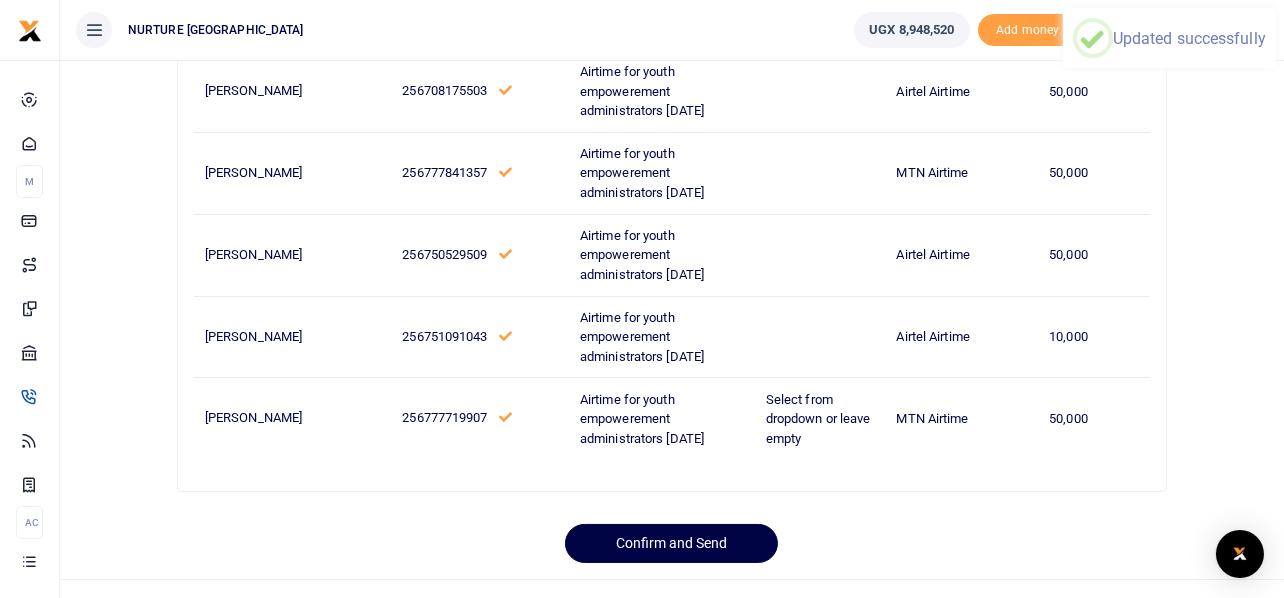 scroll, scrollTop: 267, scrollLeft: 0, axis: vertical 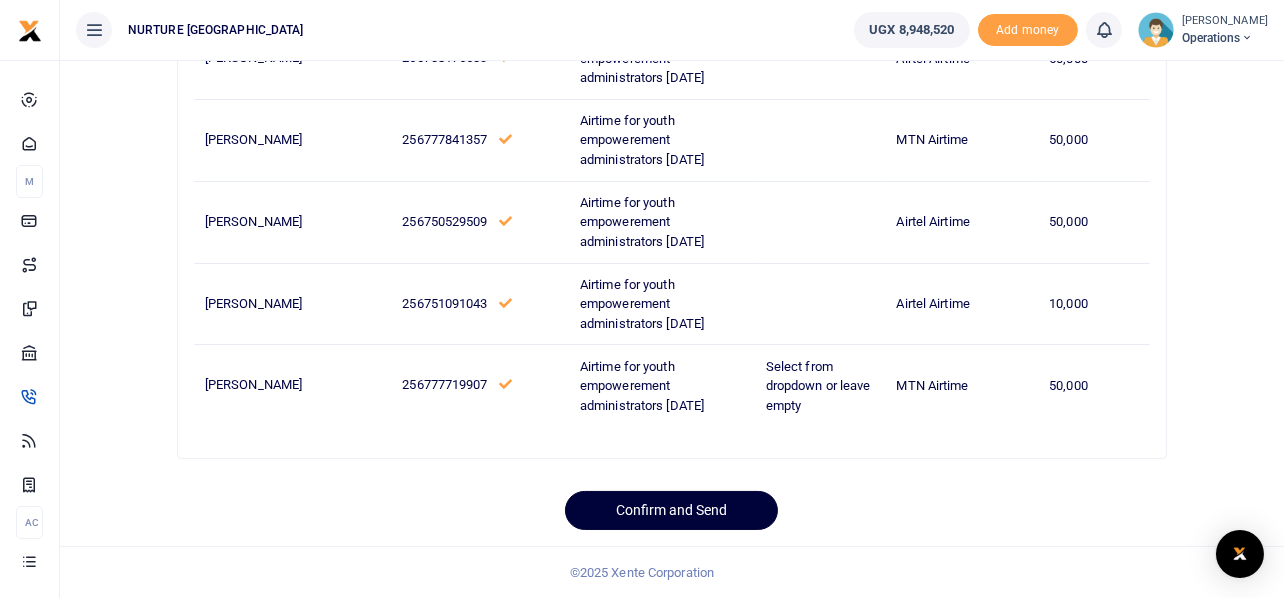 click on "Confirm and Send" at bounding box center [671, 510] 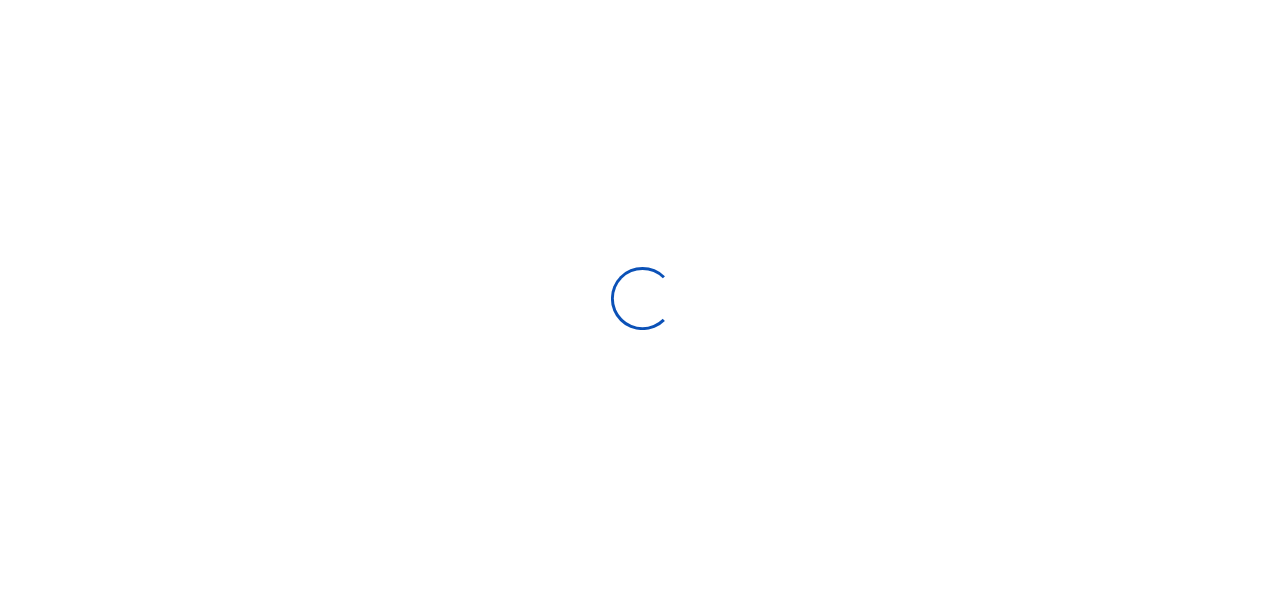 scroll, scrollTop: 94, scrollLeft: 0, axis: vertical 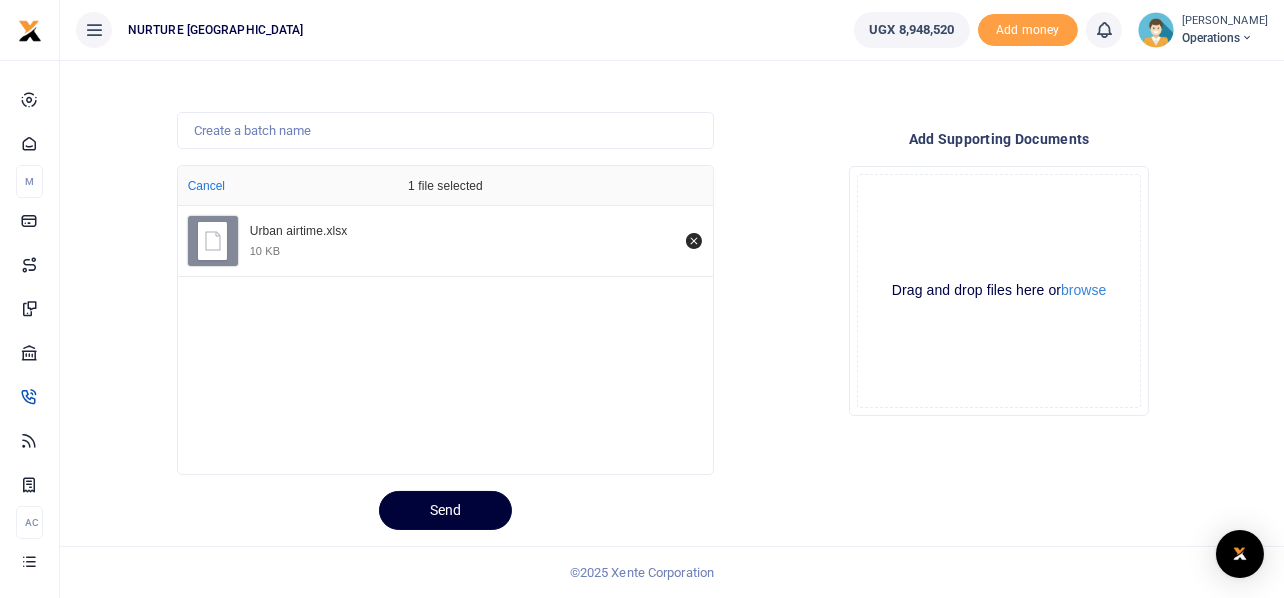 click on "Send" at bounding box center [445, 510] 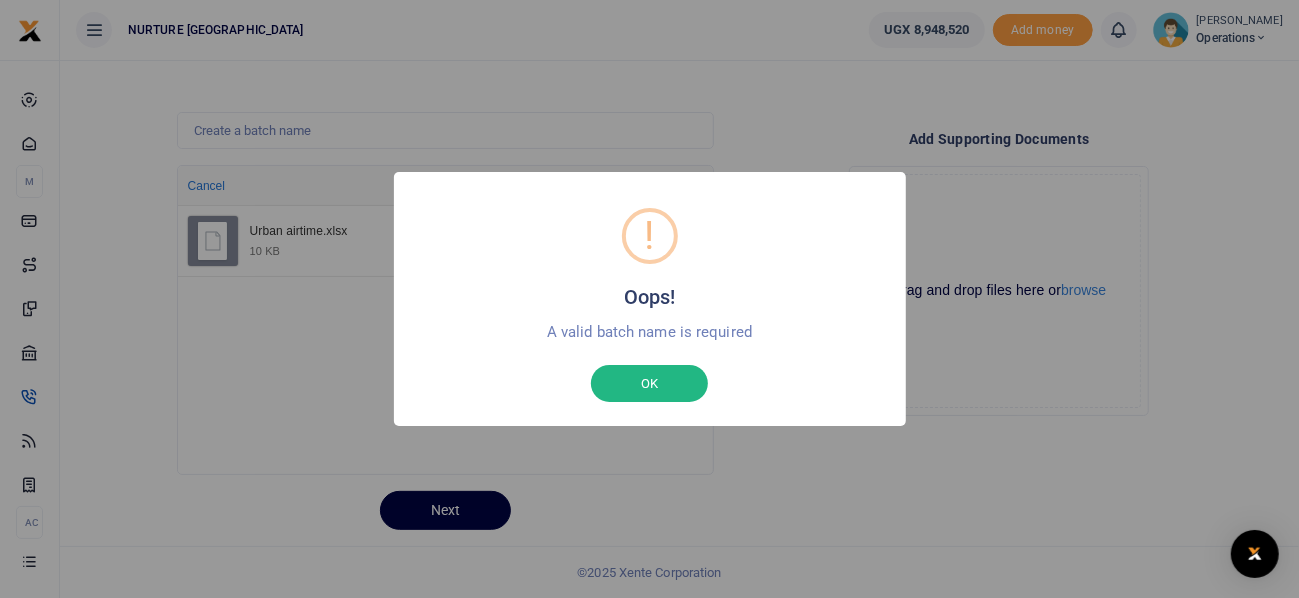 drag, startPoint x: 652, startPoint y: 379, endPoint x: 398, endPoint y: 205, distance: 307.8831 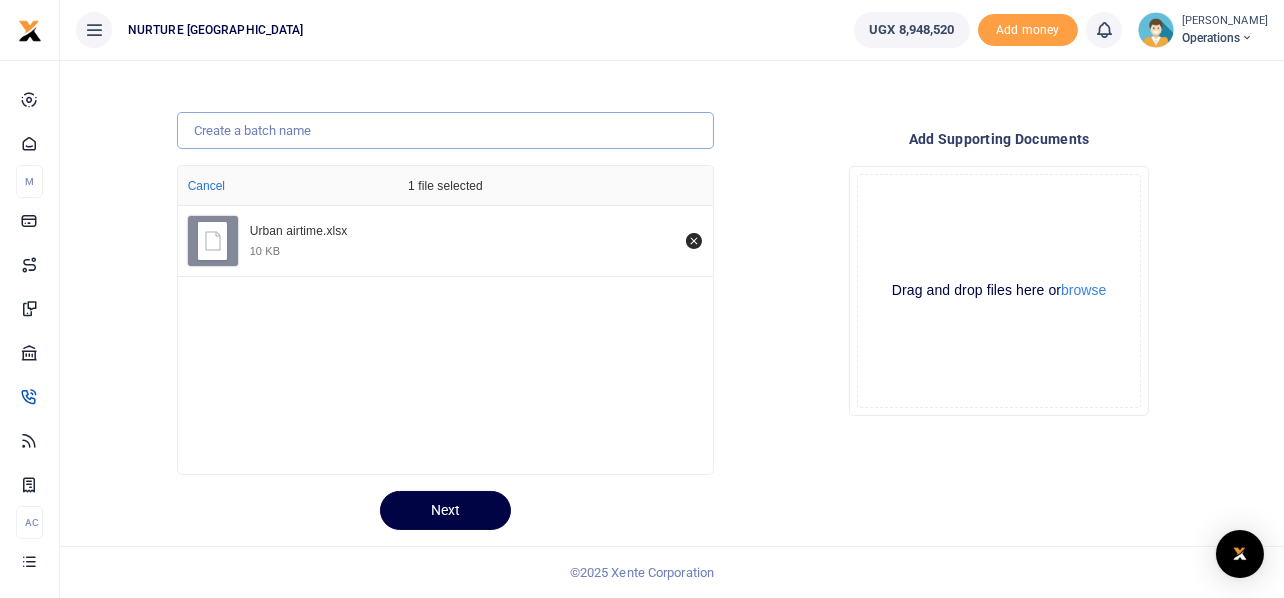 click at bounding box center [446, 131] 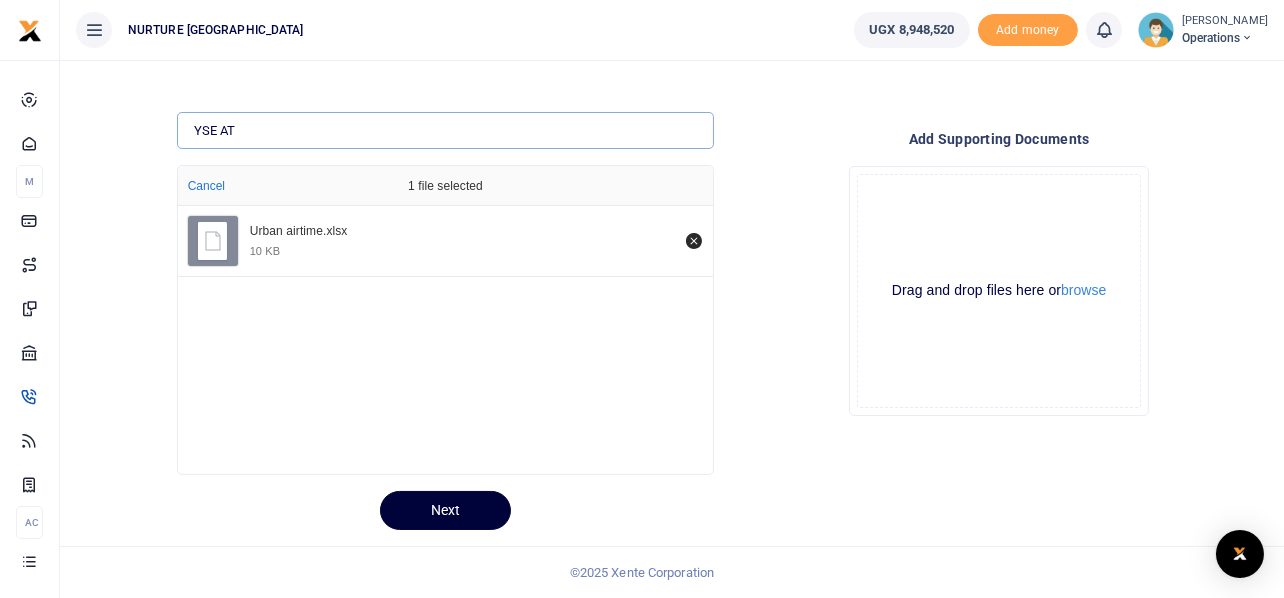 type on "YSE AT" 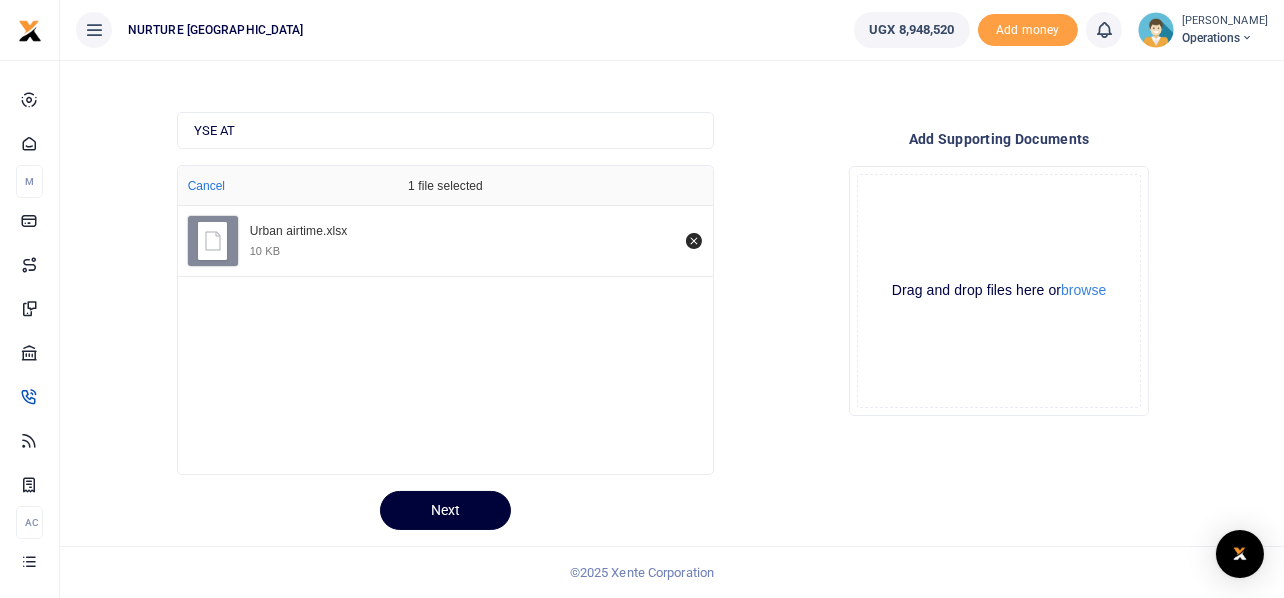 click on "Next" at bounding box center [445, 510] 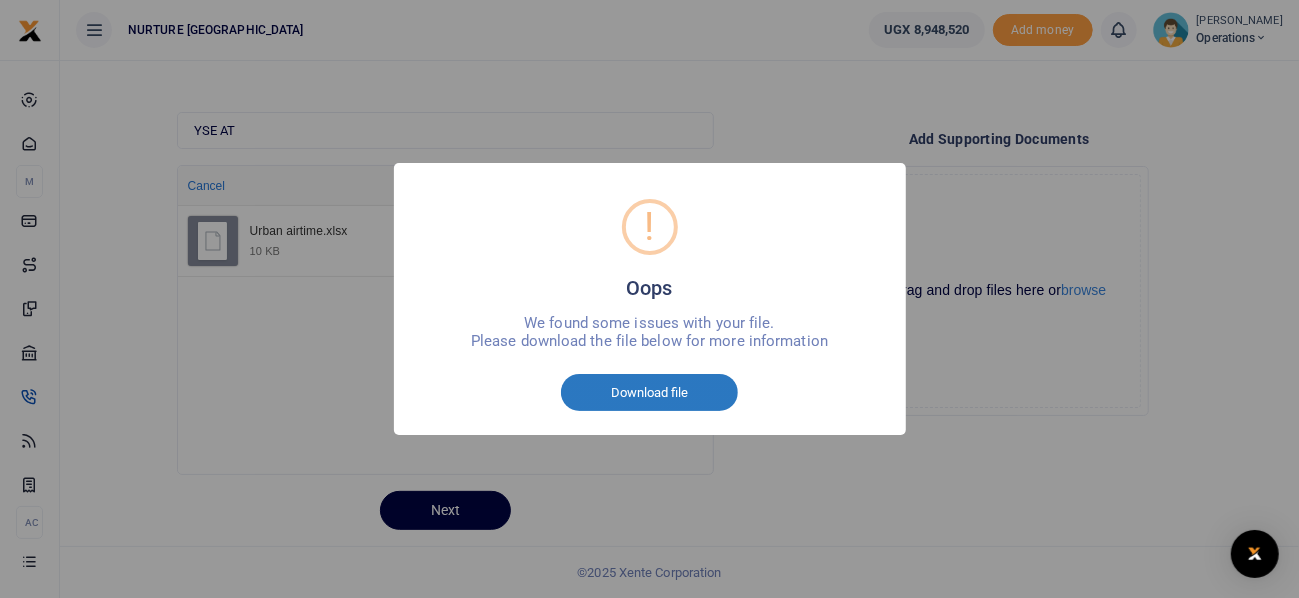 click on "Download file" at bounding box center (649, 393) 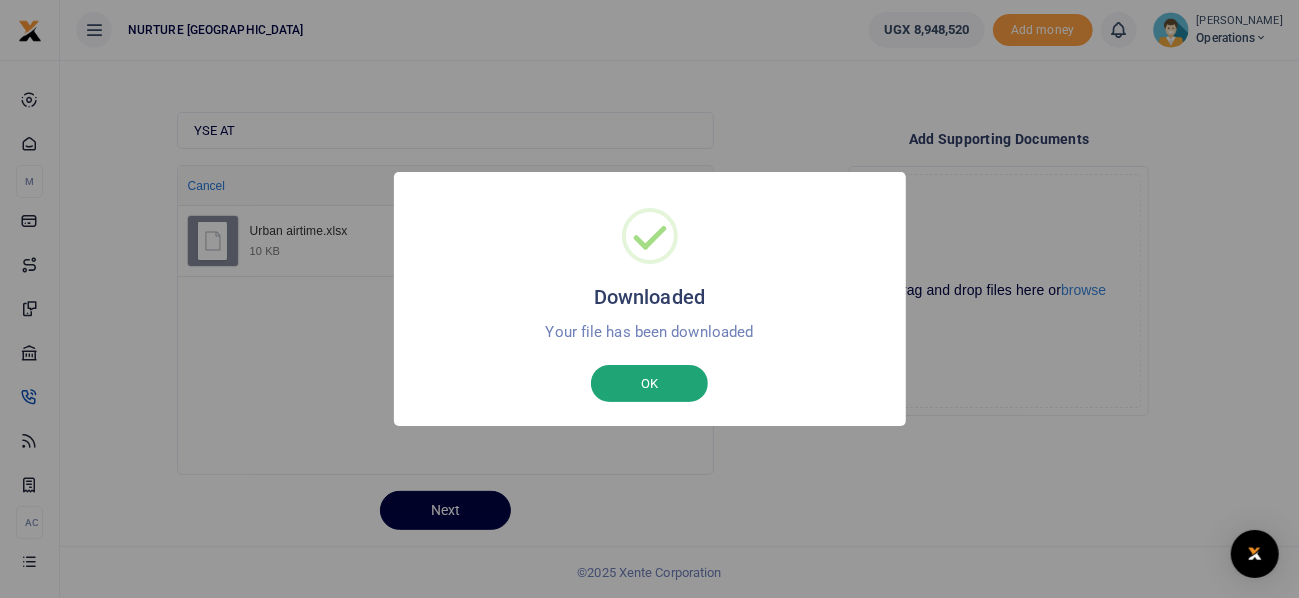 click on "OK" at bounding box center (649, 384) 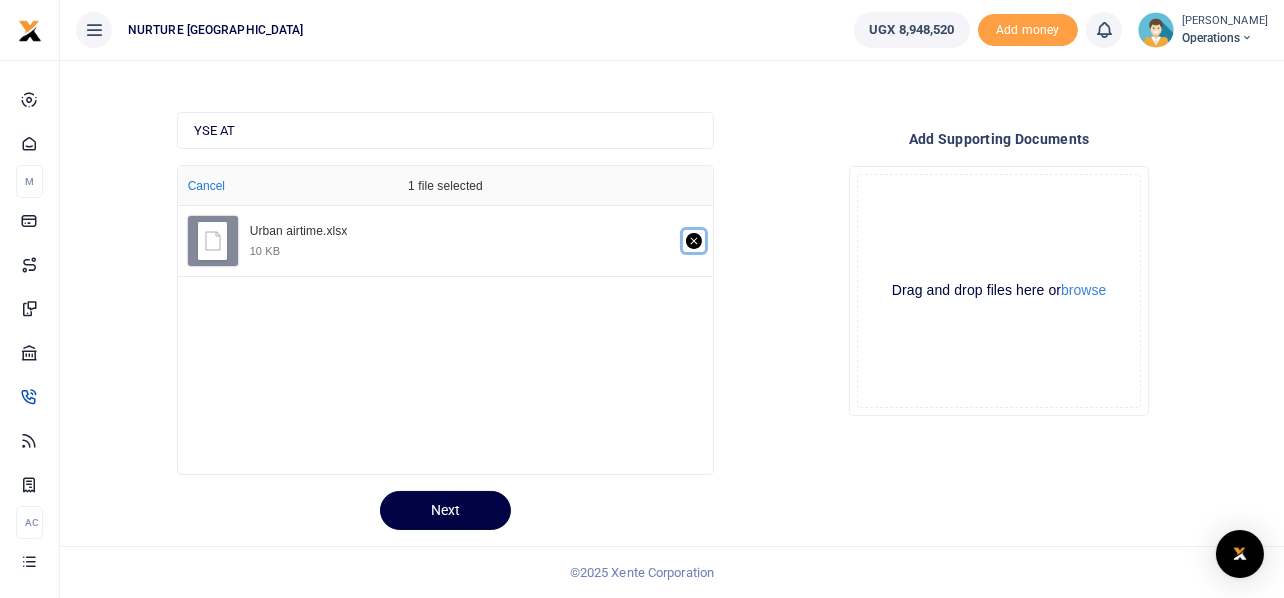 click 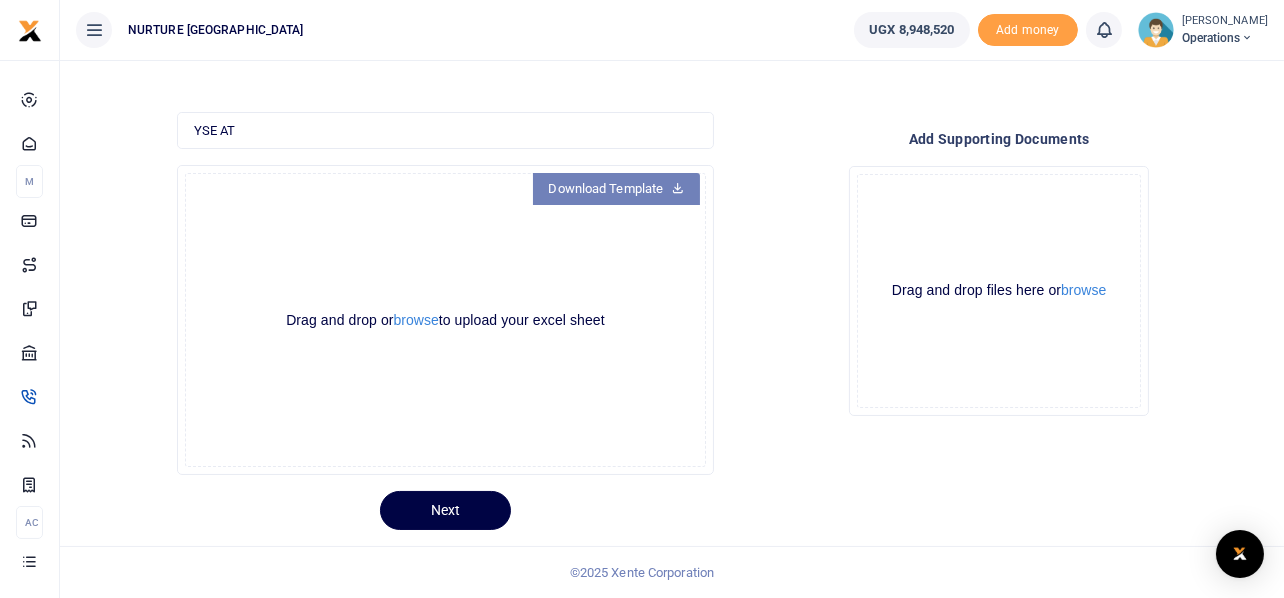 click on "Download Template" at bounding box center [617, 189] 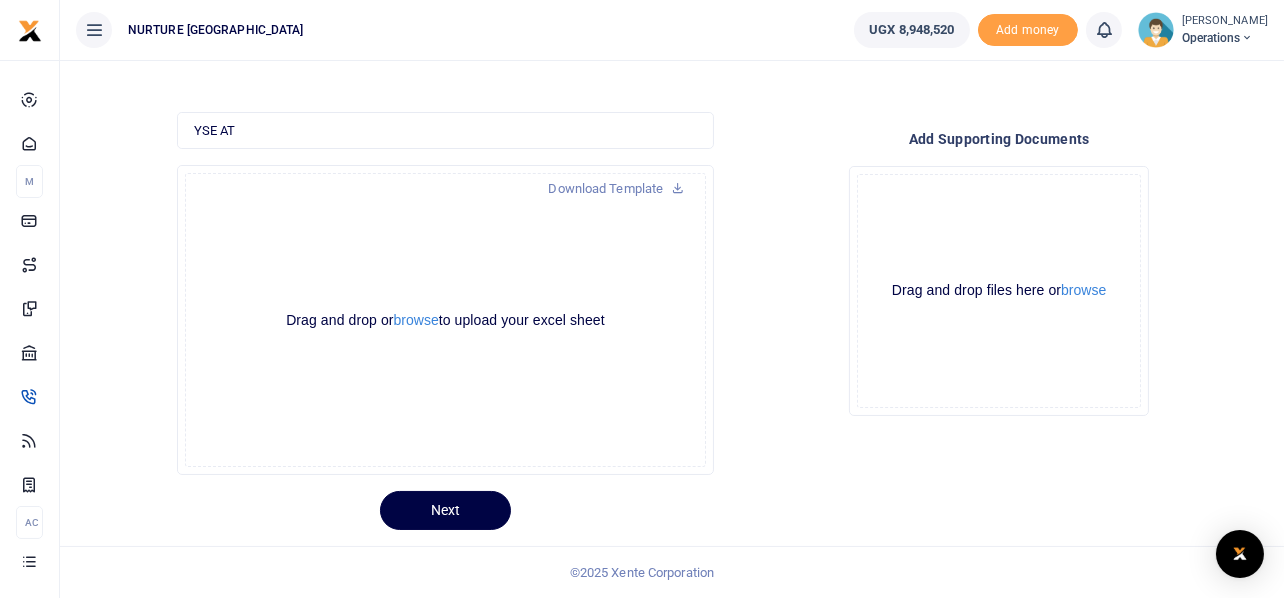scroll, scrollTop: 0, scrollLeft: 0, axis: both 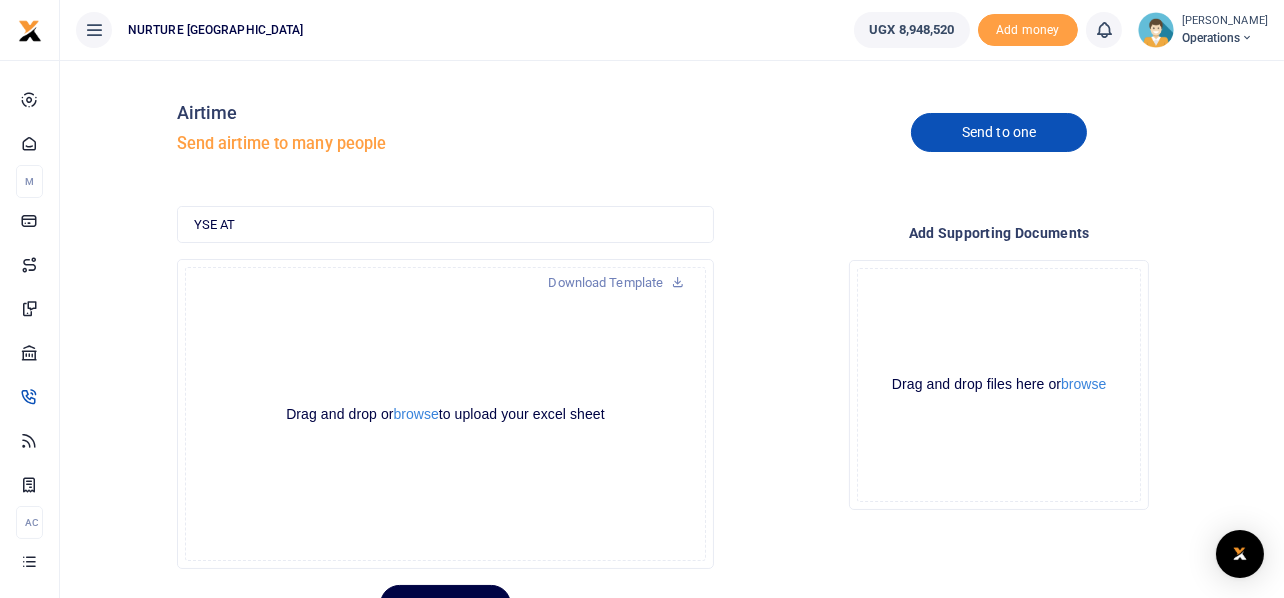 click on "Send to one" at bounding box center (999, 132) 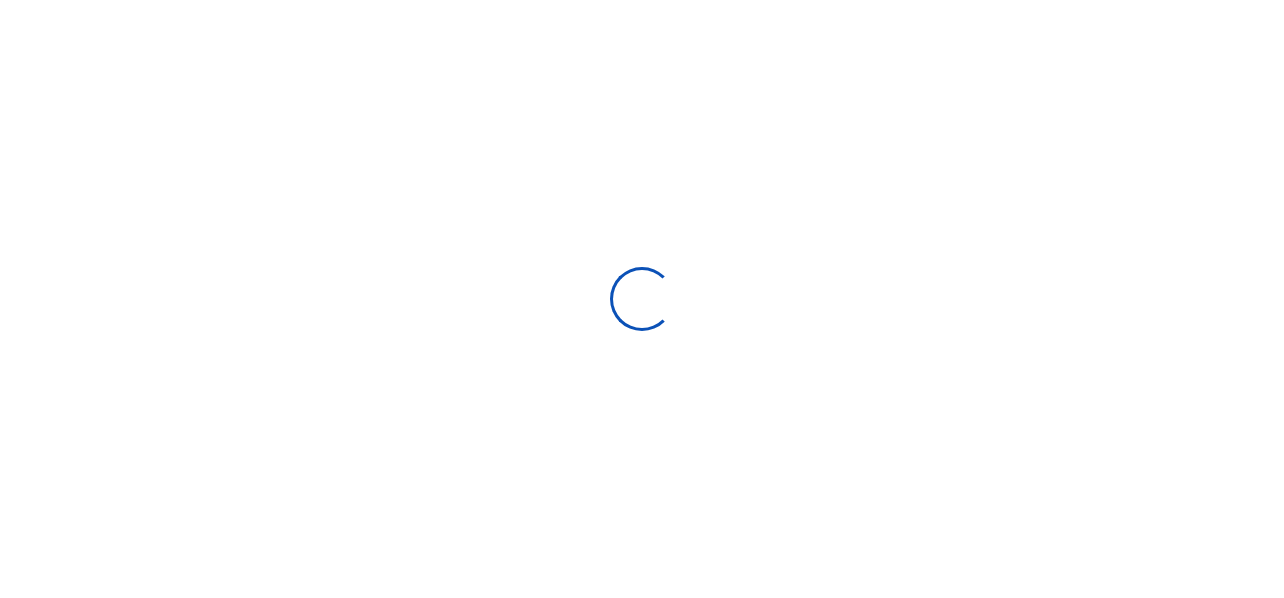 scroll, scrollTop: 0, scrollLeft: 0, axis: both 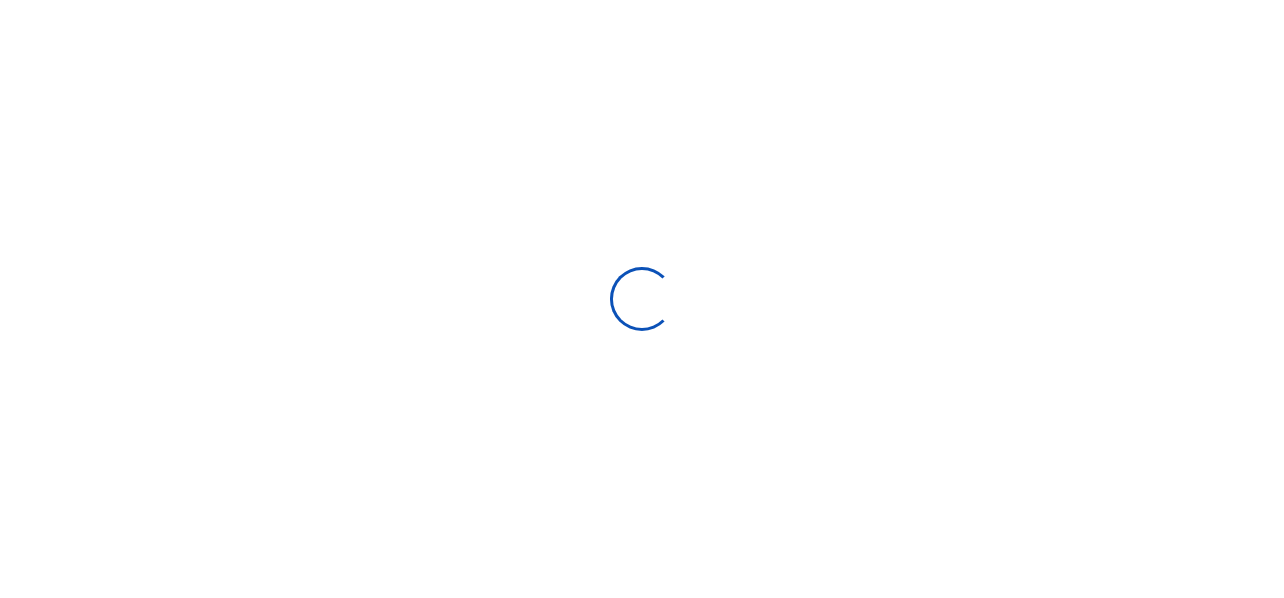 select 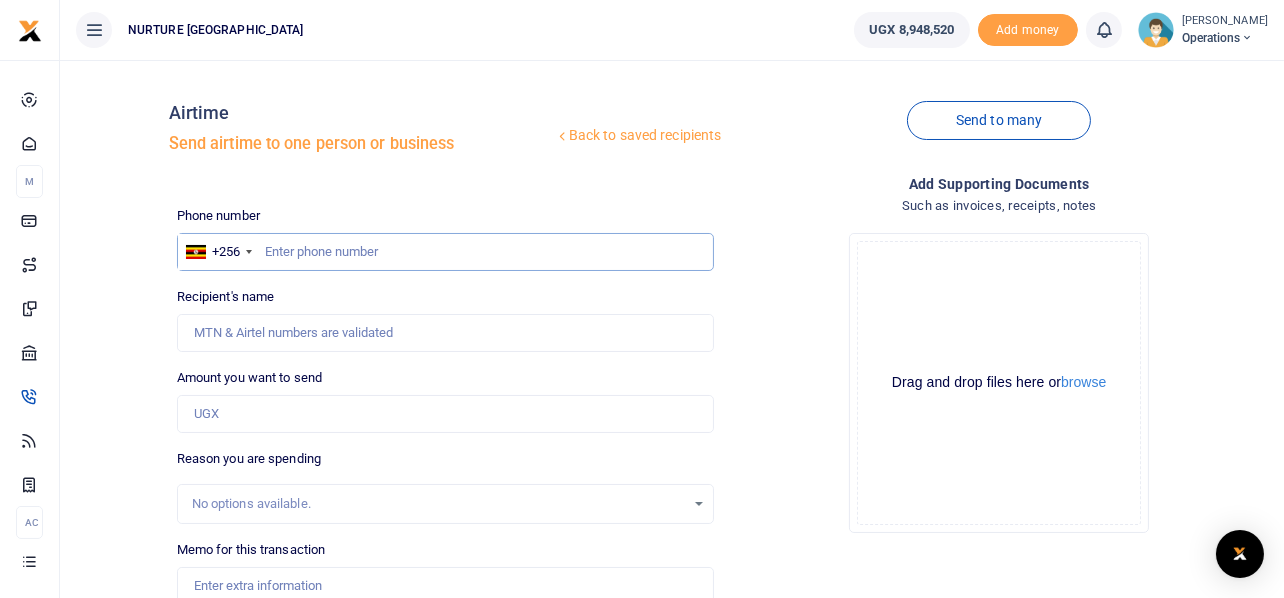 click at bounding box center [446, 252] 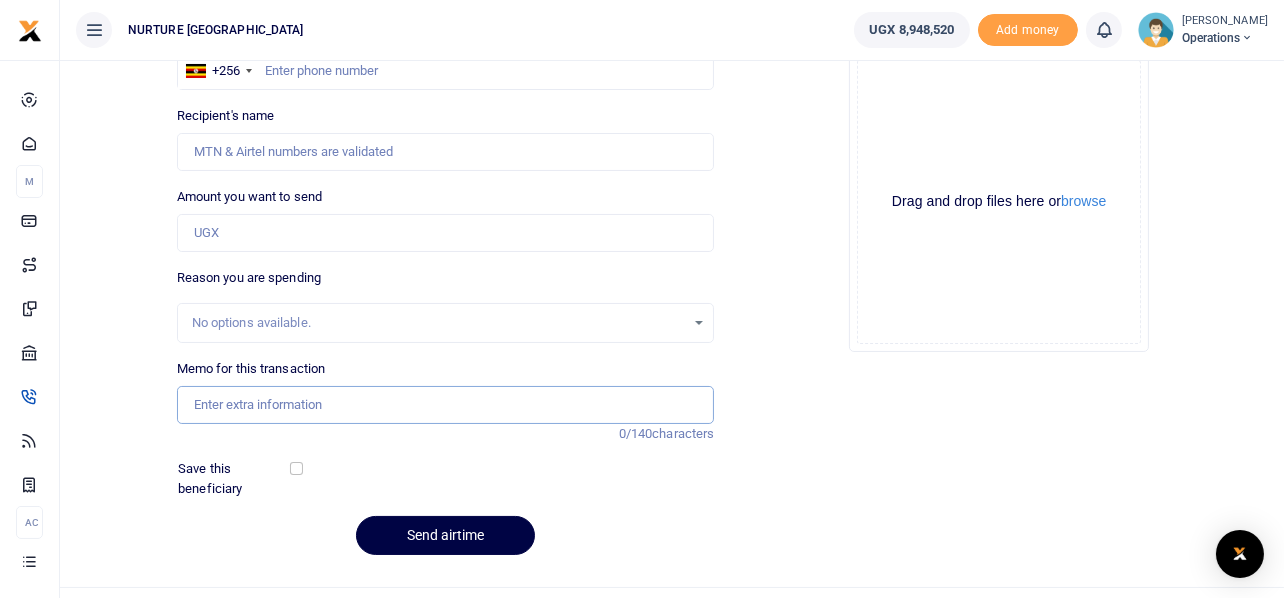 click on "Memo for this transaction" at bounding box center (446, 405) 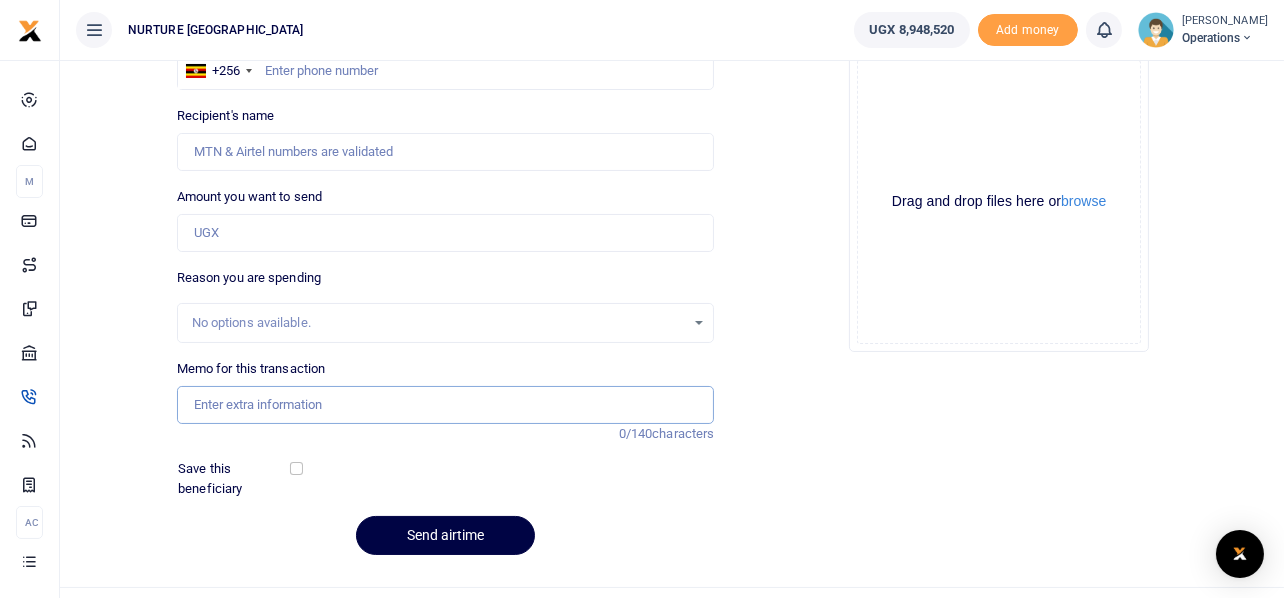 paste on "Payment of airtime for the support team at Urban villages for the month of July 2025" 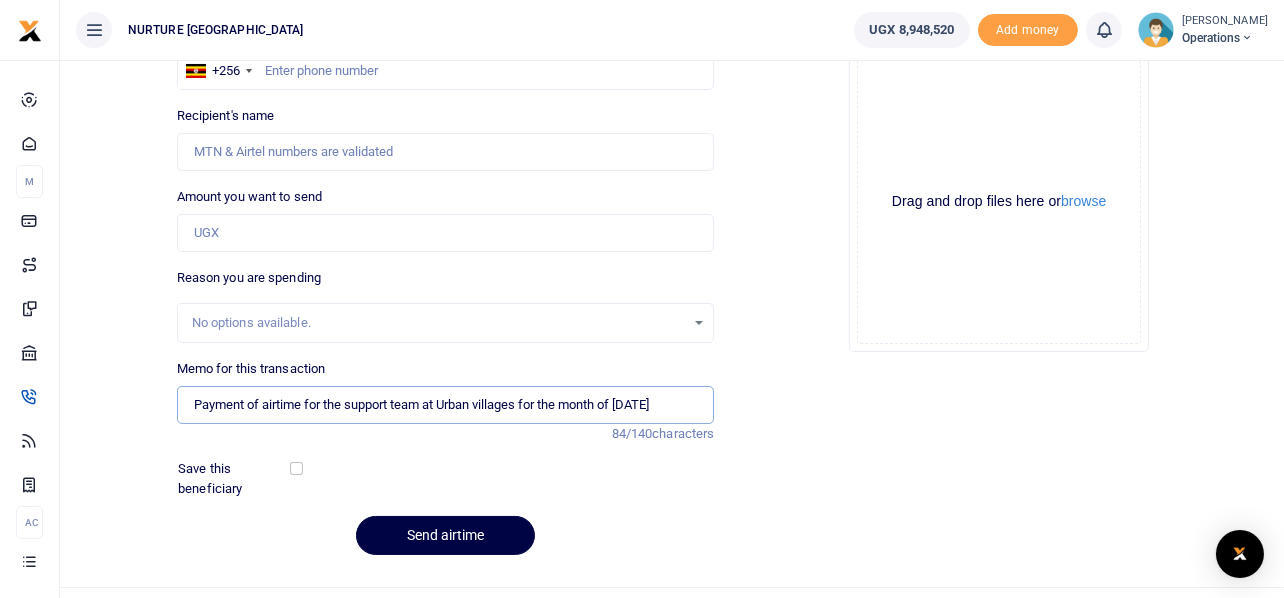 type on "Payment of airtime for the support team at Urban villages for the month of July 2025" 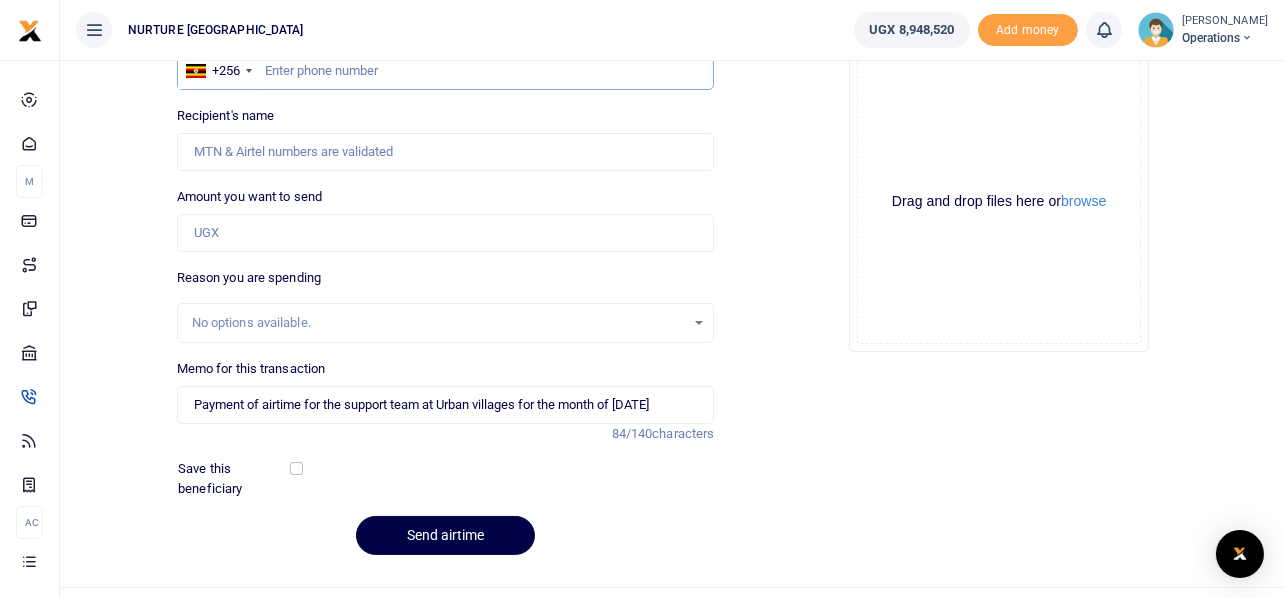 click at bounding box center [446, 71] 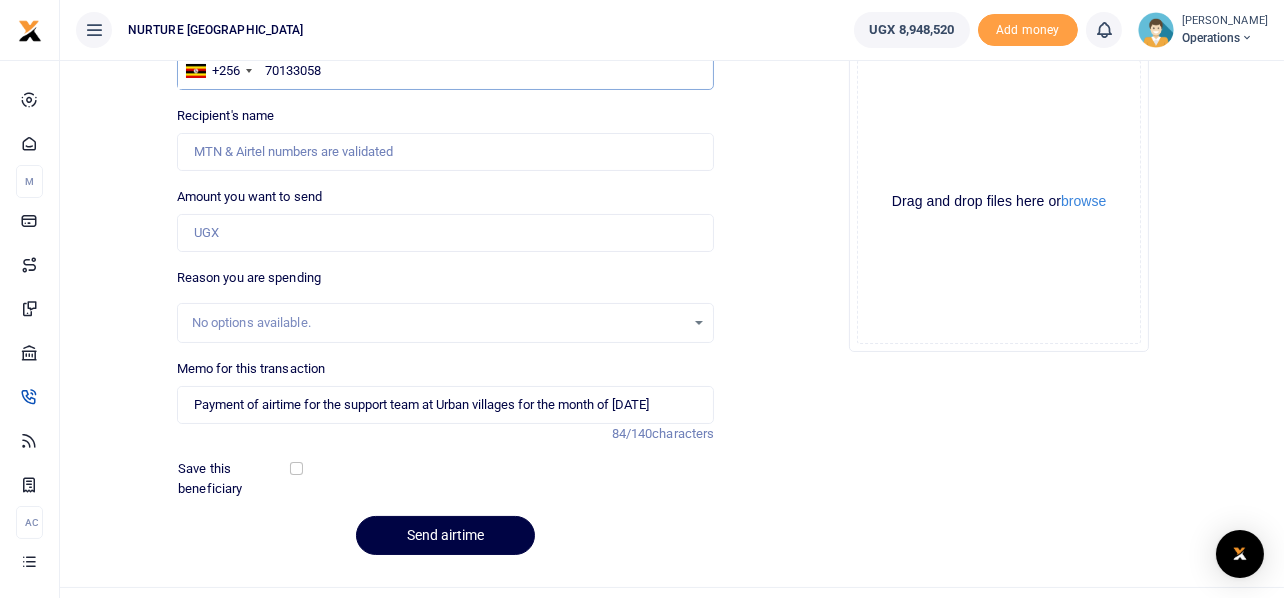 type on "701330586" 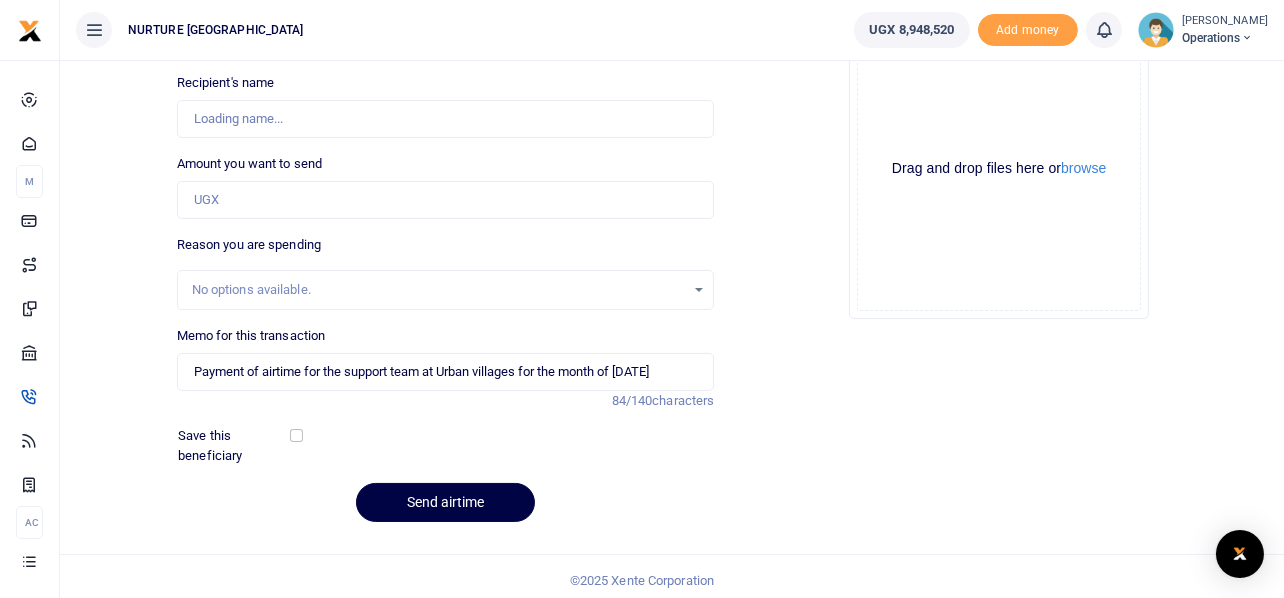 scroll, scrollTop: 221, scrollLeft: 0, axis: vertical 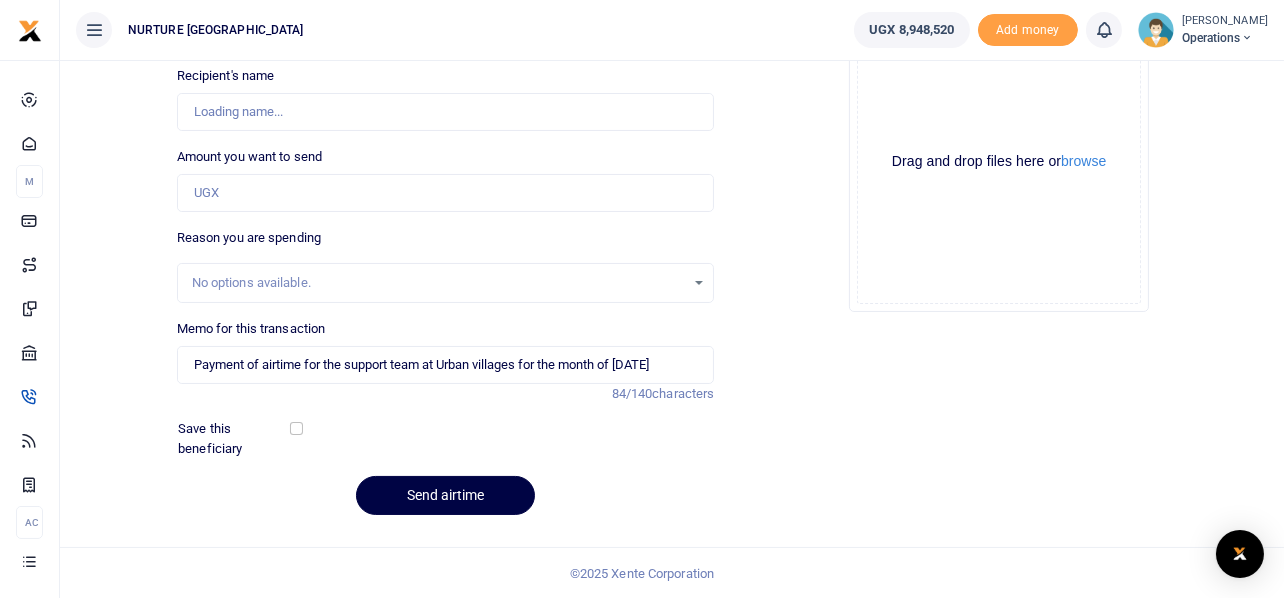 type on "Barbra Tumusiime" 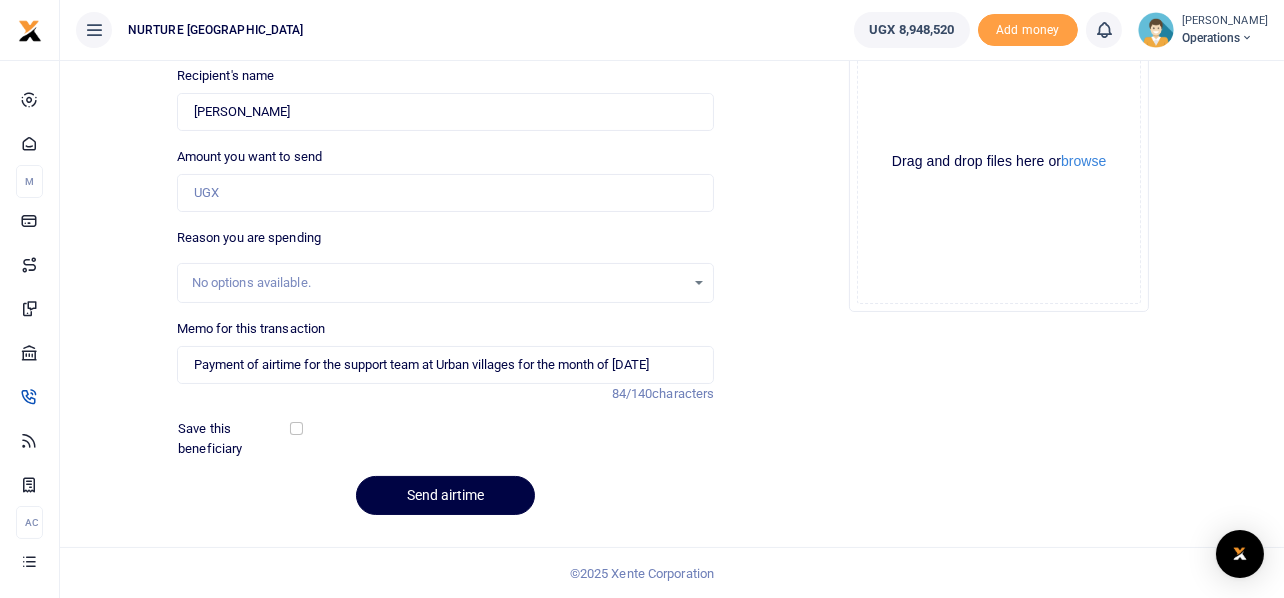 type on "701330586" 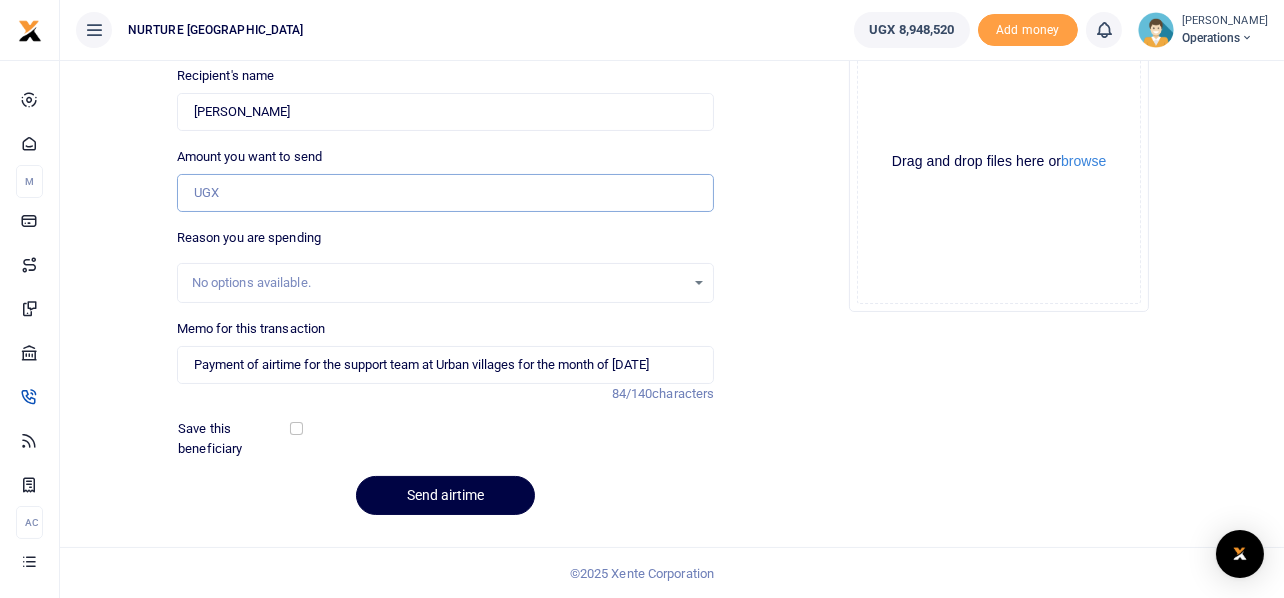 click on "Amount you want to send" at bounding box center (446, 193) 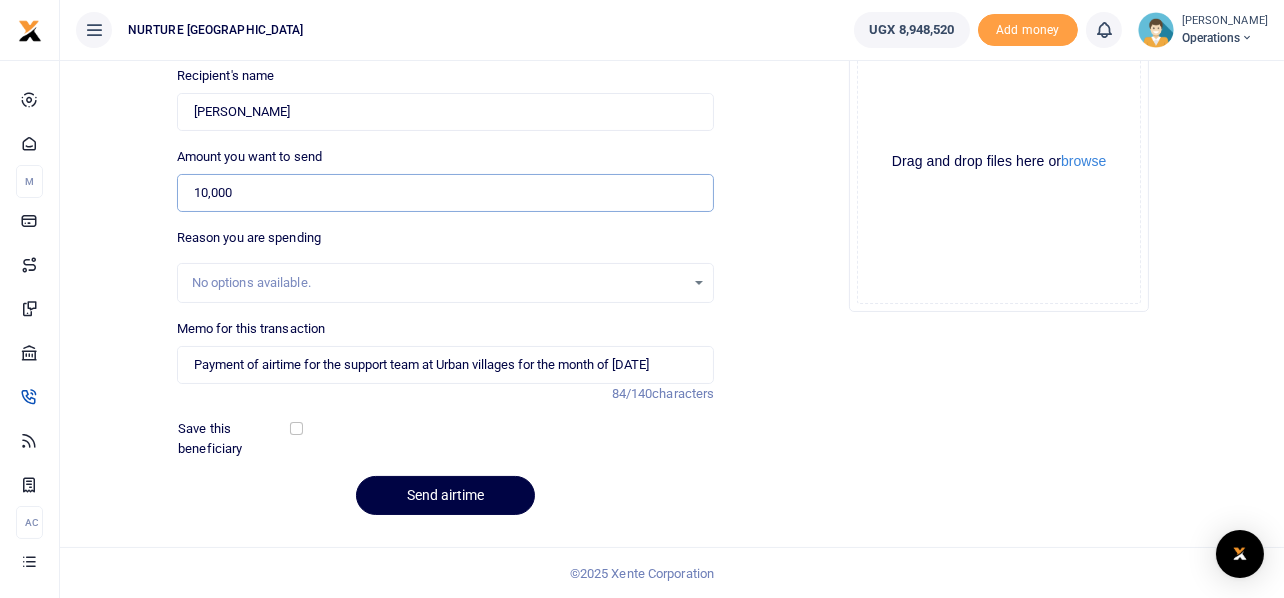 type on "10,000" 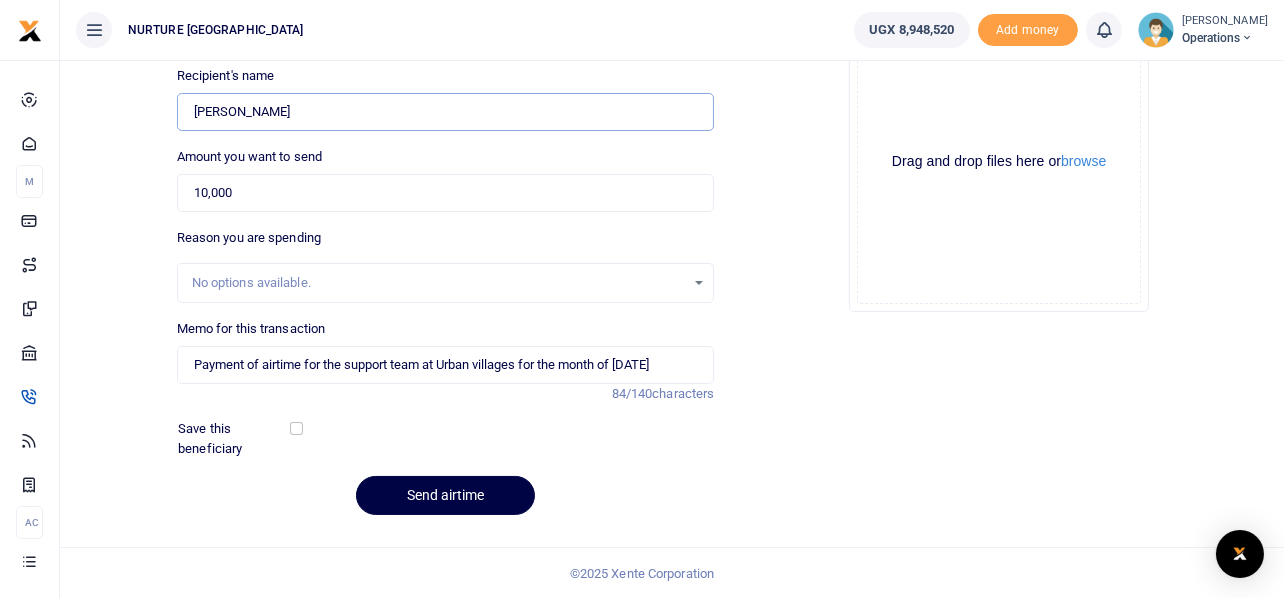 drag, startPoint x: 322, startPoint y: 104, endPoint x: 167, endPoint y: 90, distance: 155.63097 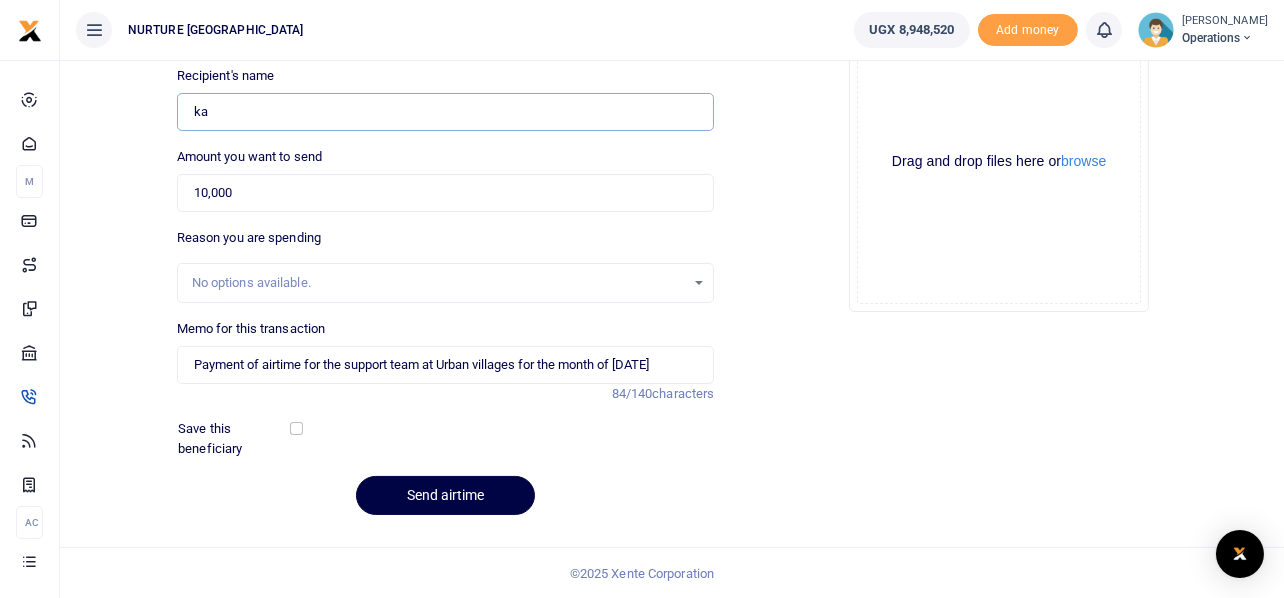 type on "Kaheeru Josephat" 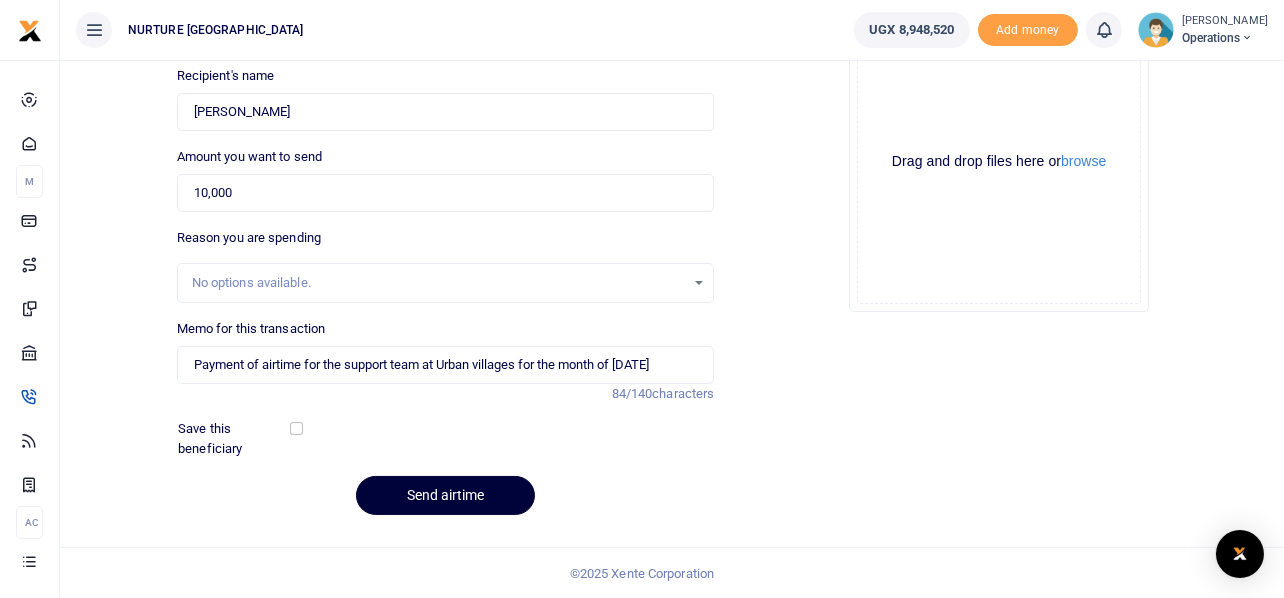 click on "Send airtime" at bounding box center (445, 495) 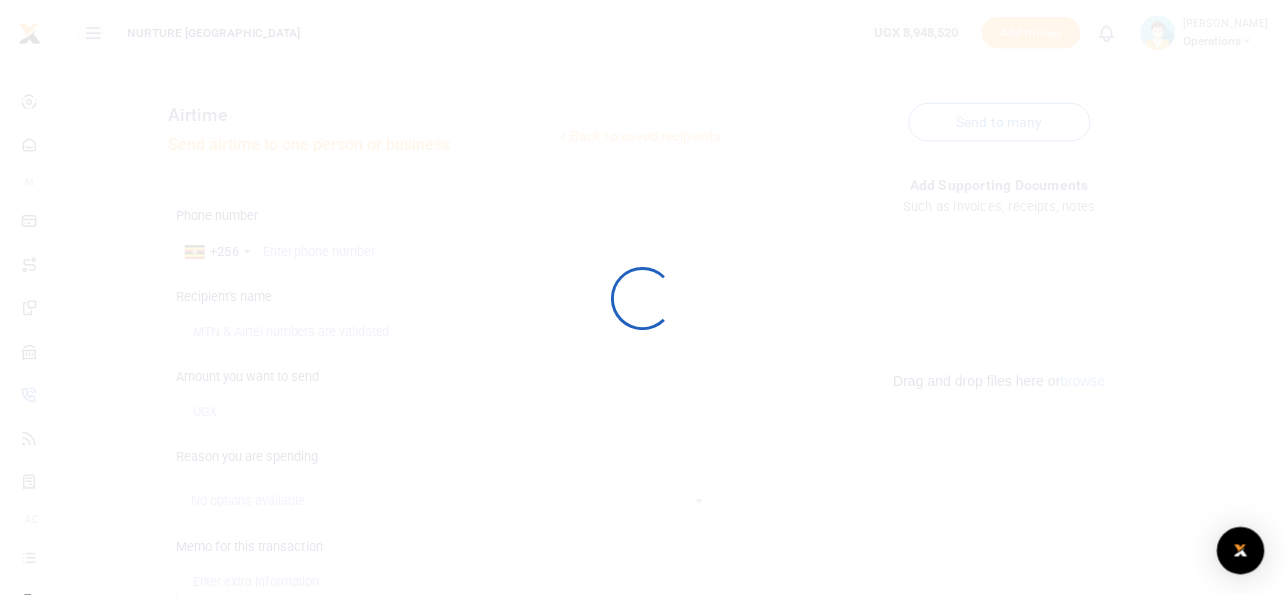 scroll, scrollTop: 219, scrollLeft: 0, axis: vertical 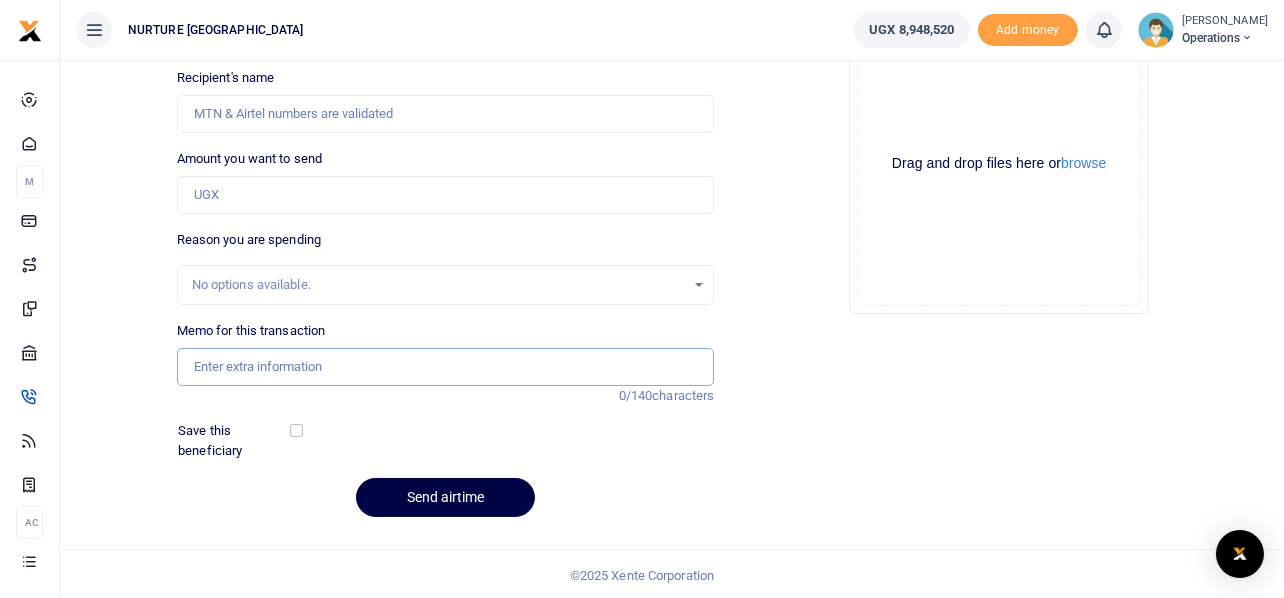 click on "Memo for this transaction" at bounding box center [446, 367] 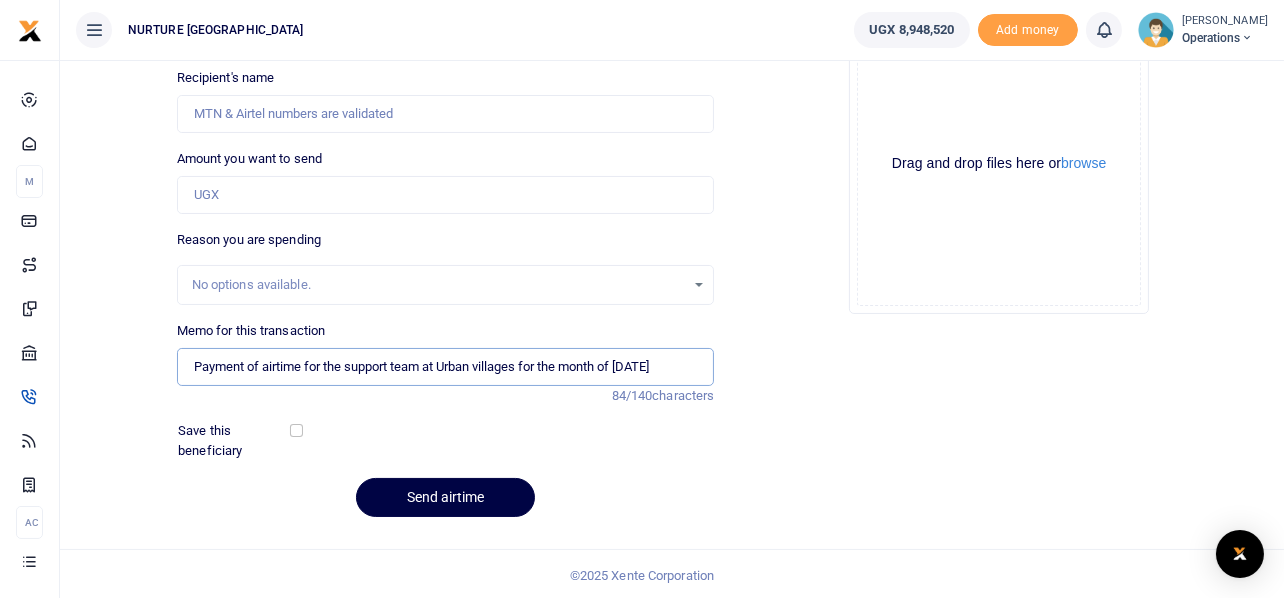 type on "Payment of airtime for the support team at Urban villages for the month of [DATE]" 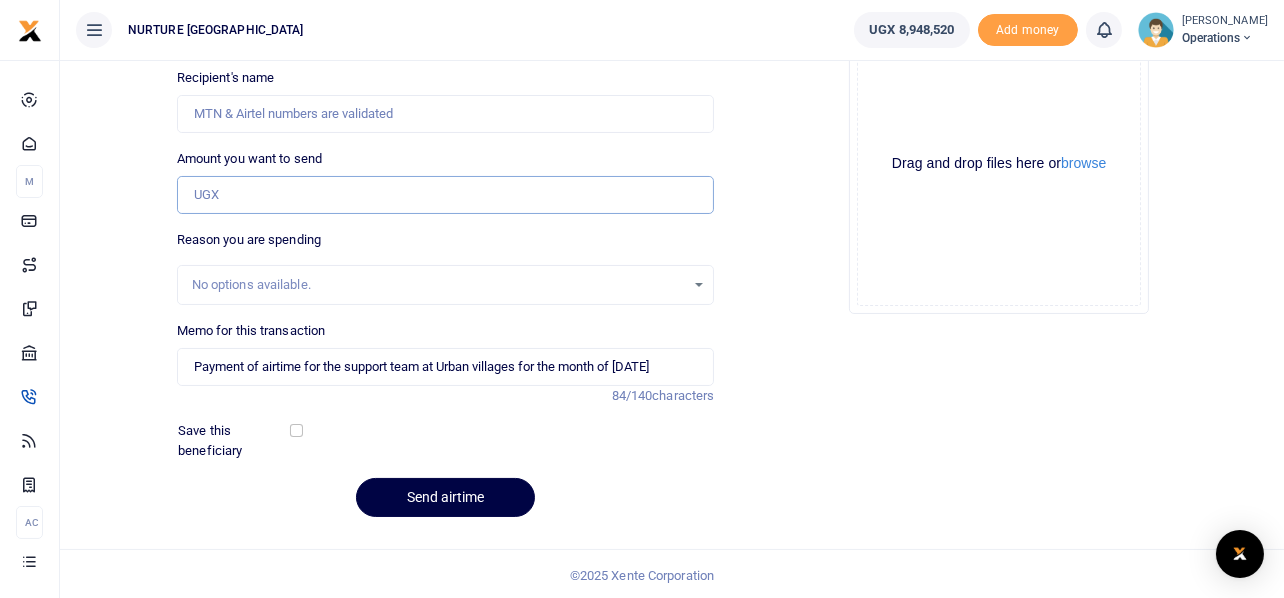 click on "Amount you want to send" at bounding box center [446, 195] 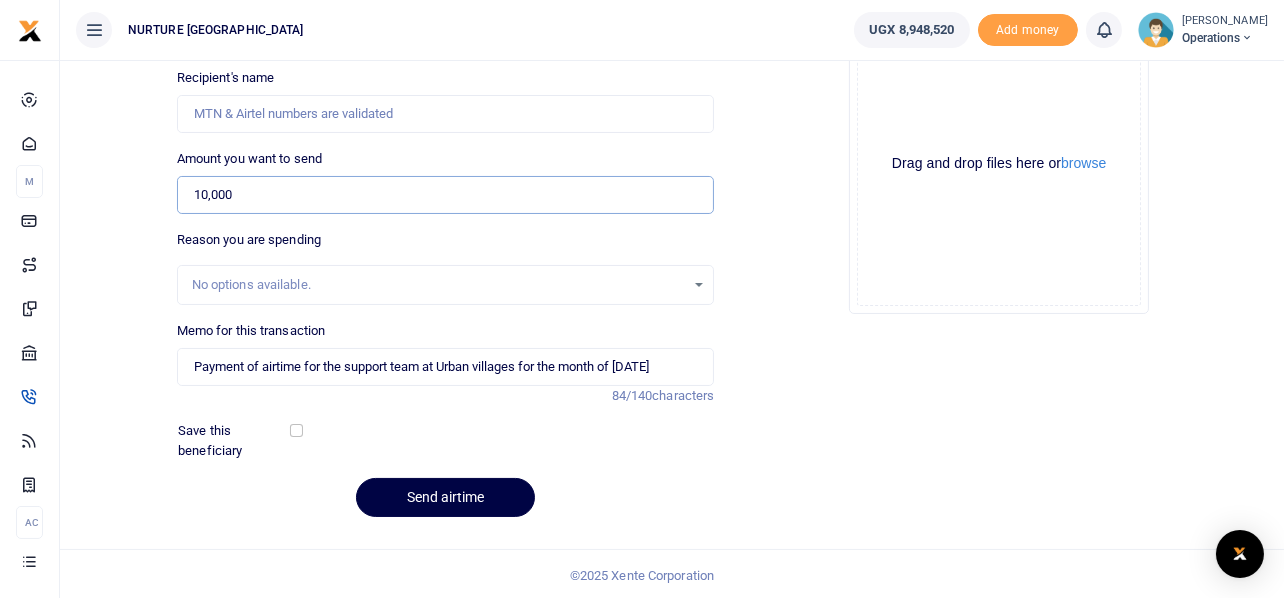 type on "10,000" 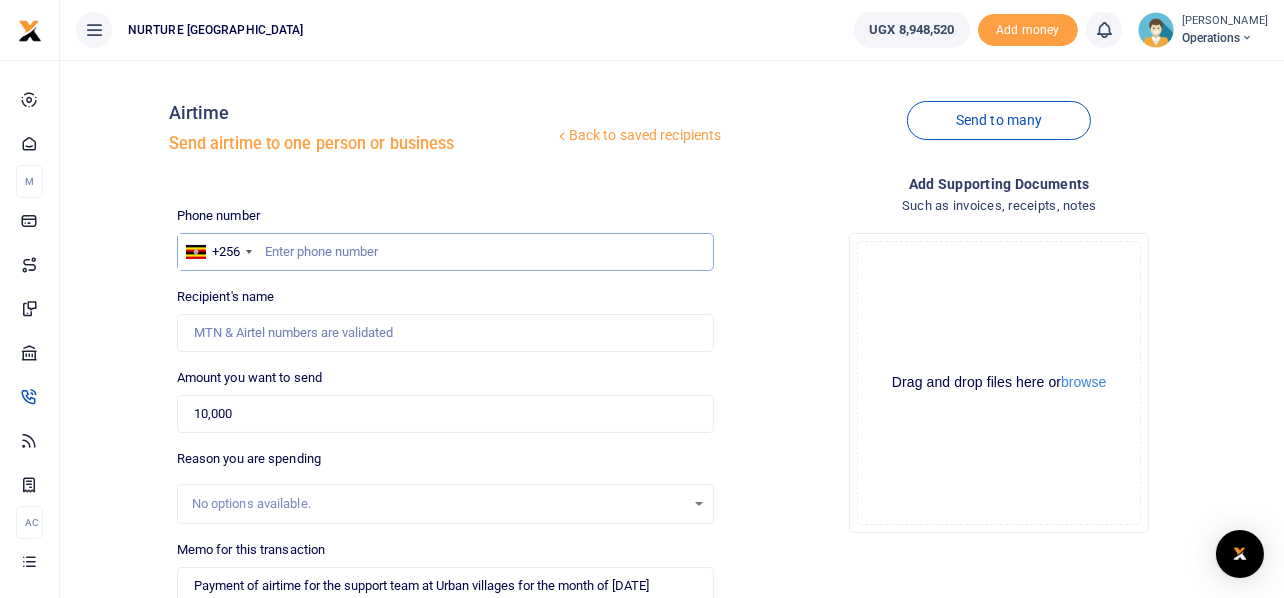 click at bounding box center (446, 252) 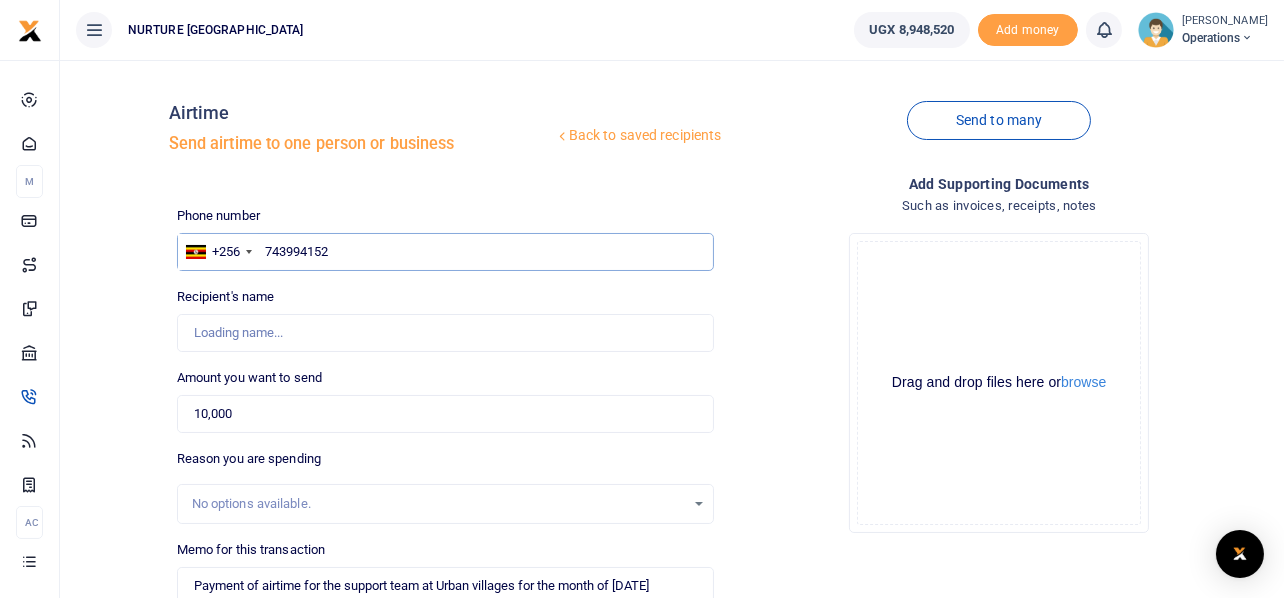 type on "Charity Nandera" 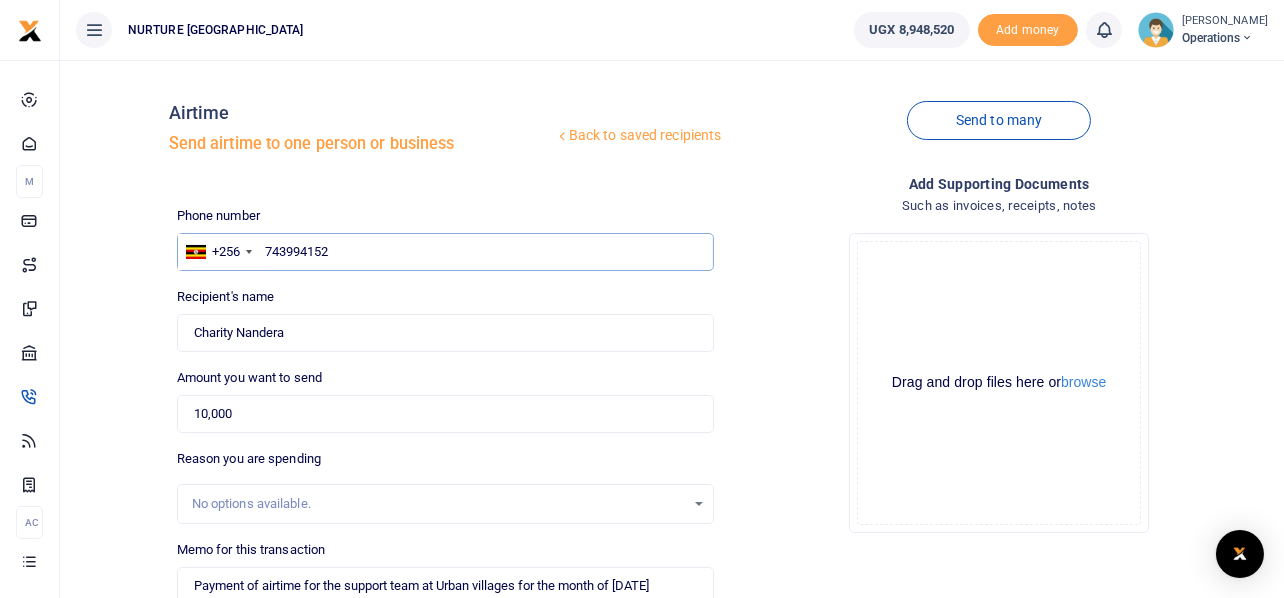 type on "743994152" 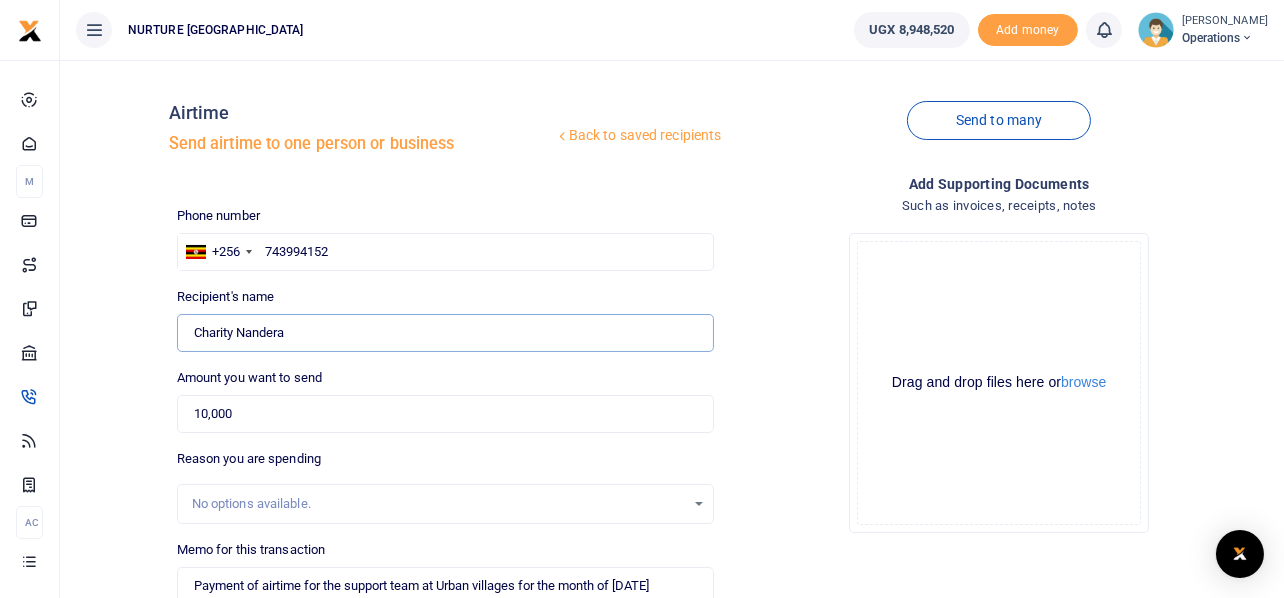 click on "Found" at bounding box center [446, 333] 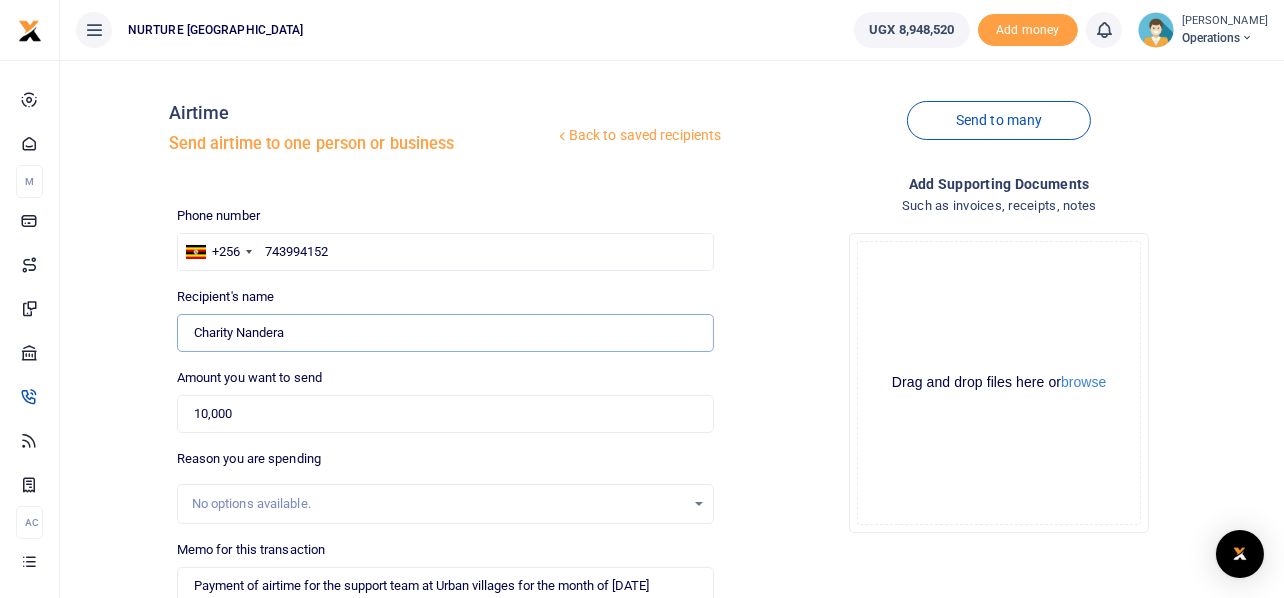 click on "Found" at bounding box center [446, 333] 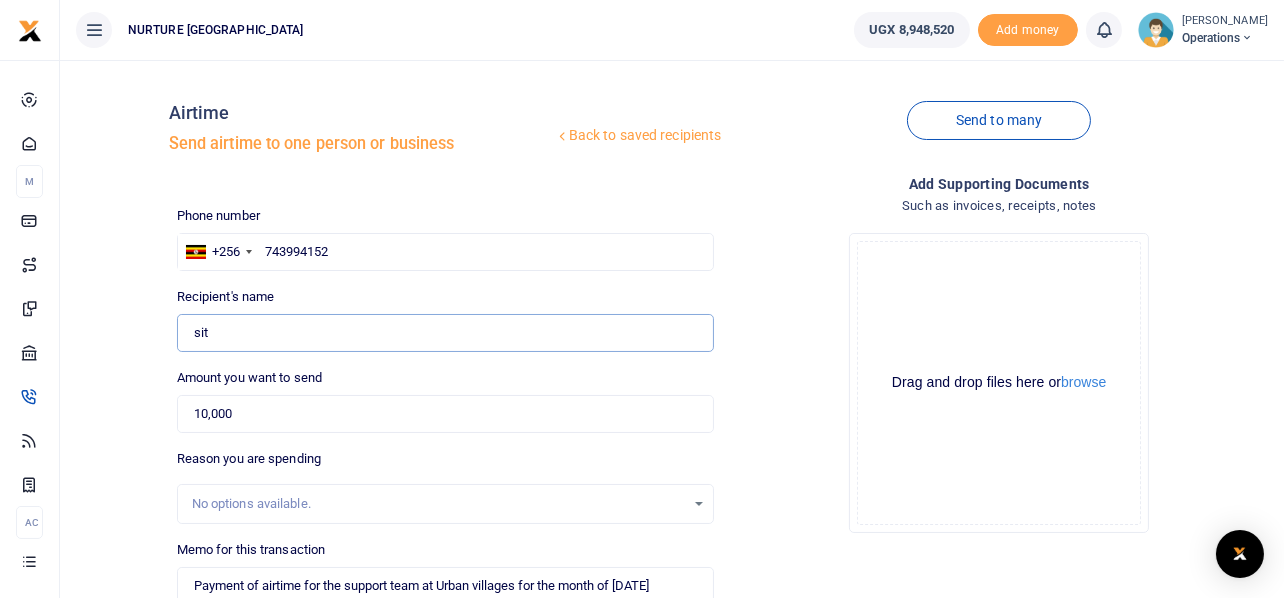 type on "Situma Collins" 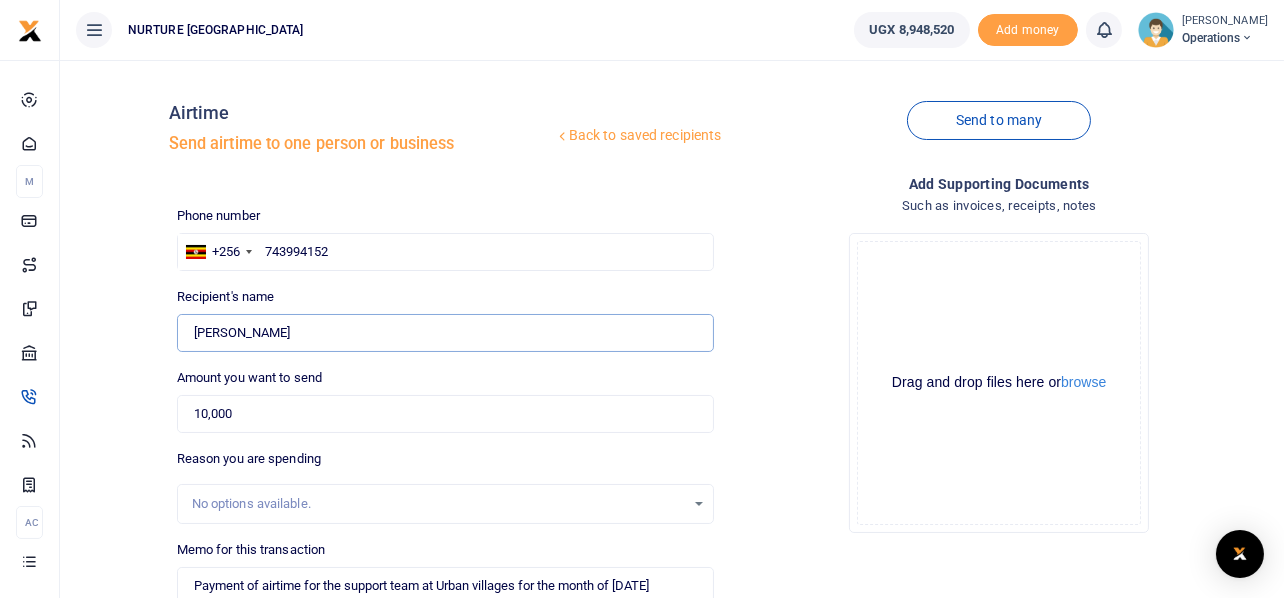 scroll, scrollTop: 221, scrollLeft: 0, axis: vertical 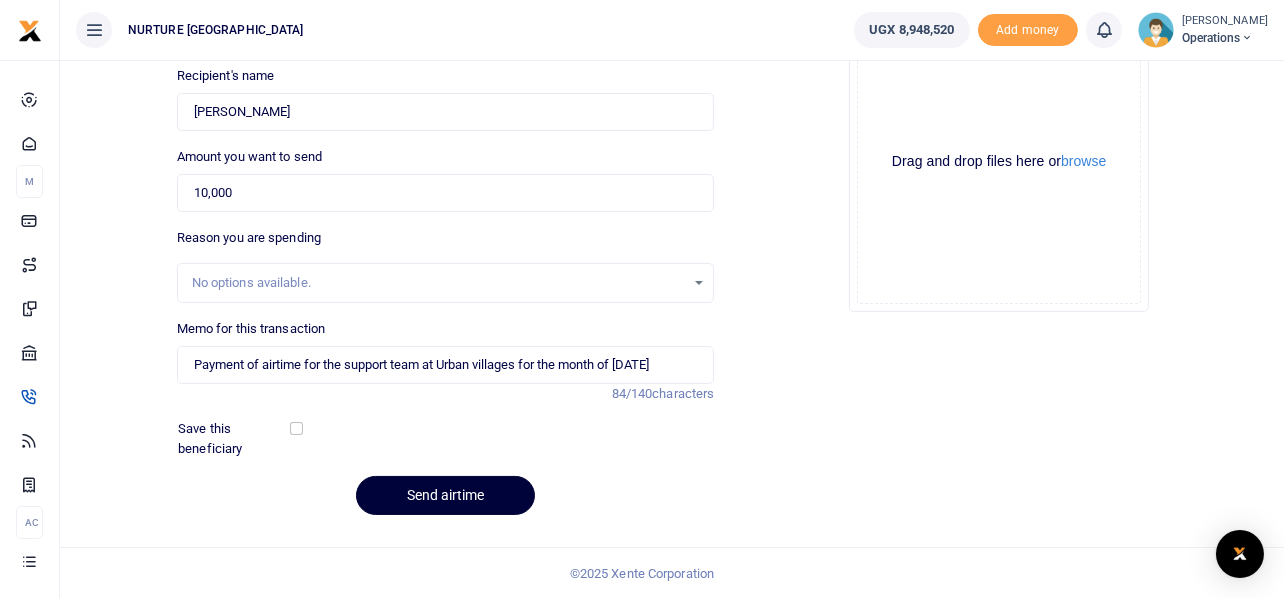 click on "Send airtime" at bounding box center [445, 495] 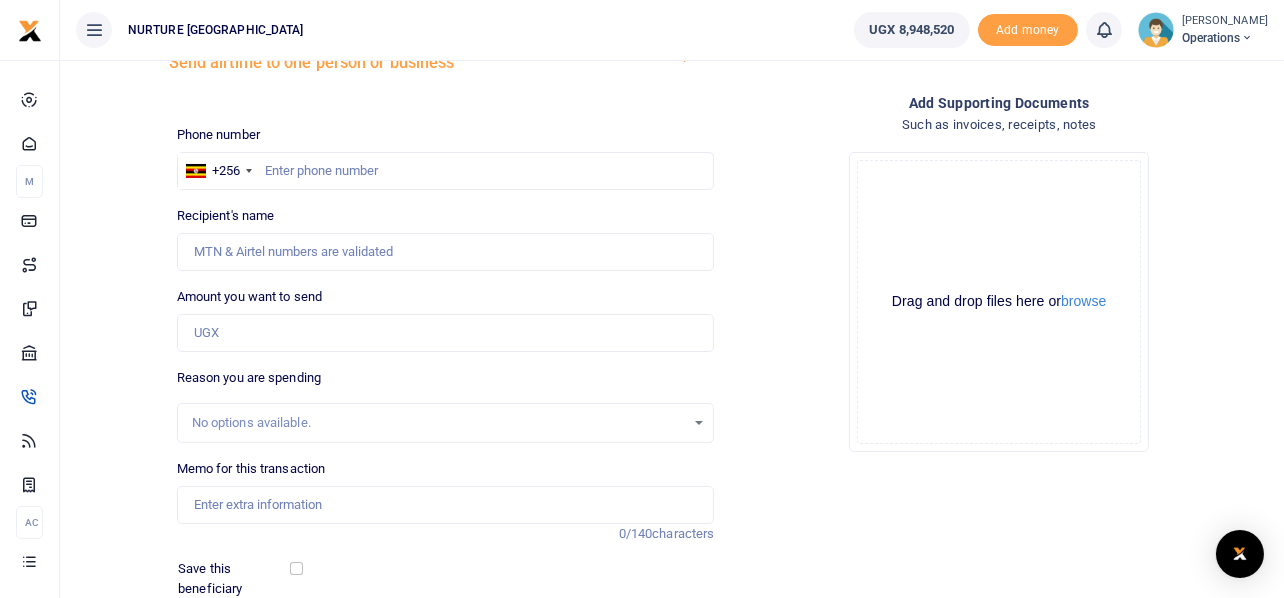scroll, scrollTop: 0, scrollLeft: 0, axis: both 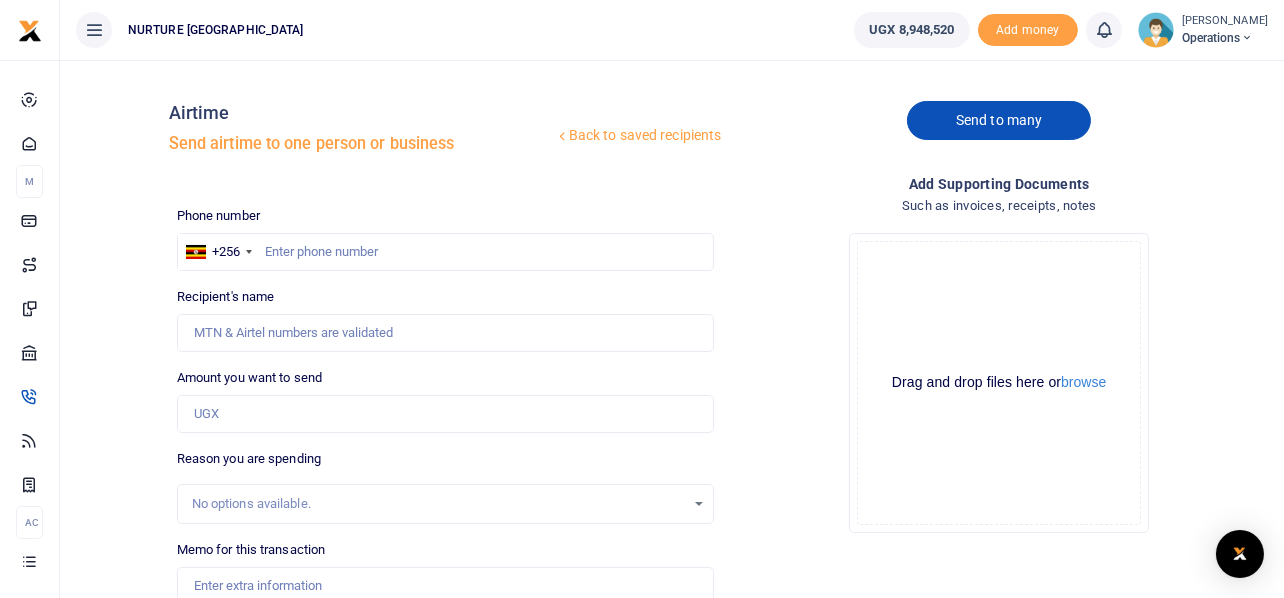 click on "Send to many" at bounding box center (999, 120) 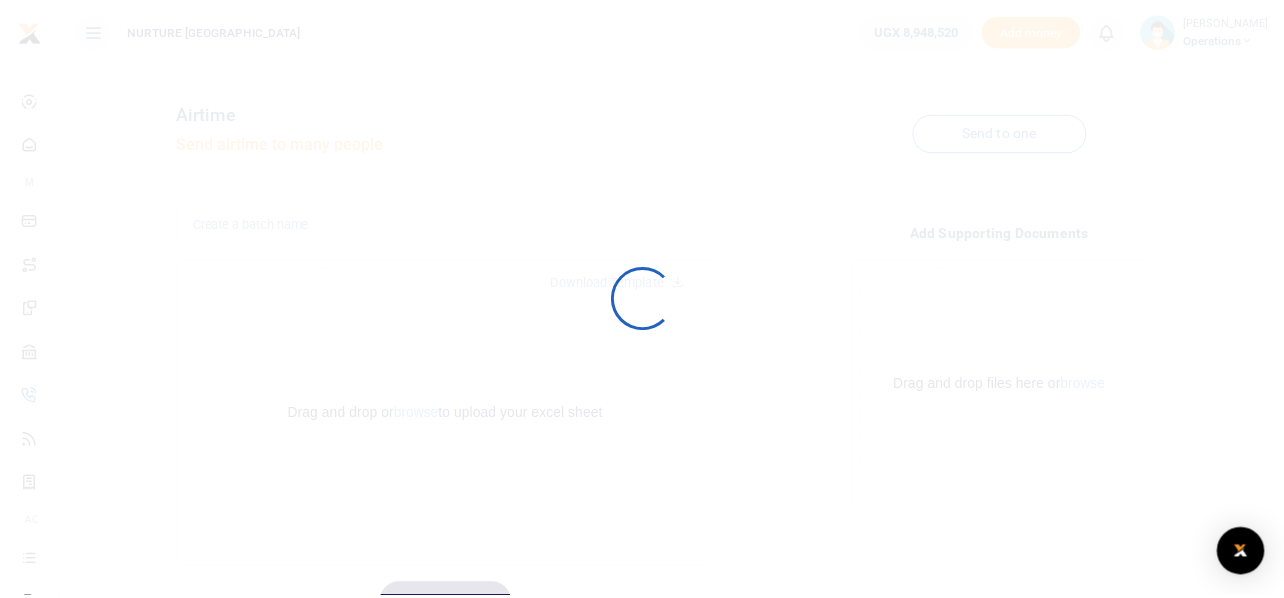 scroll, scrollTop: 0, scrollLeft: 0, axis: both 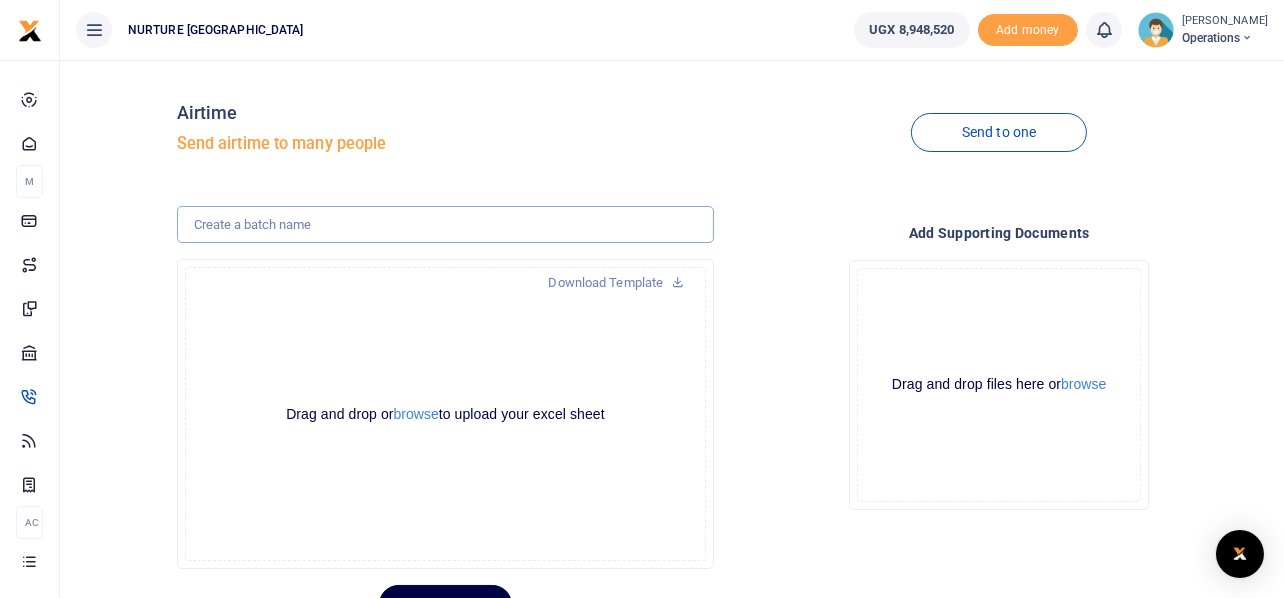 click at bounding box center [446, 225] 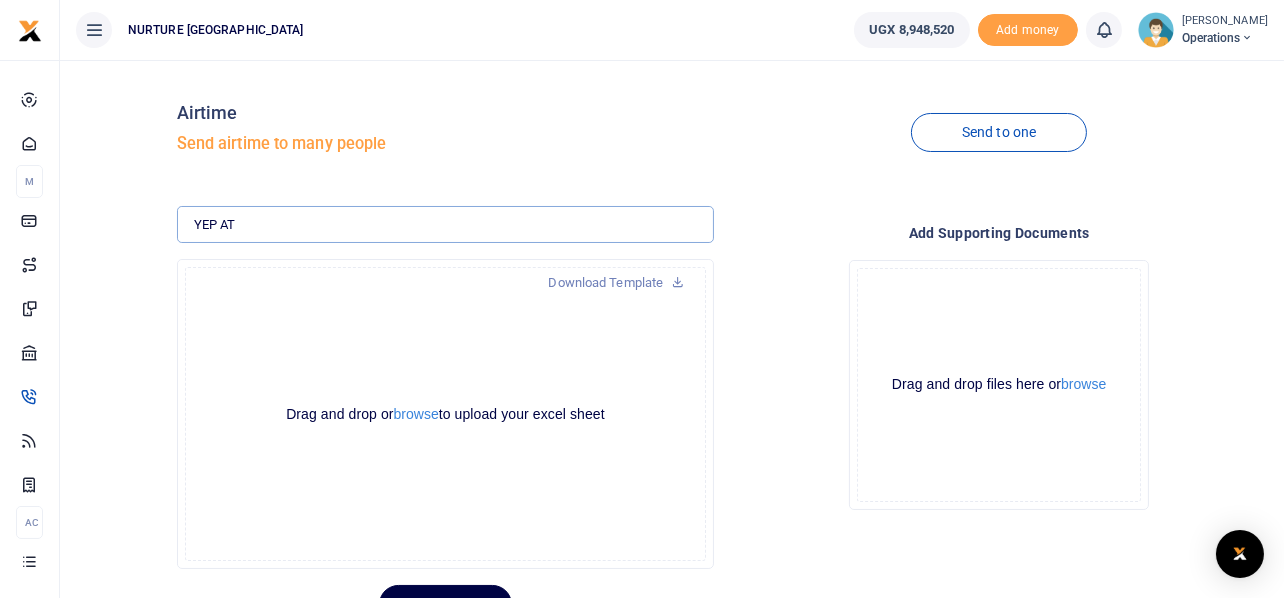click on "YEP AT" at bounding box center (446, 225) 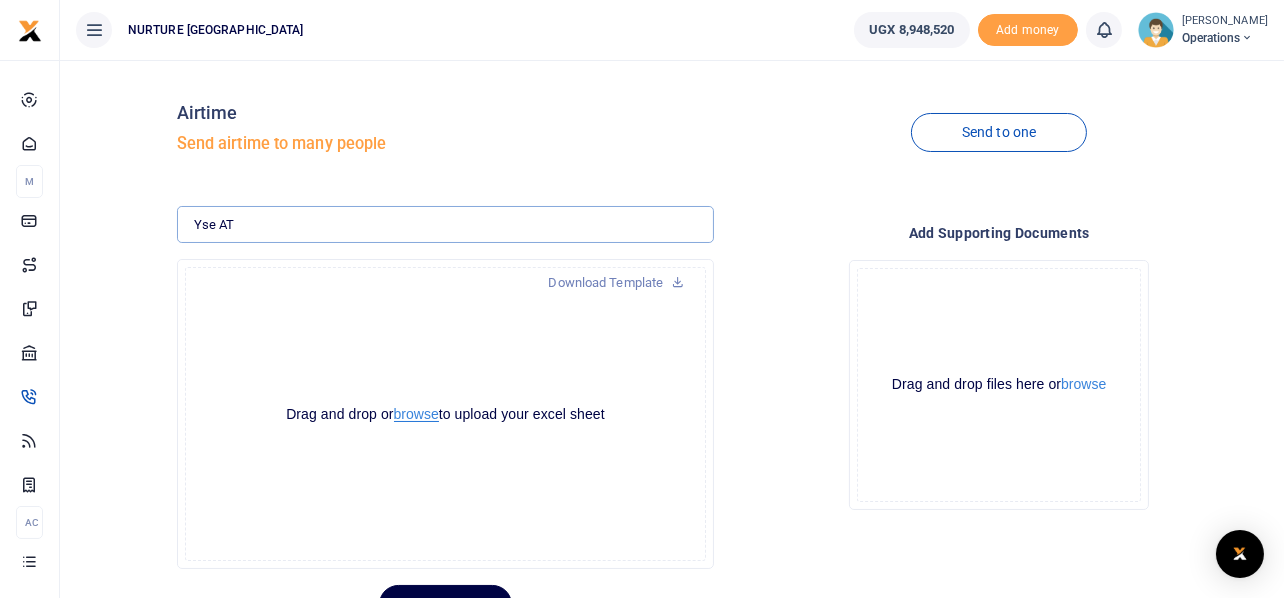 type on "Yse AT" 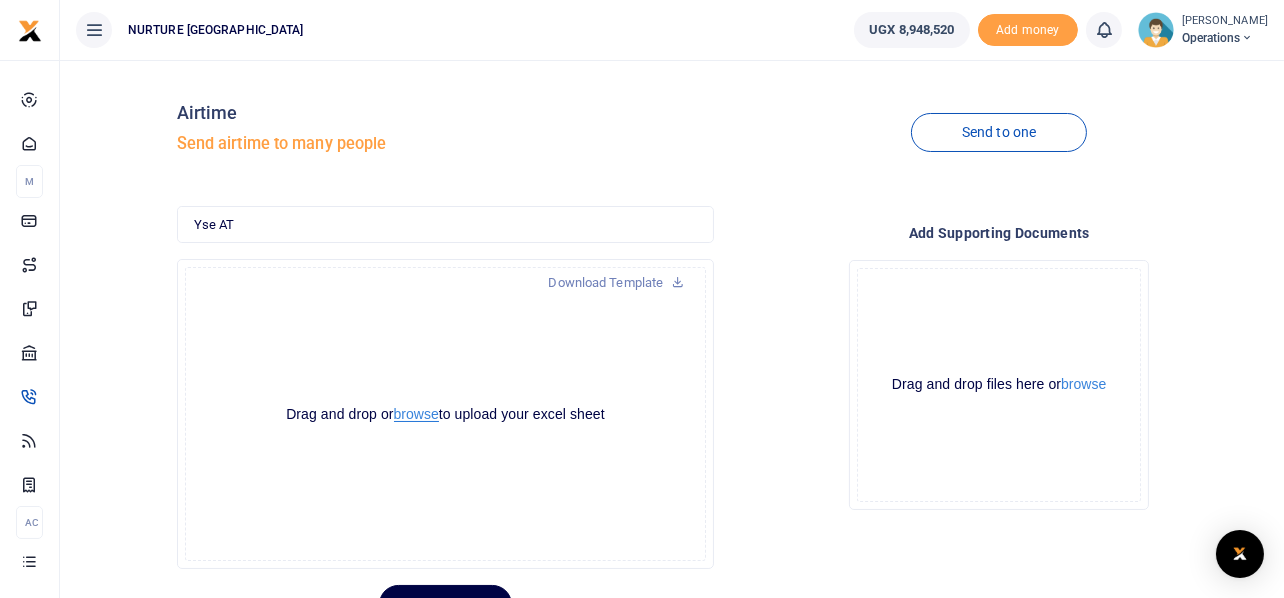 click on "browse" at bounding box center (416, 414) 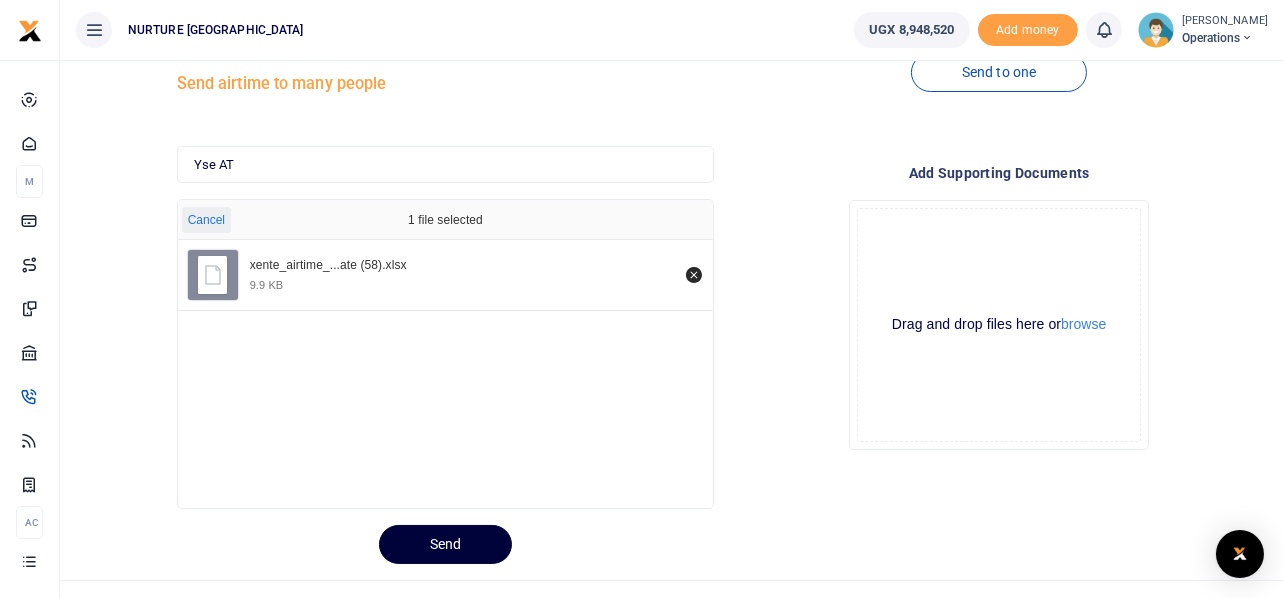 scroll, scrollTop: 94, scrollLeft: 0, axis: vertical 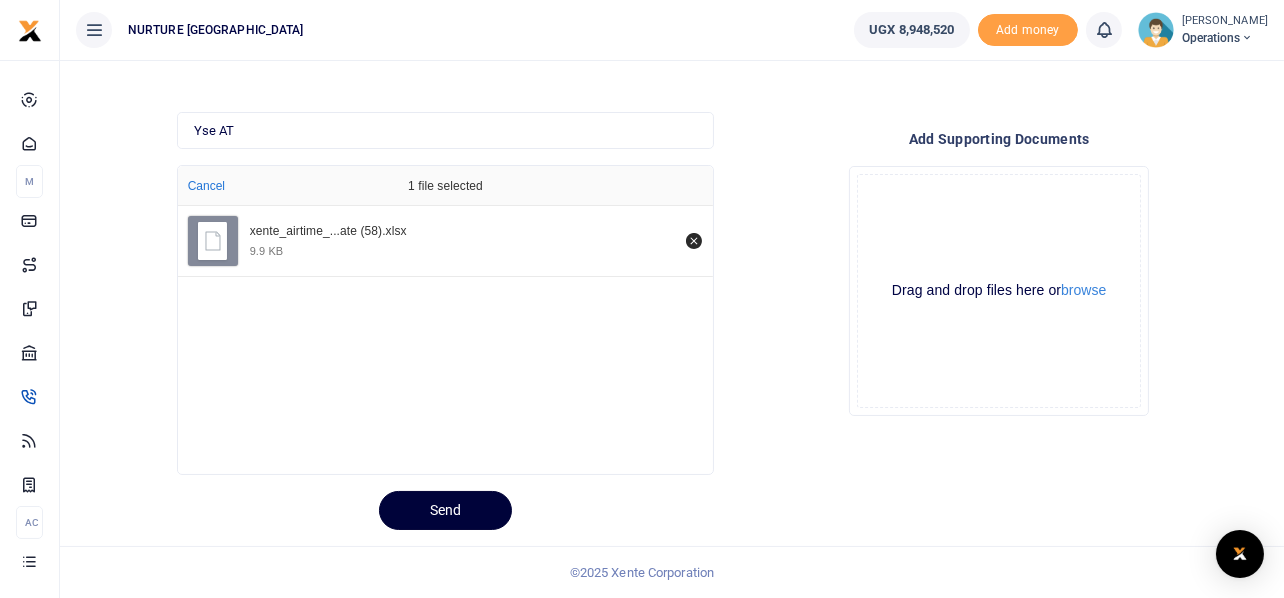 click on "Send" at bounding box center [445, 510] 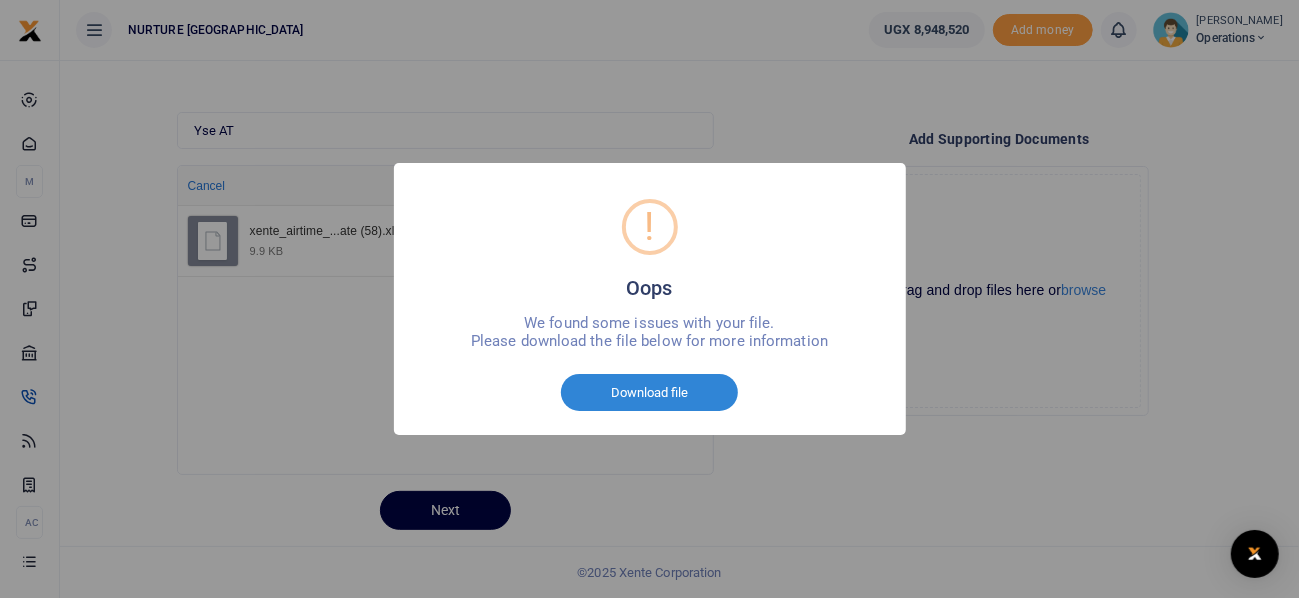 drag, startPoint x: 966, startPoint y: 434, endPoint x: 948, endPoint y: 427, distance: 19.313208 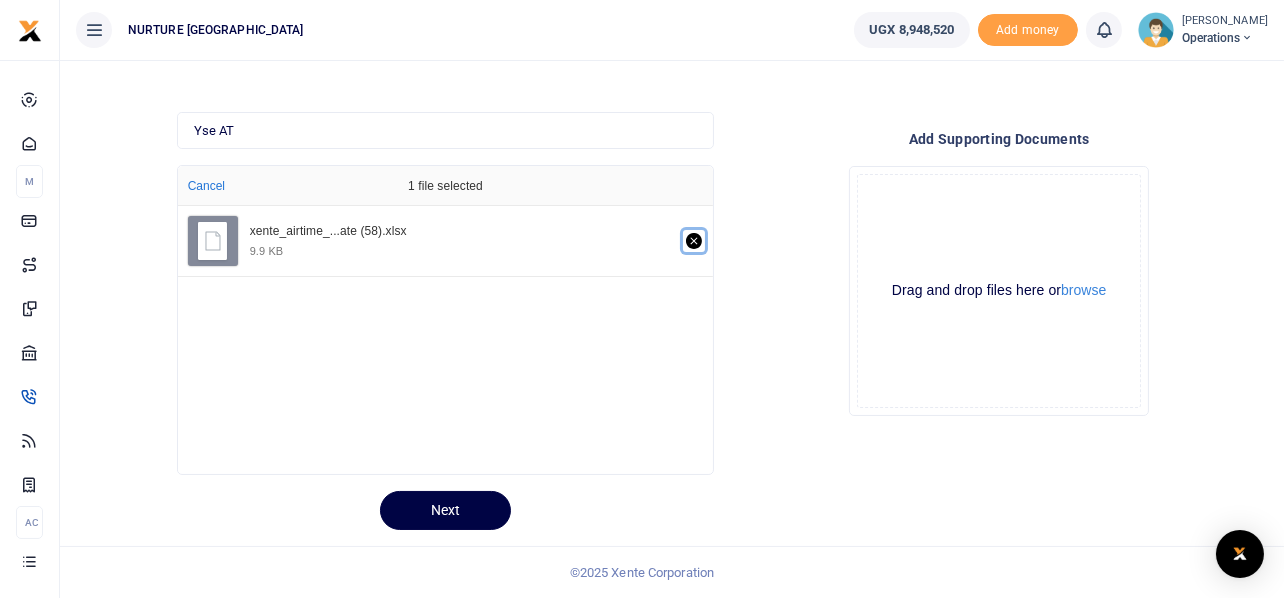 click 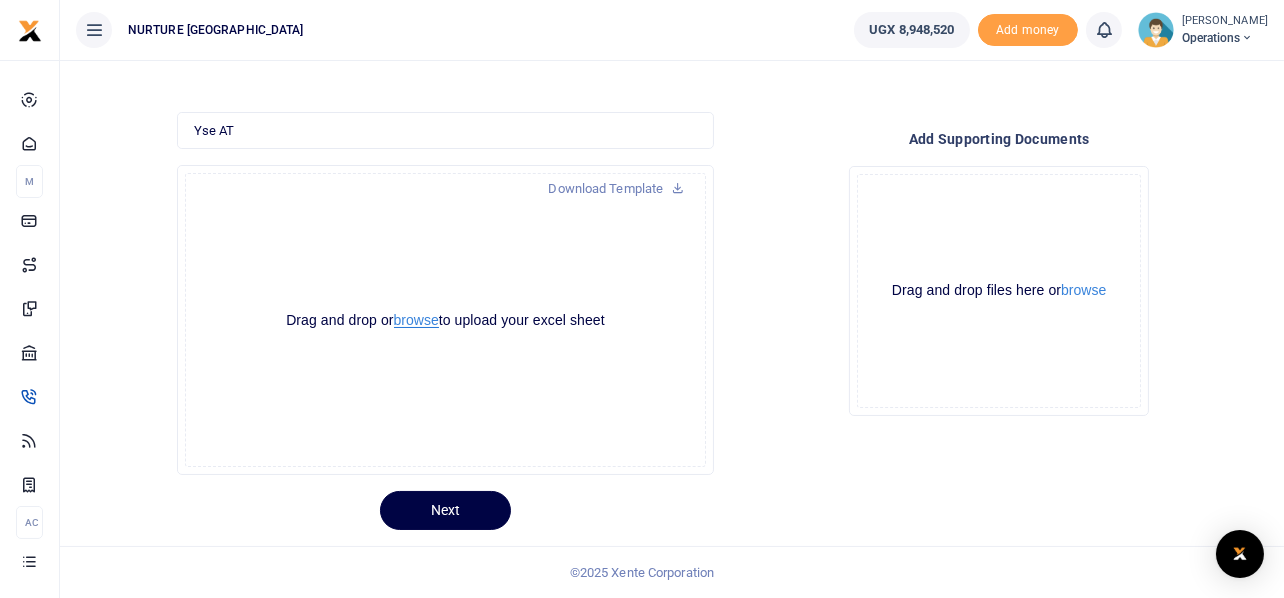 click on "browse" at bounding box center (416, 320) 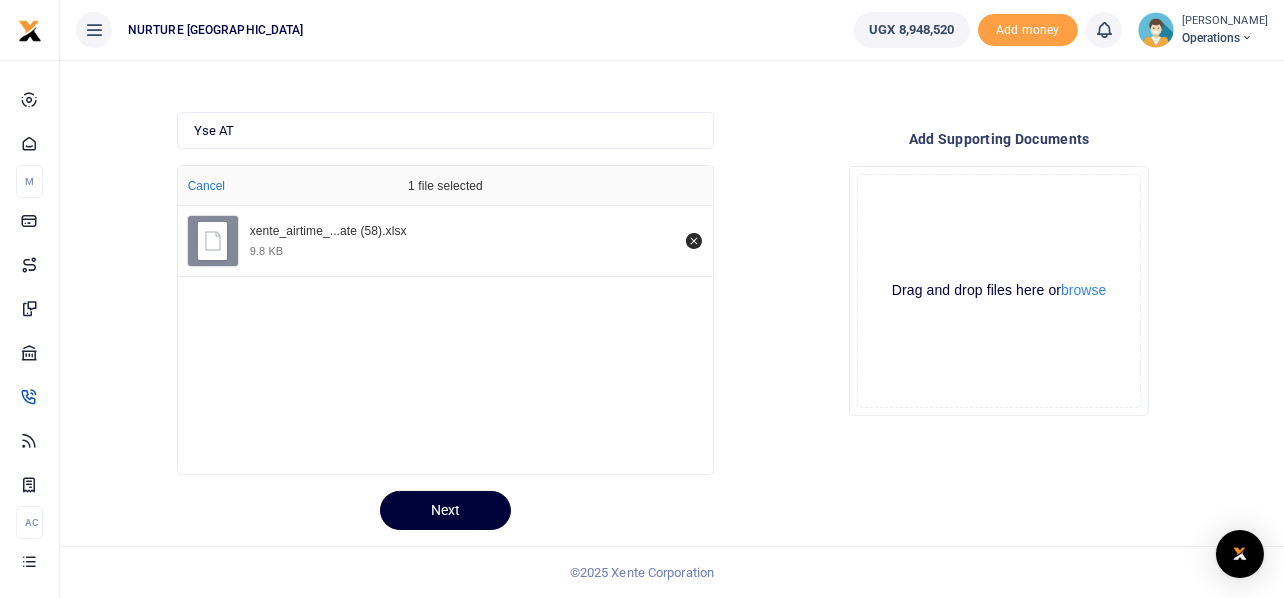 click on "Next" at bounding box center [445, 510] 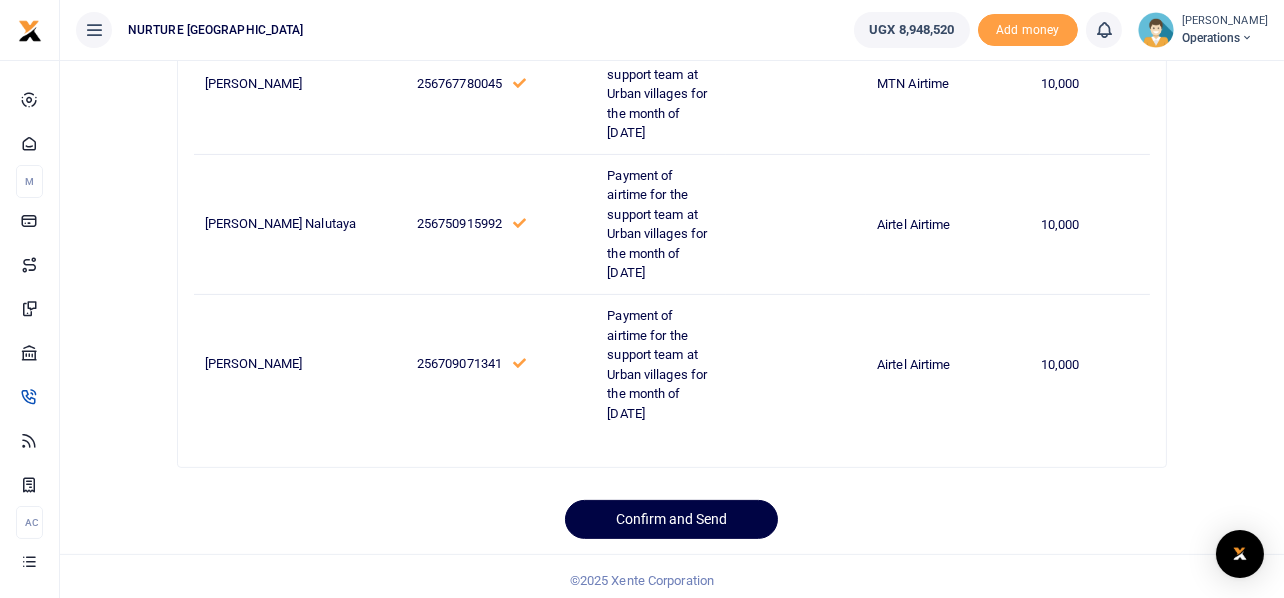 scroll, scrollTop: 839, scrollLeft: 0, axis: vertical 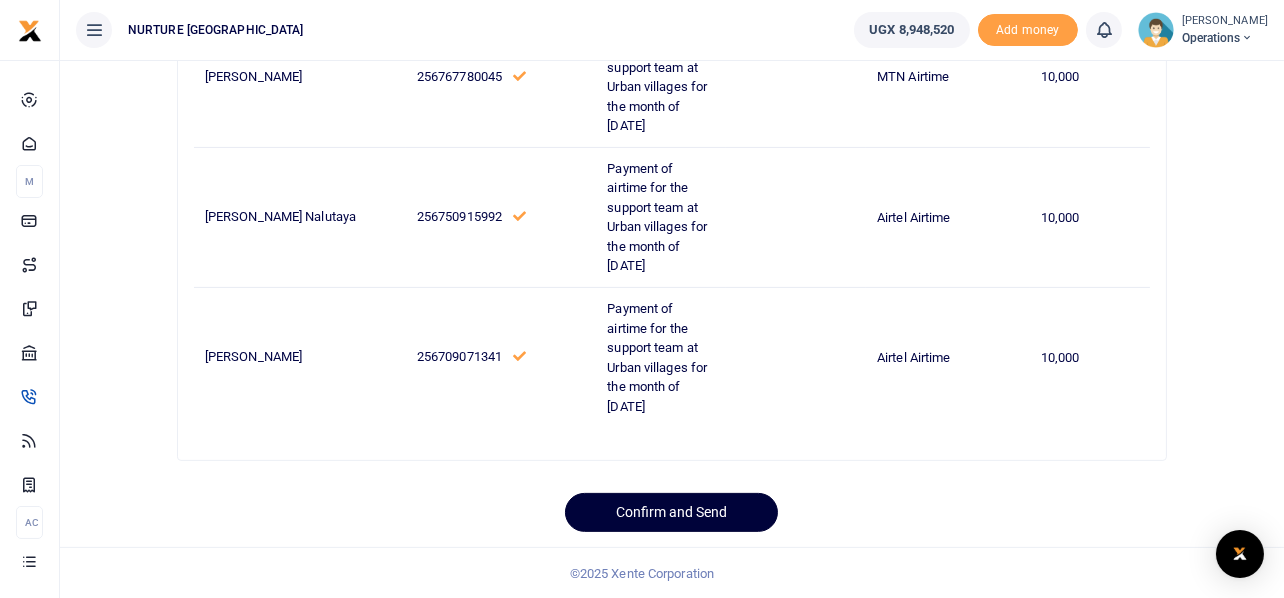 click on "Confirm and Send" at bounding box center (671, 512) 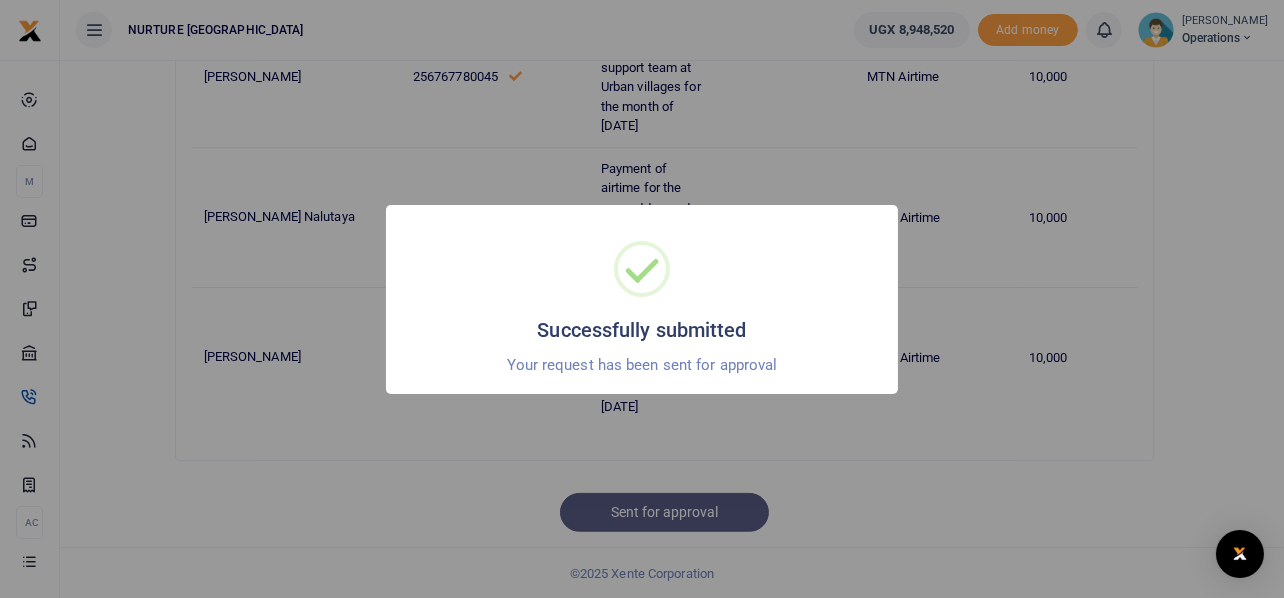 scroll, scrollTop: 703, scrollLeft: 0, axis: vertical 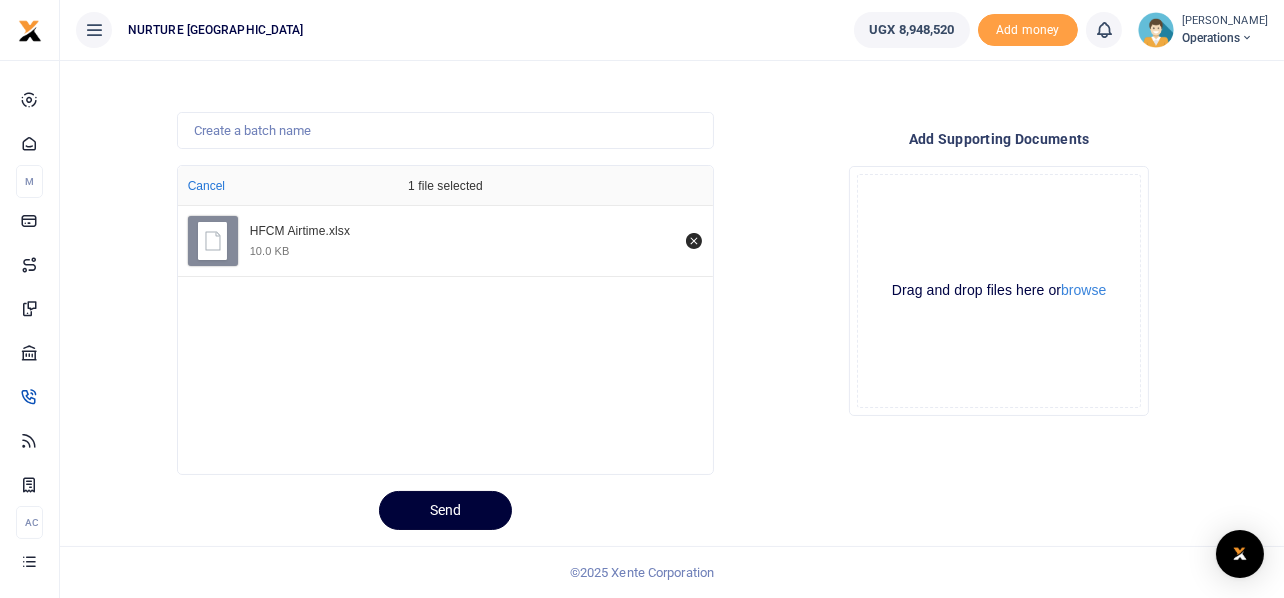 click on "Send" at bounding box center [445, 510] 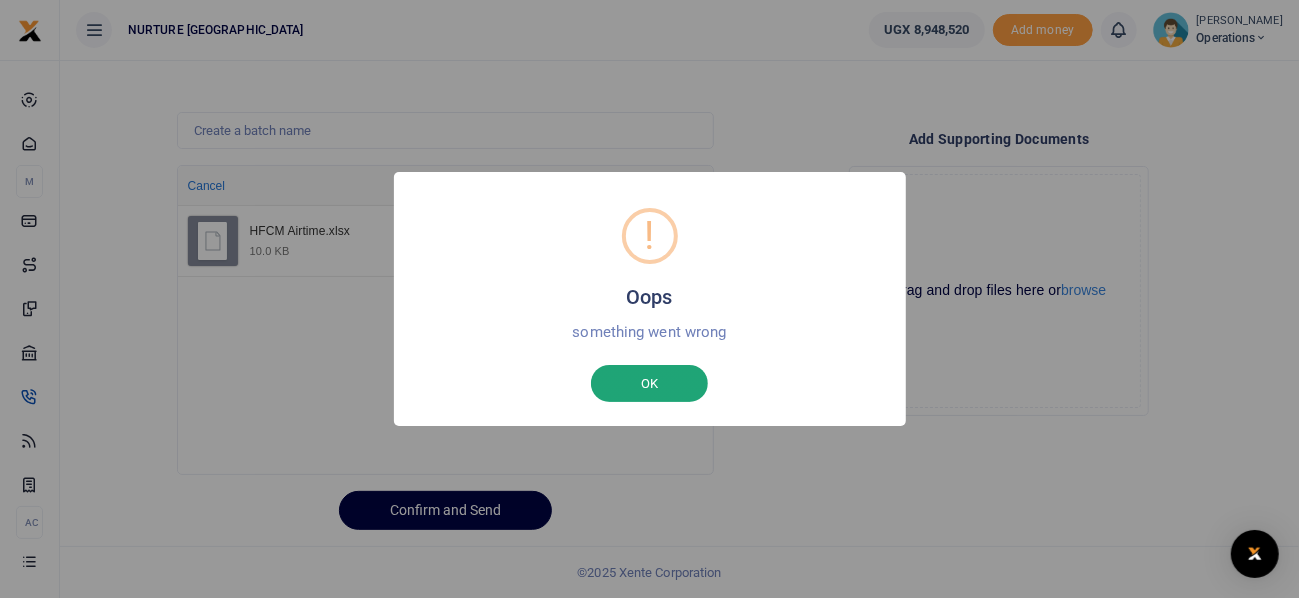 click on "OK" at bounding box center [649, 384] 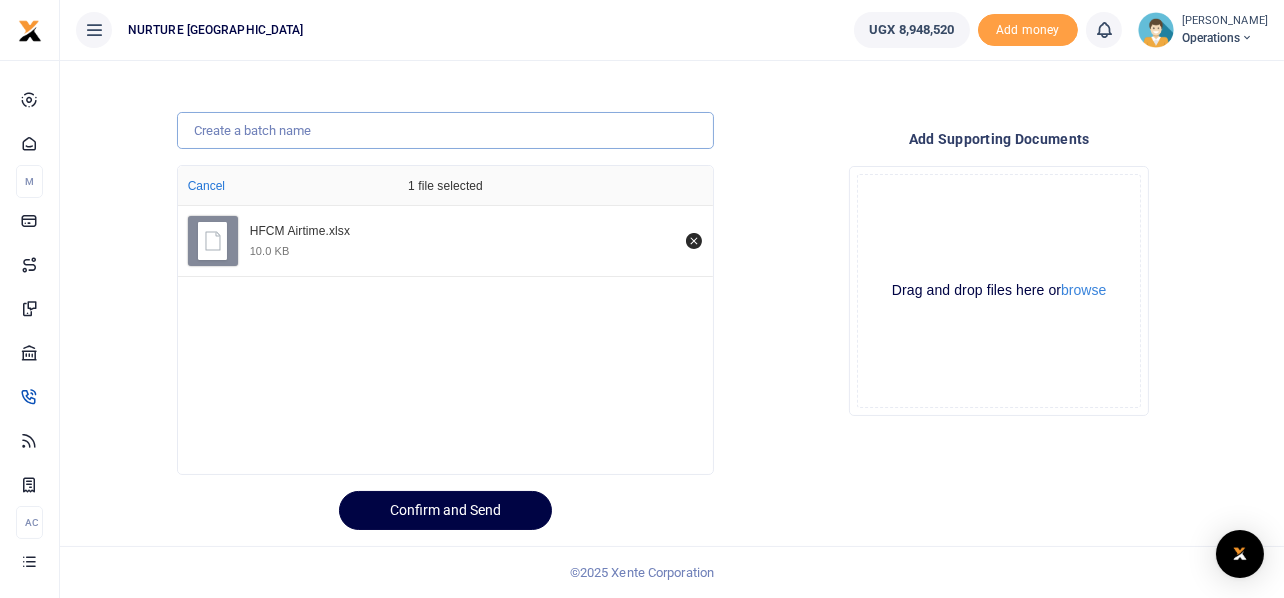 click at bounding box center (446, 131) 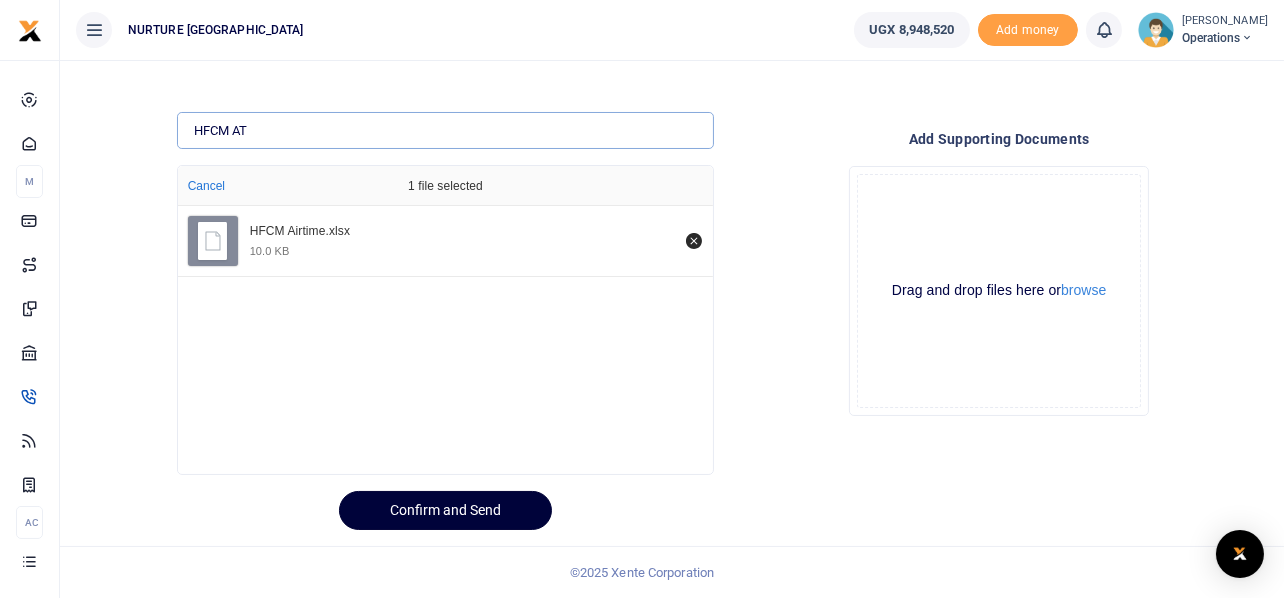 type on "HFCM AT" 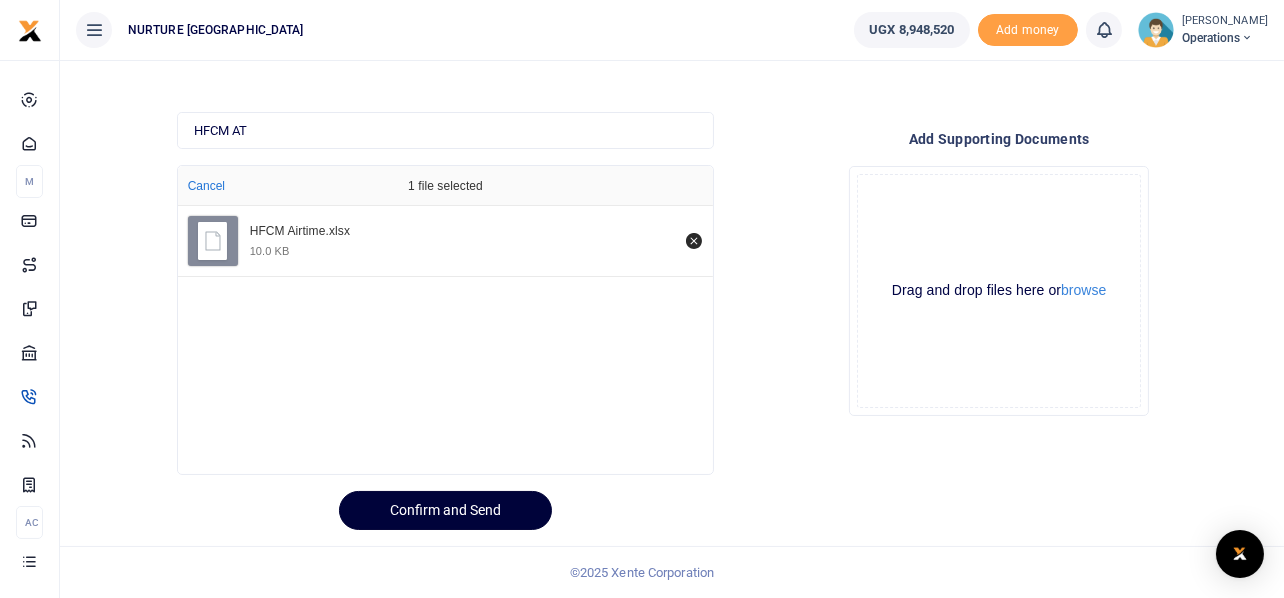 click on "Confirm and Send" at bounding box center (445, 510) 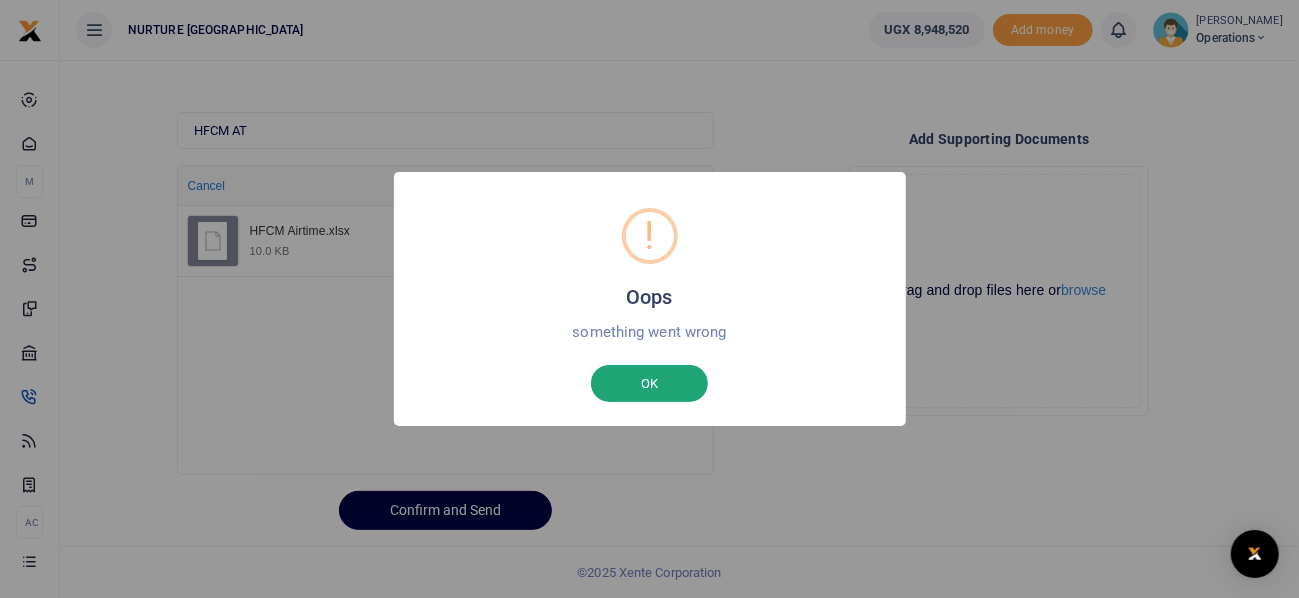 click on "OK" at bounding box center (649, 384) 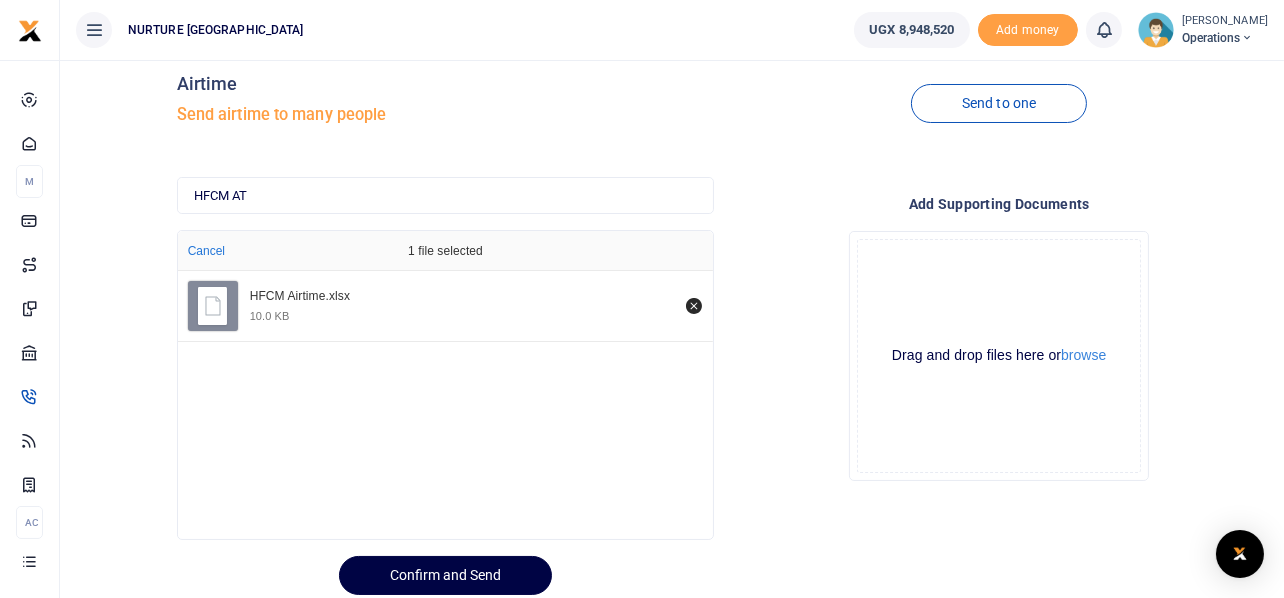 scroll, scrollTop: 0, scrollLeft: 0, axis: both 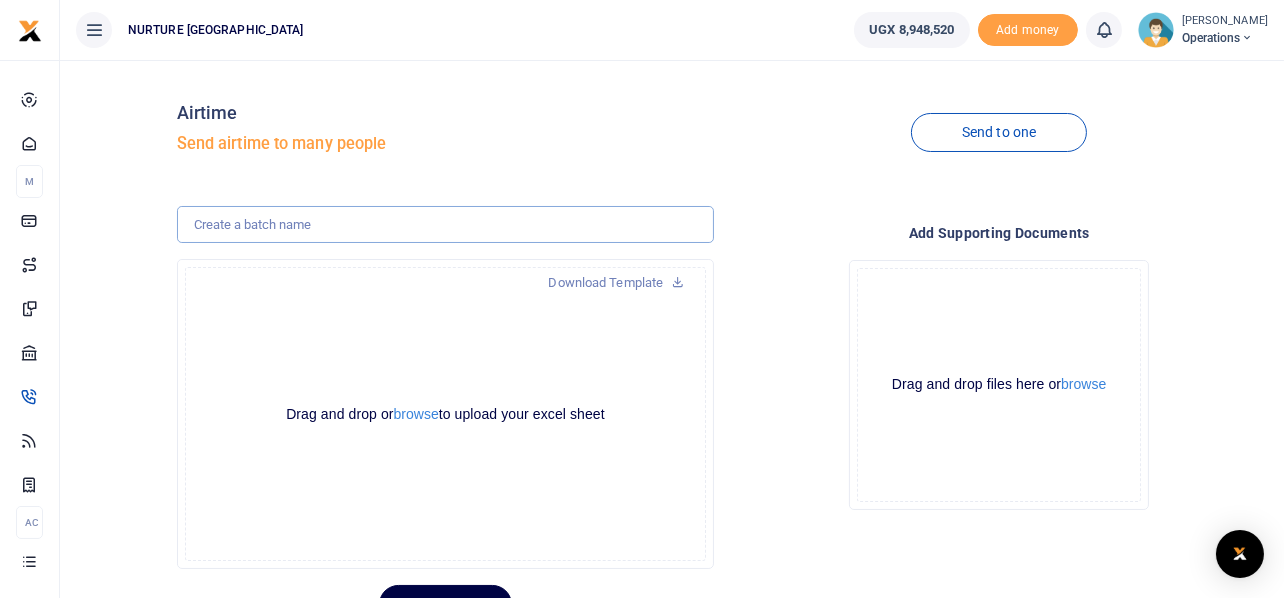 click at bounding box center (446, 225) 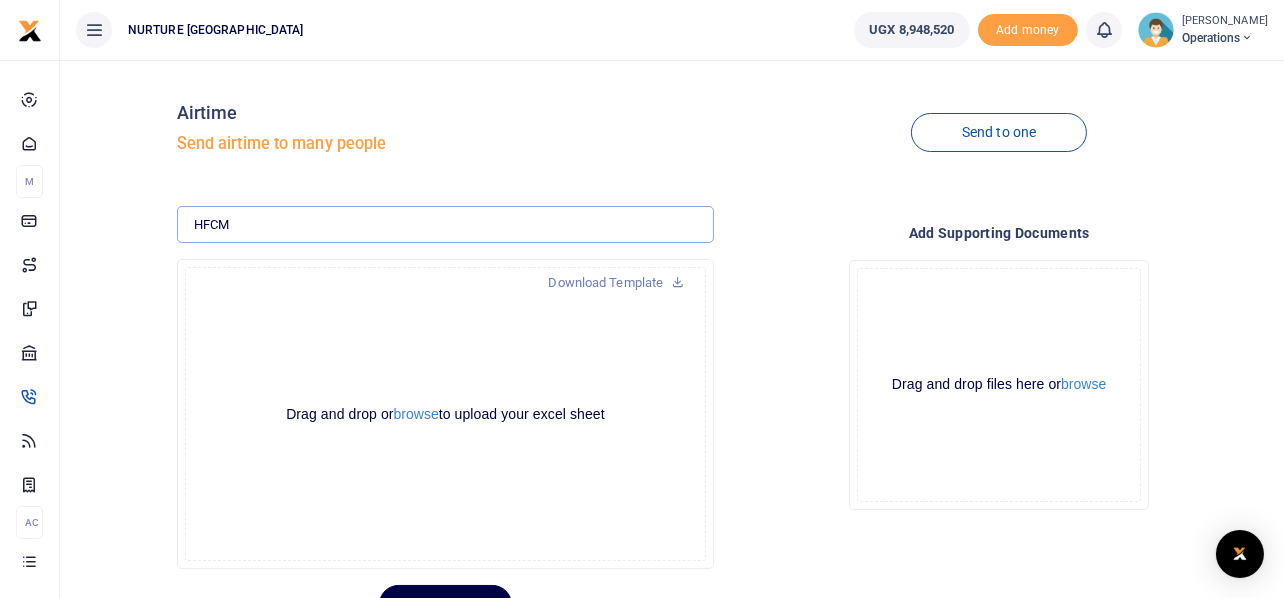 type on "HFCM" 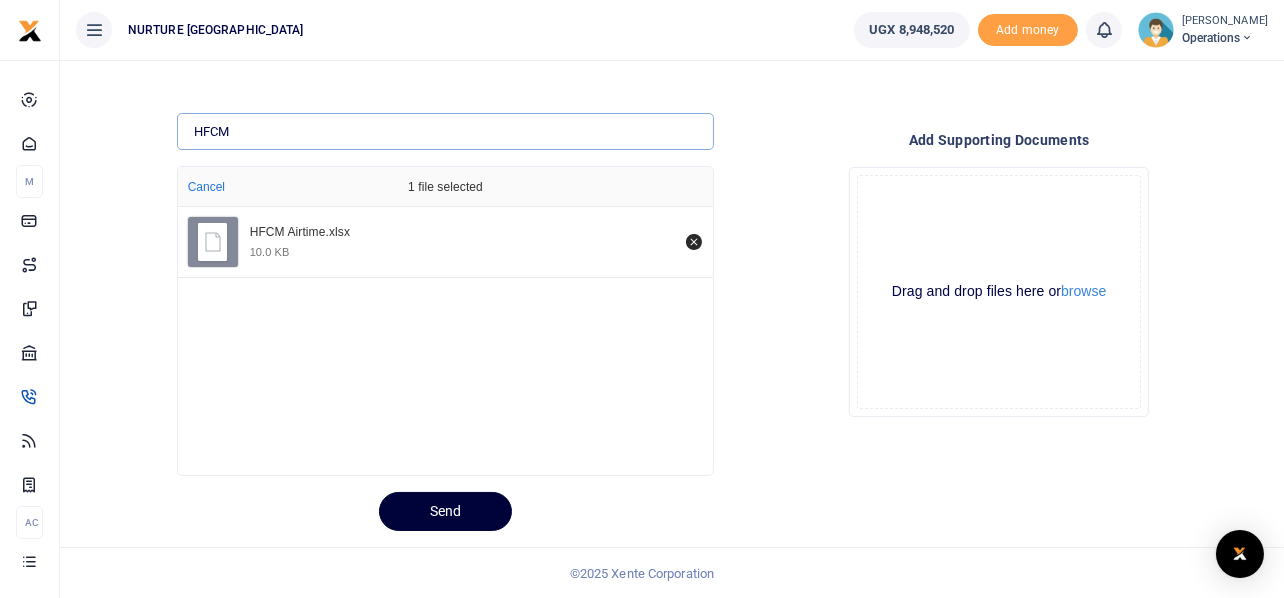 scroll, scrollTop: 94, scrollLeft: 0, axis: vertical 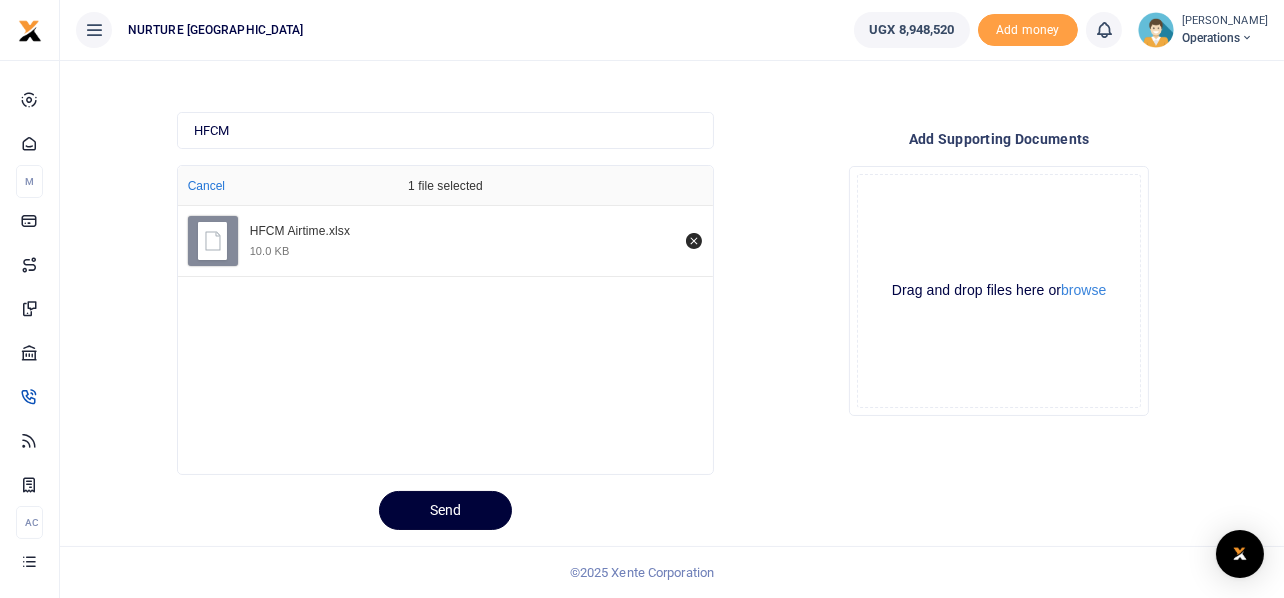 click on "Send" at bounding box center (445, 510) 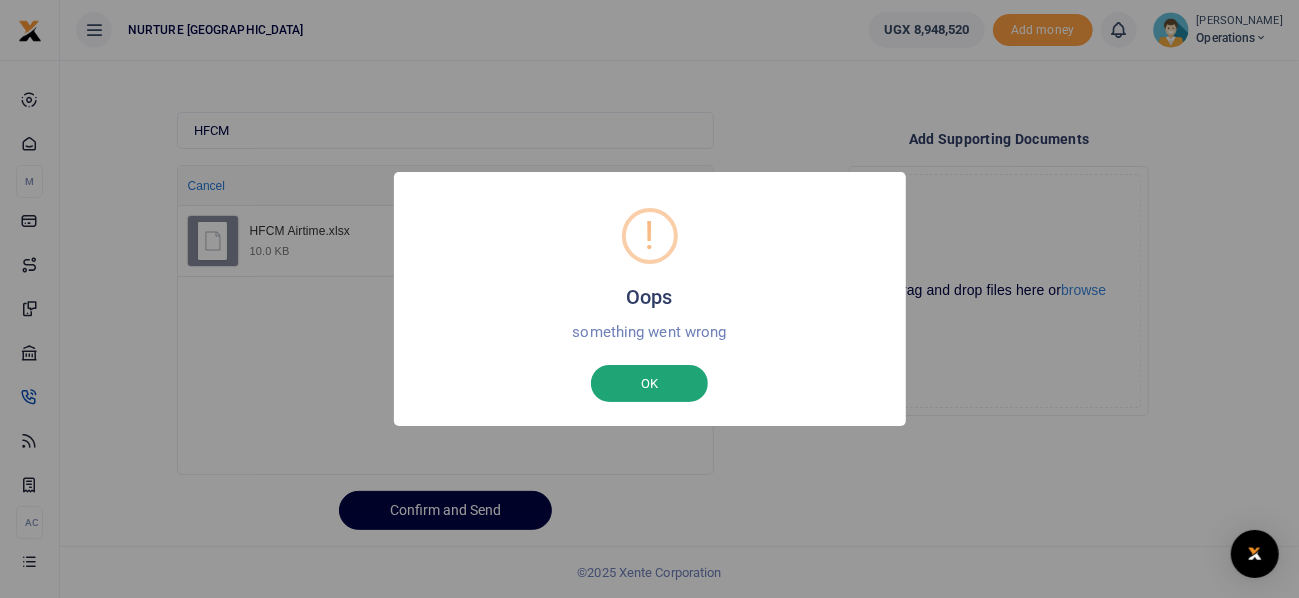 click on "OK" at bounding box center [649, 384] 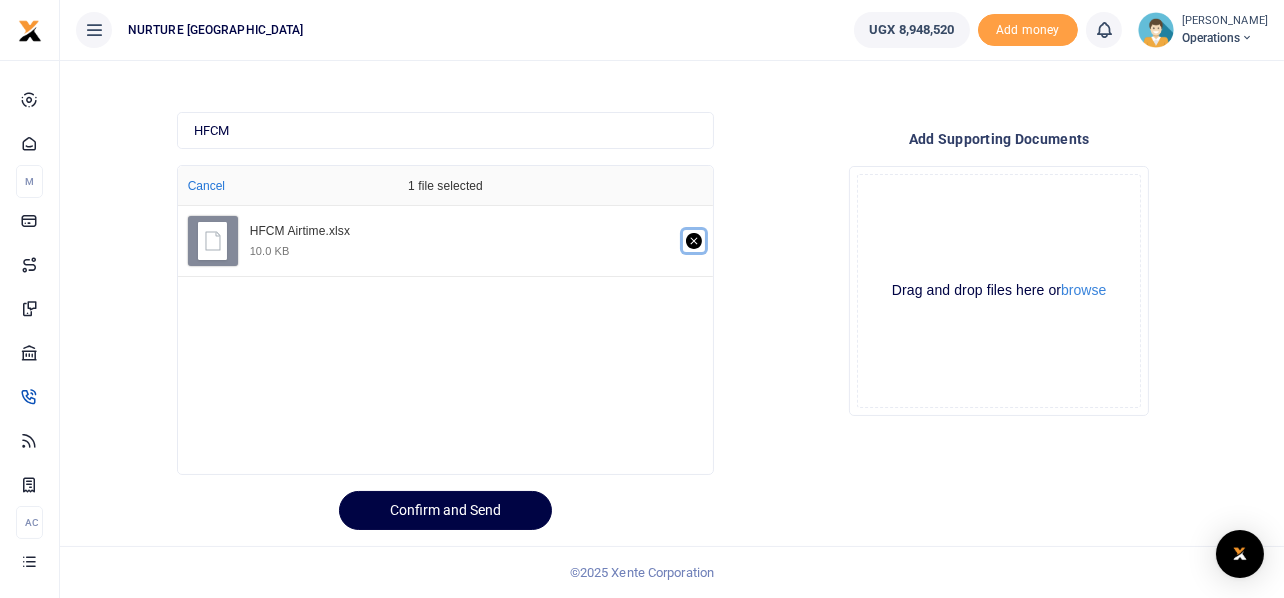 click 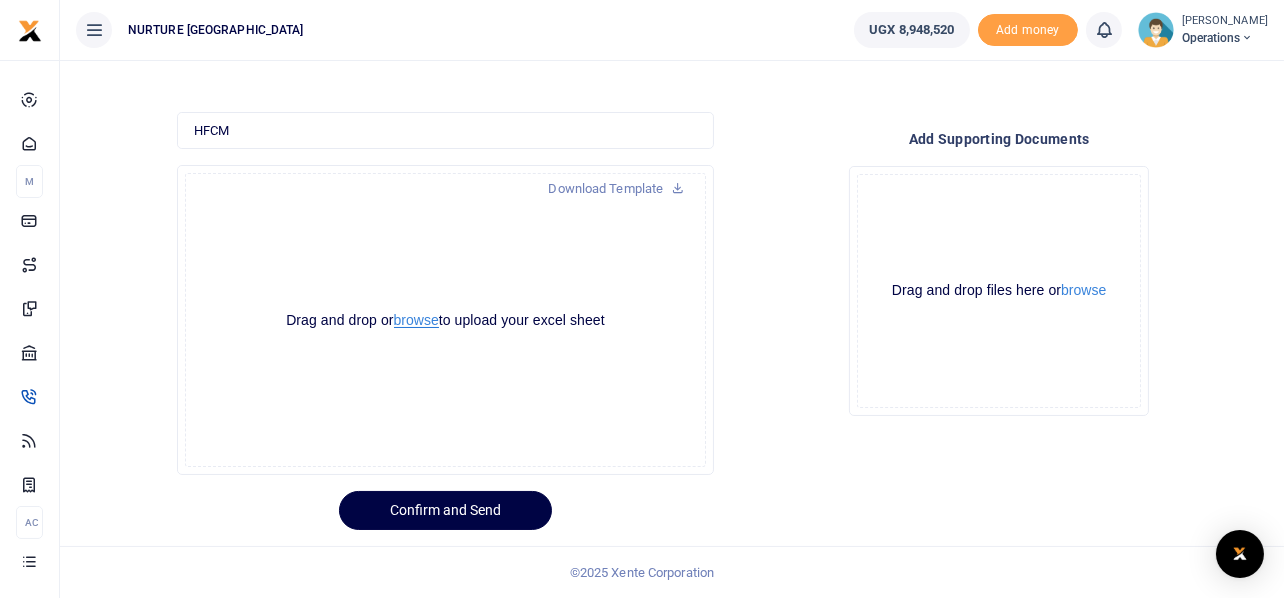 click on "browse" at bounding box center (416, 320) 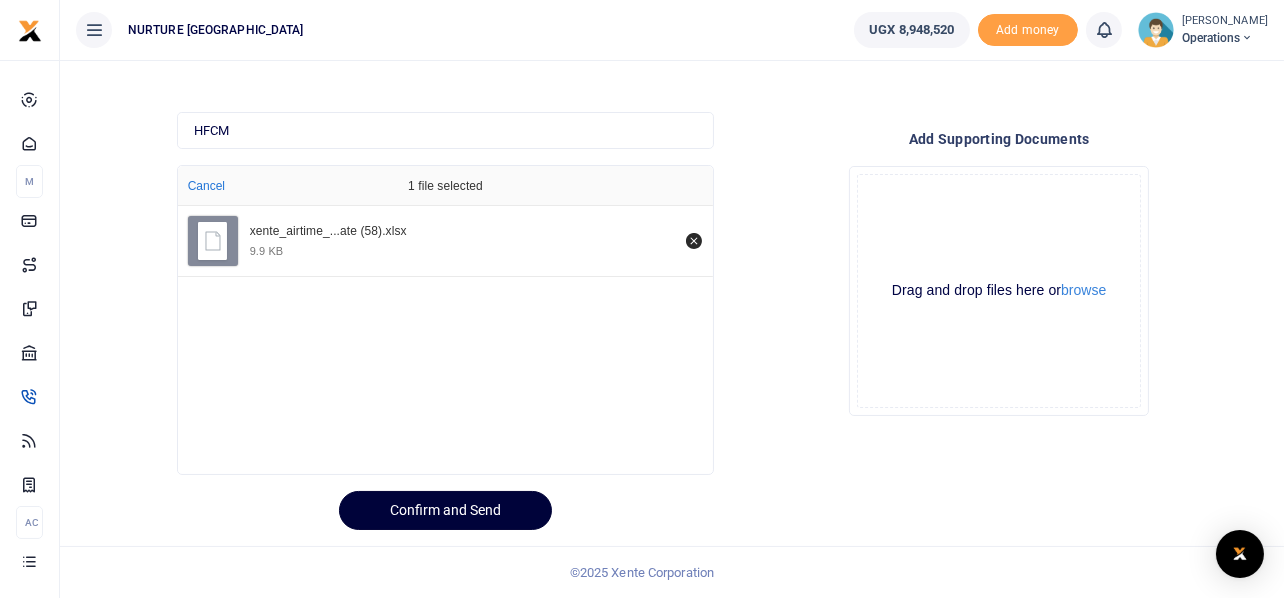 click on "Confirm and Send" at bounding box center (445, 510) 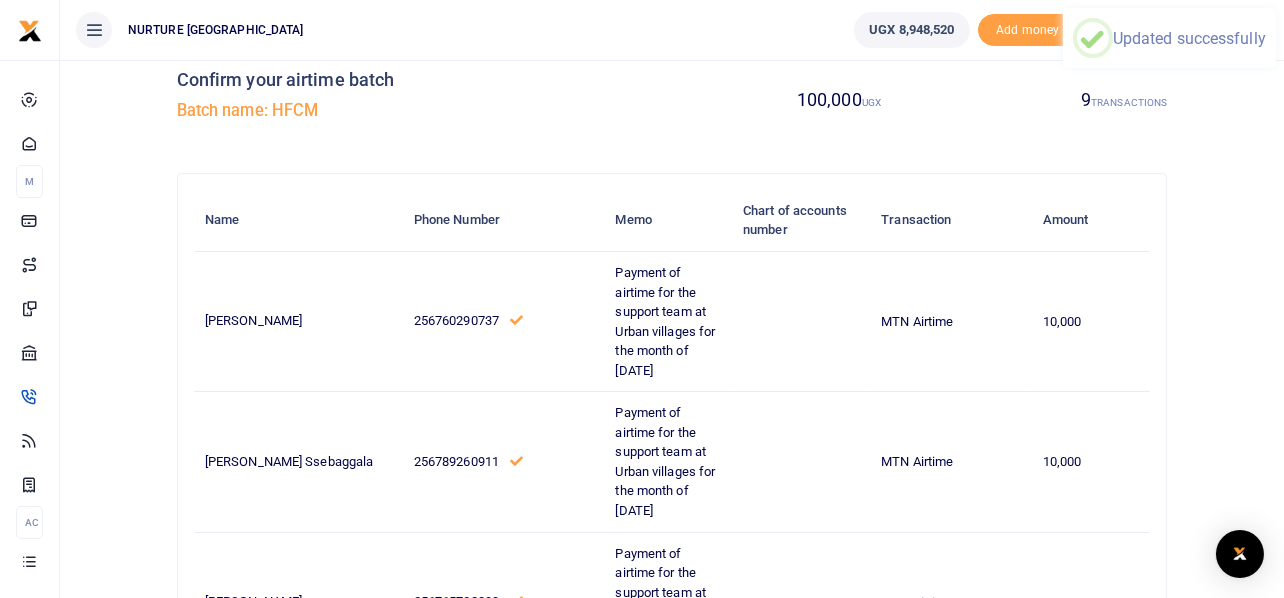 scroll, scrollTop: 0, scrollLeft: 0, axis: both 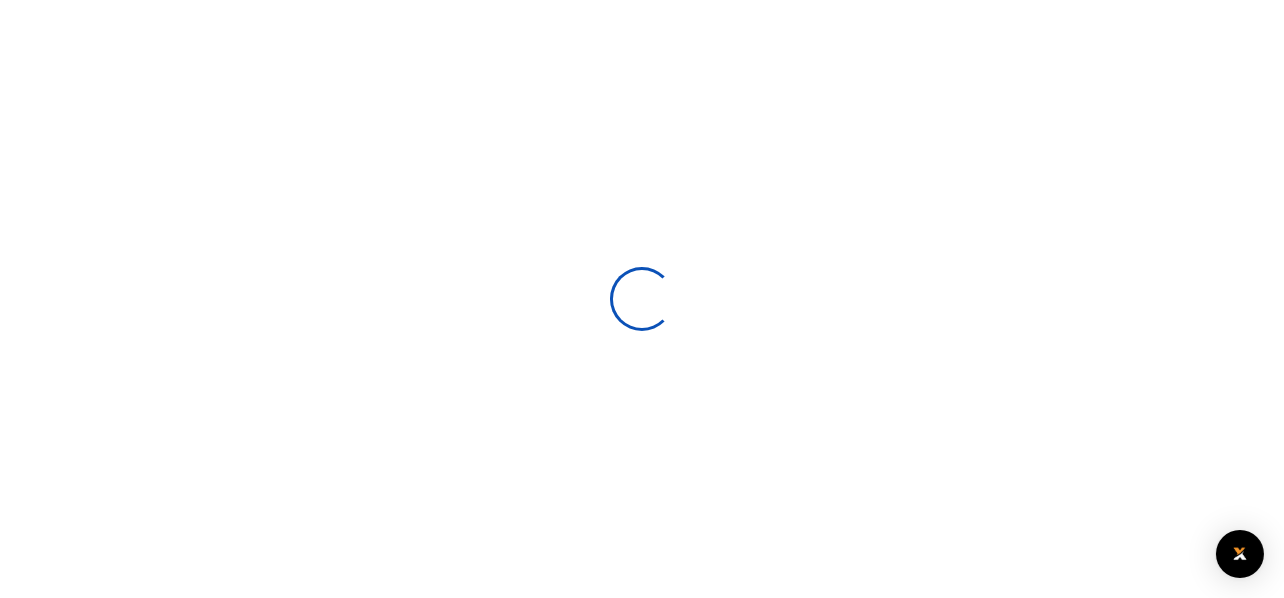 select 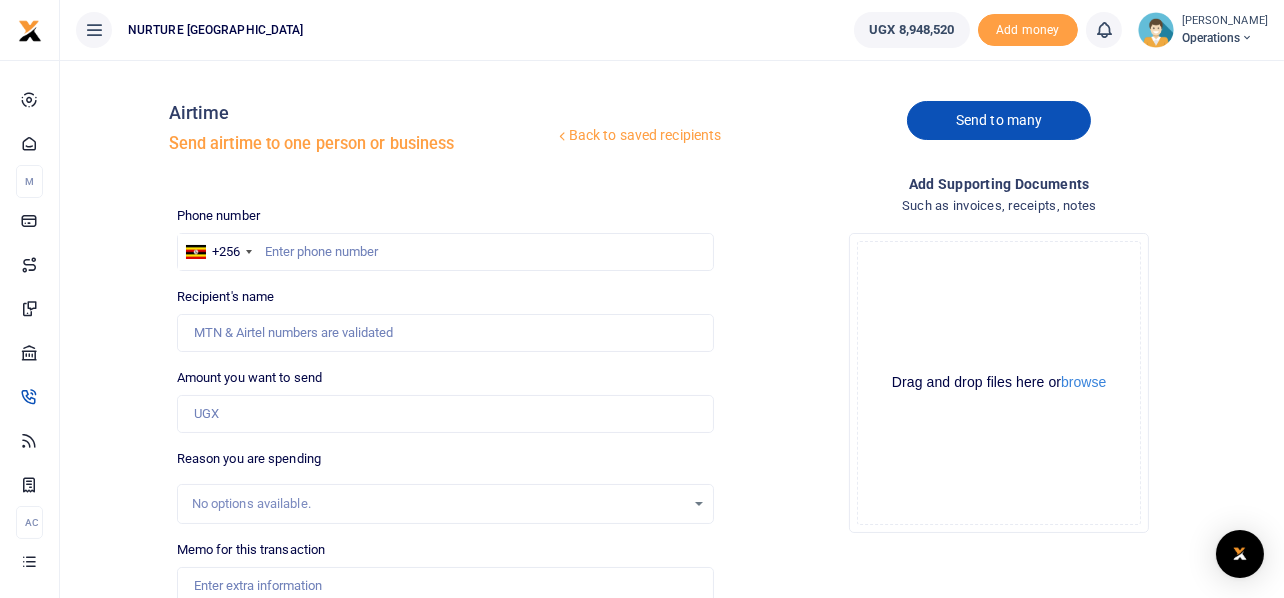 click on "Send to many" at bounding box center (999, 120) 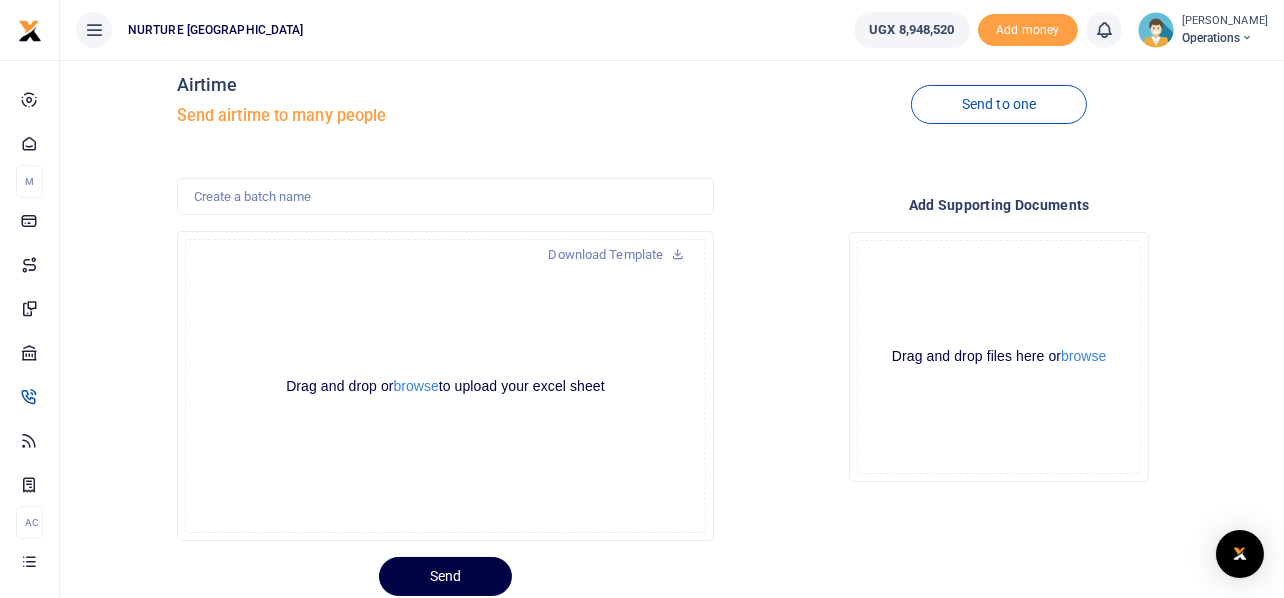 scroll, scrollTop: 0, scrollLeft: 0, axis: both 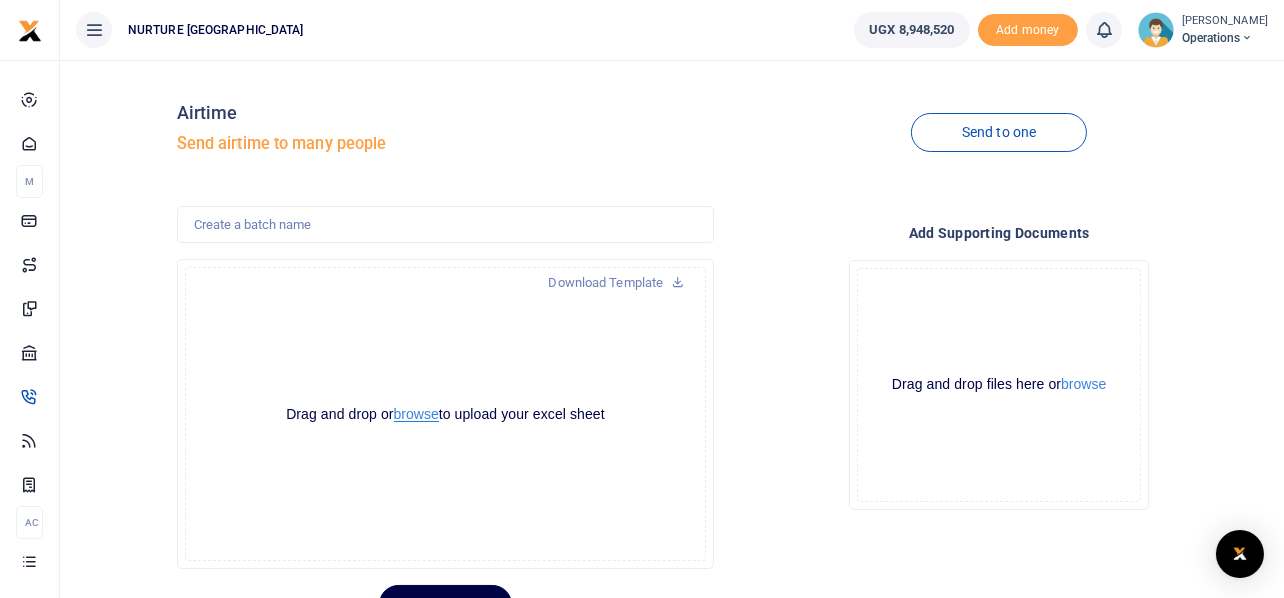 click on "browse" at bounding box center (416, 414) 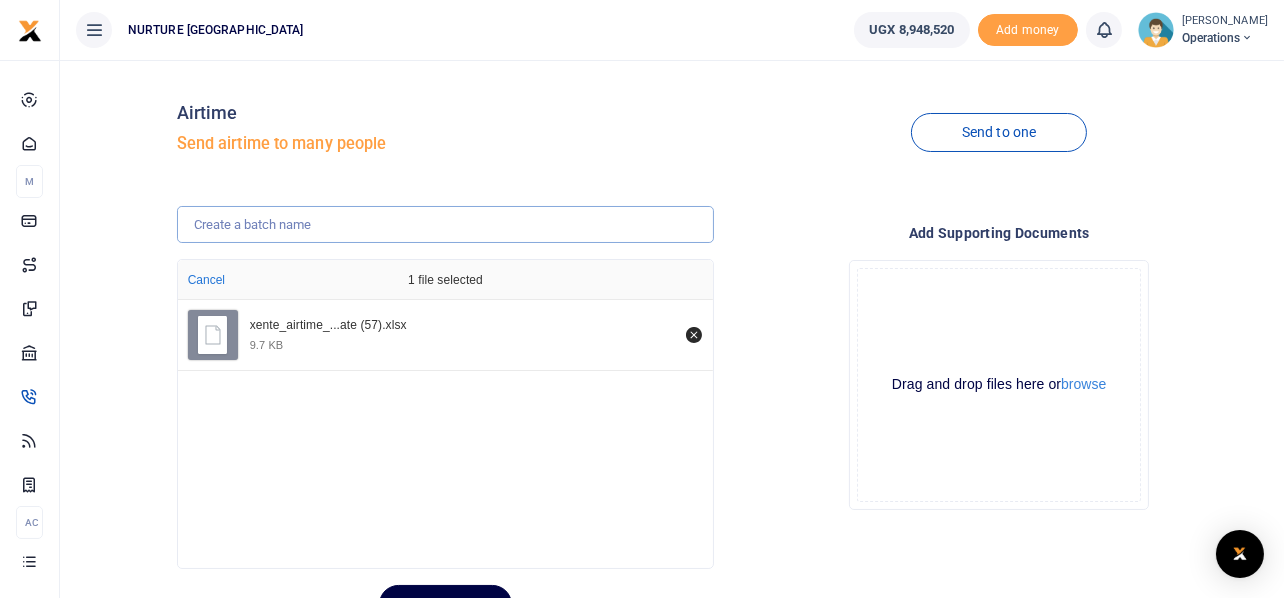 click at bounding box center [446, 225] 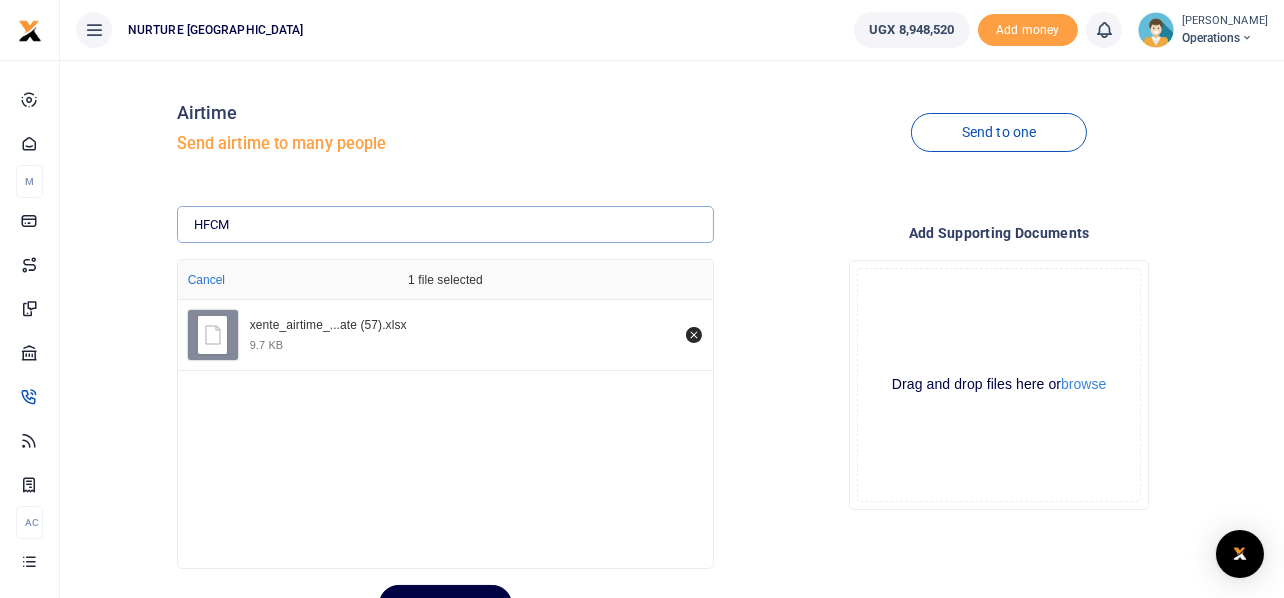scroll, scrollTop: 94, scrollLeft: 0, axis: vertical 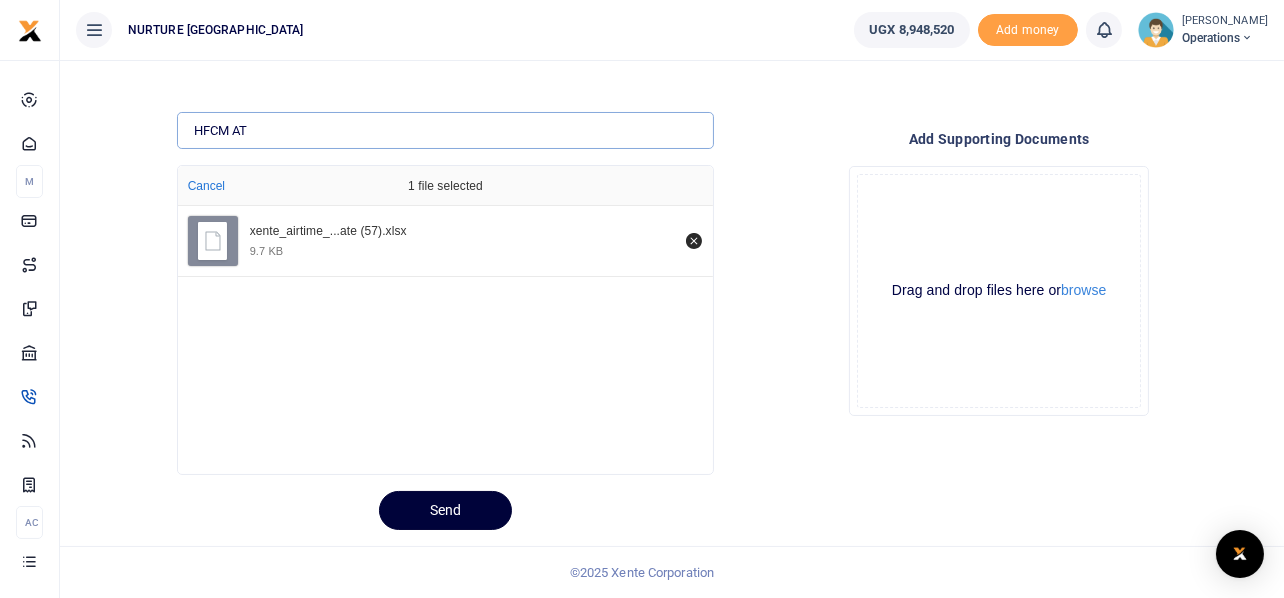 type on "HFCM AT" 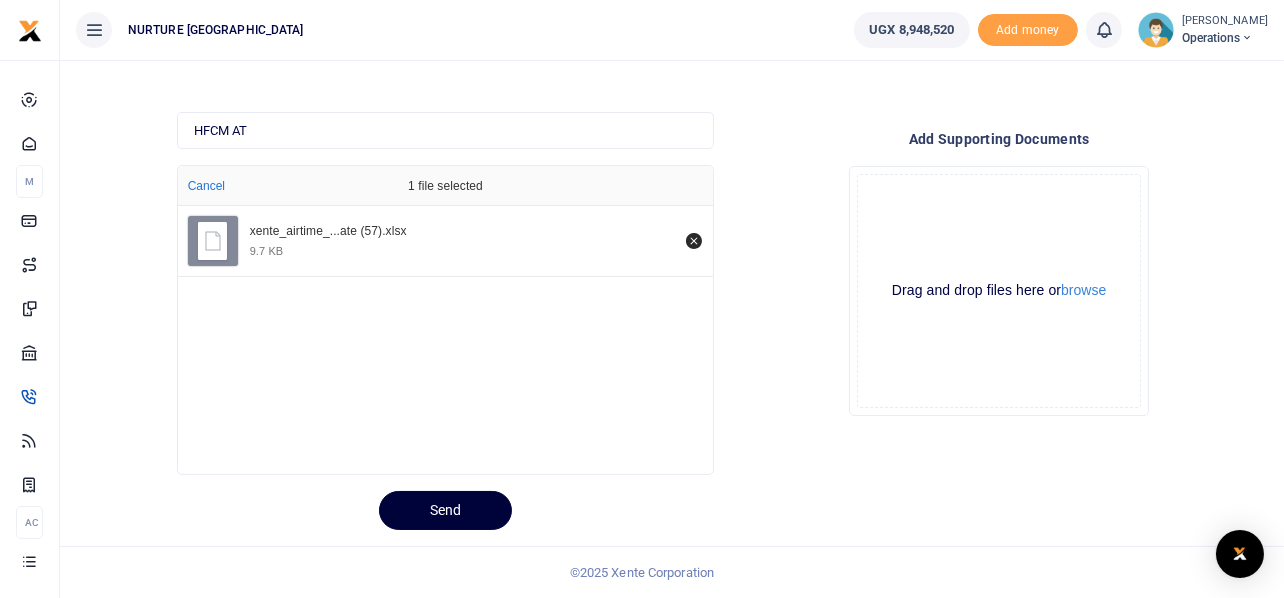 click on "Send" at bounding box center [445, 510] 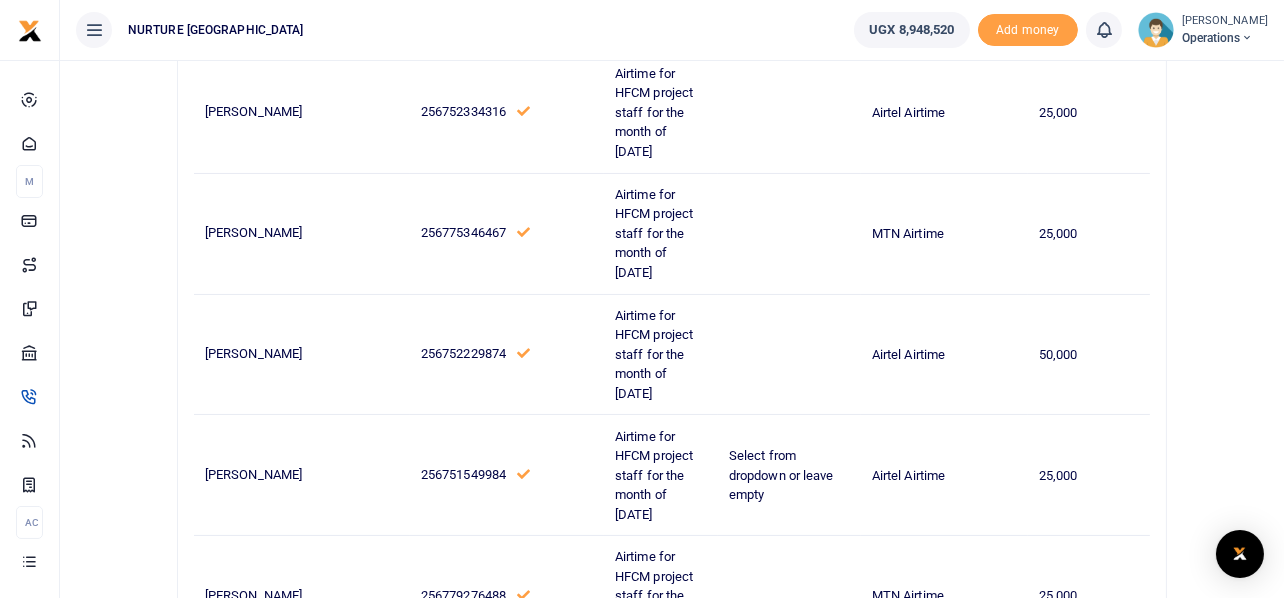scroll, scrollTop: 582, scrollLeft: 0, axis: vertical 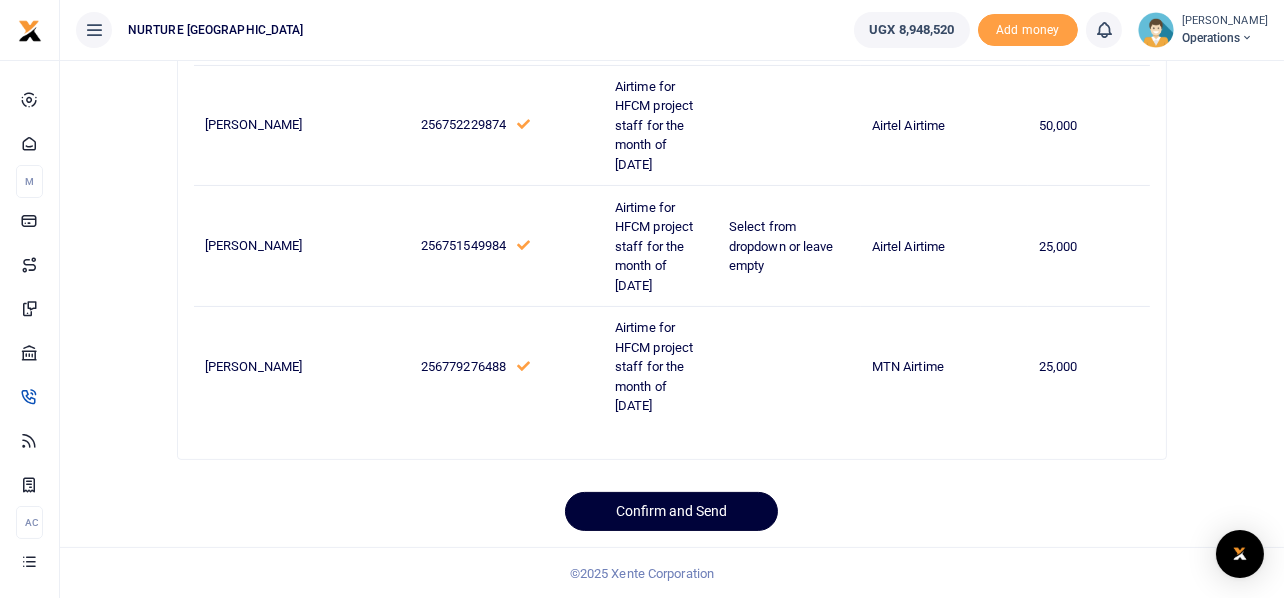 click on "Confirm and Send" at bounding box center (671, 511) 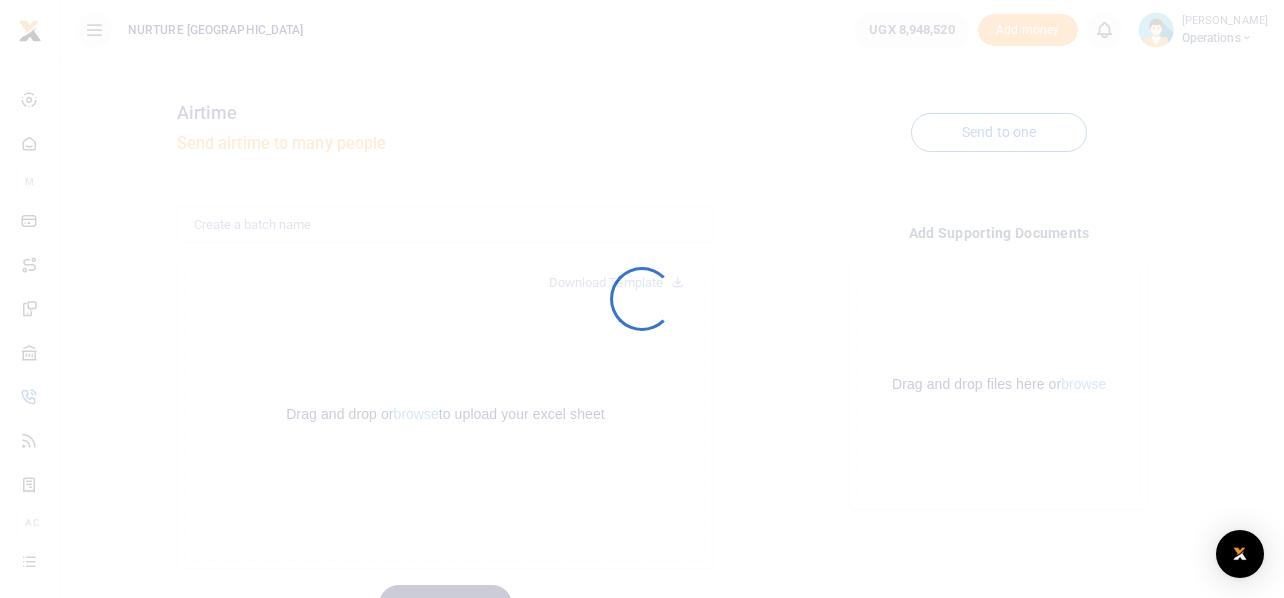 scroll, scrollTop: 0, scrollLeft: 0, axis: both 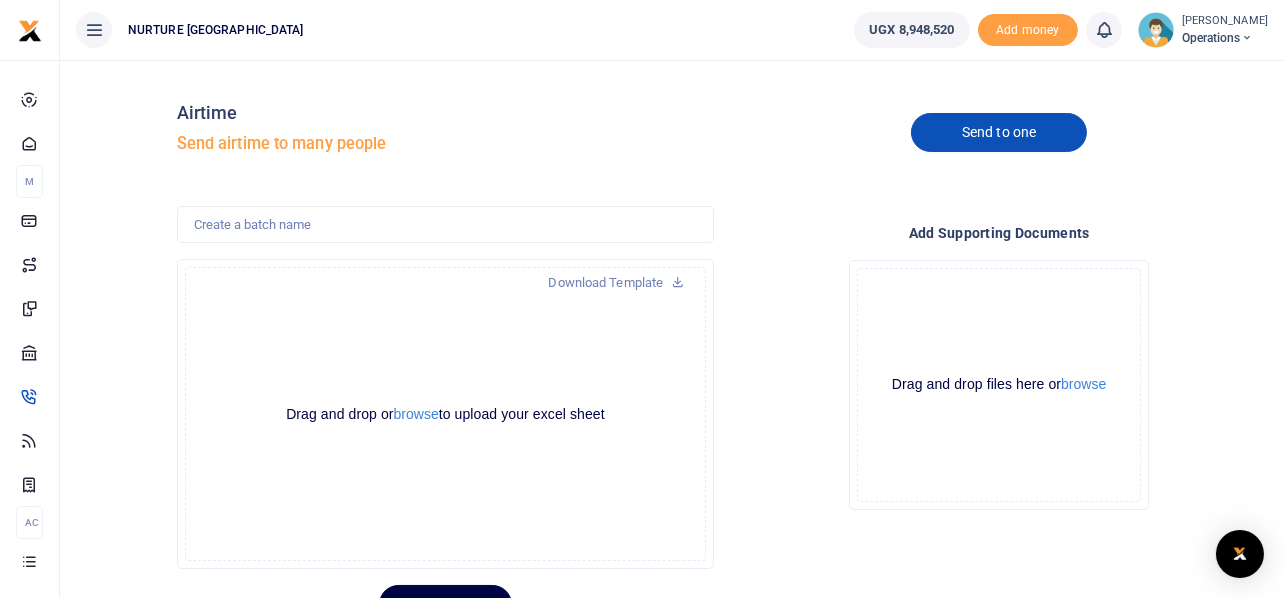 click on "Send to one" at bounding box center [999, 132] 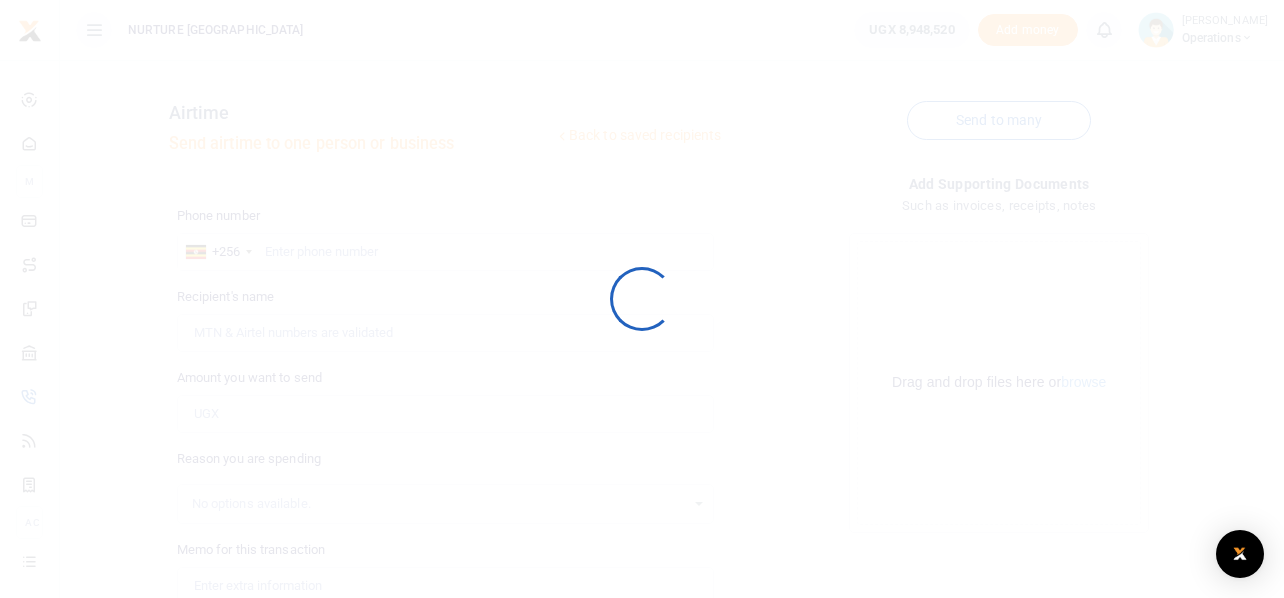 scroll, scrollTop: 0, scrollLeft: 0, axis: both 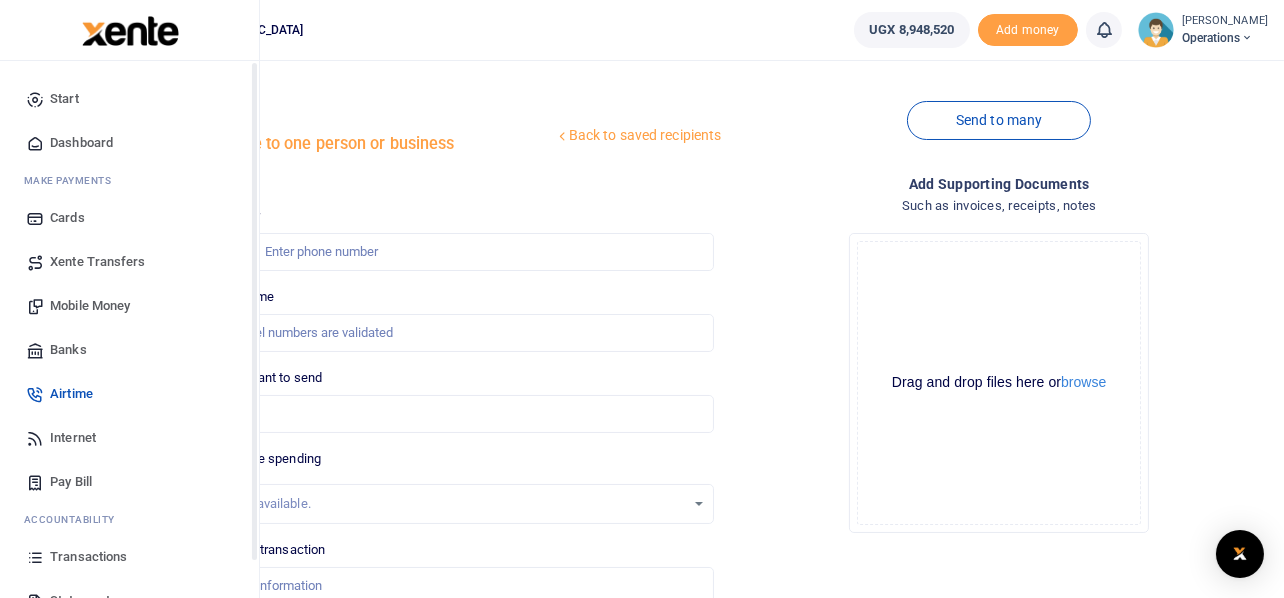 click on "Mobile Money" at bounding box center [90, 306] 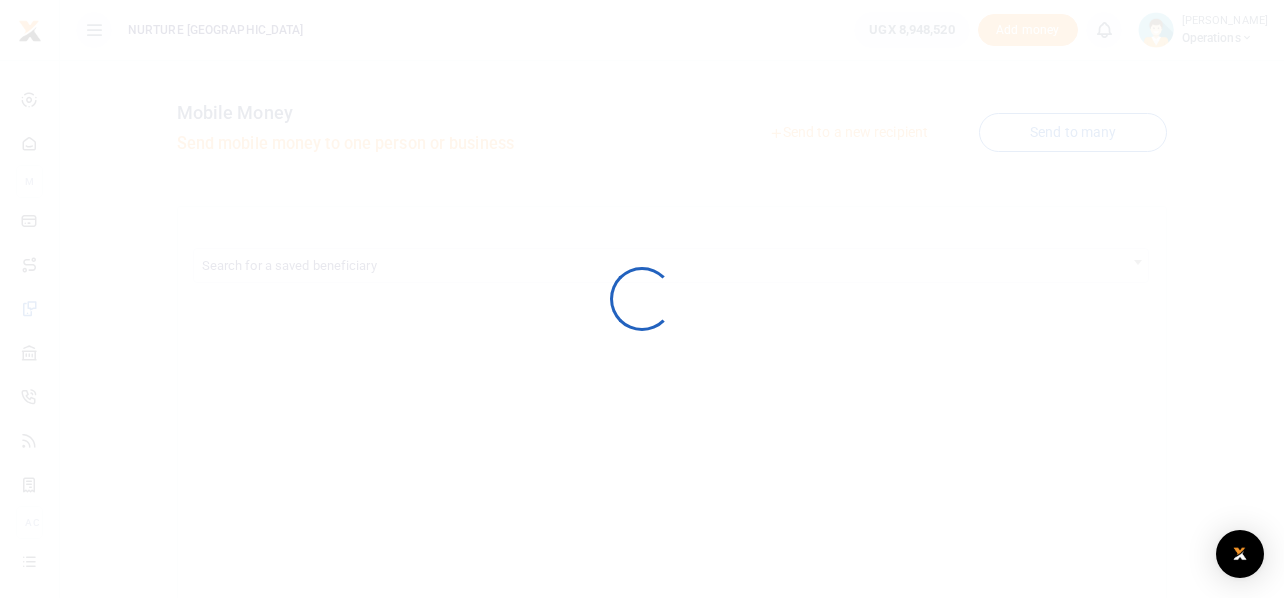 scroll, scrollTop: 0, scrollLeft: 0, axis: both 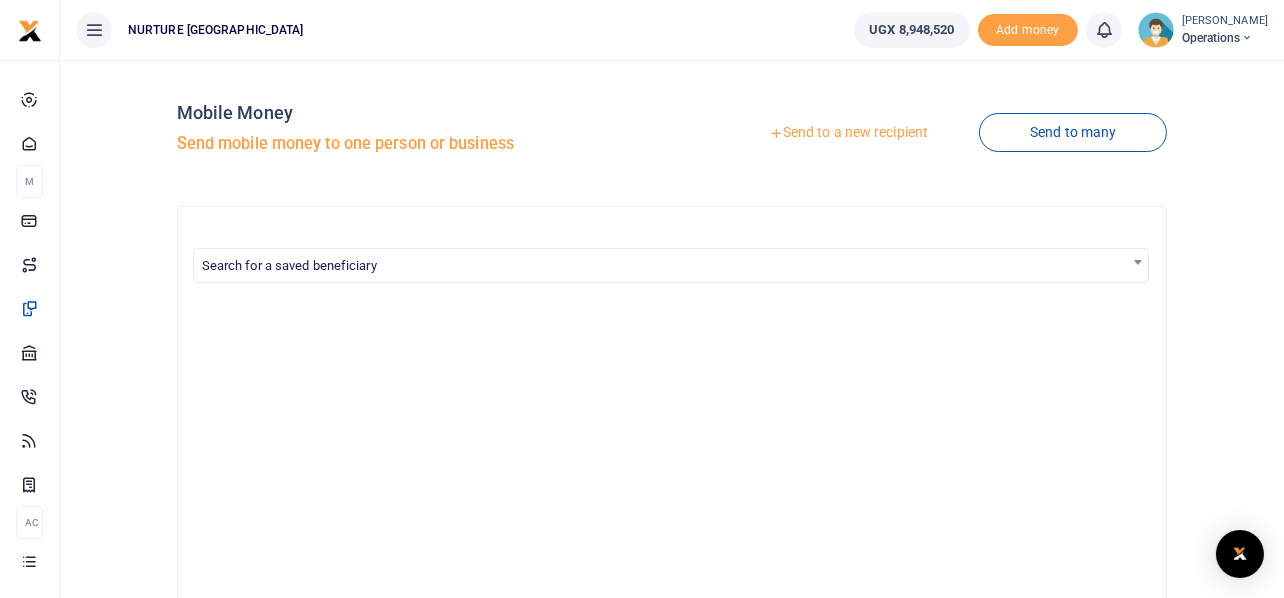 click on "Send to a new recipient" at bounding box center (848, 133) 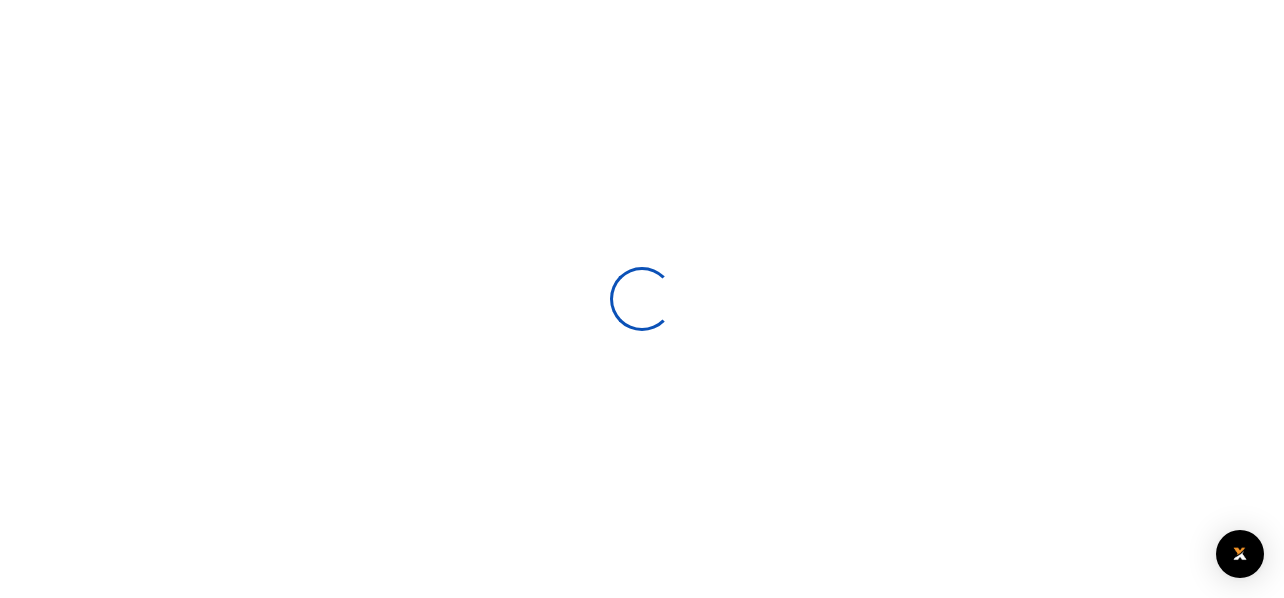select 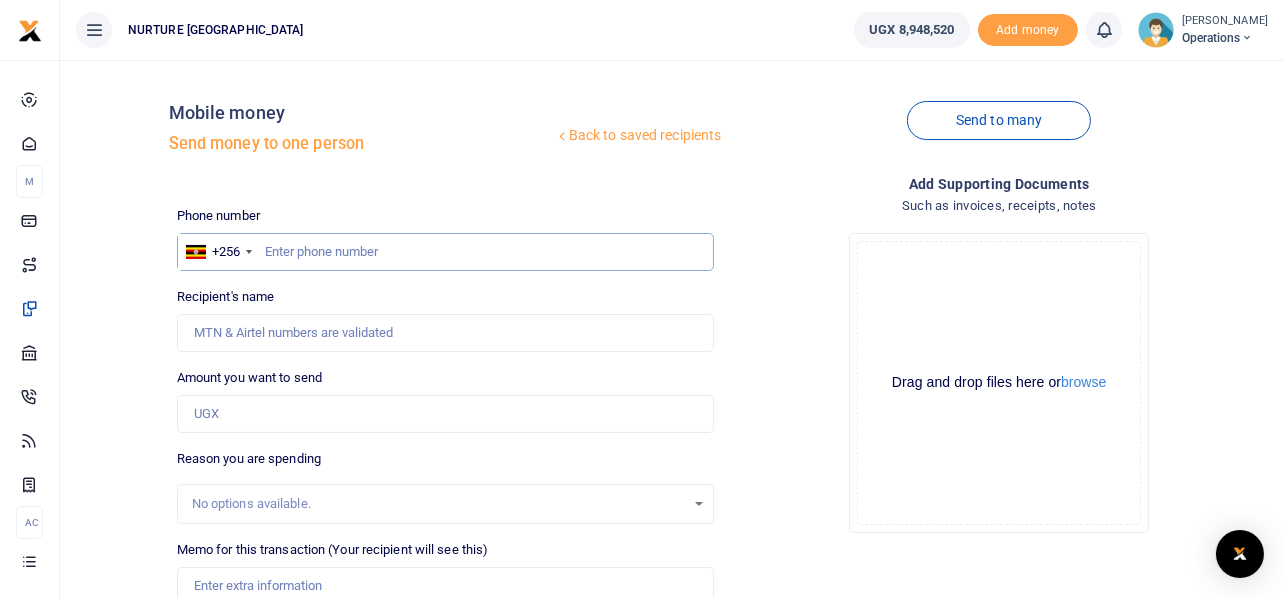 click at bounding box center [446, 252] 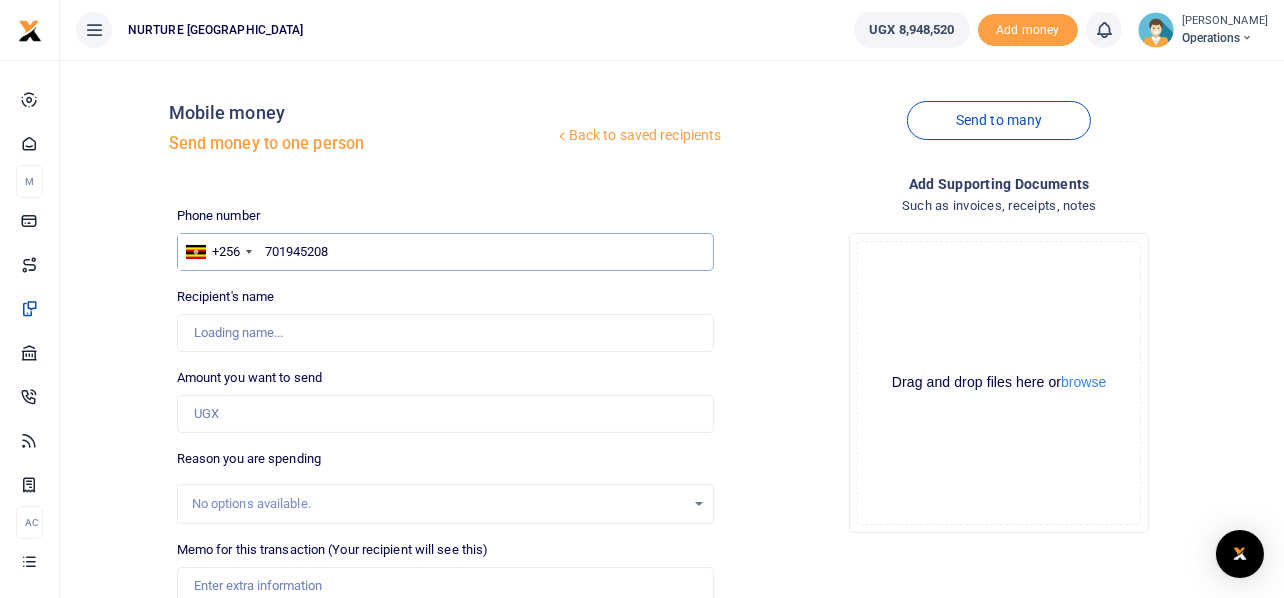 type on "701945208" 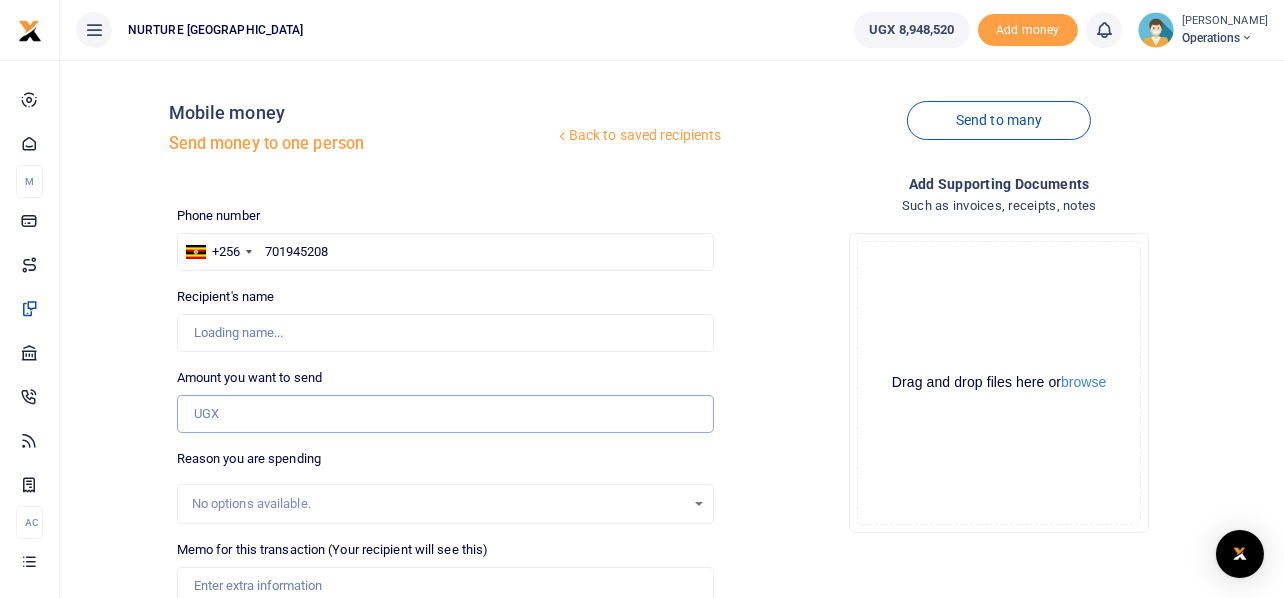 click on "Amount you want to send" at bounding box center (446, 414) 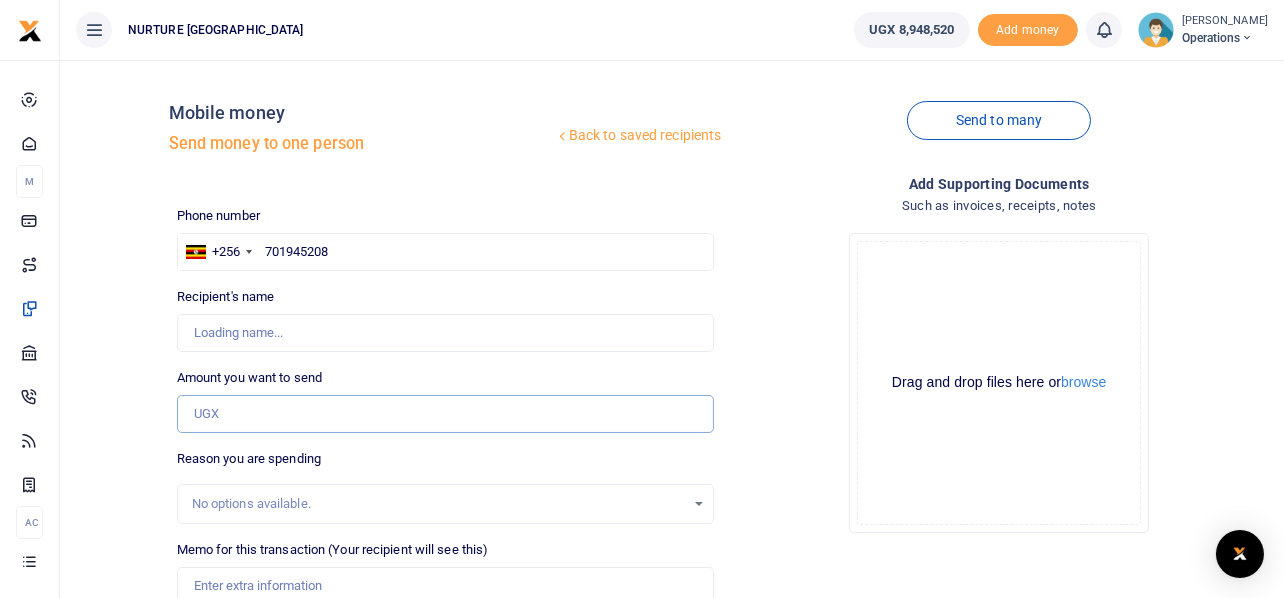 type on "[PERSON_NAME]" 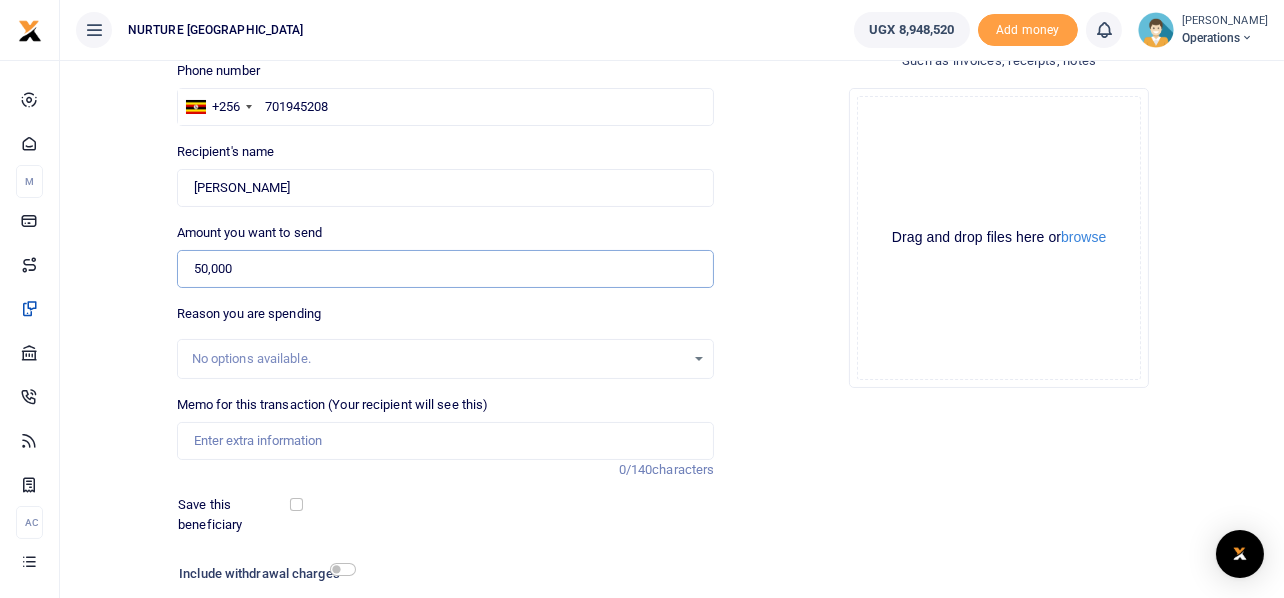 scroll, scrollTop: 287, scrollLeft: 0, axis: vertical 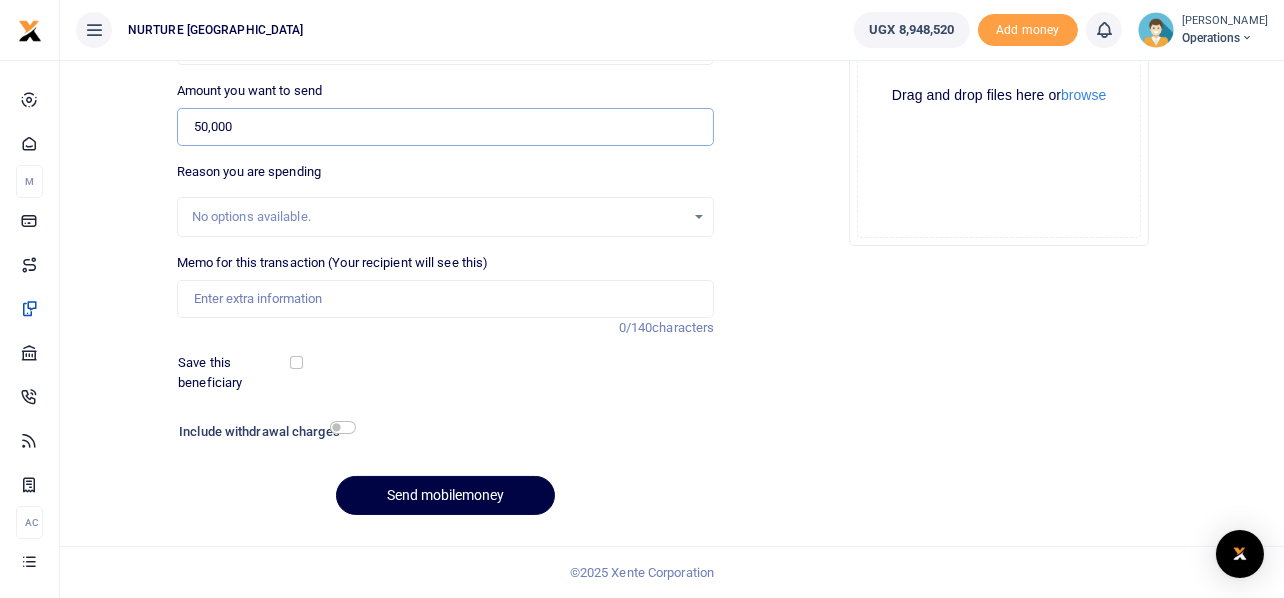 type on "50,000" 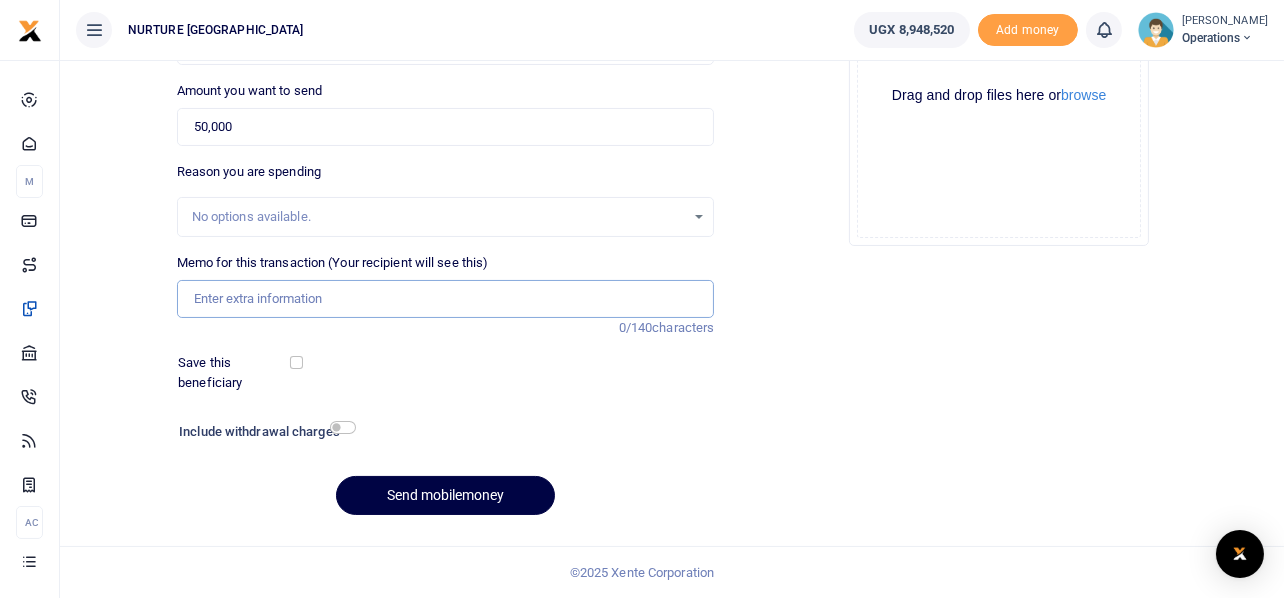 click on "Memo for this transaction (Your recipient will see this)" at bounding box center (446, 299) 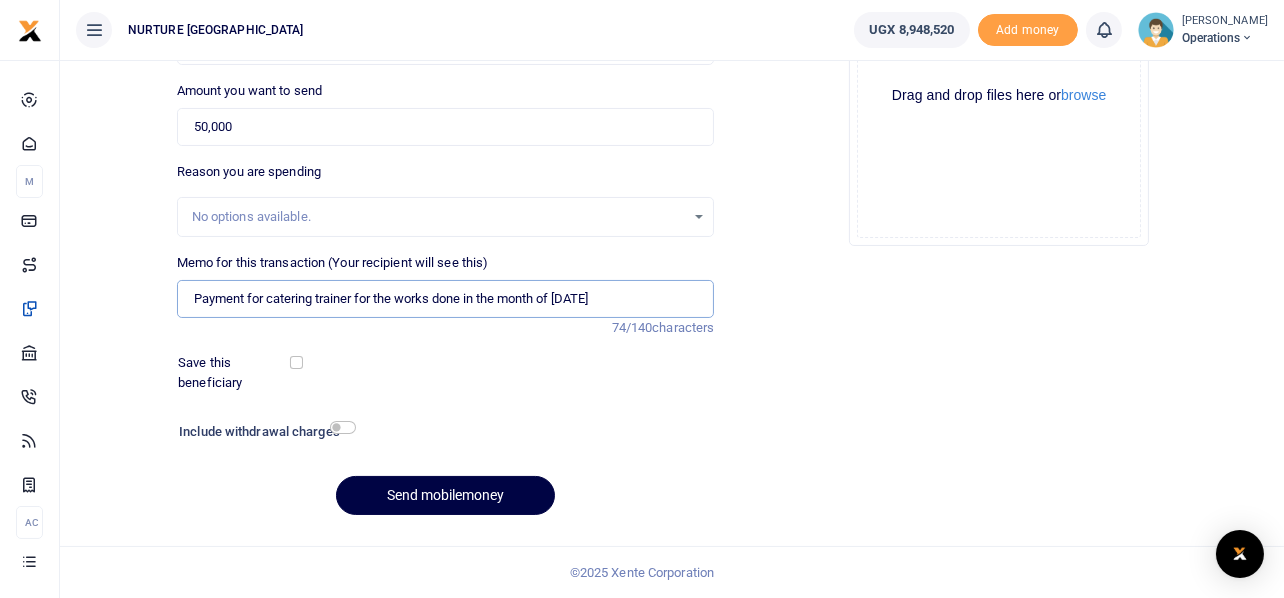 drag, startPoint x: 378, startPoint y: 296, endPoint x: 395, endPoint y: 296, distance: 17 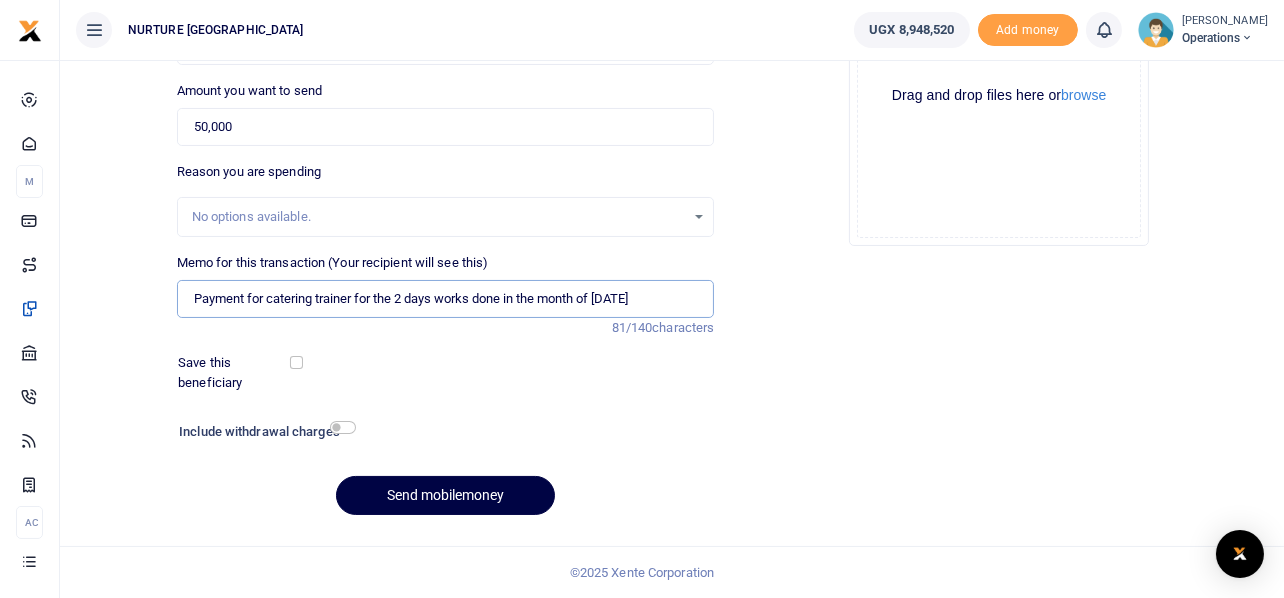 click on "Payment for catering trainer for the 2 days works done in the month of March 2025" at bounding box center (446, 299) 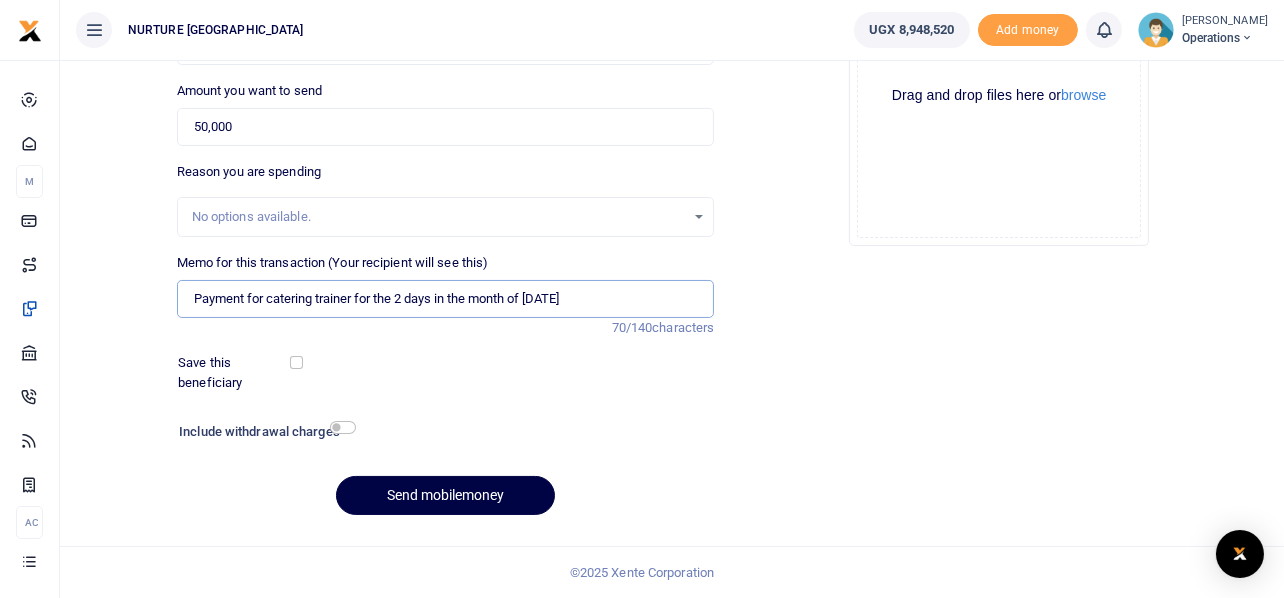 click on "Payment for catering trainer for the 2 days in the month of March 2025" at bounding box center [446, 299] 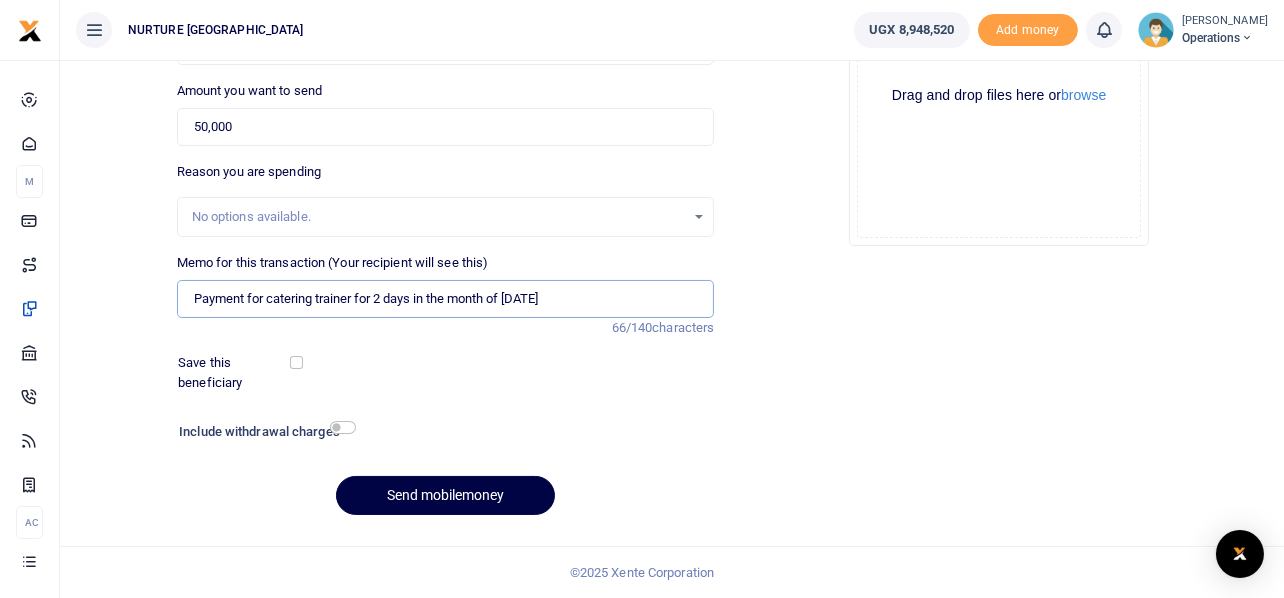 click on "Payment for catering trainer for 2 days in the month of March 2025" at bounding box center (446, 299) 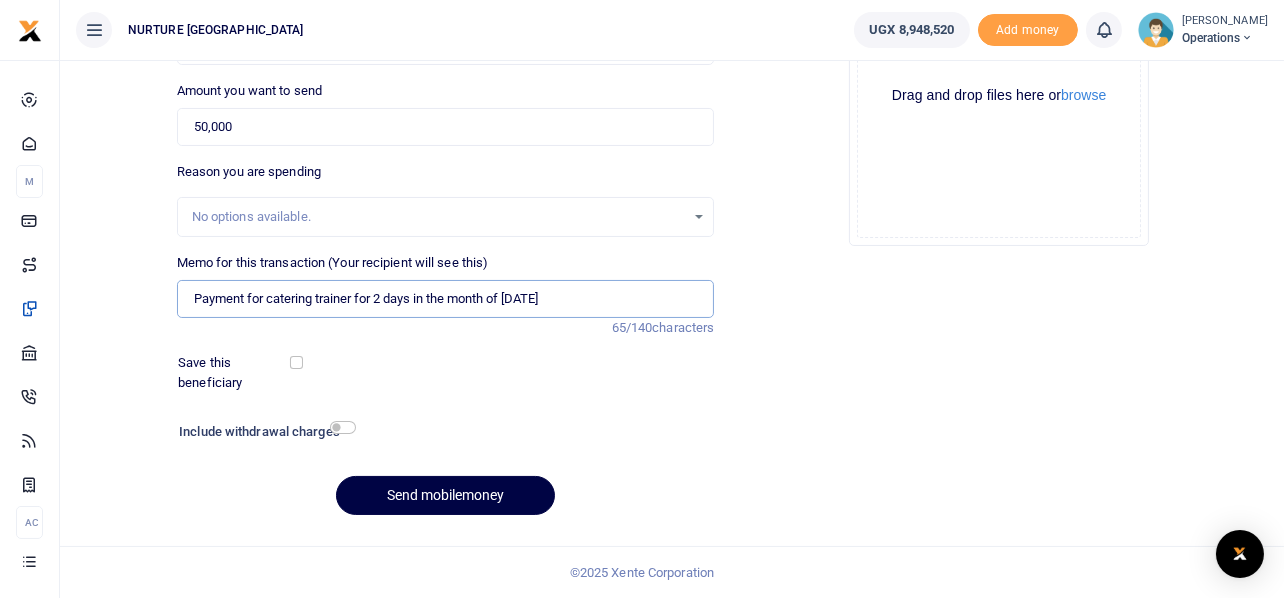 click on "Payment for catering trainer for 2 days in the month of June 2025" at bounding box center (446, 299) 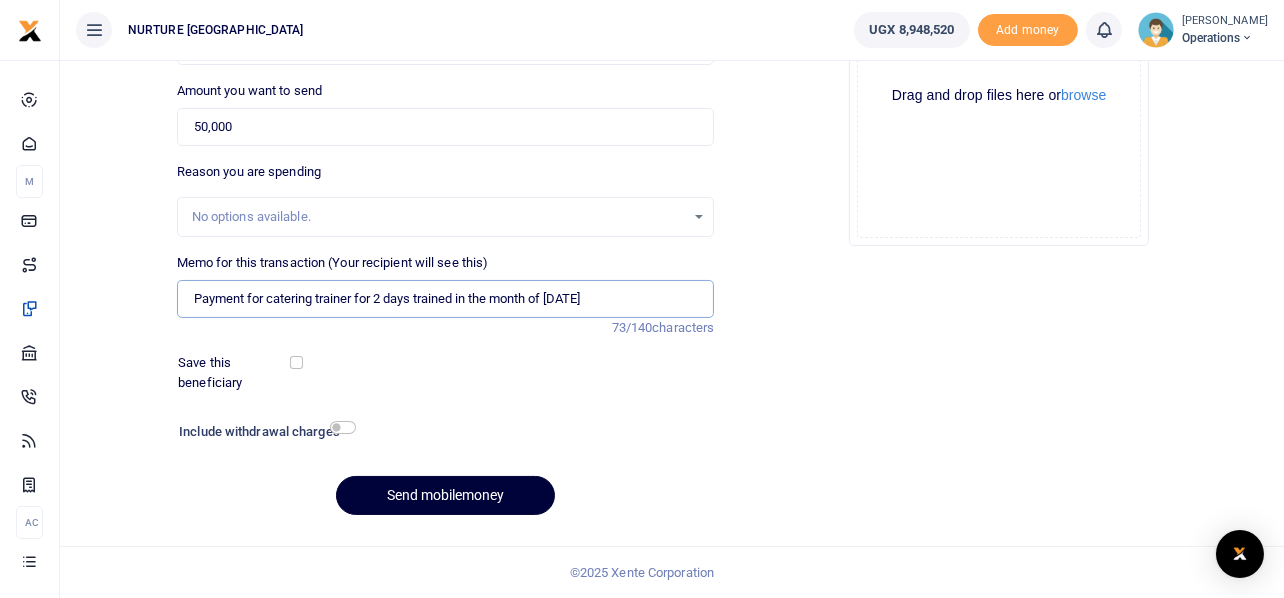 type on "Payment for catering trainer for 2 days trained in the month of June 2025" 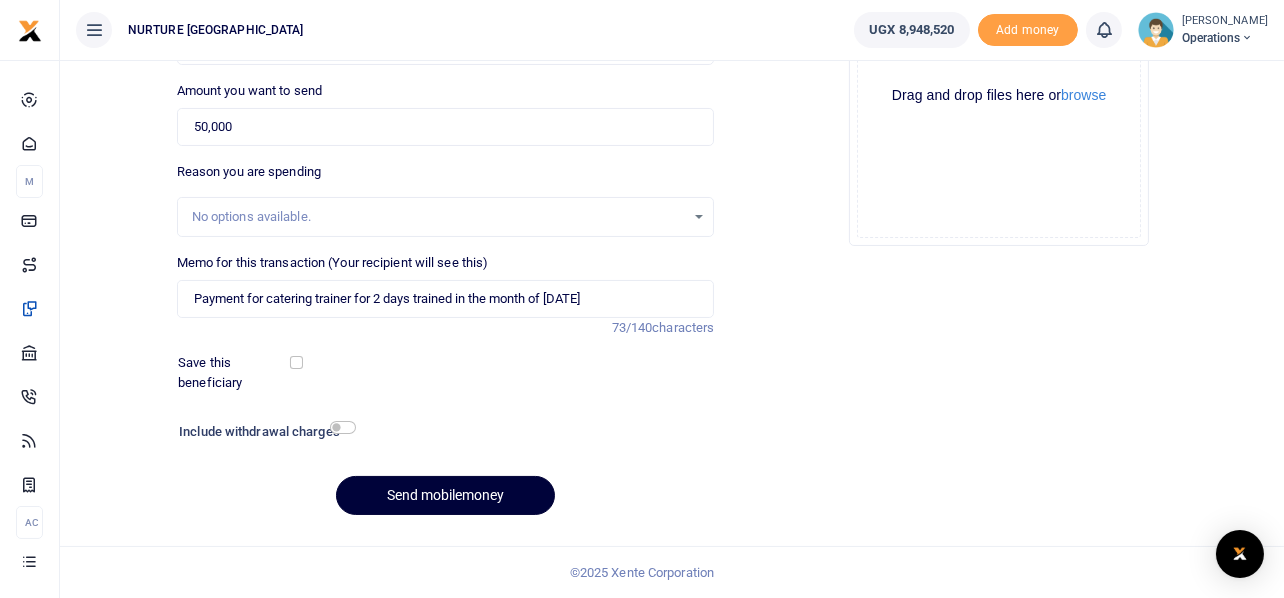 click on "Send mobilemoney" at bounding box center (445, 495) 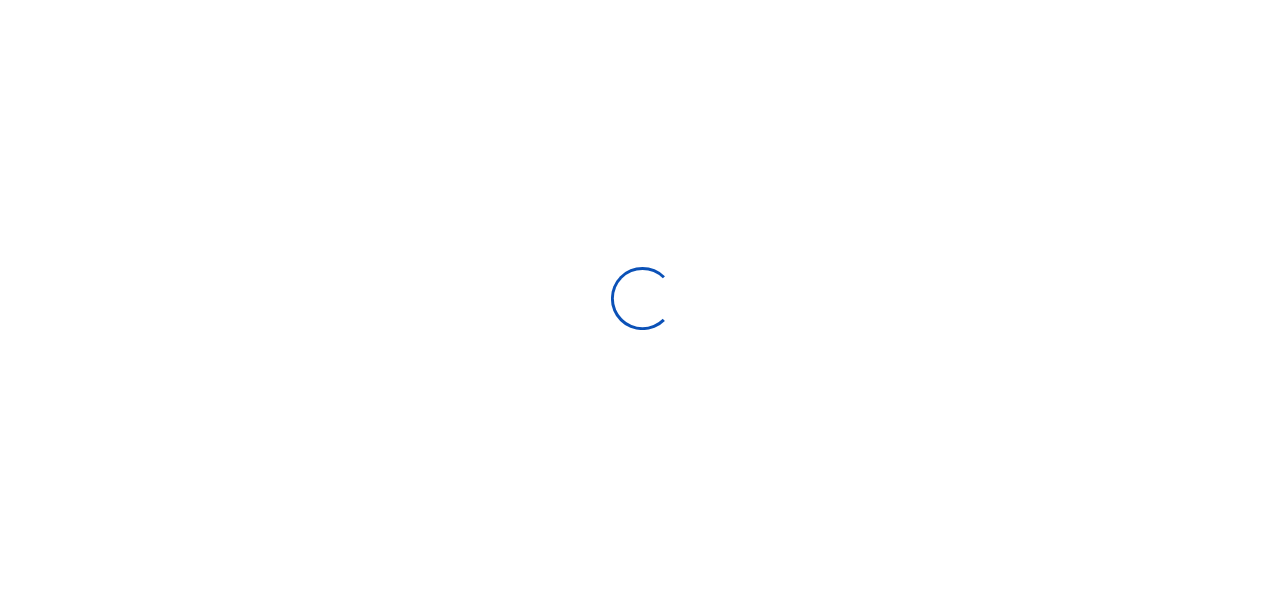 scroll, scrollTop: 285, scrollLeft: 0, axis: vertical 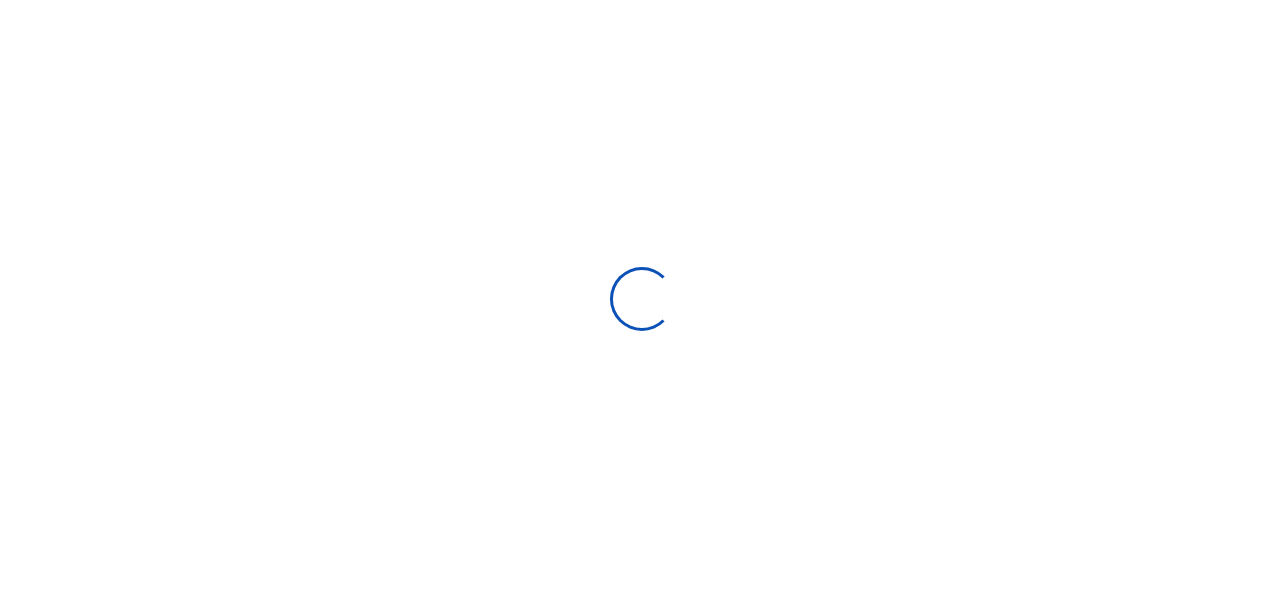 select 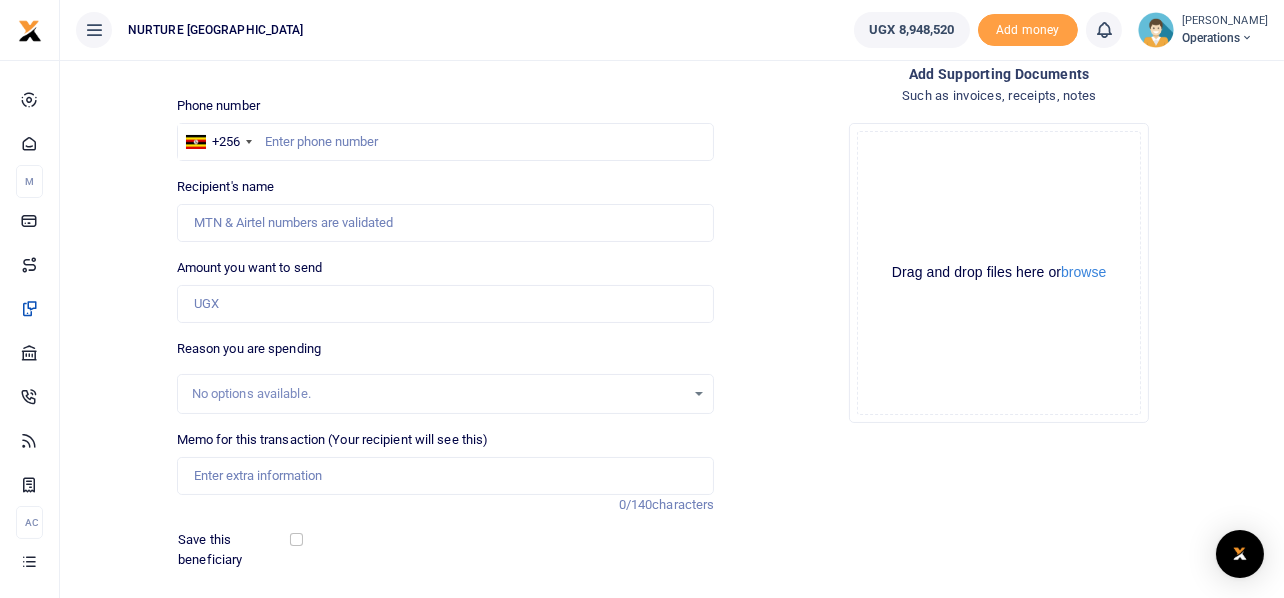 scroll, scrollTop: 287, scrollLeft: 0, axis: vertical 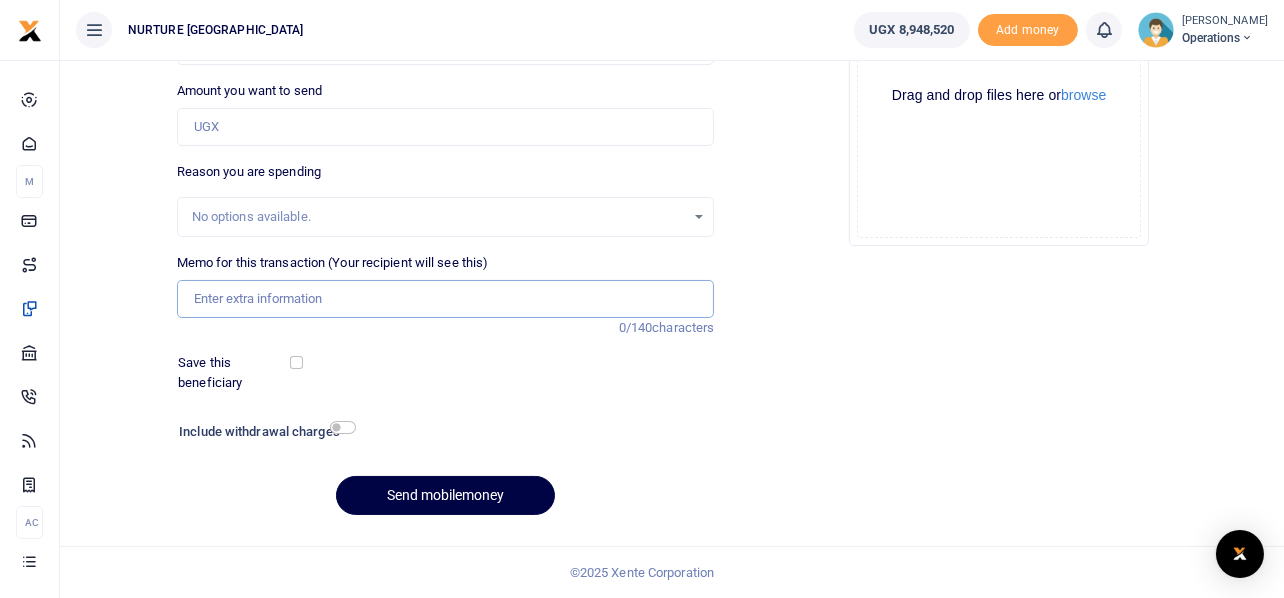 click on "Memo for this transaction (Your recipient will see this)" at bounding box center [446, 299] 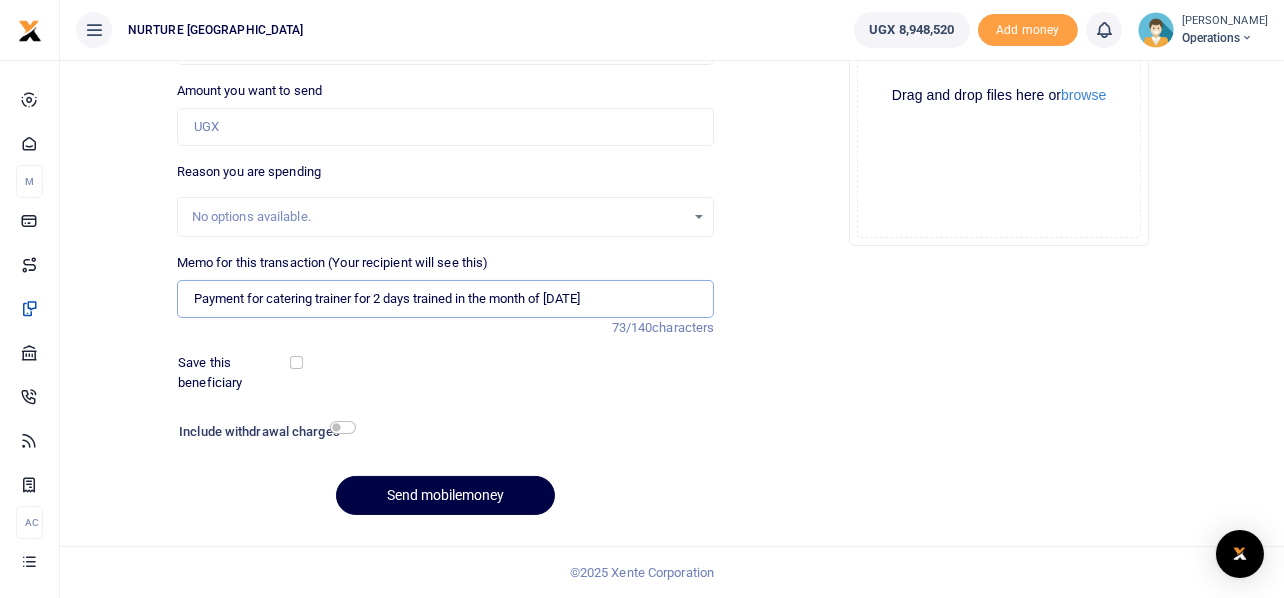 type on "Payment for catering trainer for 2 days trained in the month of [DATE]" 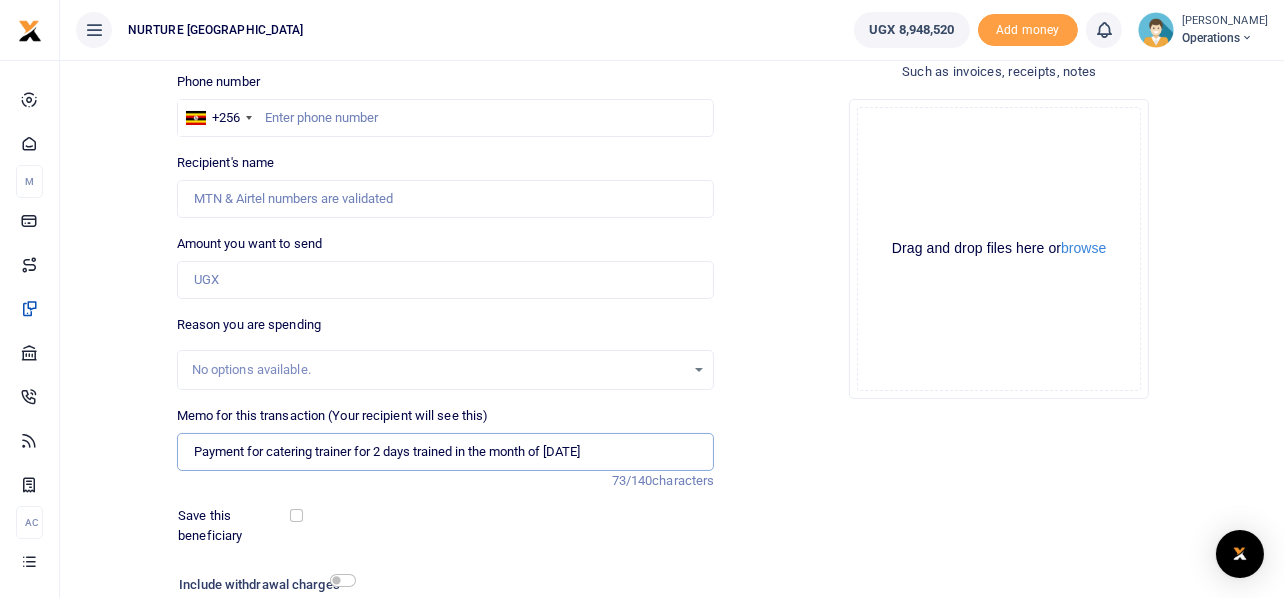 scroll, scrollTop: 0, scrollLeft: 0, axis: both 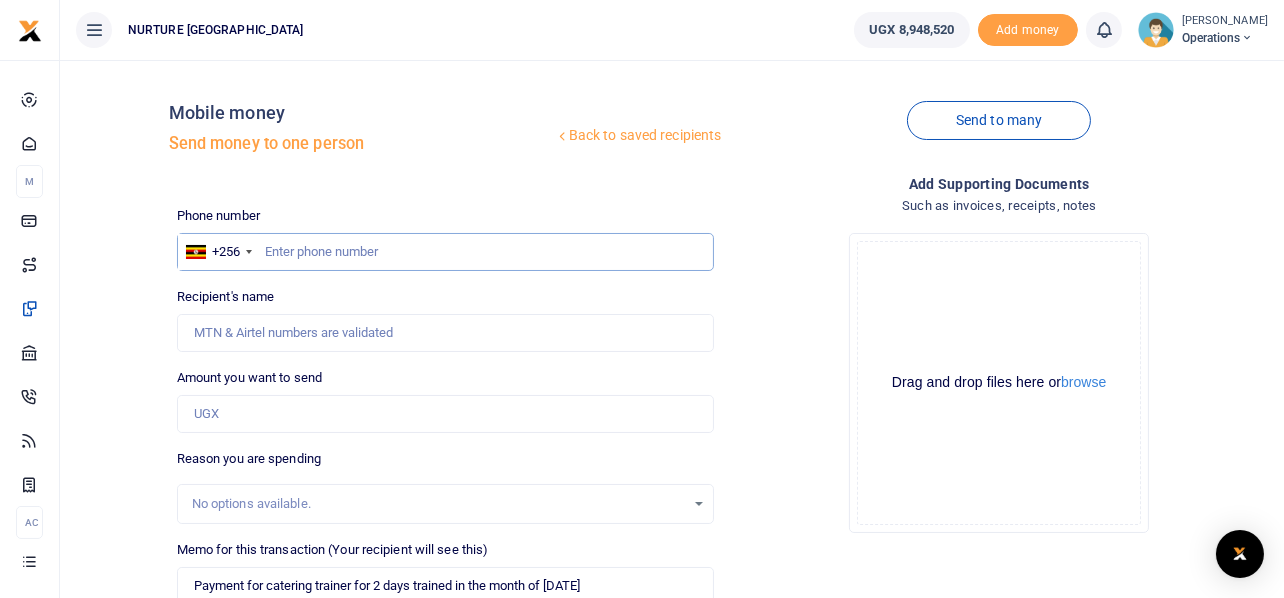 click at bounding box center [446, 252] 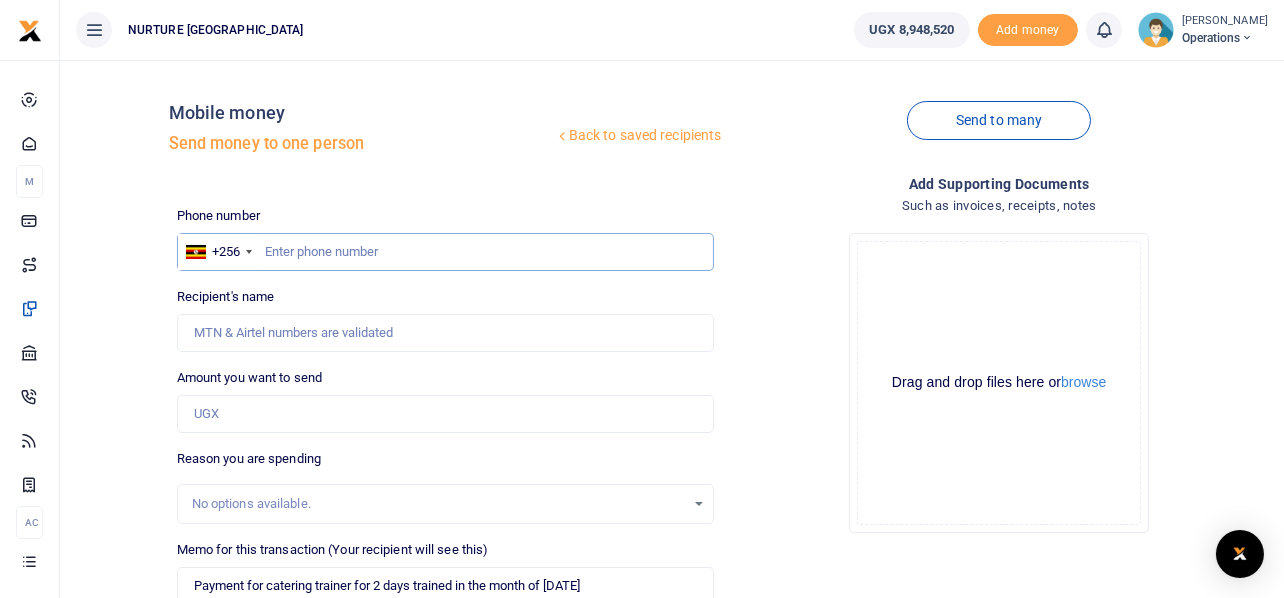 paste on "256785614485" 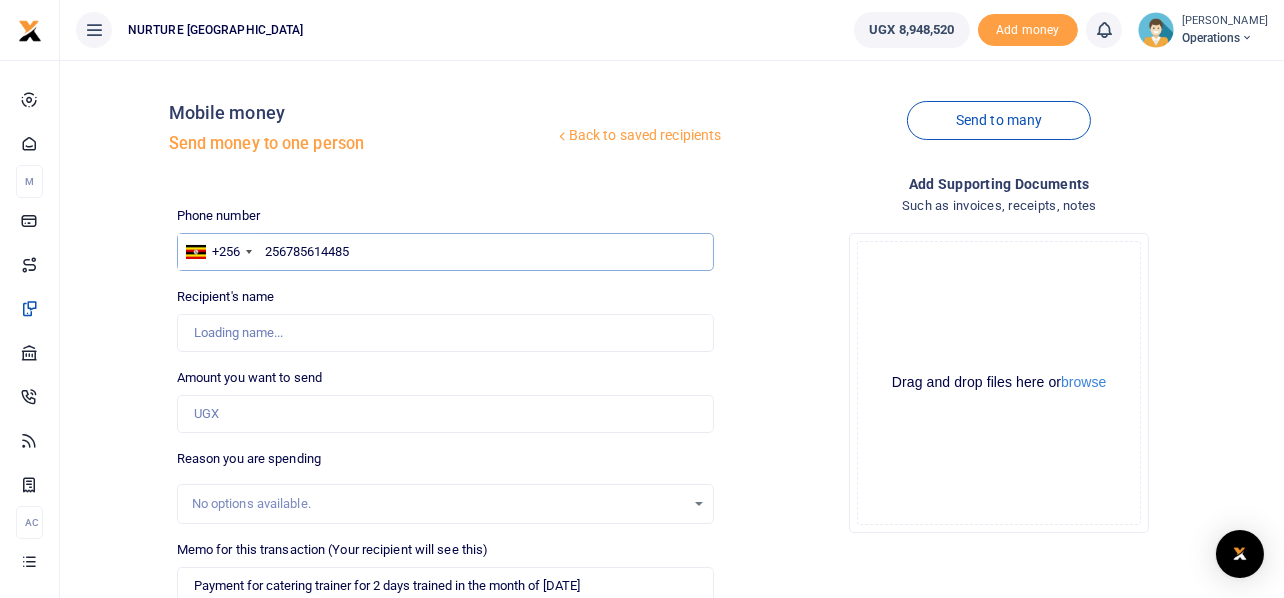 type on "Olivia Nabukenya" 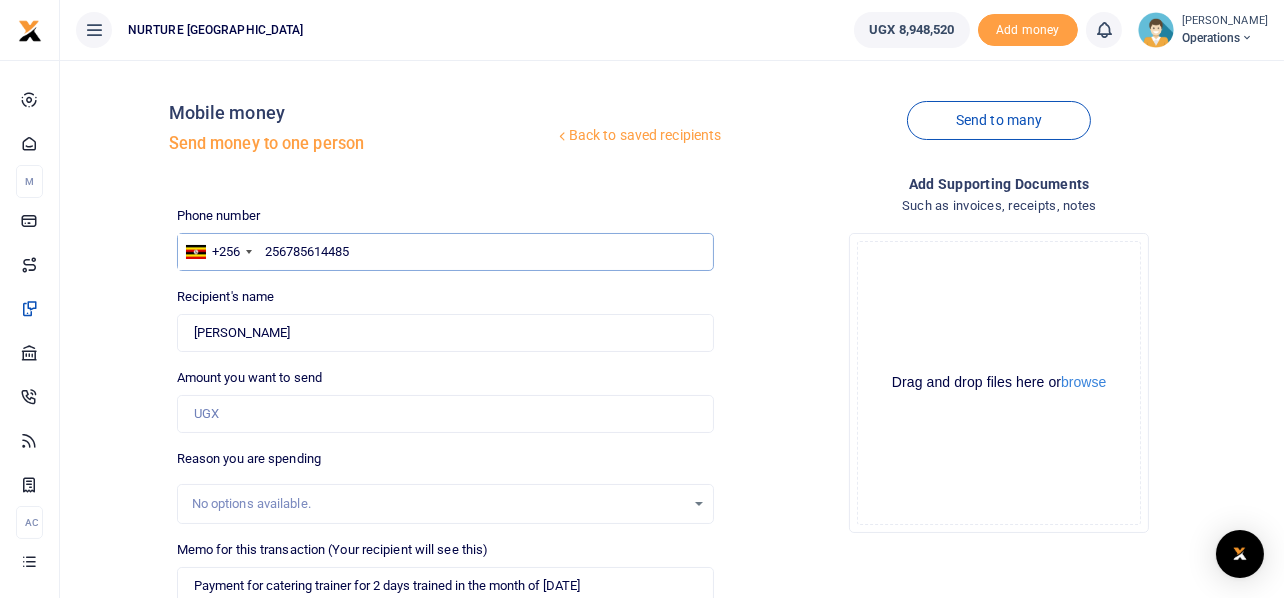 click on "256785614485" at bounding box center [446, 252] 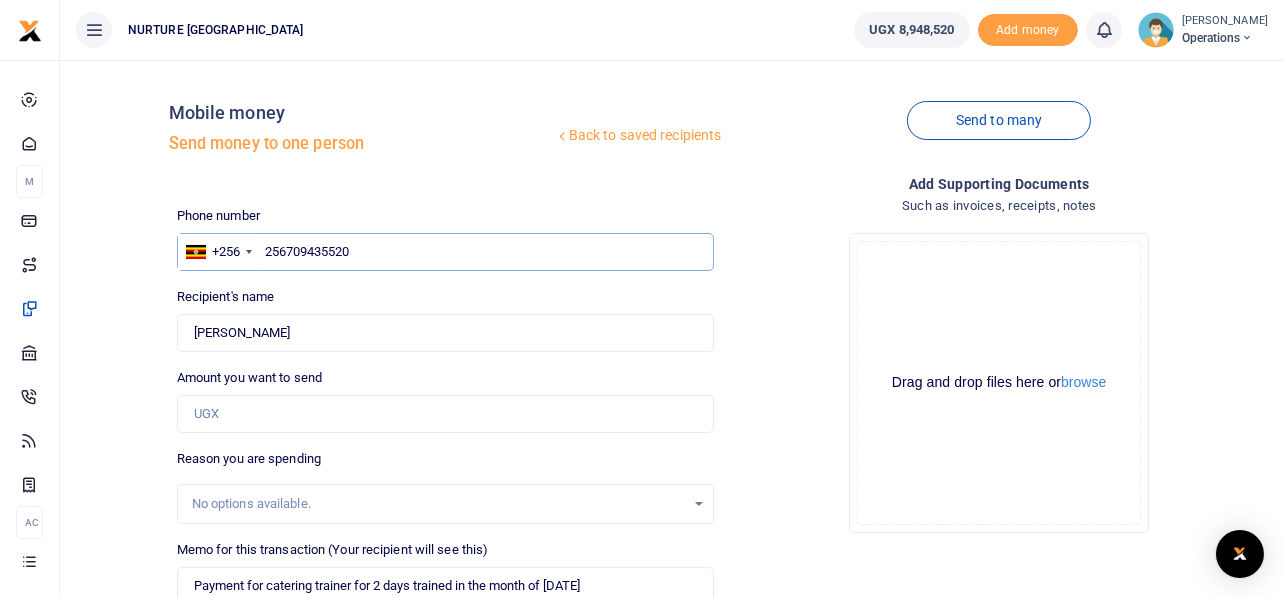 type on "Steven Ssewakiryanga" 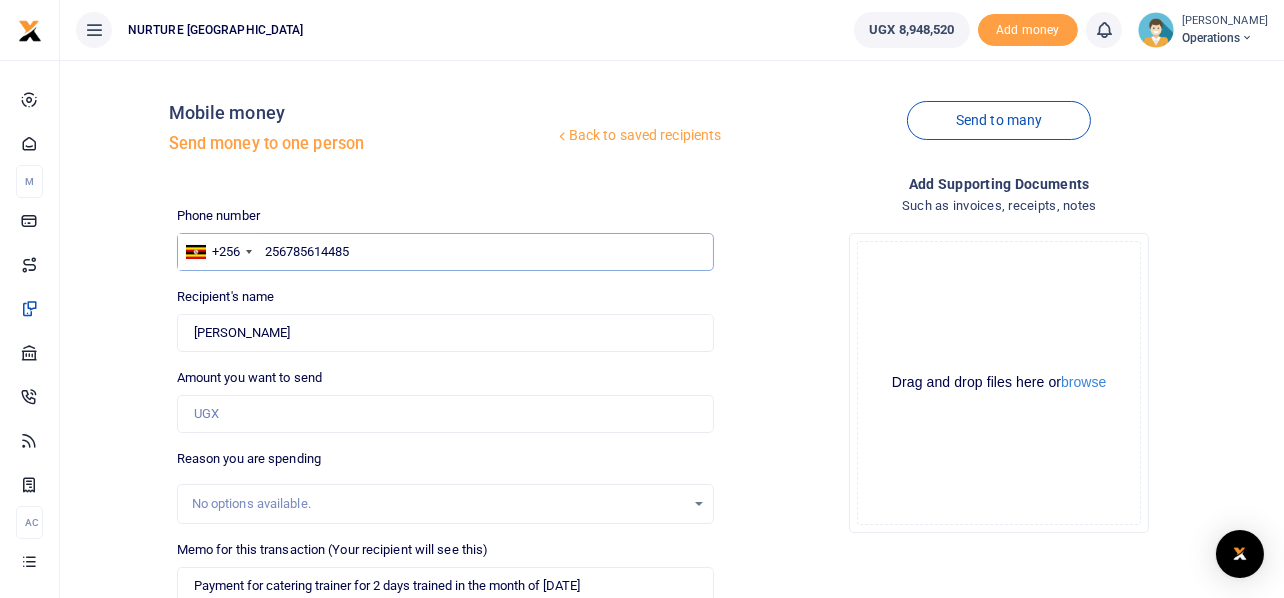 type on "Olivia Nabukenya" 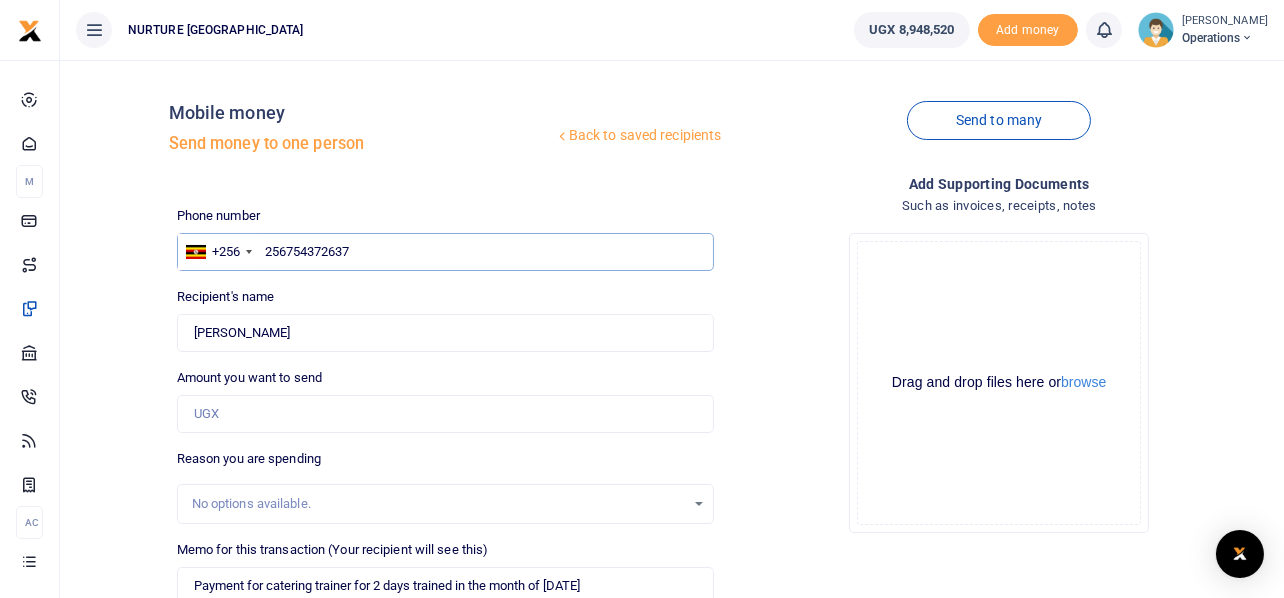 type on "Shaban Ssekabuhoro" 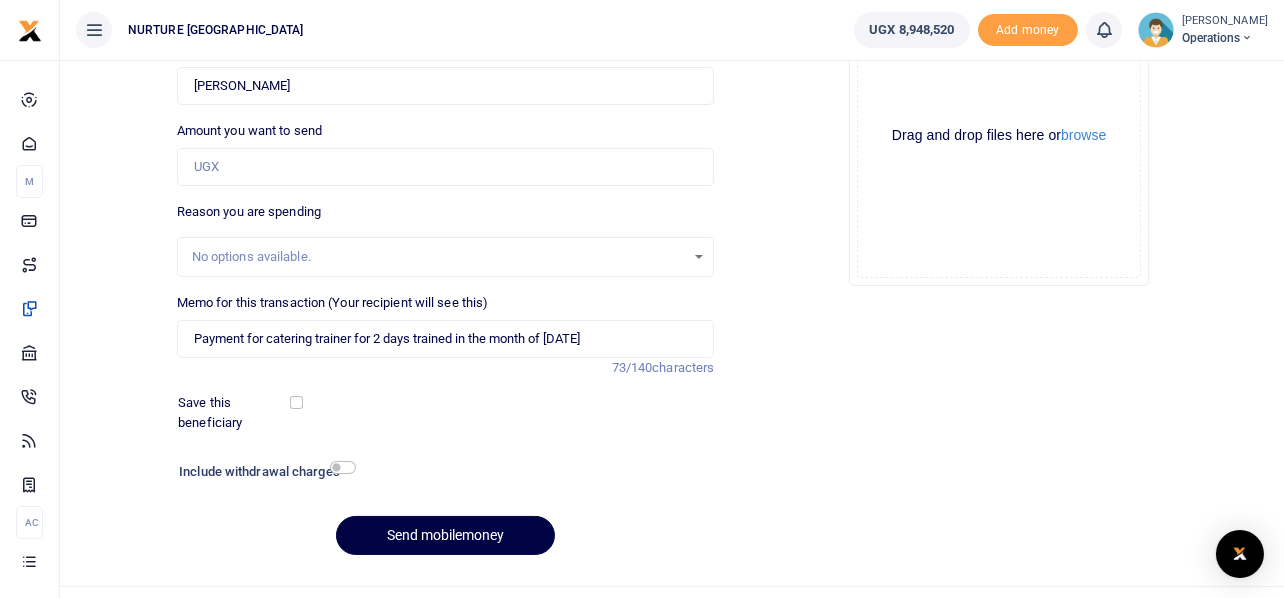 scroll, scrollTop: 287, scrollLeft: 0, axis: vertical 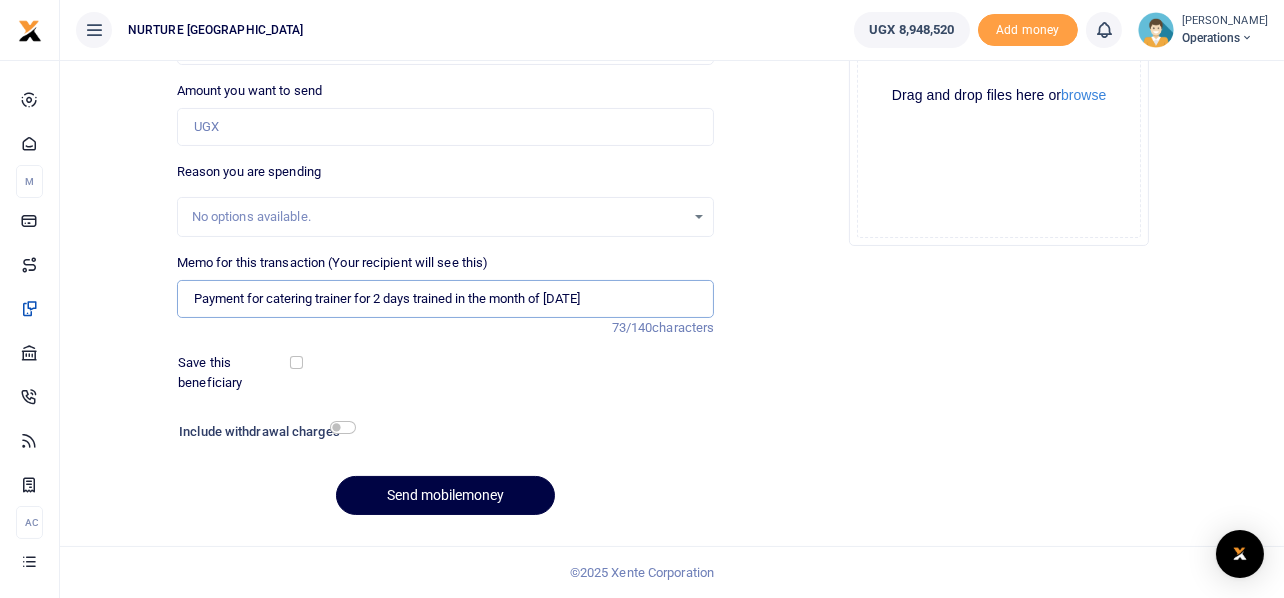 click on "Payment for catering trainer for 2 days trained in the month of June 2025" at bounding box center [446, 299] 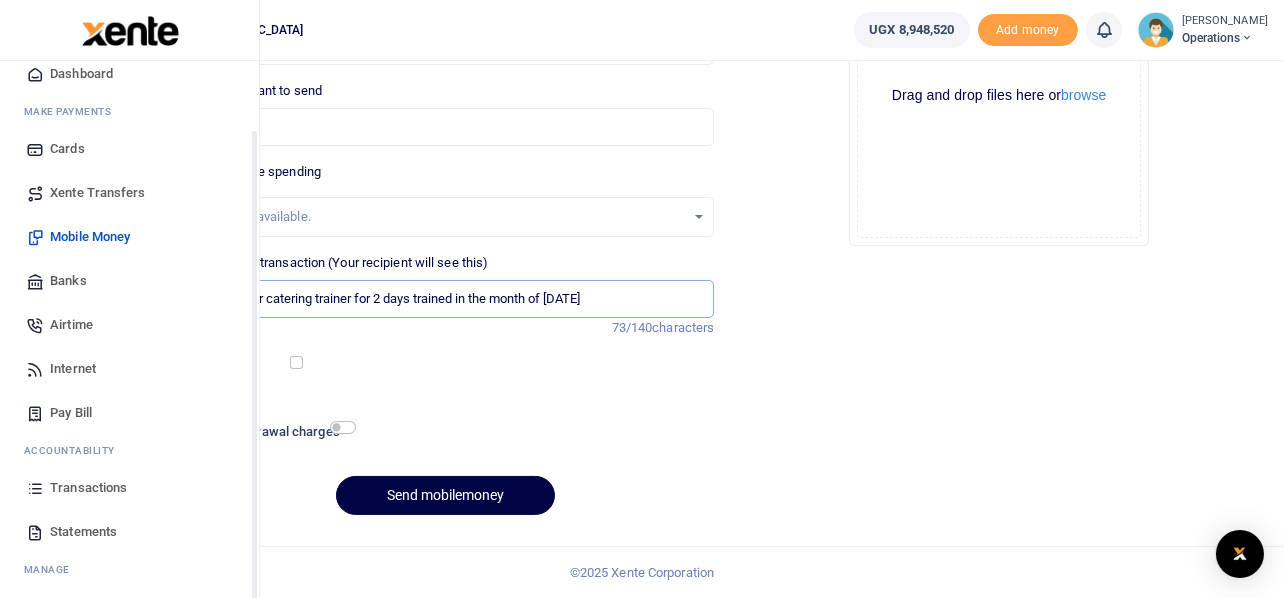 scroll, scrollTop: 115, scrollLeft: 0, axis: vertical 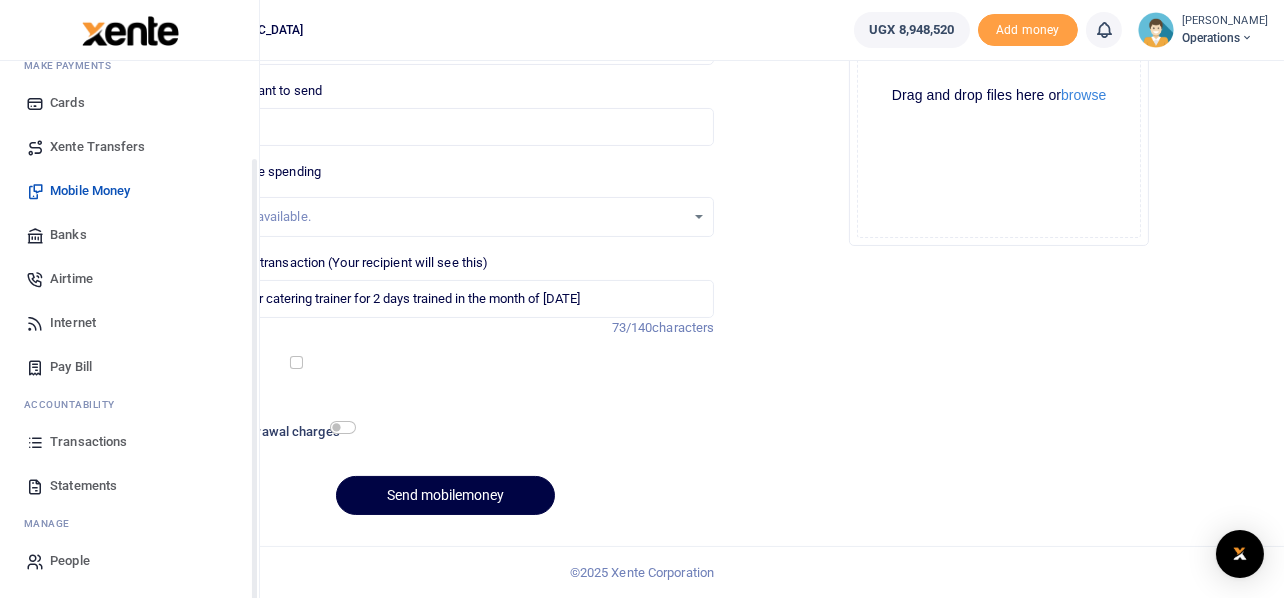 click on "Transactions" at bounding box center [88, 442] 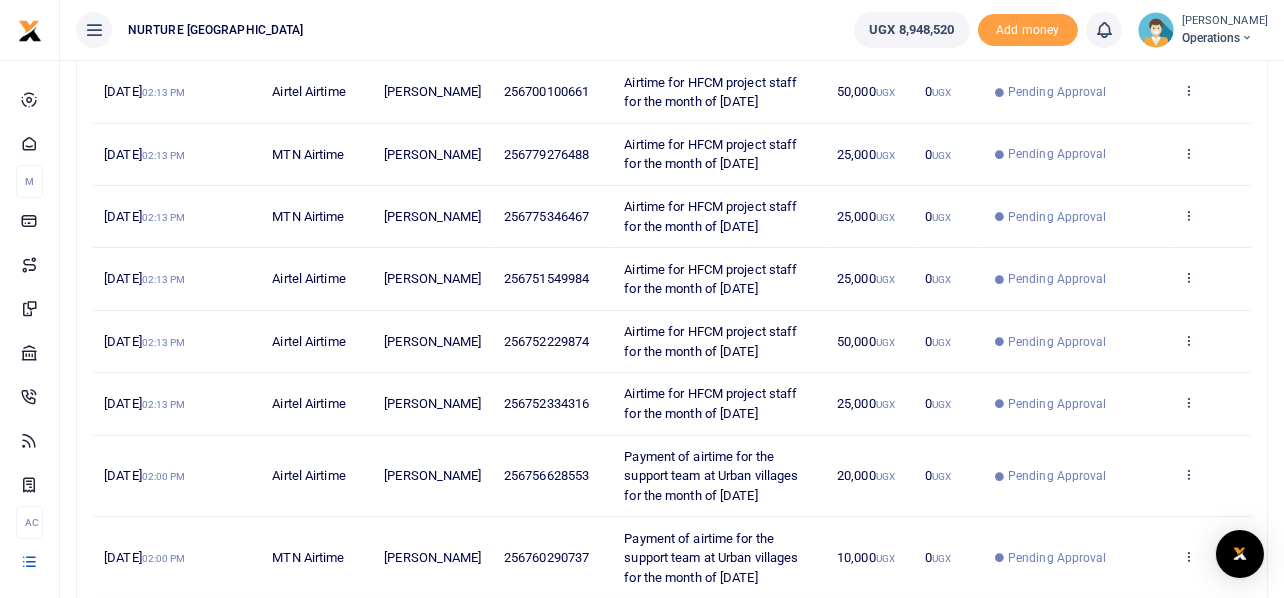 scroll, scrollTop: 13, scrollLeft: 0, axis: vertical 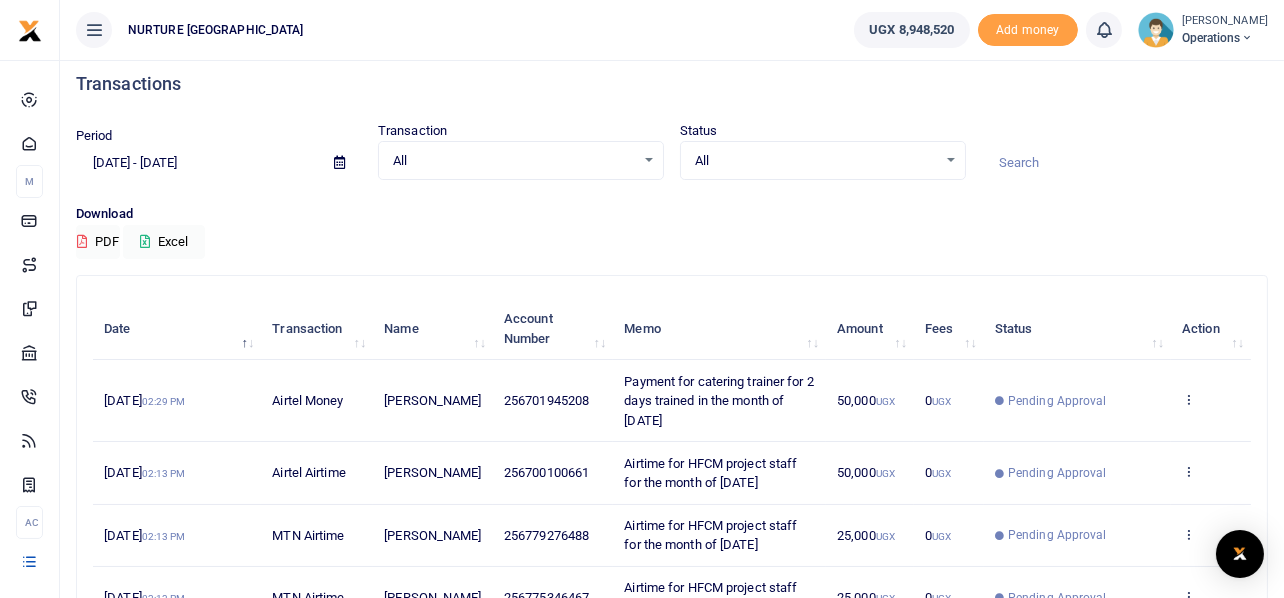 click at bounding box center [339, 162] 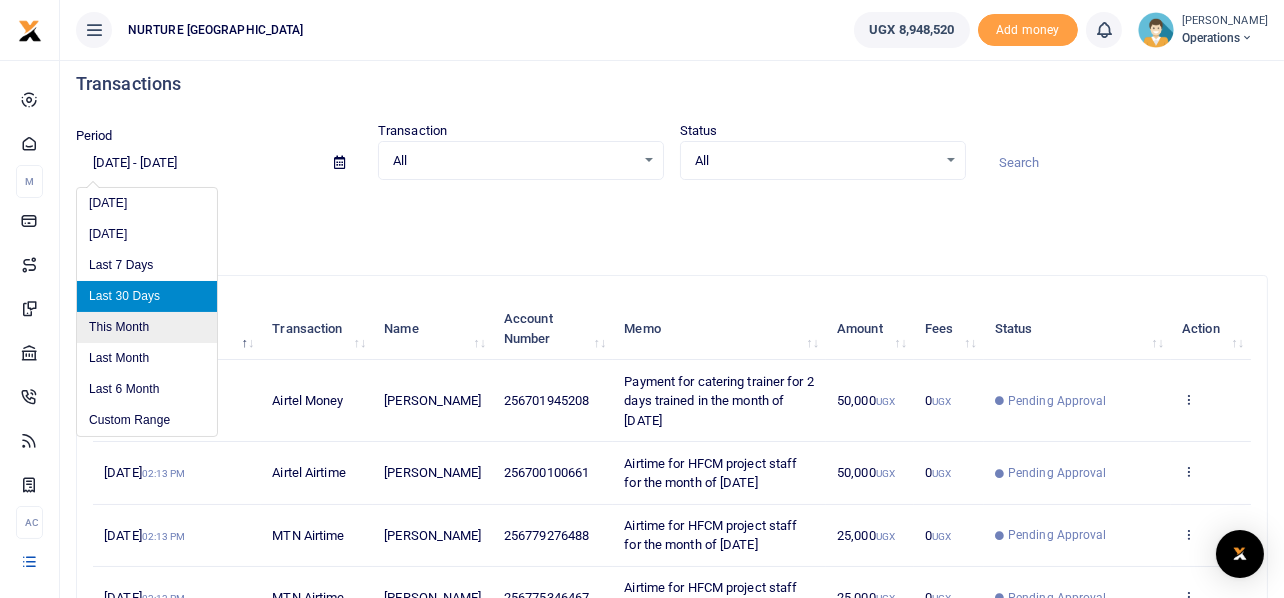 click on "This Month" at bounding box center [147, 327] 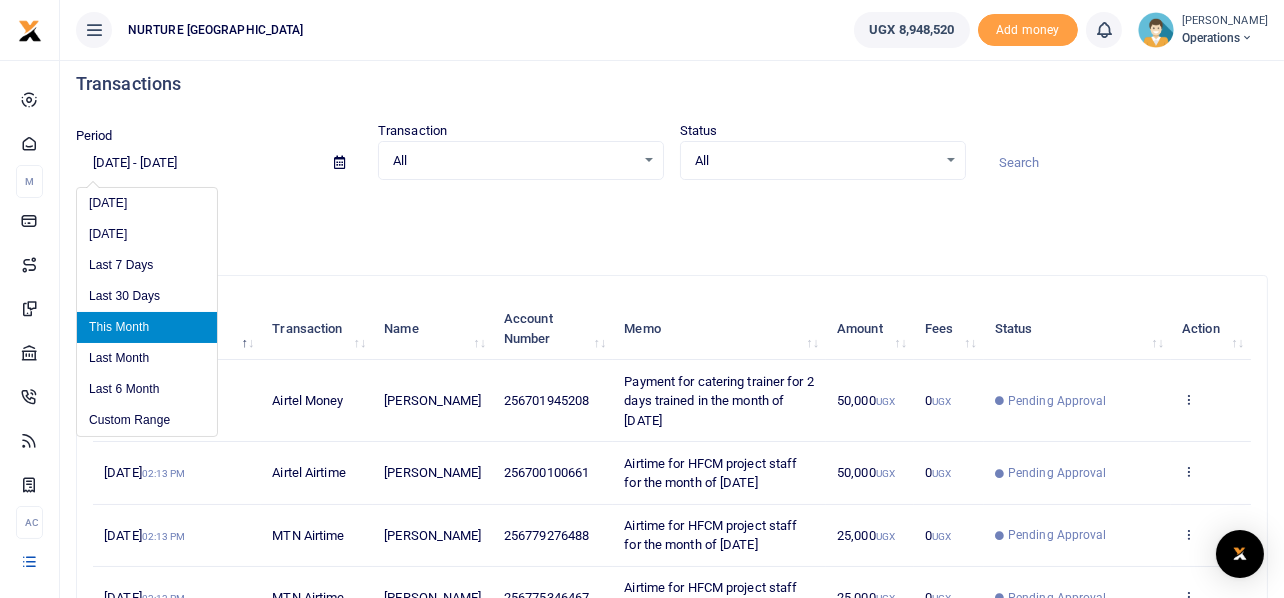 click on "07/01/2025 - 07/31/2025" at bounding box center (197, 163) 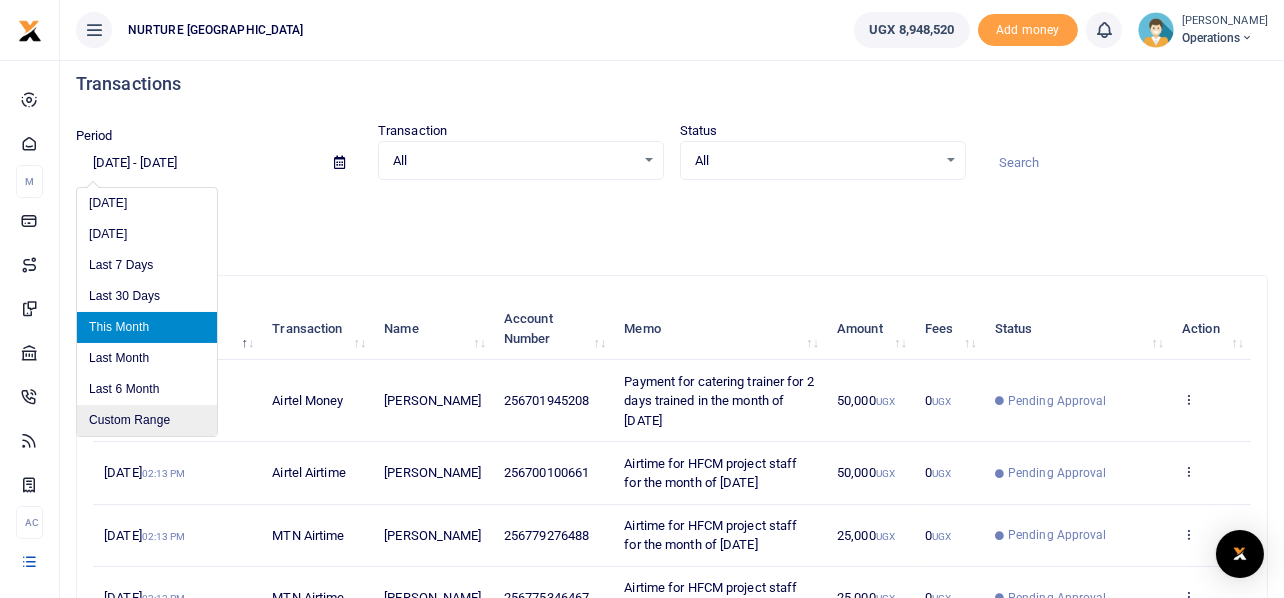 click on "Custom Range" at bounding box center (147, 420) 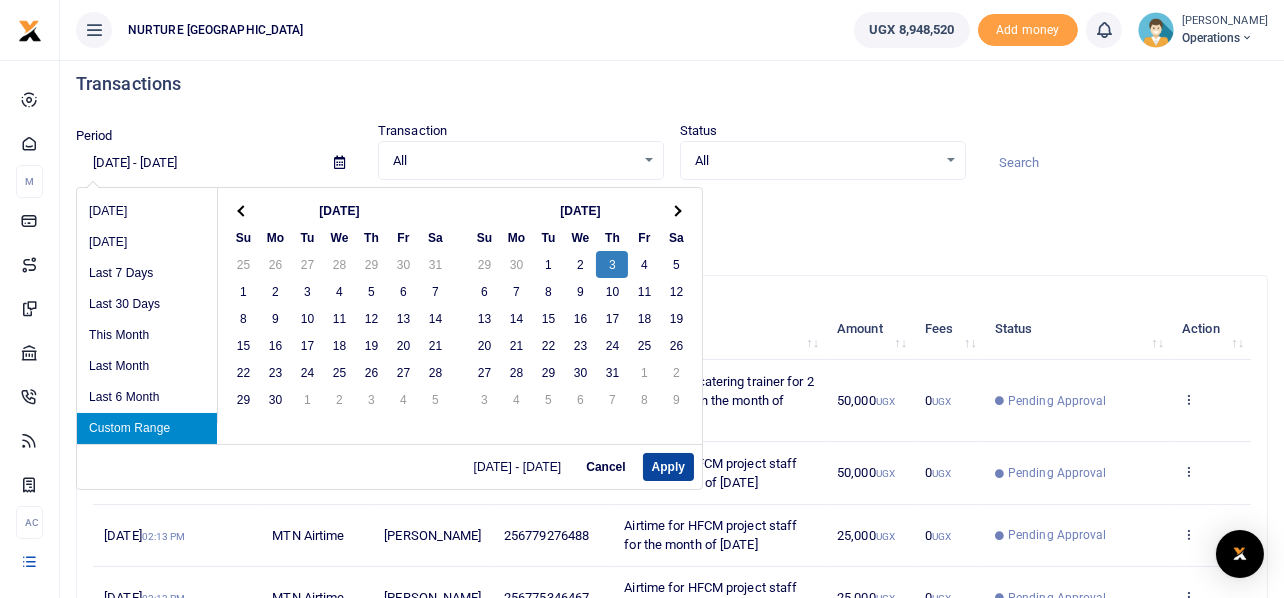 click on "Apply" at bounding box center [668, 467] 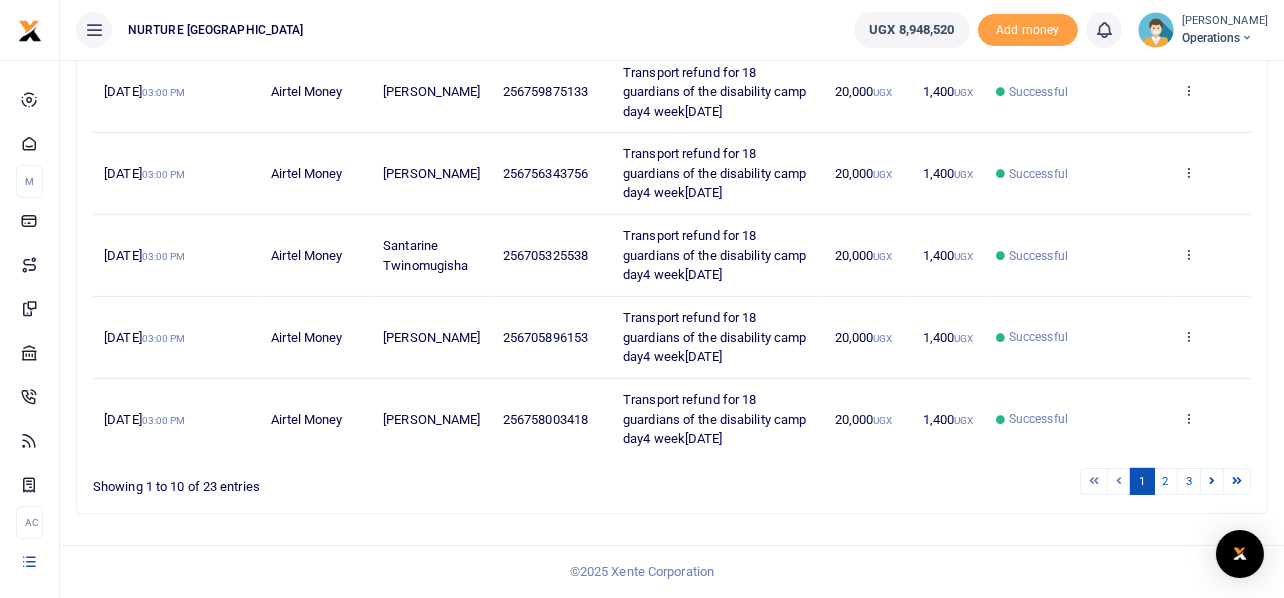 scroll, scrollTop: 749, scrollLeft: 0, axis: vertical 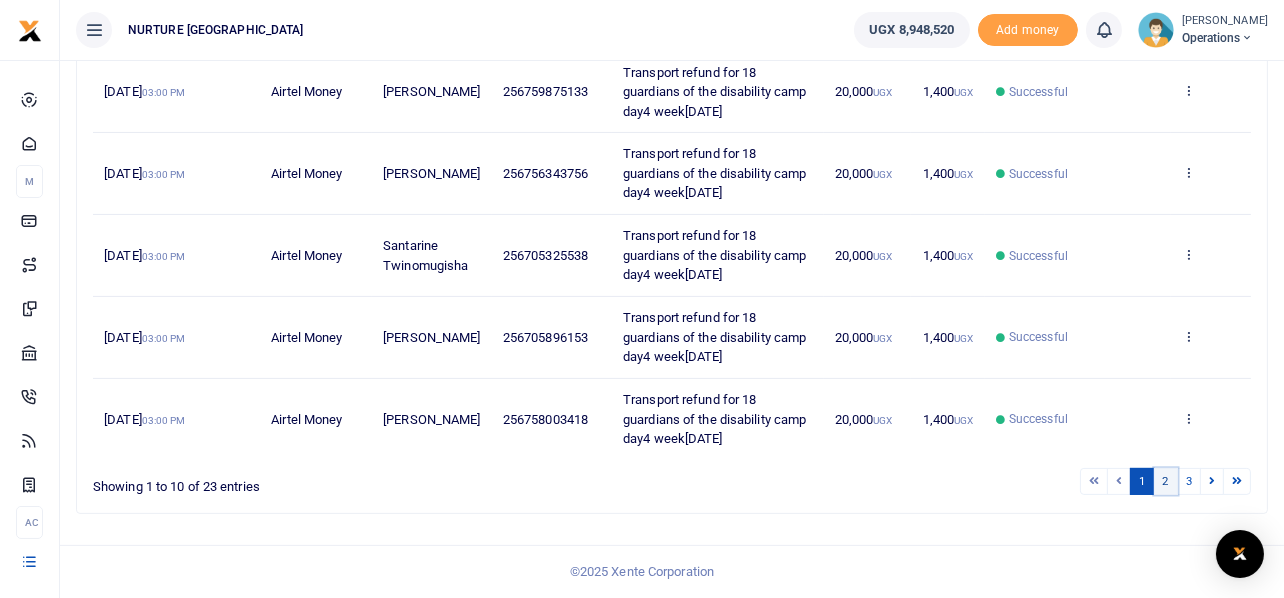 click on "2" at bounding box center [1166, 481] 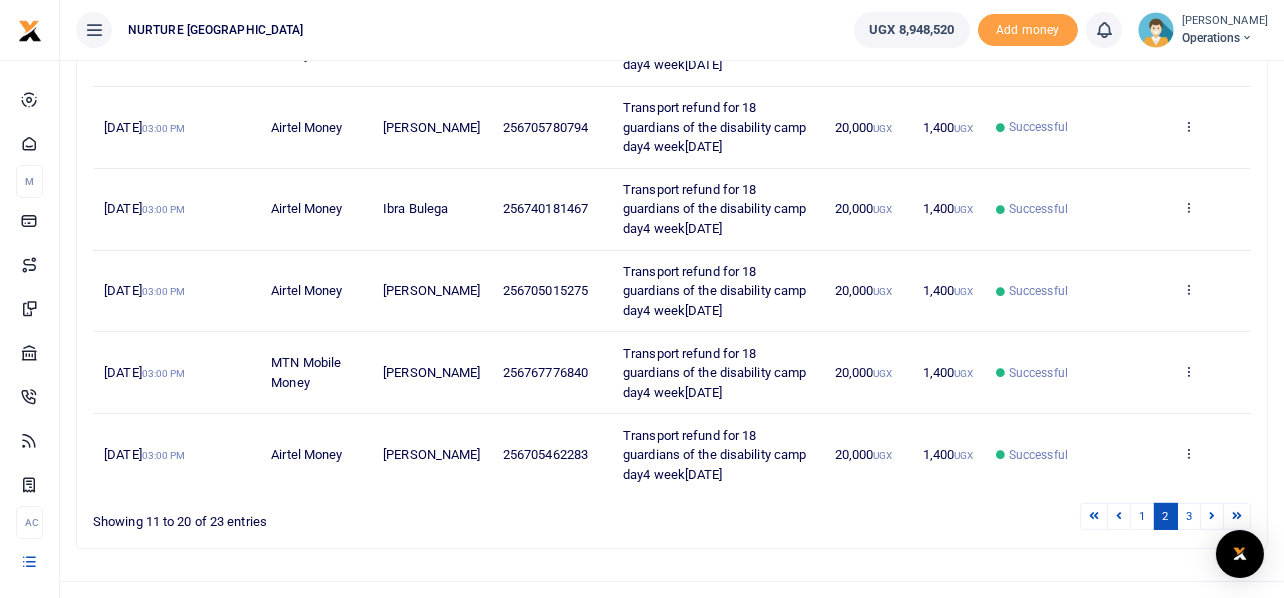 scroll, scrollTop: 729, scrollLeft: 0, axis: vertical 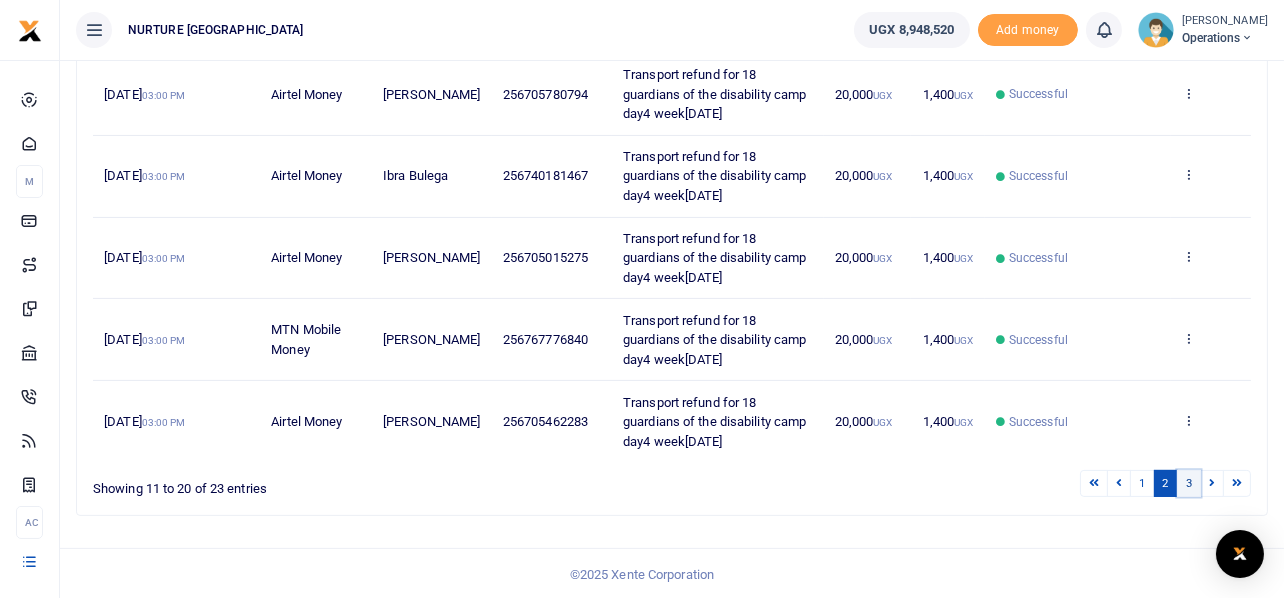 click on "3" at bounding box center [1189, 483] 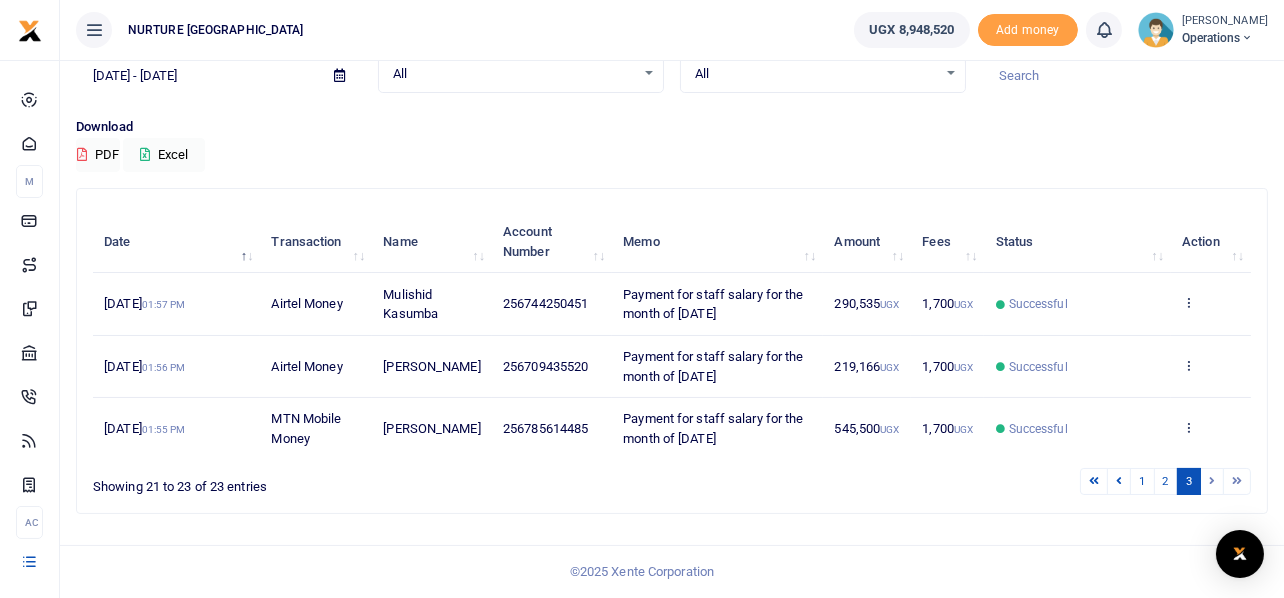 scroll, scrollTop: 98, scrollLeft: 0, axis: vertical 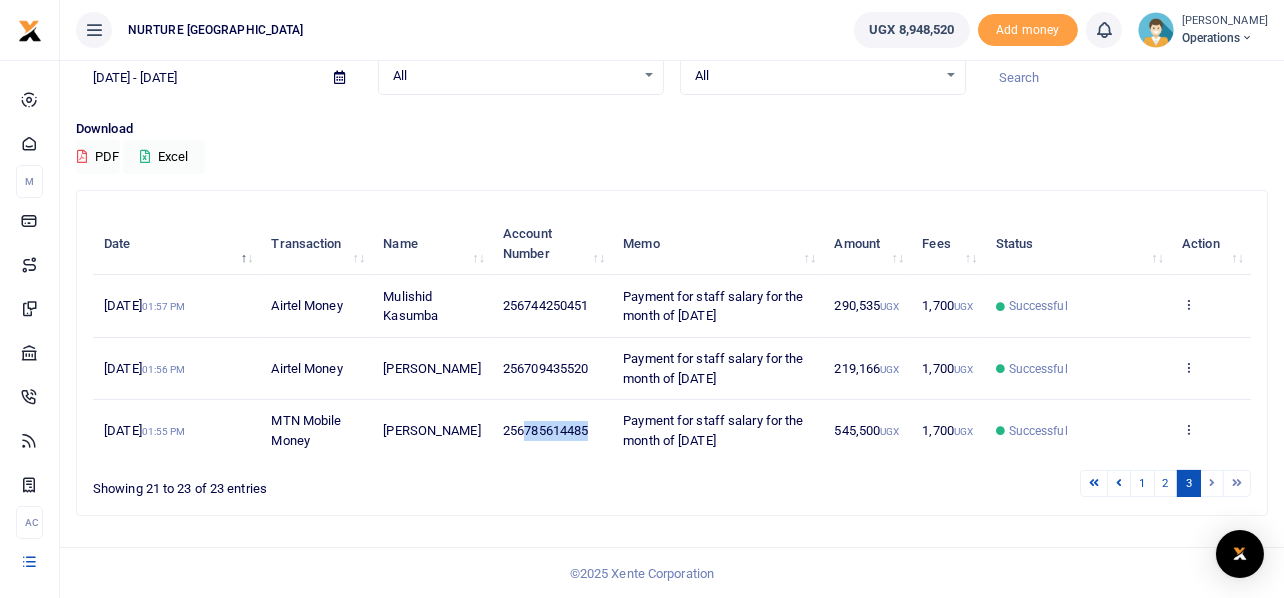 drag, startPoint x: 586, startPoint y: 425, endPoint x: 513, endPoint y: 435, distance: 73.68175 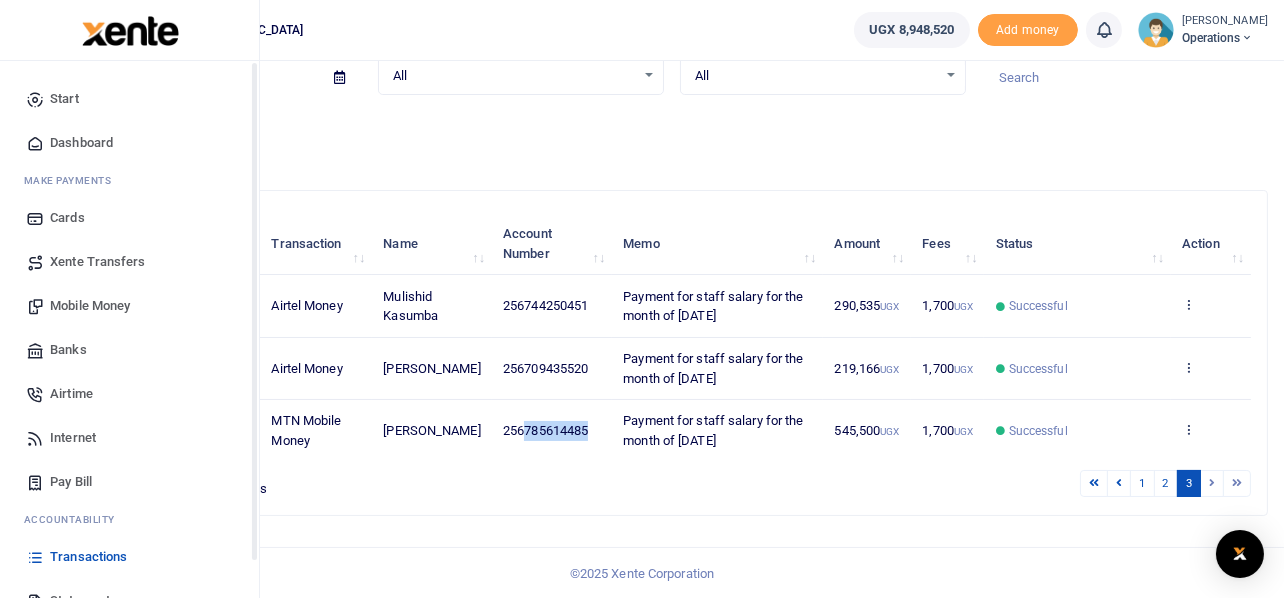 click on "Mobile Money" at bounding box center [90, 306] 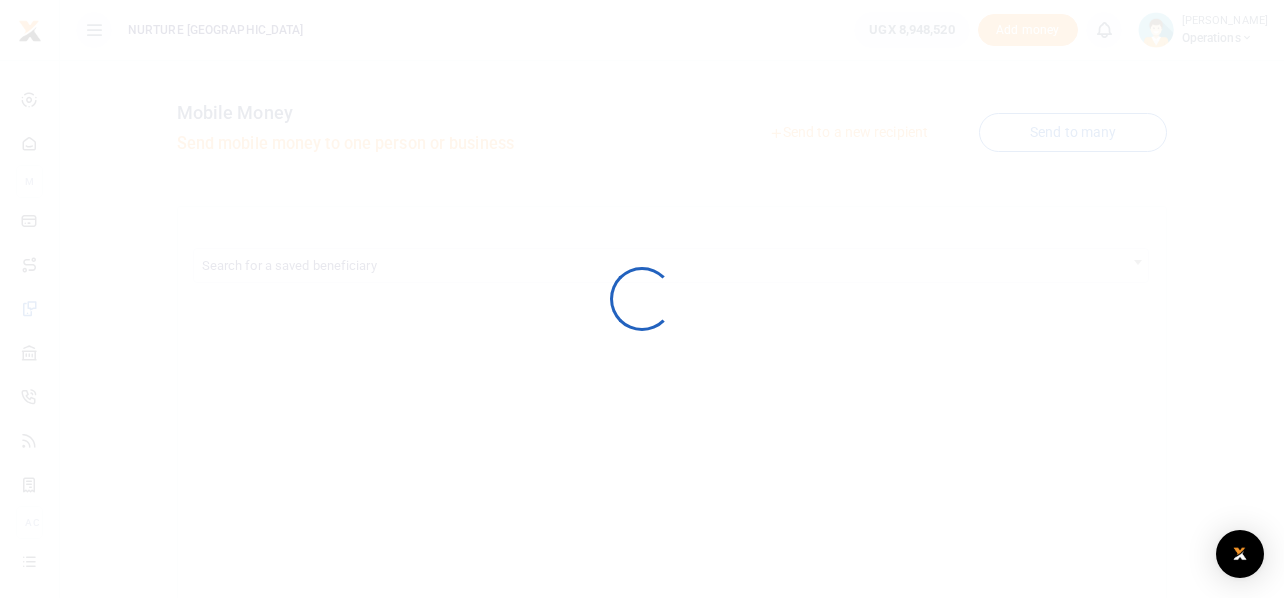 scroll, scrollTop: 0, scrollLeft: 0, axis: both 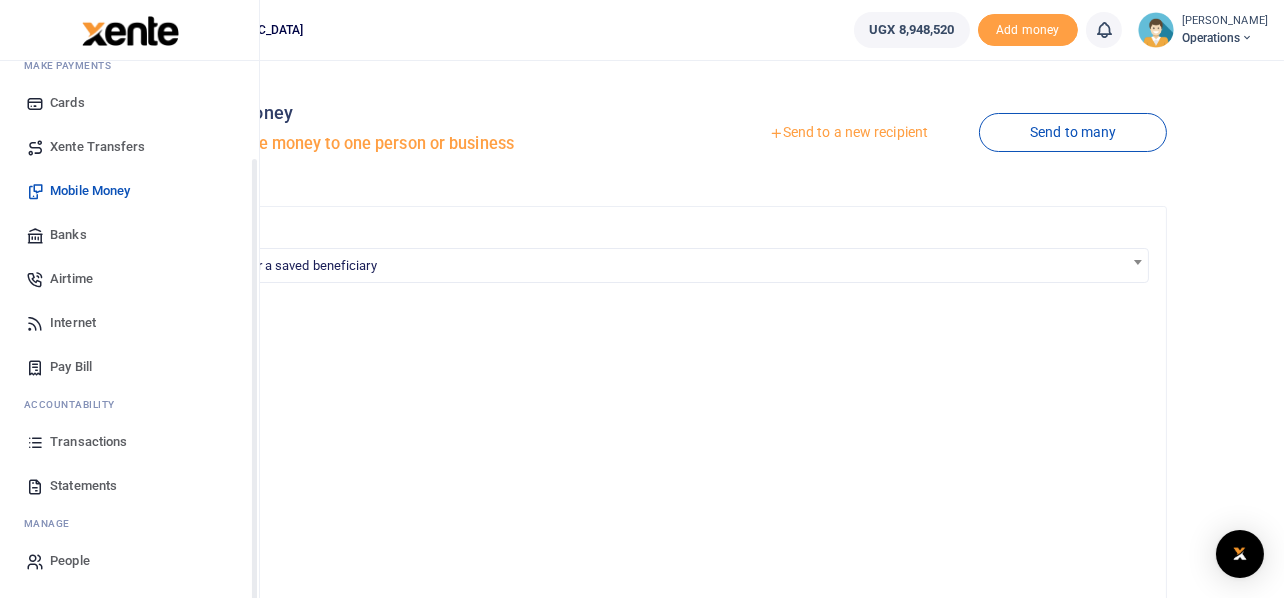 click on "Transactions" at bounding box center (88, 442) 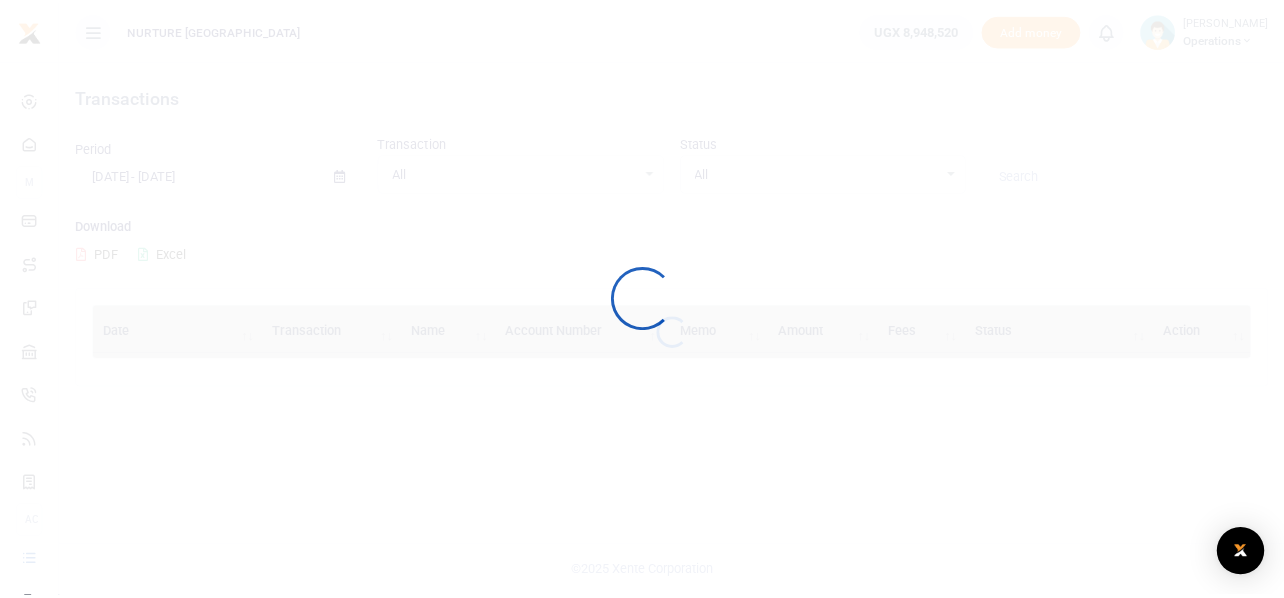 scroll, scrollTop: 0, scrollLeft: 0, axis: both 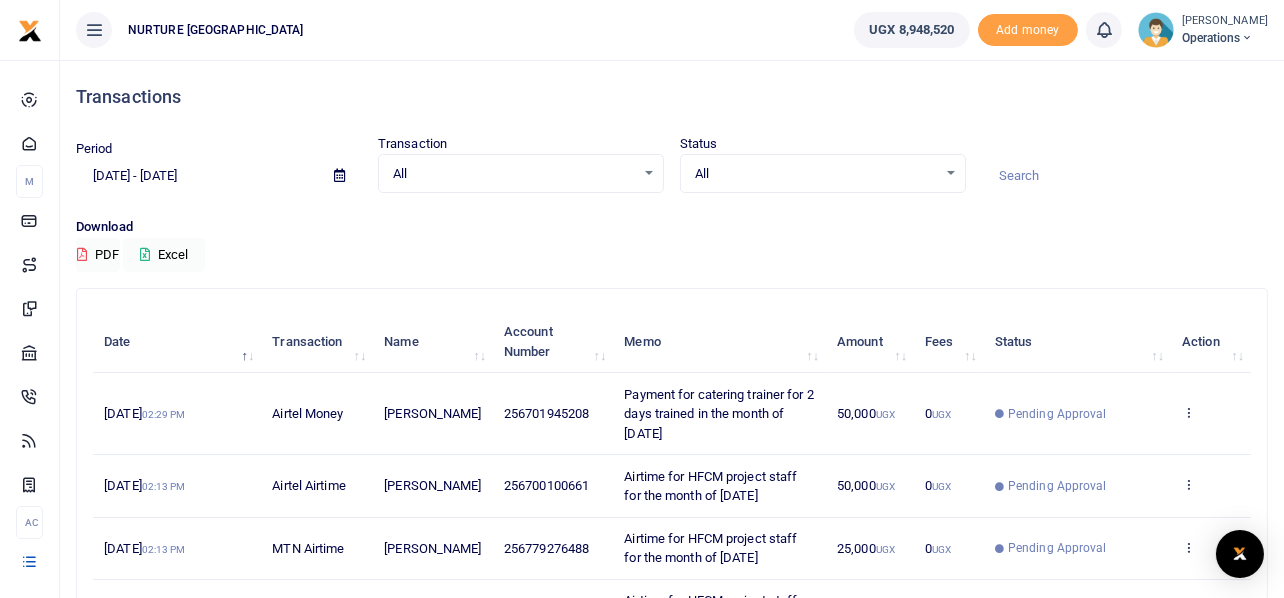 drag, startPoint x: 685, startPoint y: 431, endPoint x: 618, endPoint y: 384, distance: 81.84131 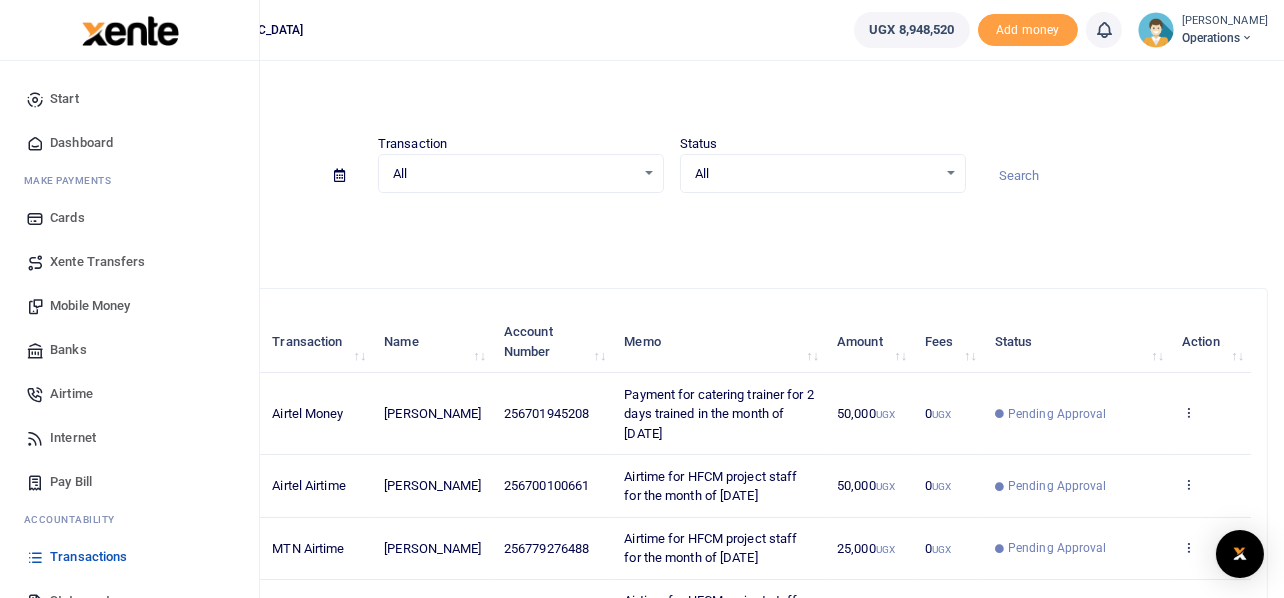 click on "Mobile Money" at bounding box center (90, 306) 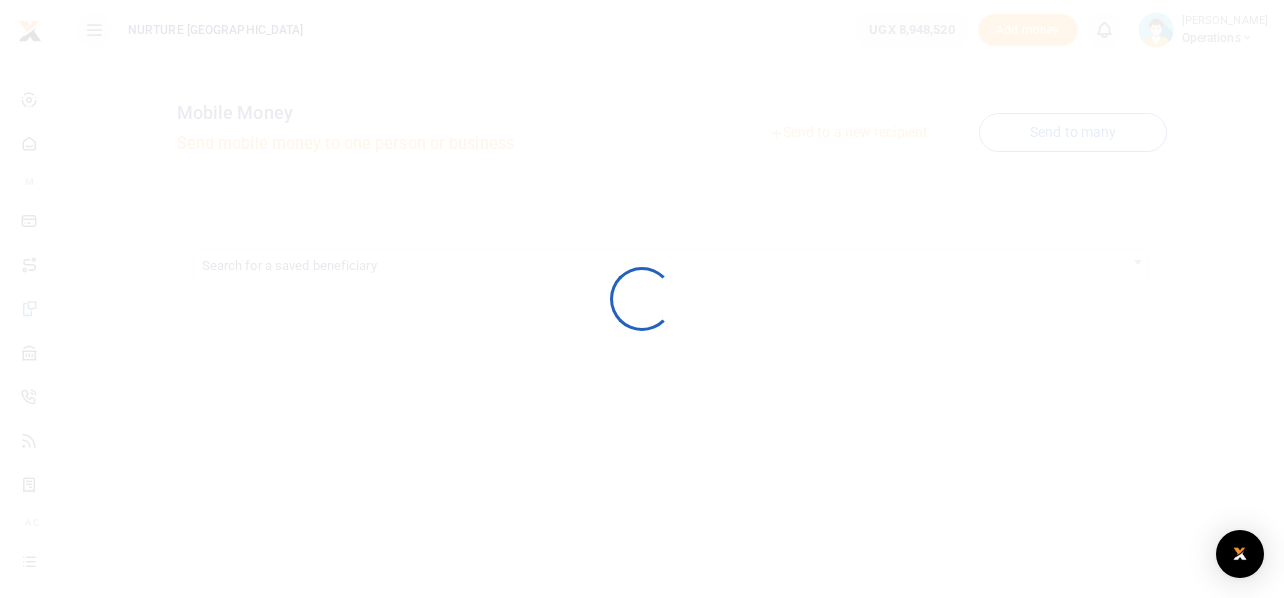 scroll, scrollTop: 0, scrollLeft: 0, axis: both 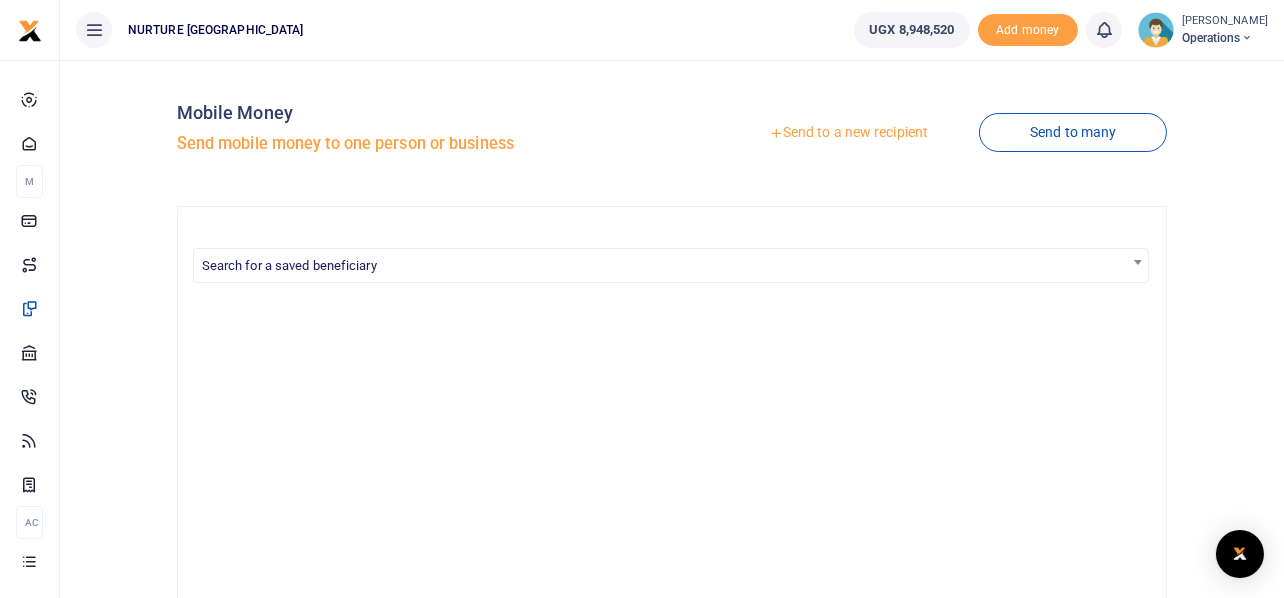 click on "Send to a new recipient" at bounding box center [848, 133] 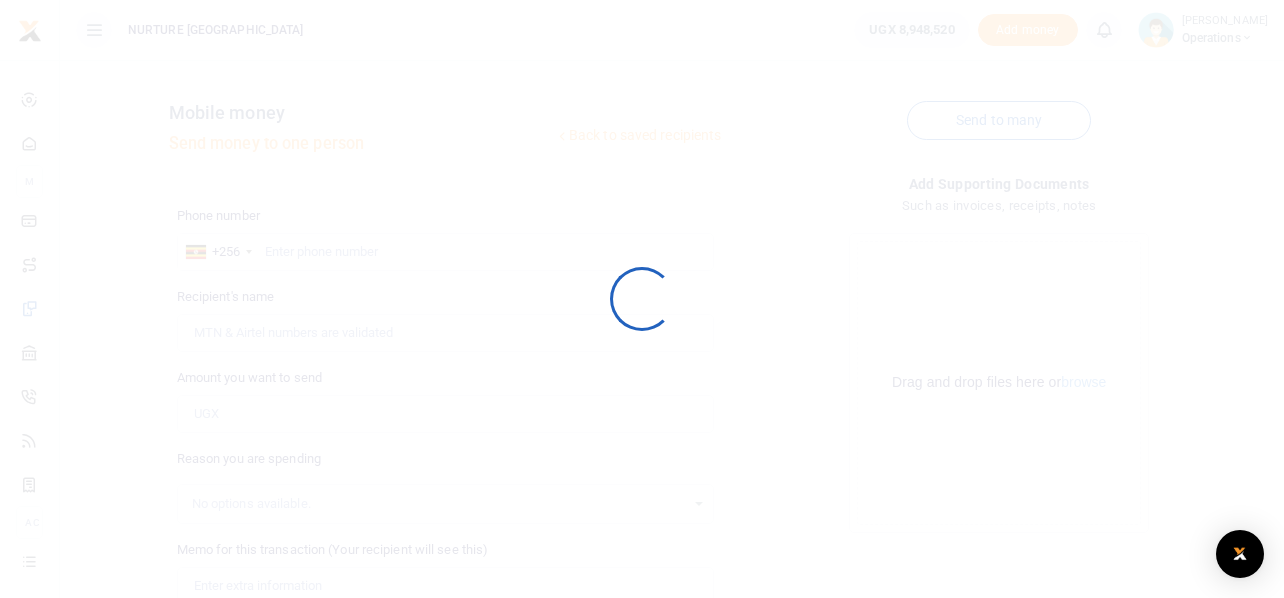 scroll, scrollTop: 0, scrollLeft: 0, axis: both 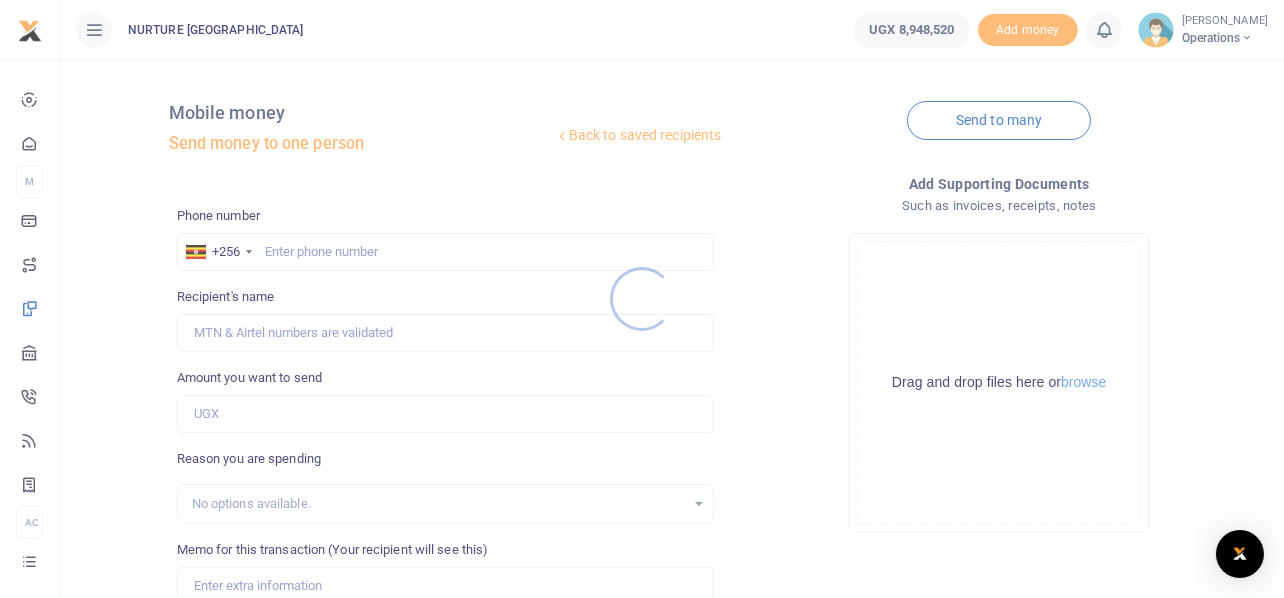 click at bounding box center (642, 299) 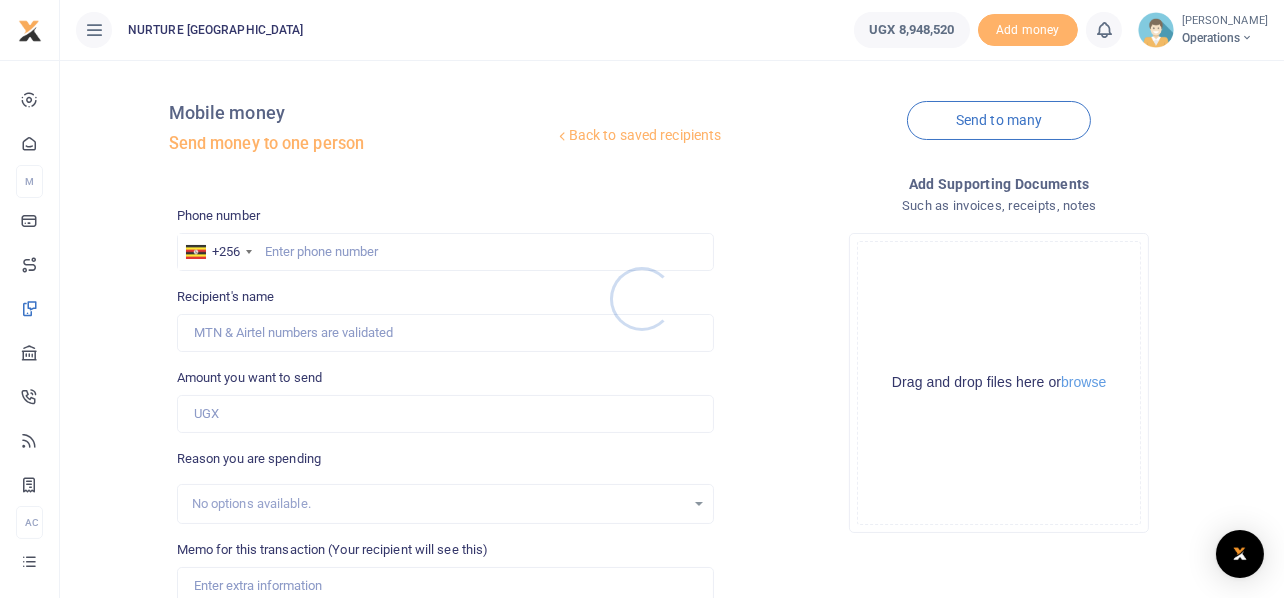 click at bounding box center (642, 299) 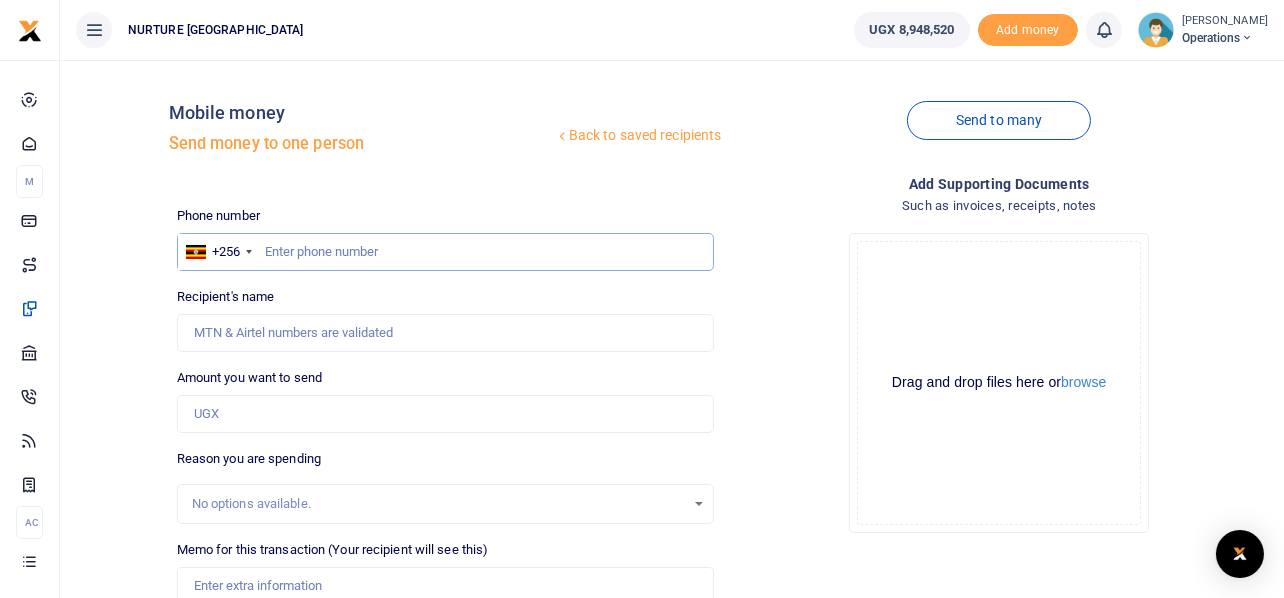click at bounding box center [446, 252] 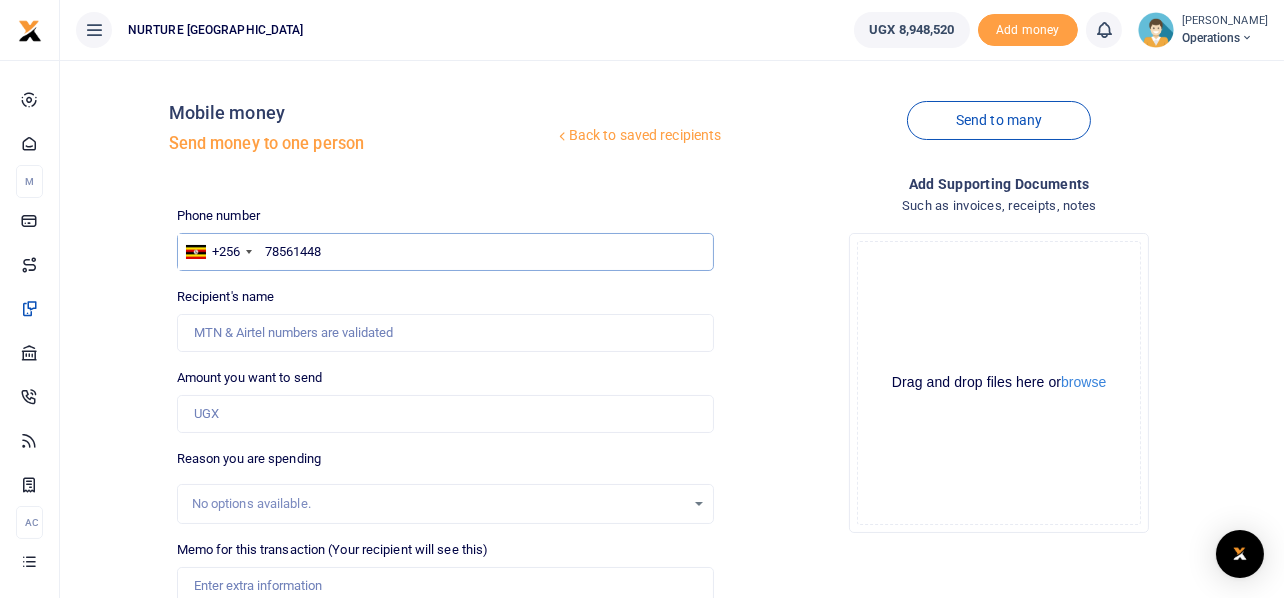 type on "785614485" 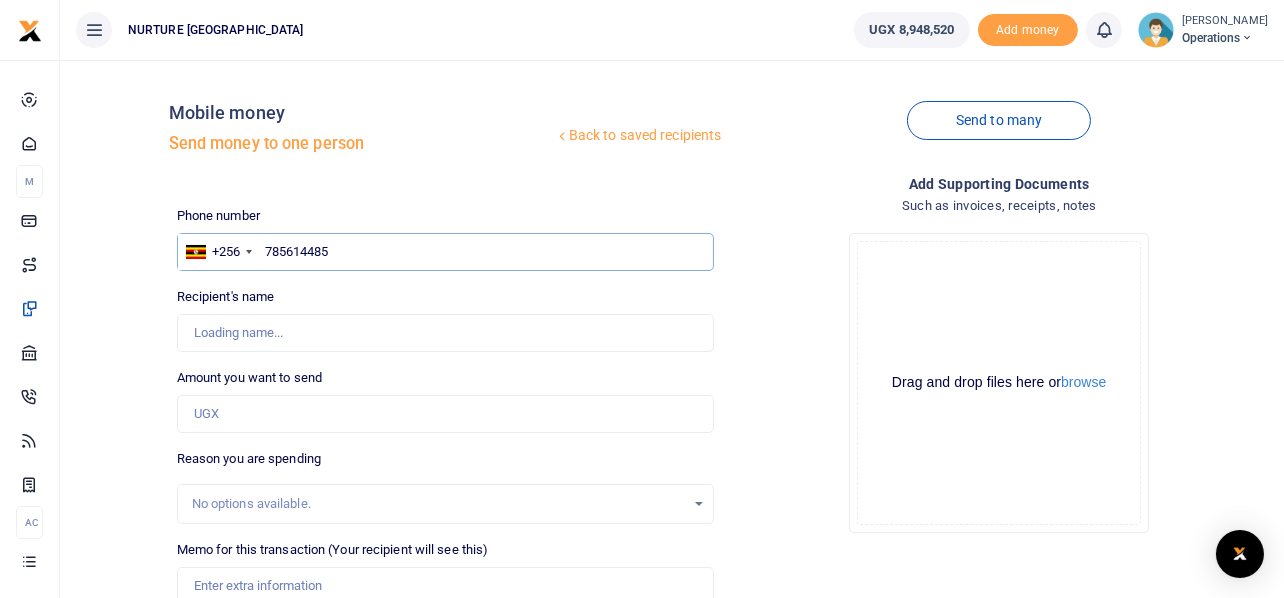 type on "Olivia Nabukenya" 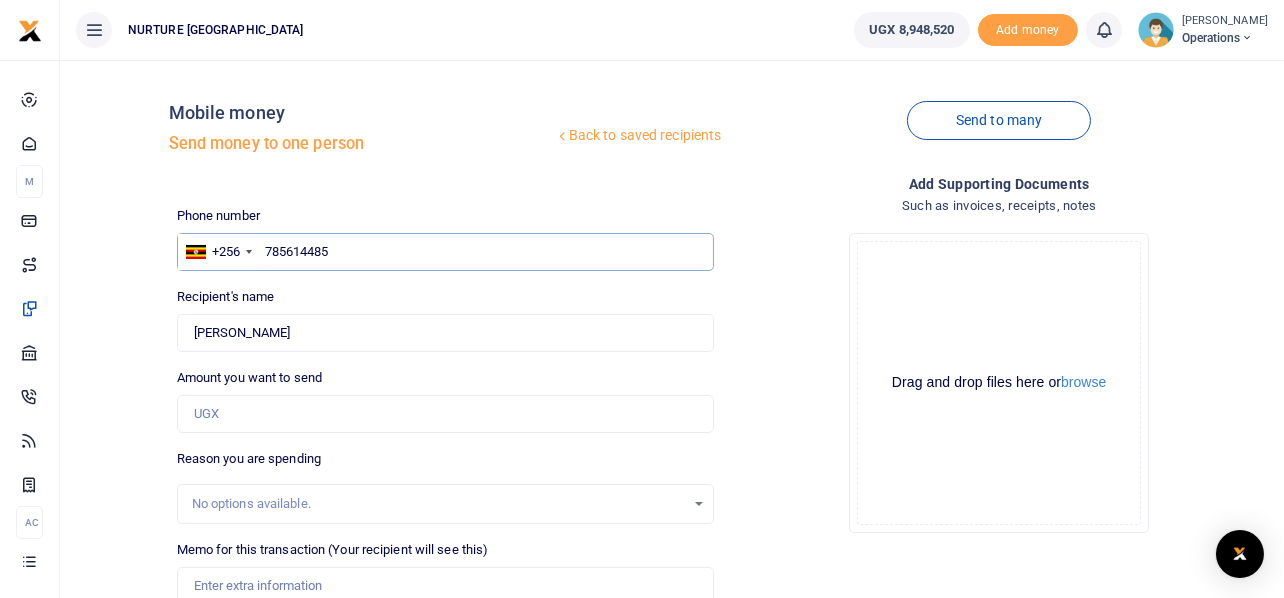 type on "785614485" 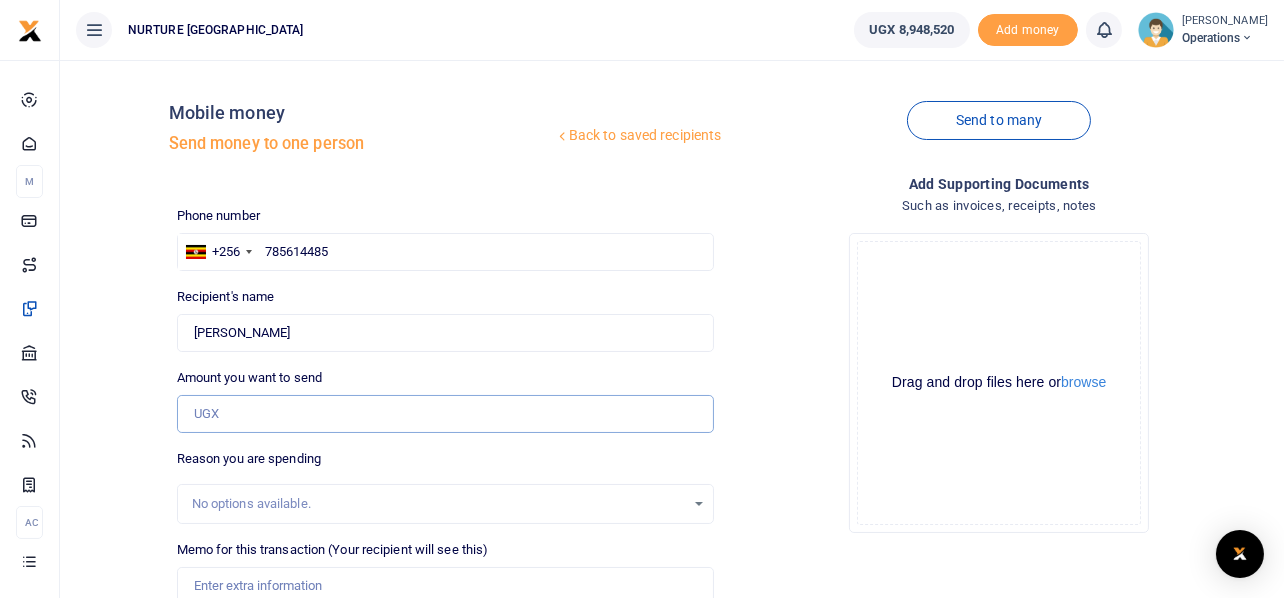 click on "Amount you want to send" at bounding box center [446, 414] 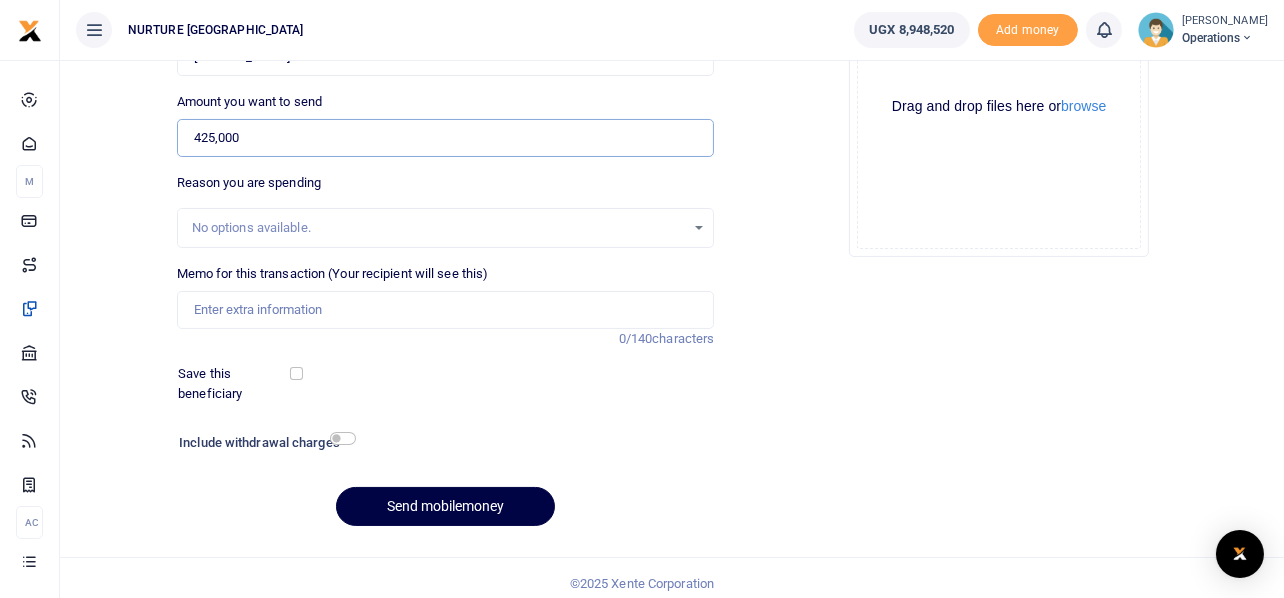 scroll, scrollTop: 287, scrollLeft: 0, axis: vertical 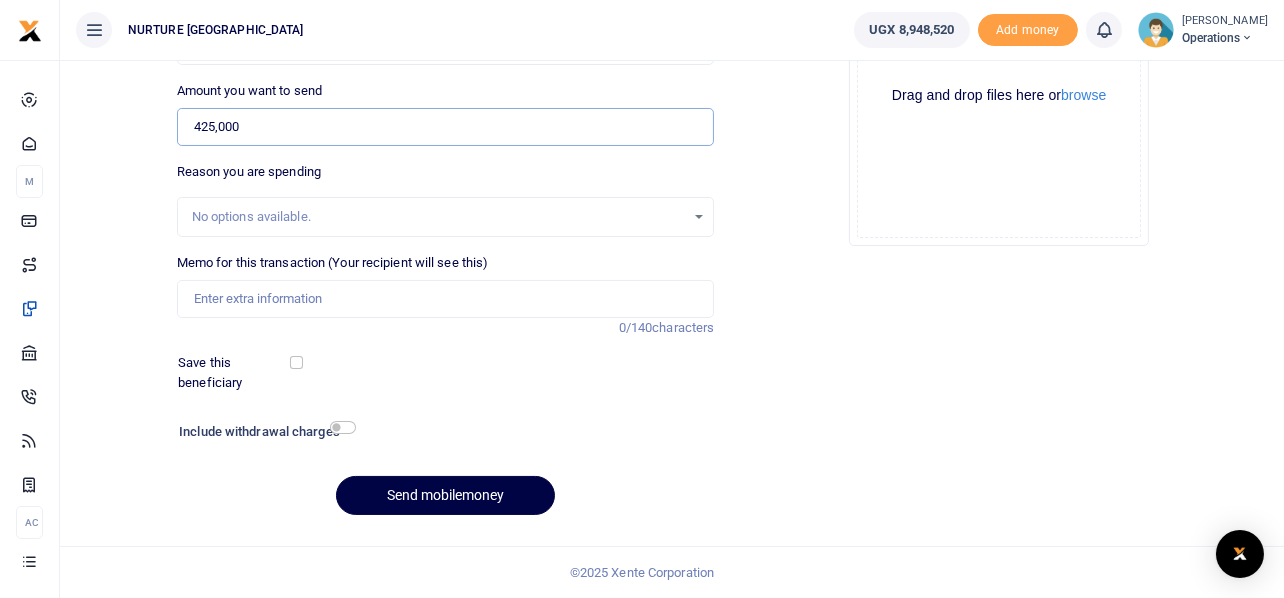 type on "425,000" 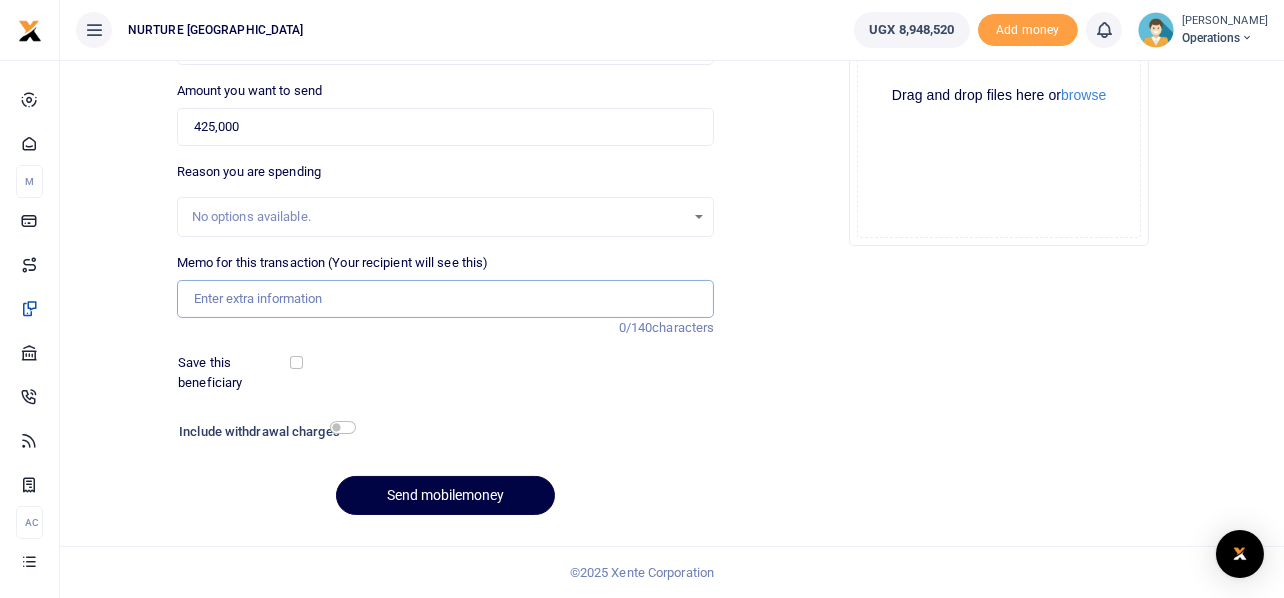 click on "Memo for this transaction (Your recipient will see this)" at bounding box center [446, 299] 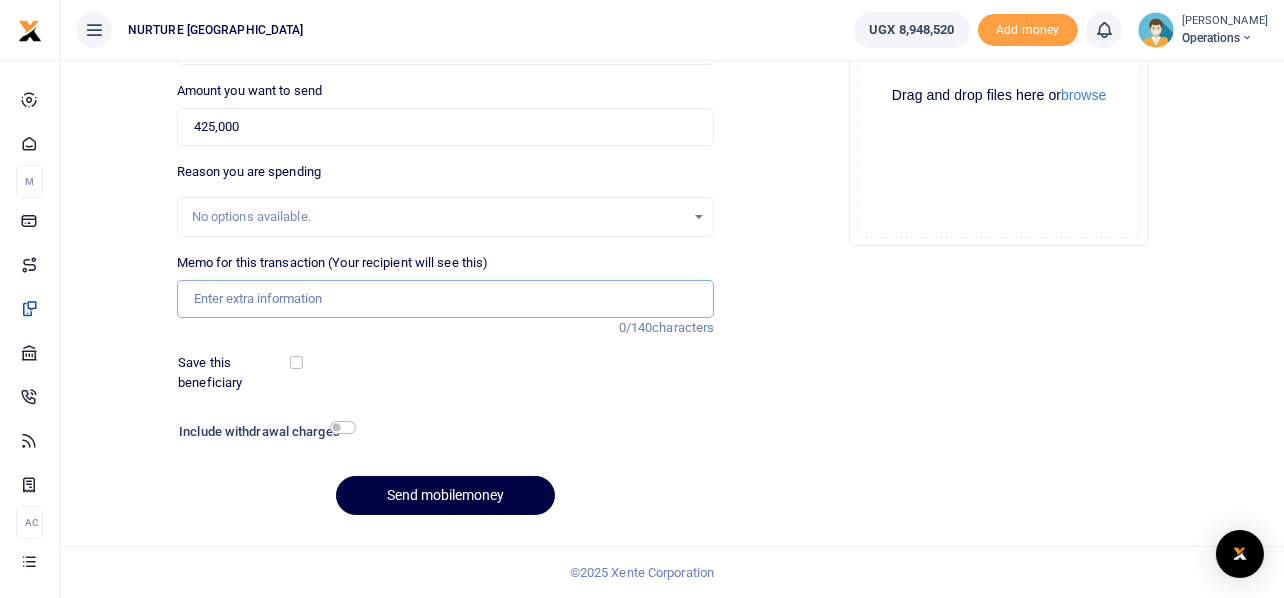 paste on "Payment for catering trainer for 2 days trained in the month of [DATE]" 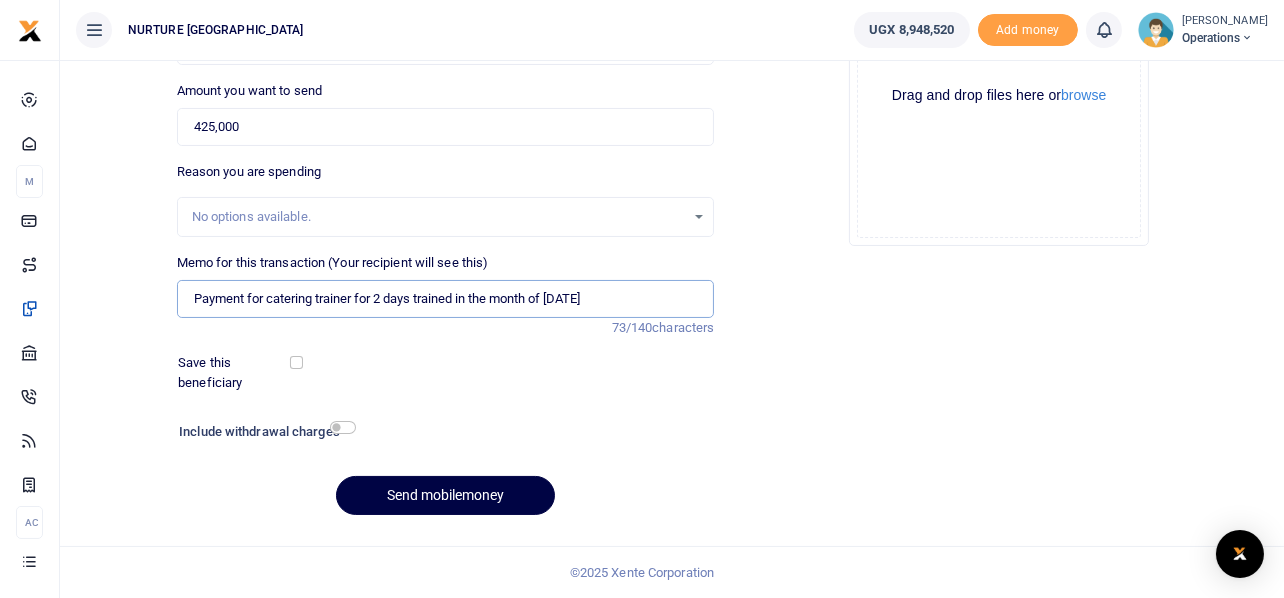 click on "Payment for catering trainer for 2 days trained in the month of June 2025" at bounding box center [446, 299] 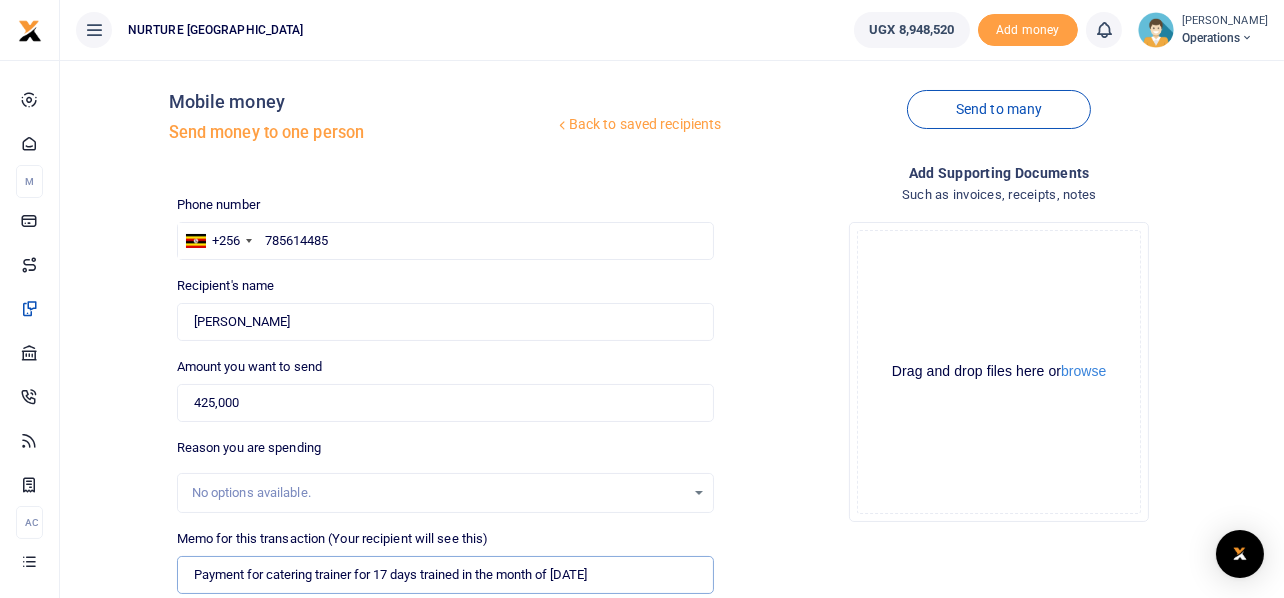 scroll, scrollTop: 0, scrollLeft: 0, axis: both 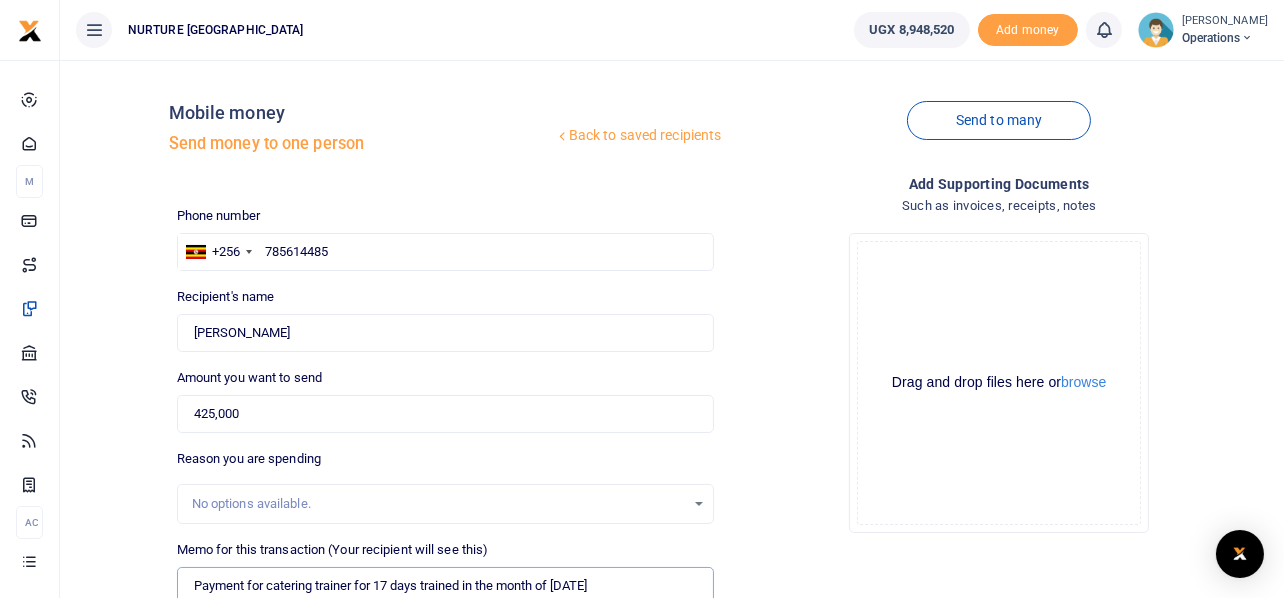 type on "Payment for catering trainer for 17 days trained in the month of June 2025" 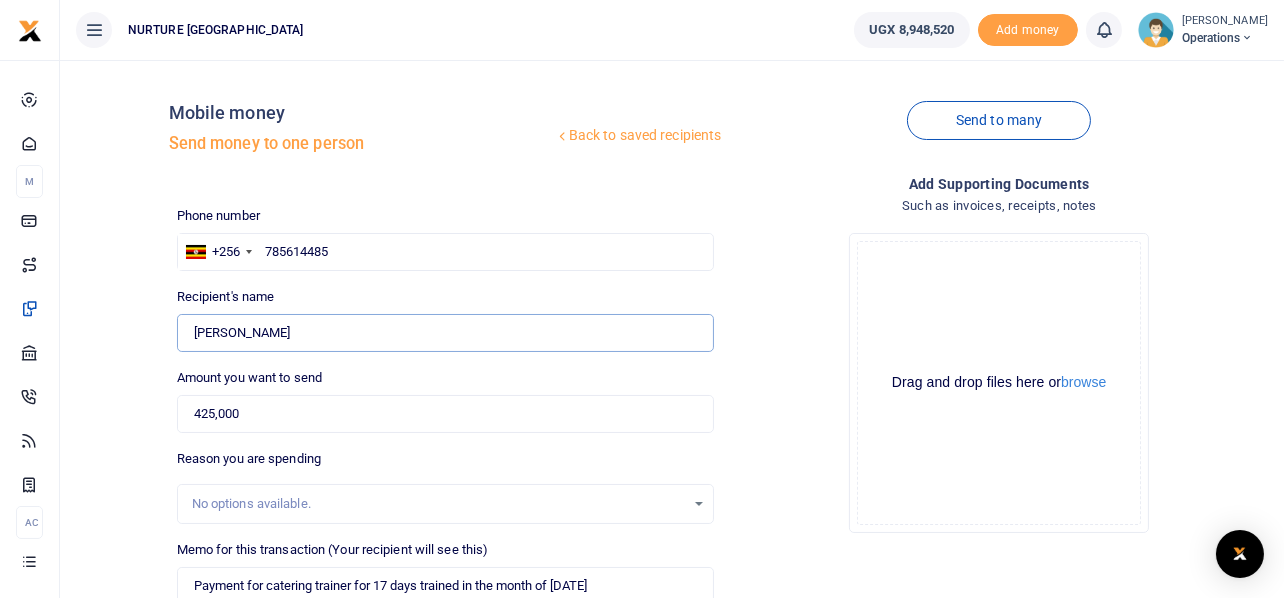 click on "Found" at bounding box center (446, 333) 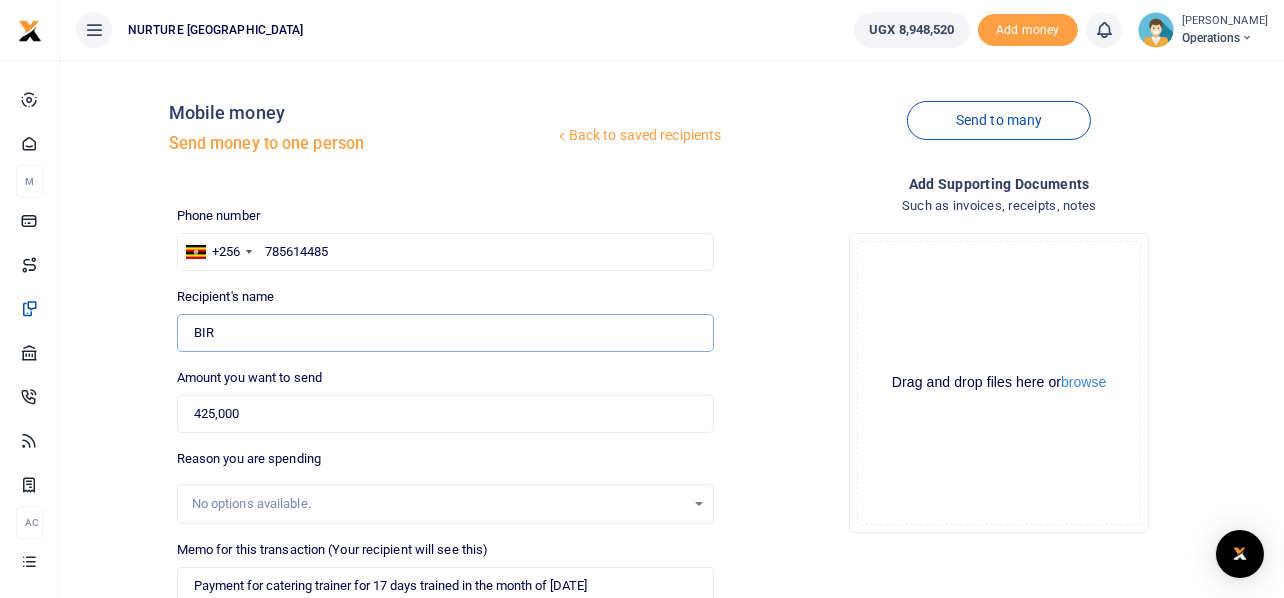 type on "Birungi Joseph" 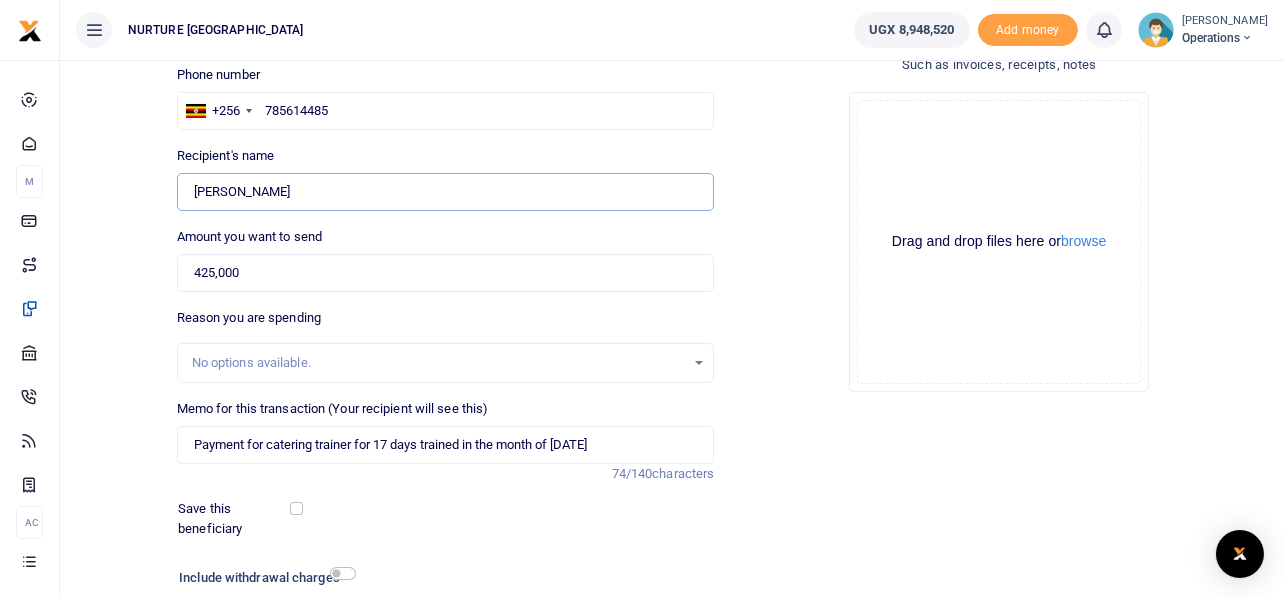 scroll, scrollTop: 287, scrollLeft: 0, axis: vertical 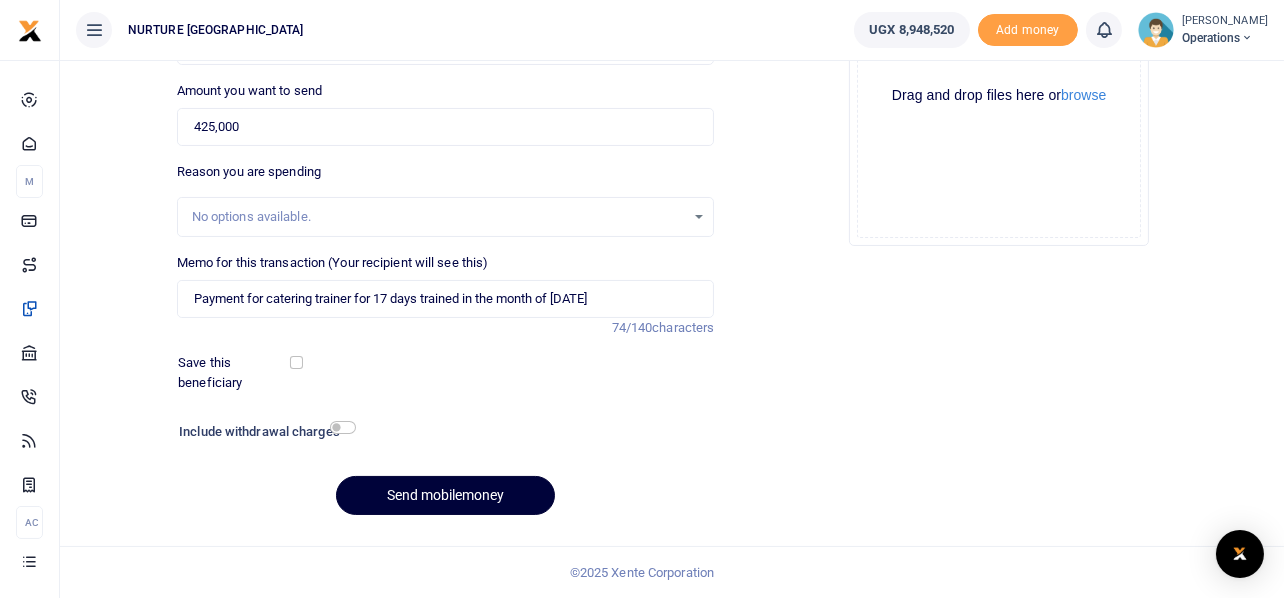 click on "Send mobilemoney" at bounding box center [445, 495] 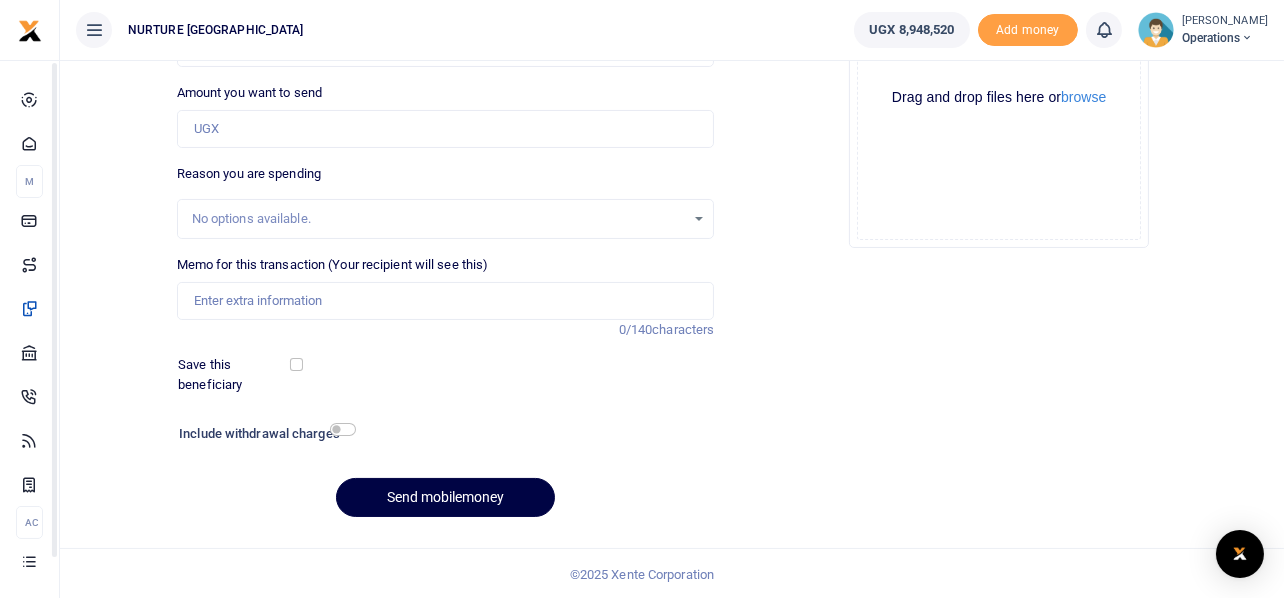 scroll, scrollTop: 287, scrollLeft: 0, axis: vertical 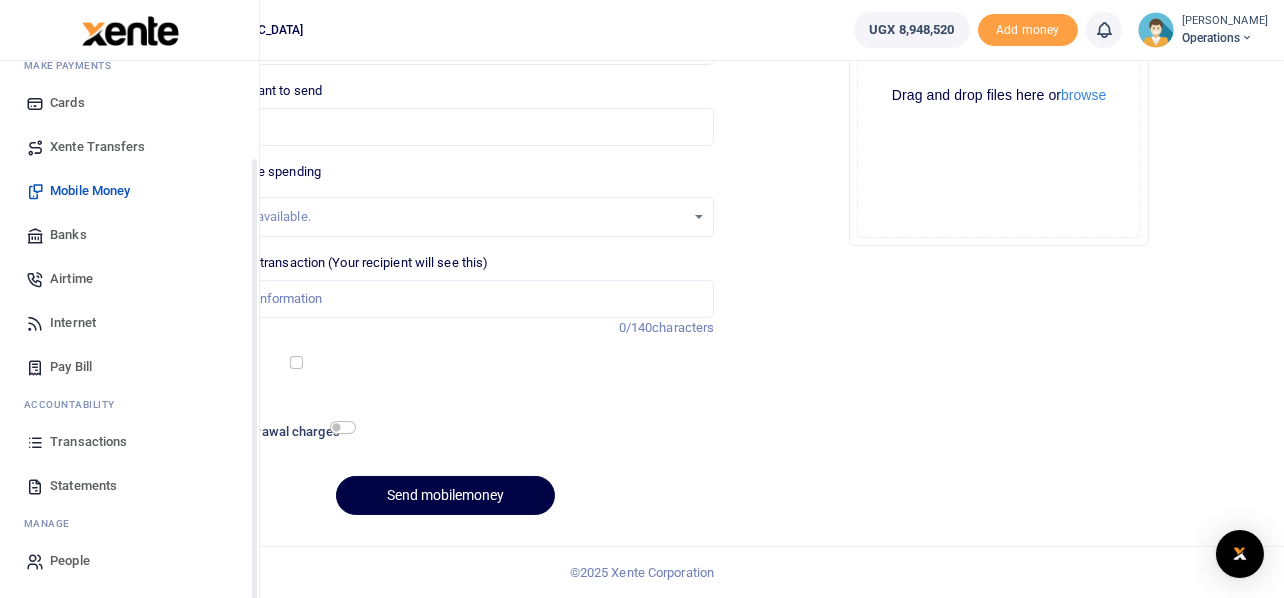click on "Transactions" at bounding box center (88, 442) 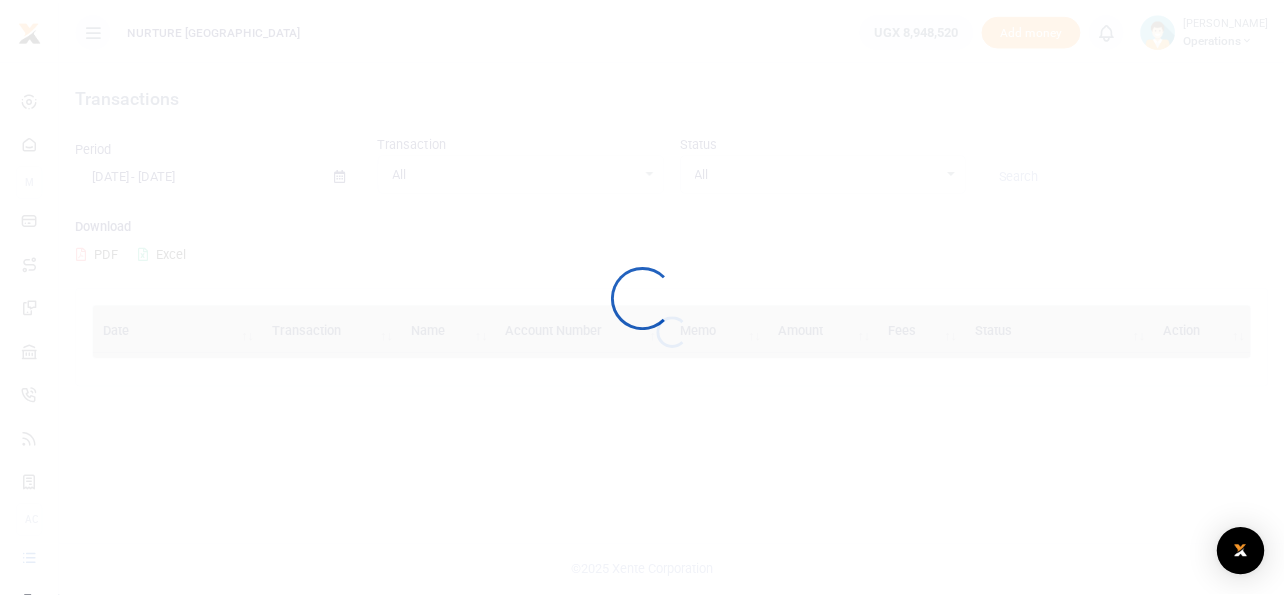 scroll, scrollTop: 0, scrollLeft: 0, axis: both 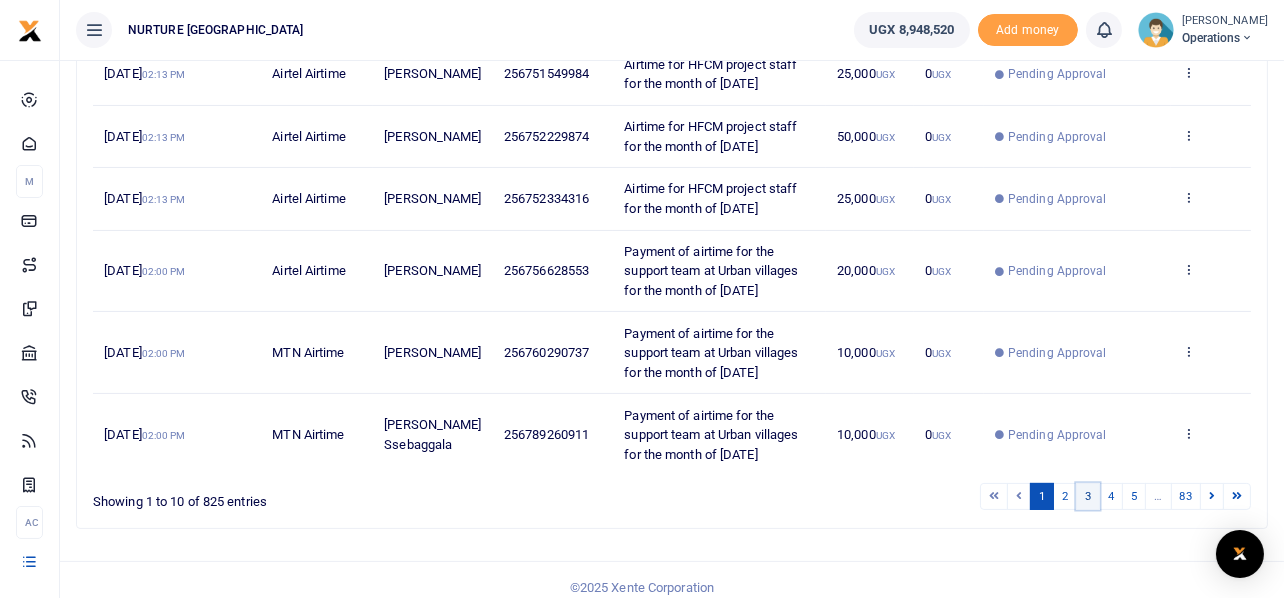 click on "3" at bounding box center [1088, 496] 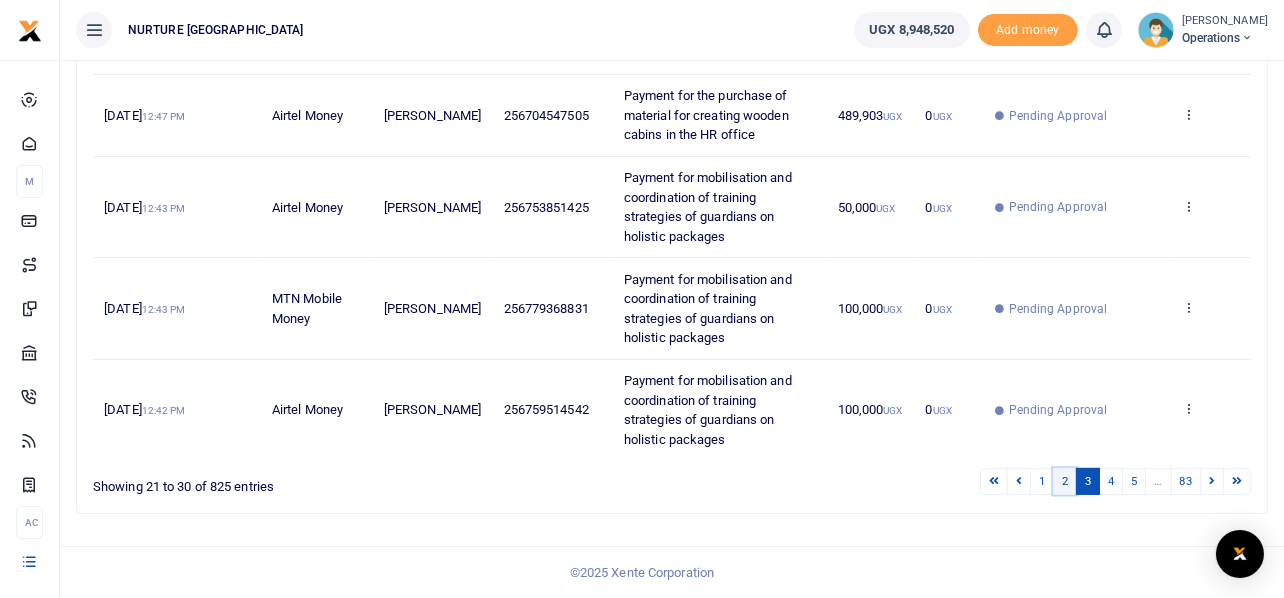 click on "2" at bounding box center (1065, 481) 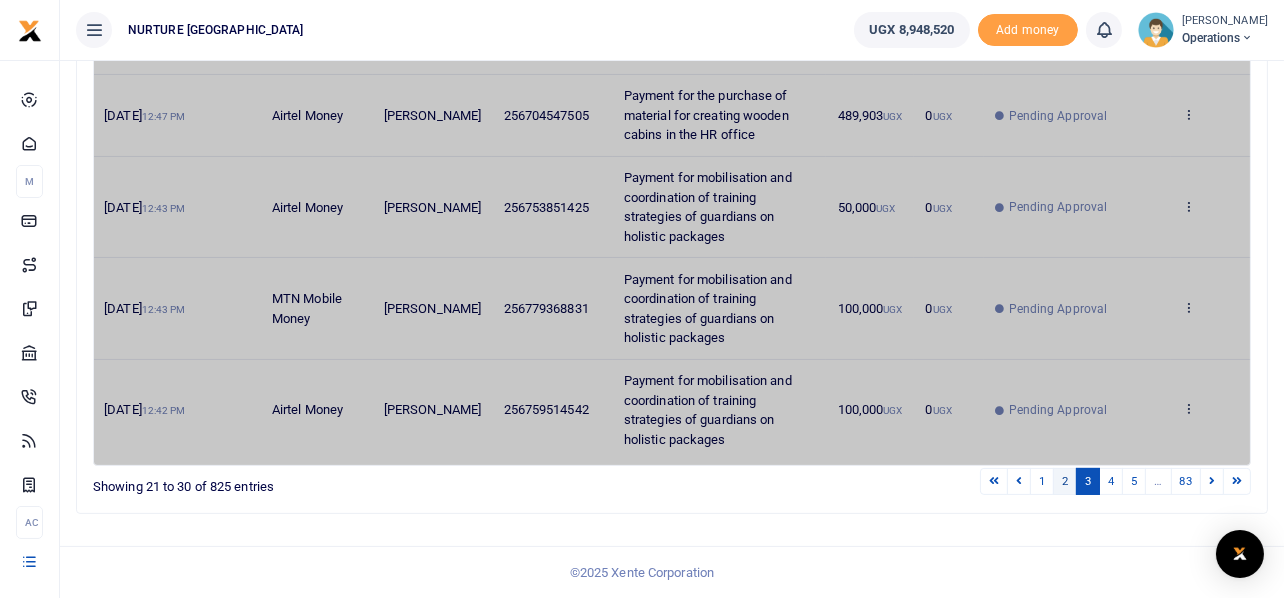 scroll, scrollTop: 652, scrollLeft: 0, axis: vertical 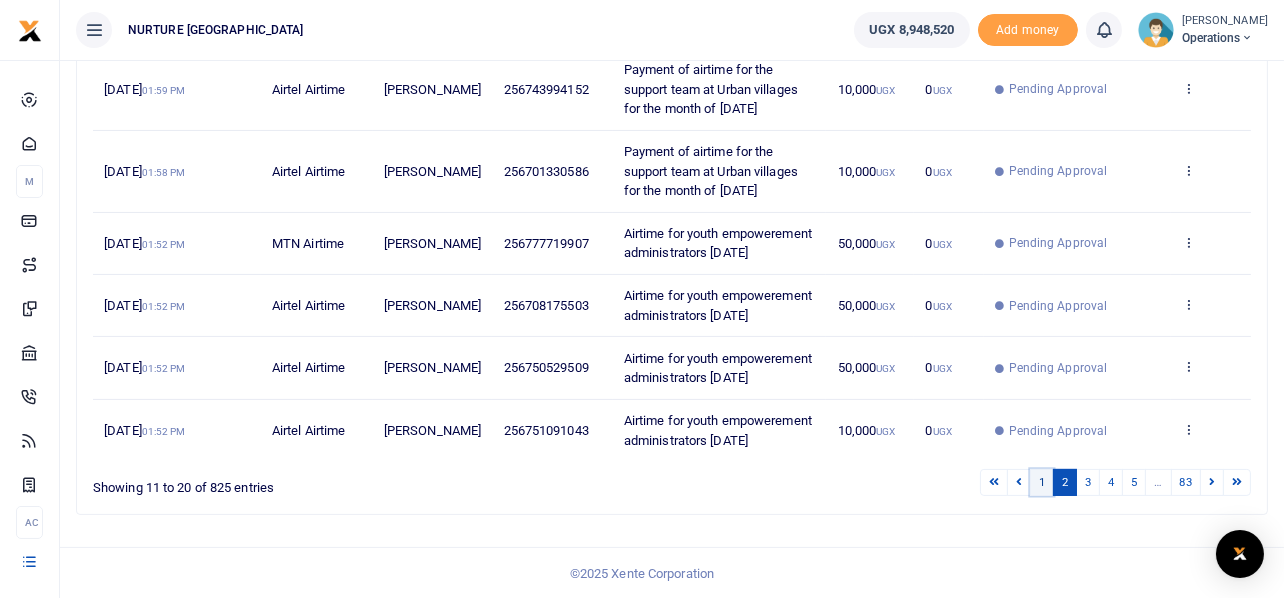 click on "1" at bounding box center [1042, 482] 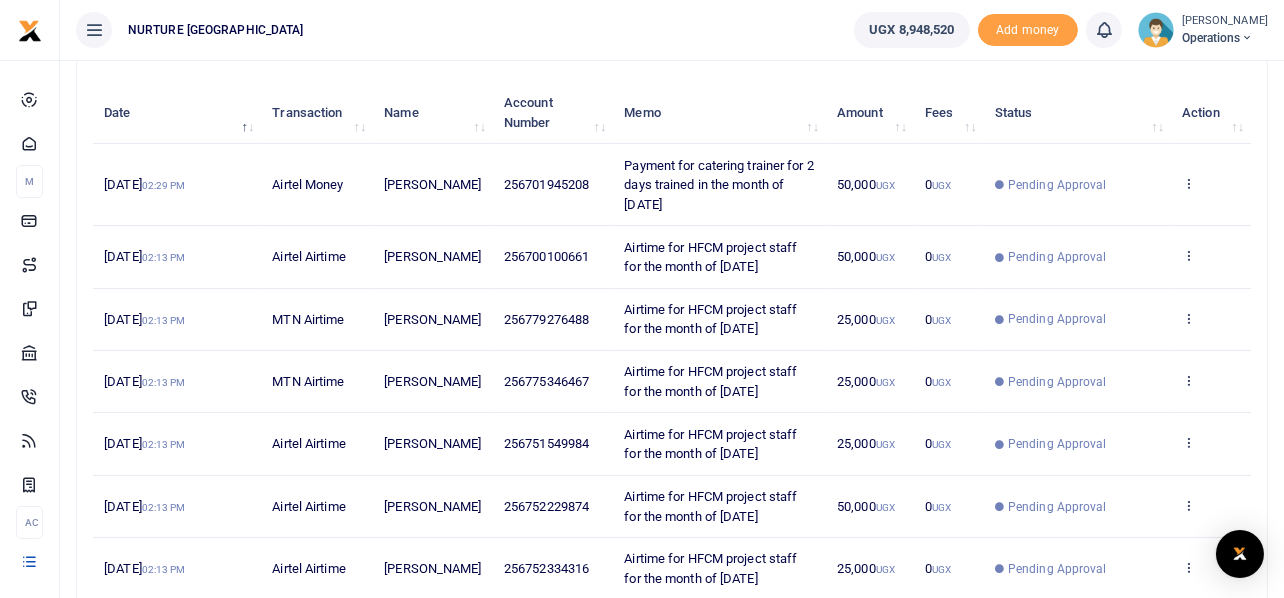 scroll, scrollTop: 400, scrollLeft: 0, axis: vertical 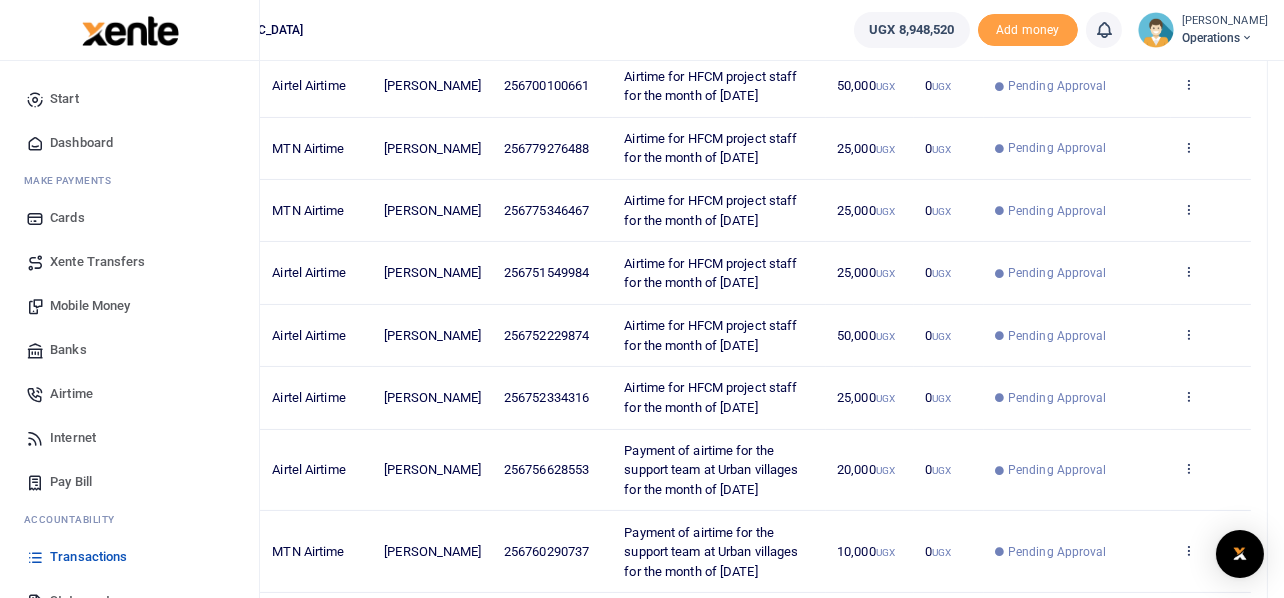 click on "Mobile Money" at bounding box center (90, 306) 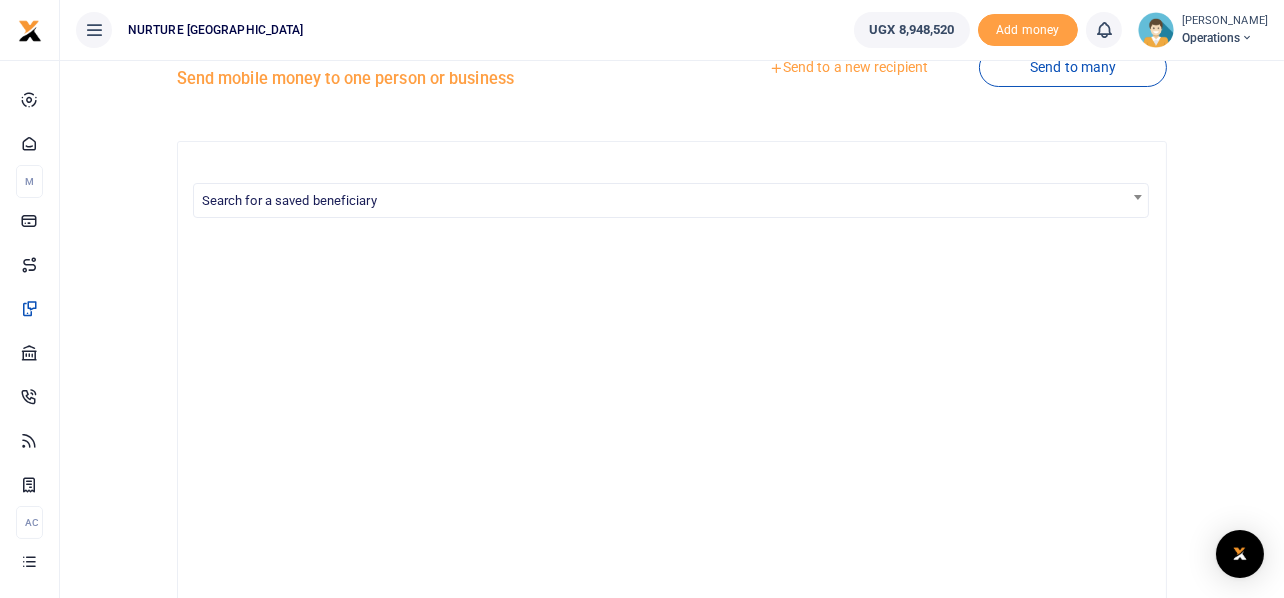 scroll, scrollTop: 445, scrollLeft: 0, axis: vertical 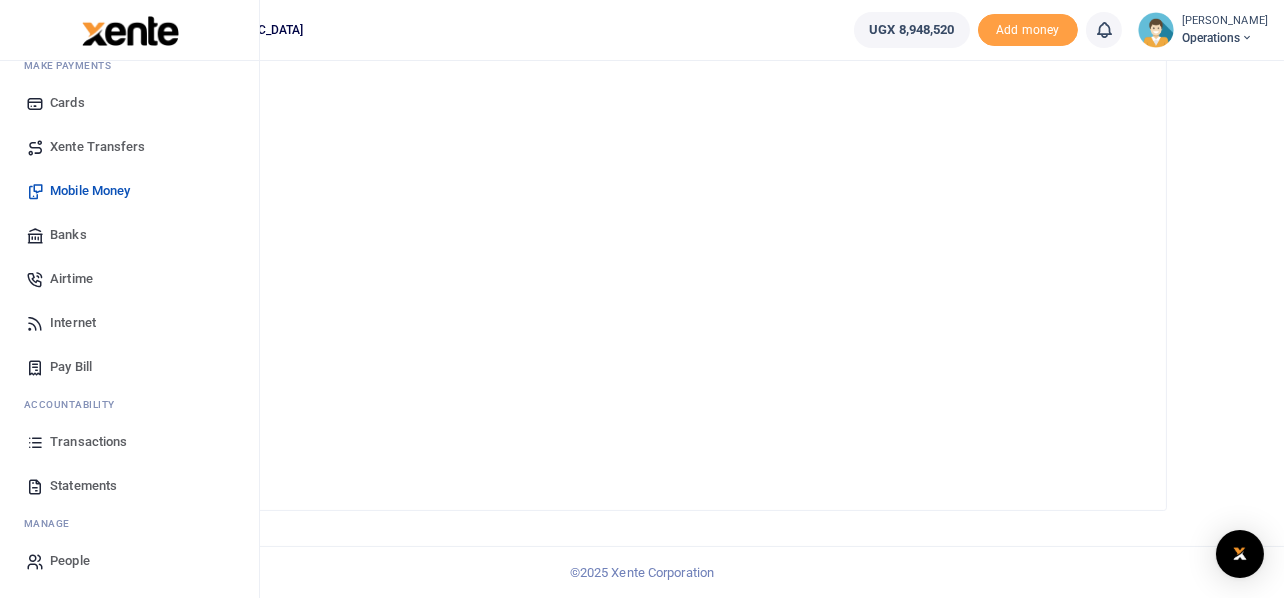 click on "Transactions" at bounding box center (88, 442) 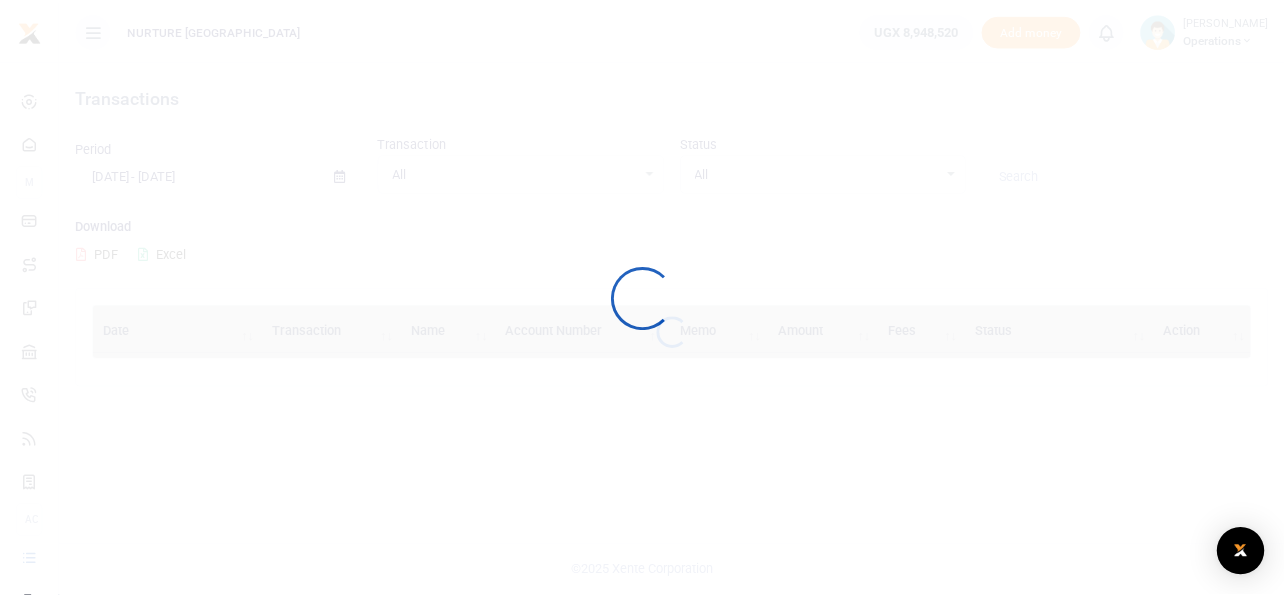 scroll, scrollTop: 0, scrollLeft: 0, axis: both 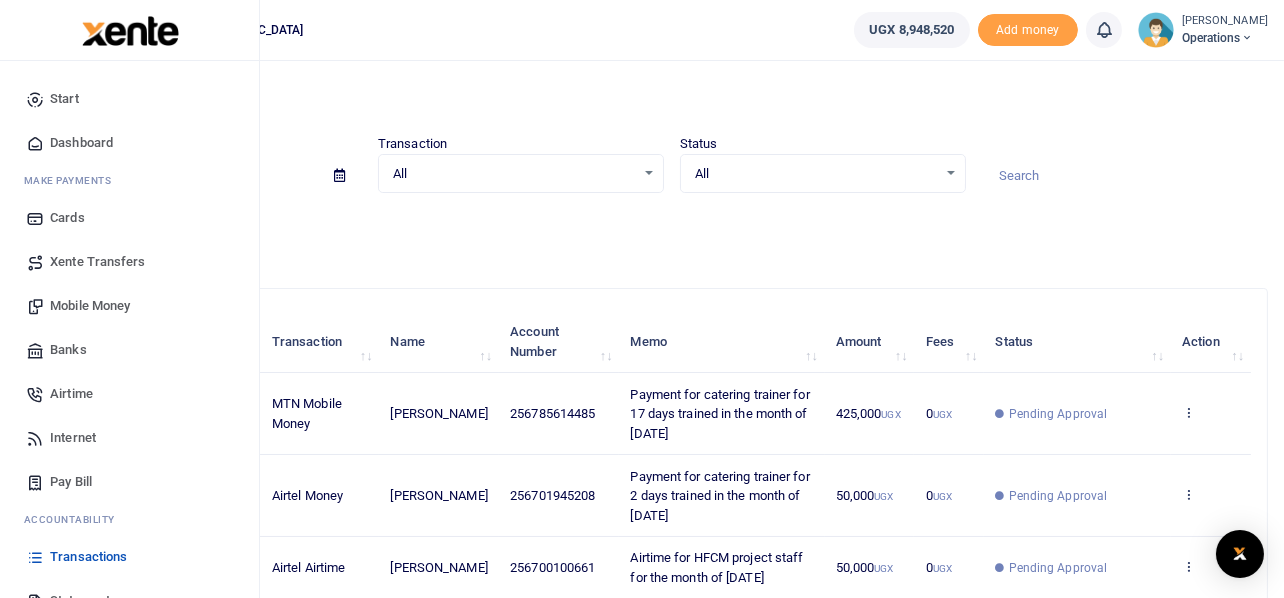 click on "Mobile Money" at bounding box center [90, 306] 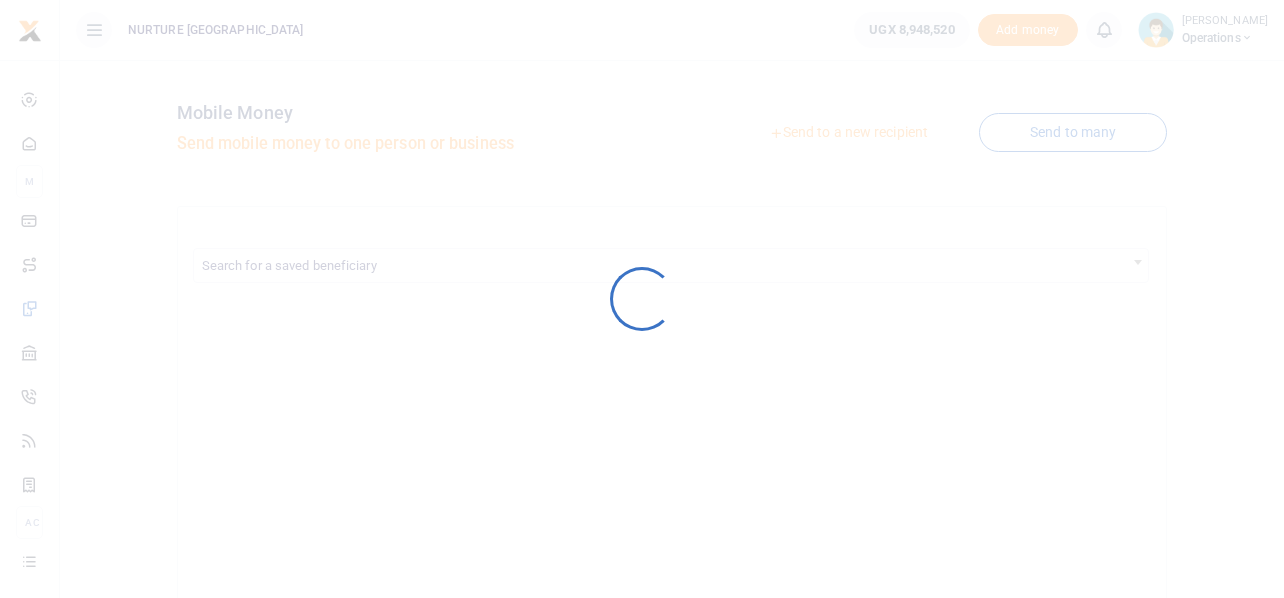 scroll, scrollTop: 0, scrollLeft: 0, axis: both 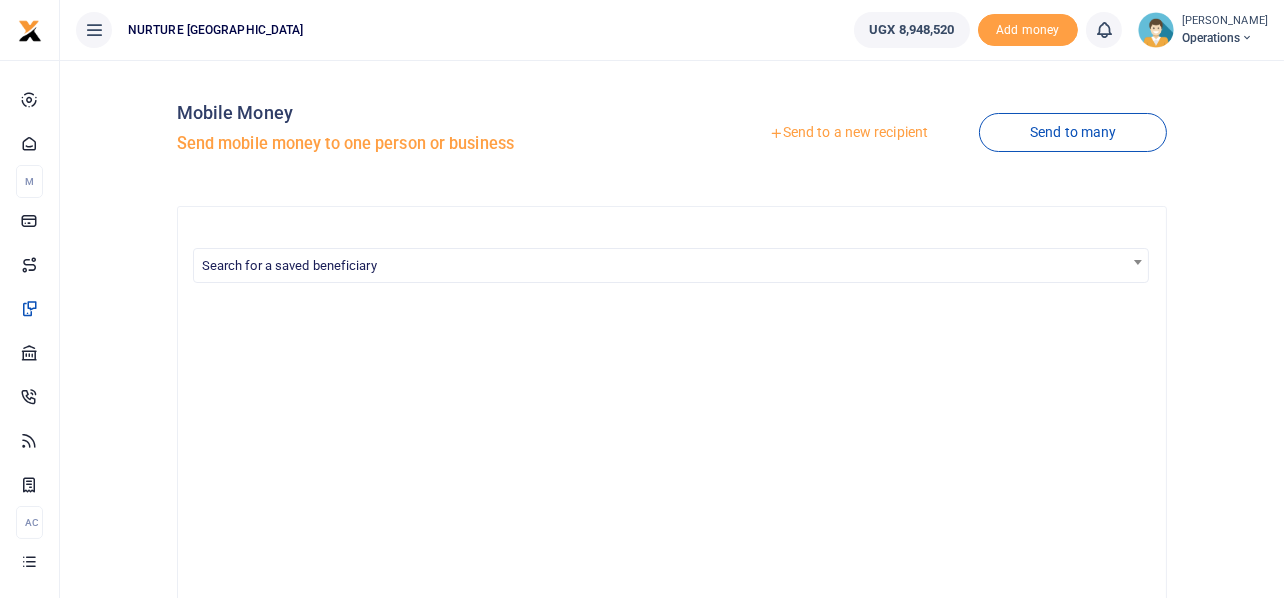 click on "Send to a new recipient" at bounding box center [848, 133] 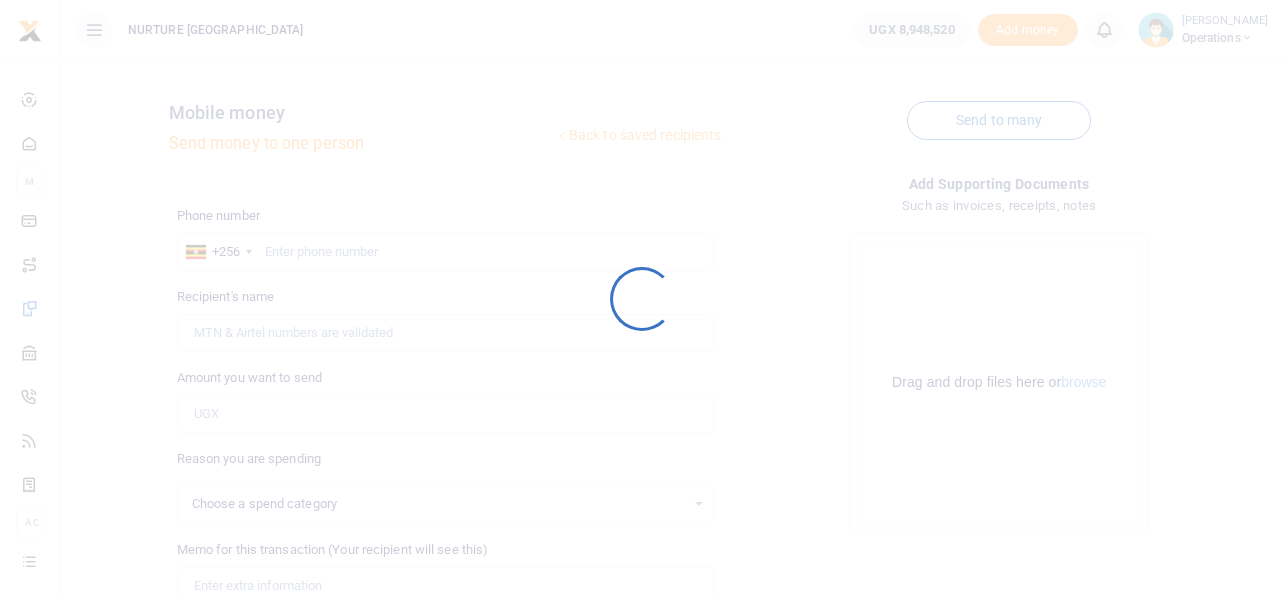 scroll, scrollTop: 0, scrollLeft: 0, axis: both 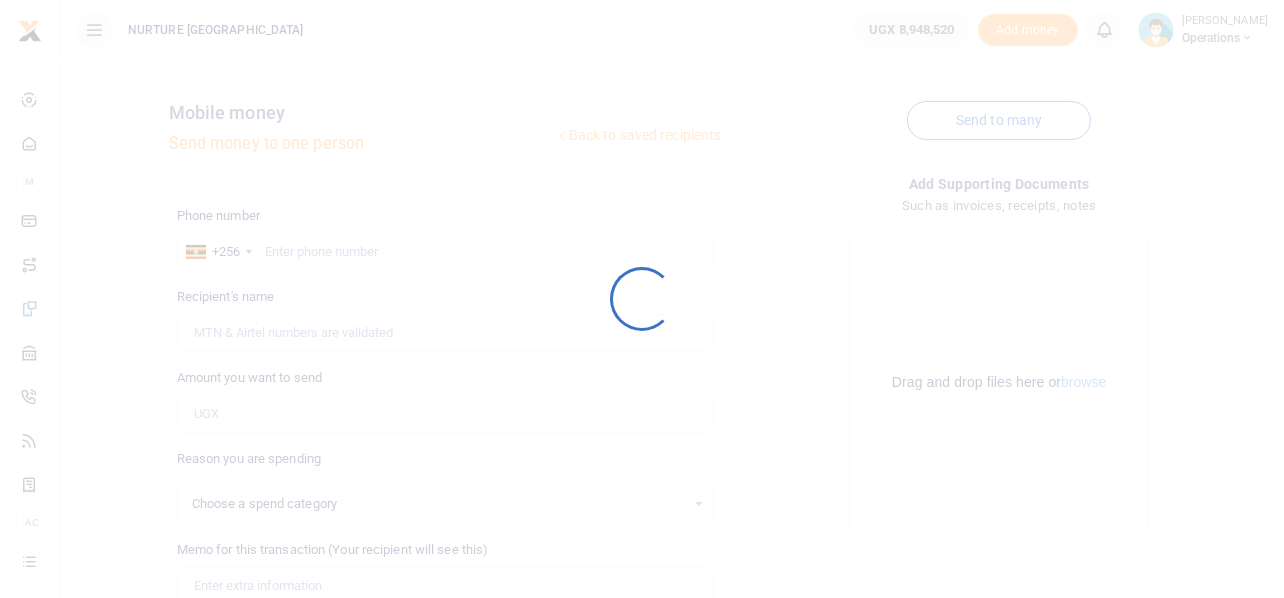select 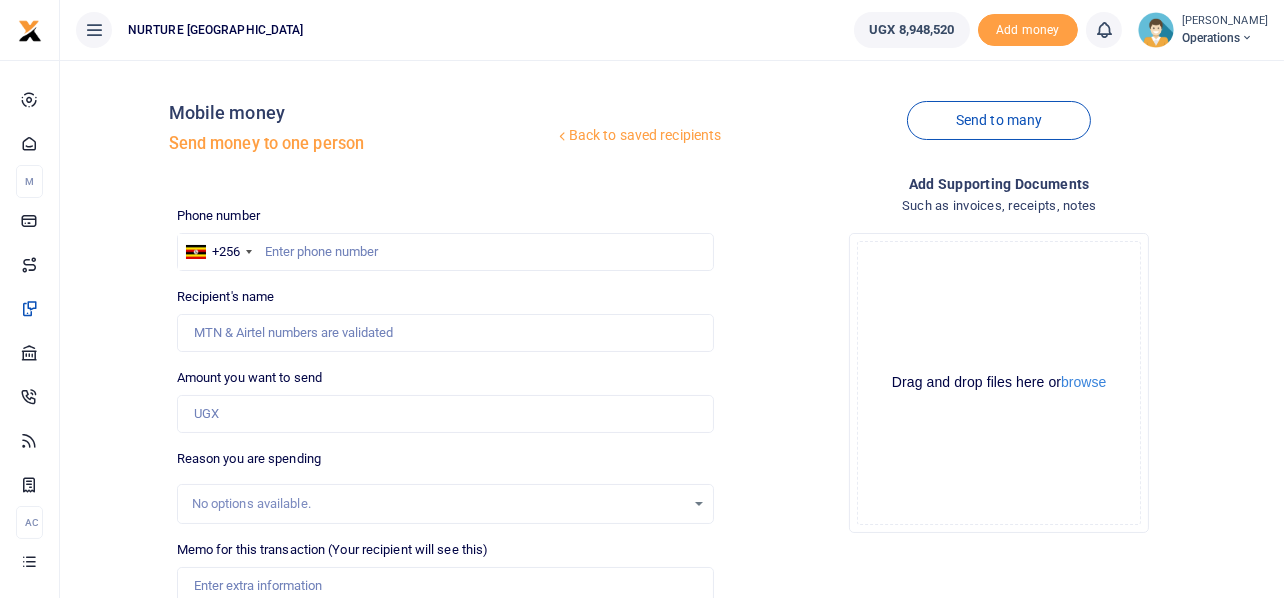 click at bounding box center (642, 299) 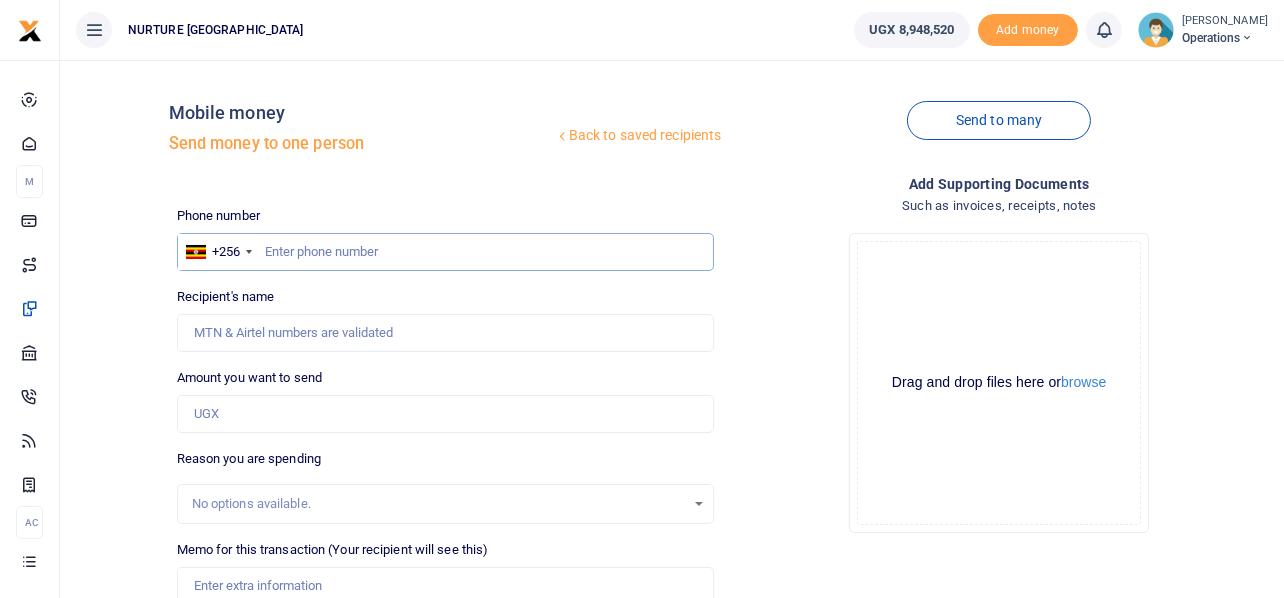 click at bounding box center [446, 252] 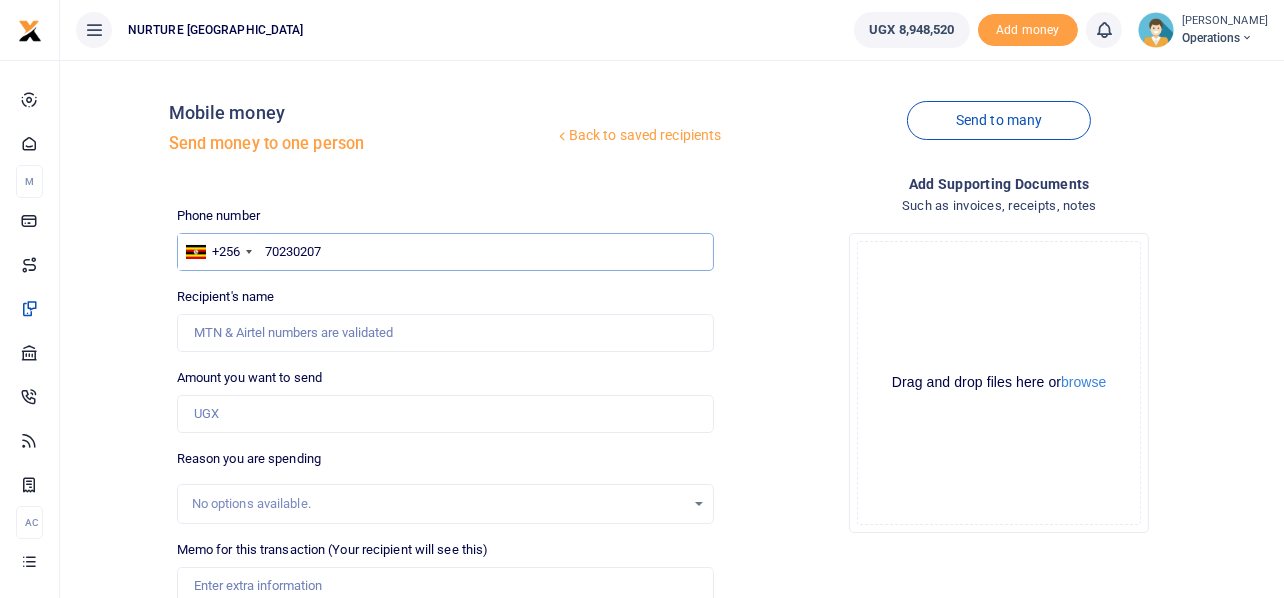 type on "702302071" 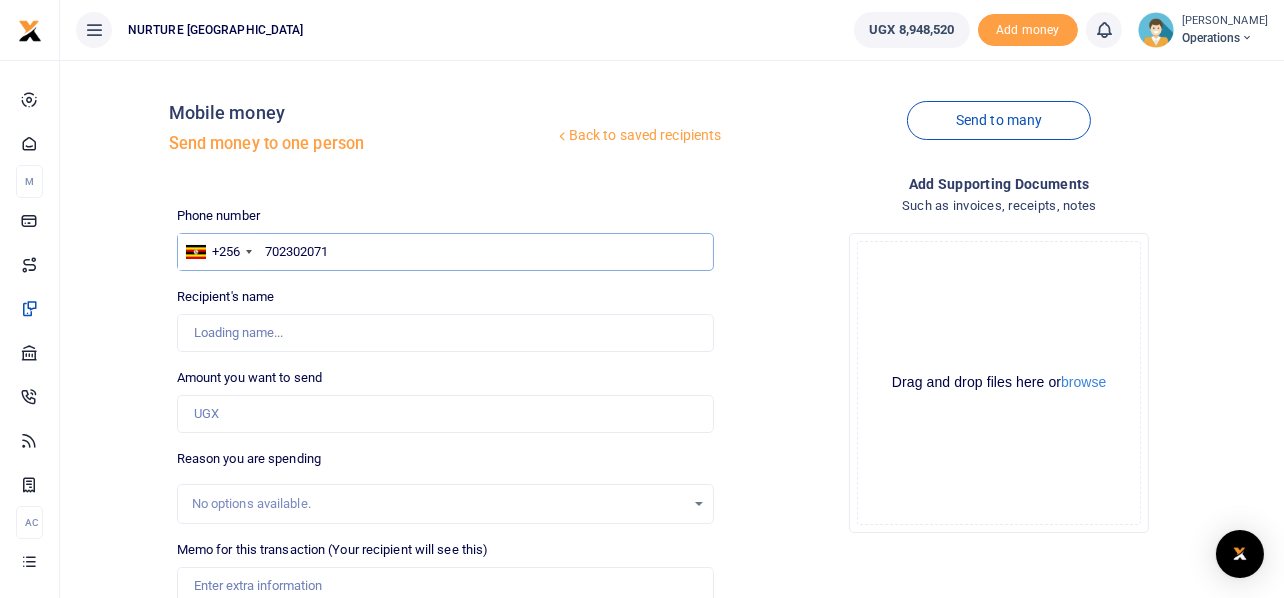 type on "[PERSON_NAME]" 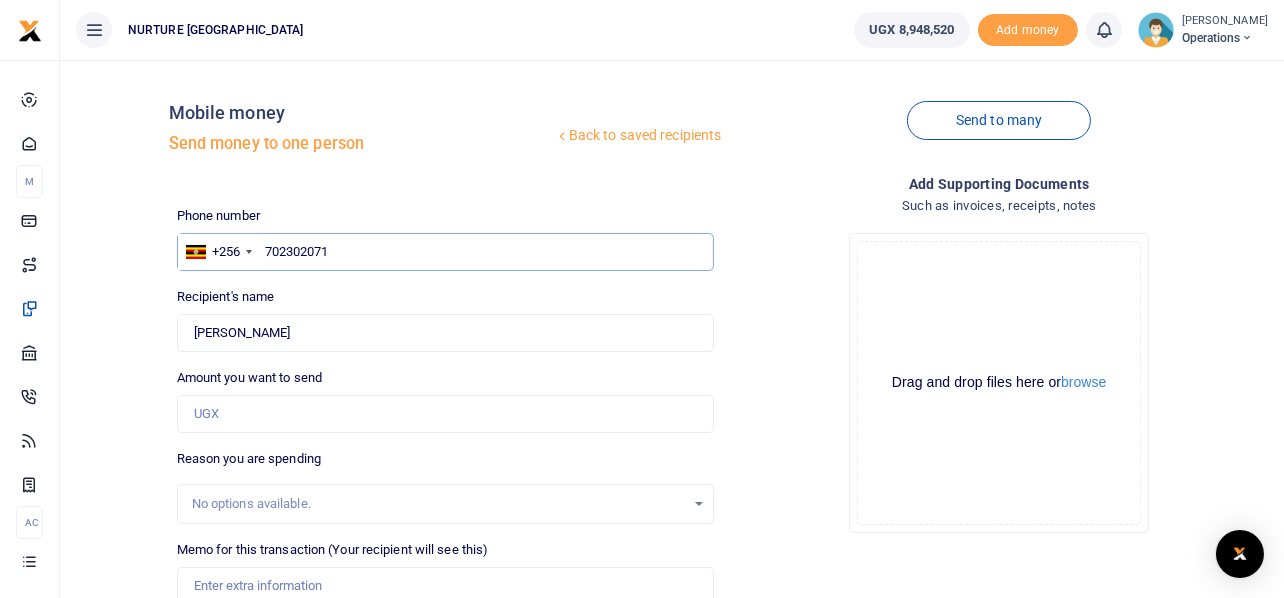 type on "702302071" 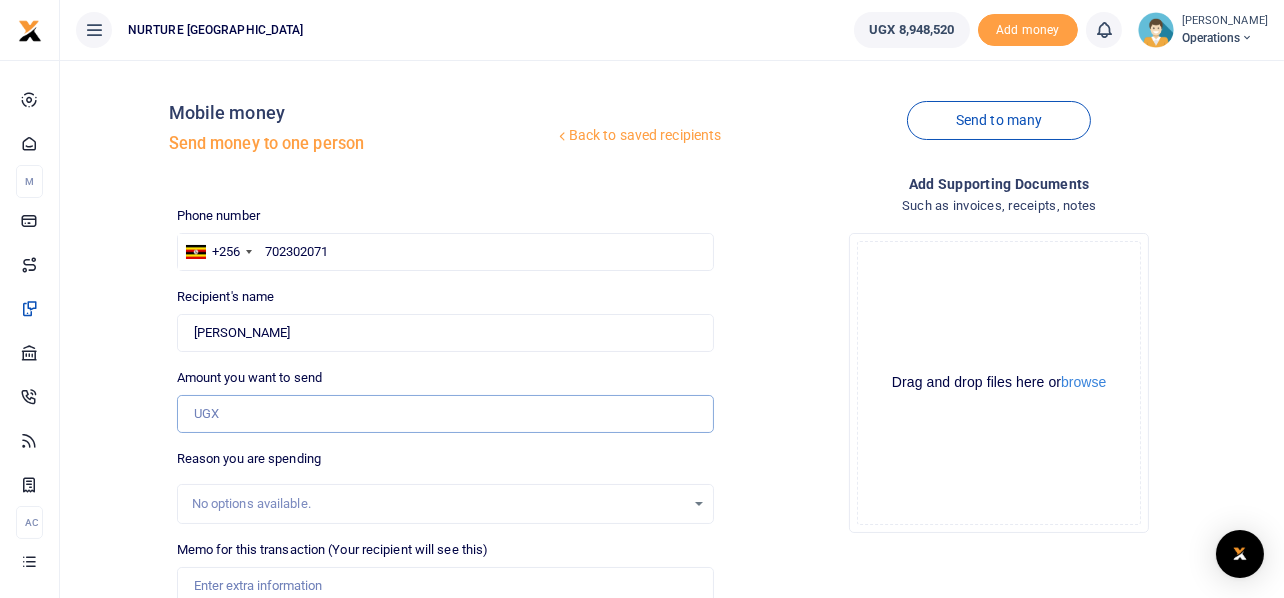 click on "Amount you want to send" at bounding box center [446, 414] 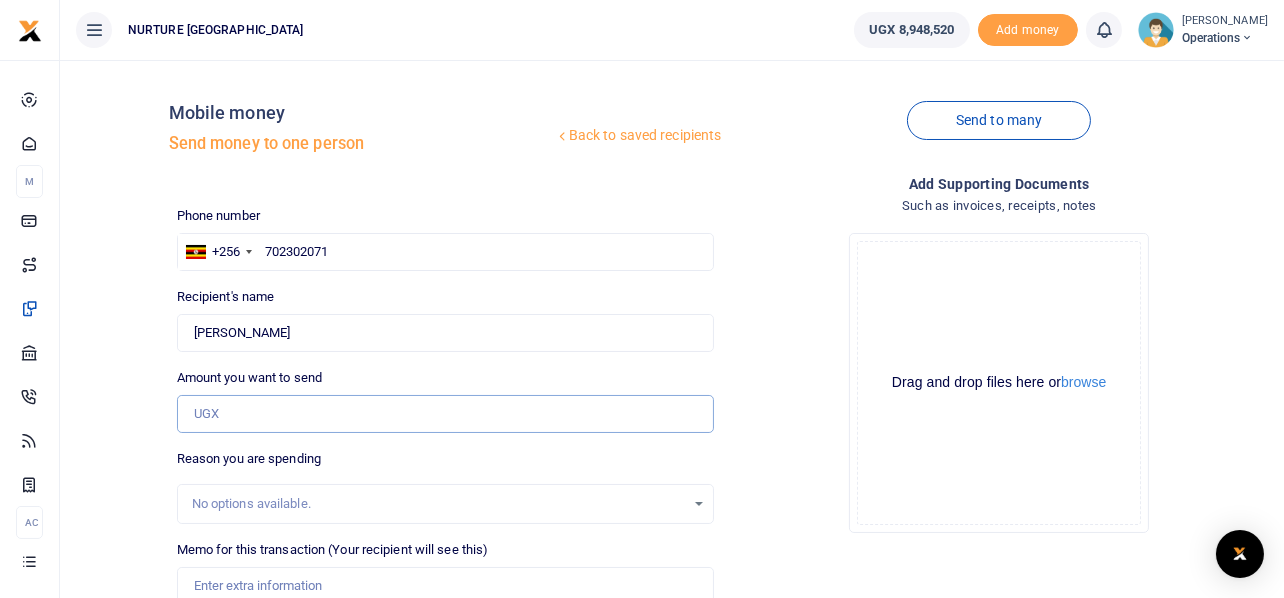 click on "Amount you want to send" at bounding box center [446, 414] 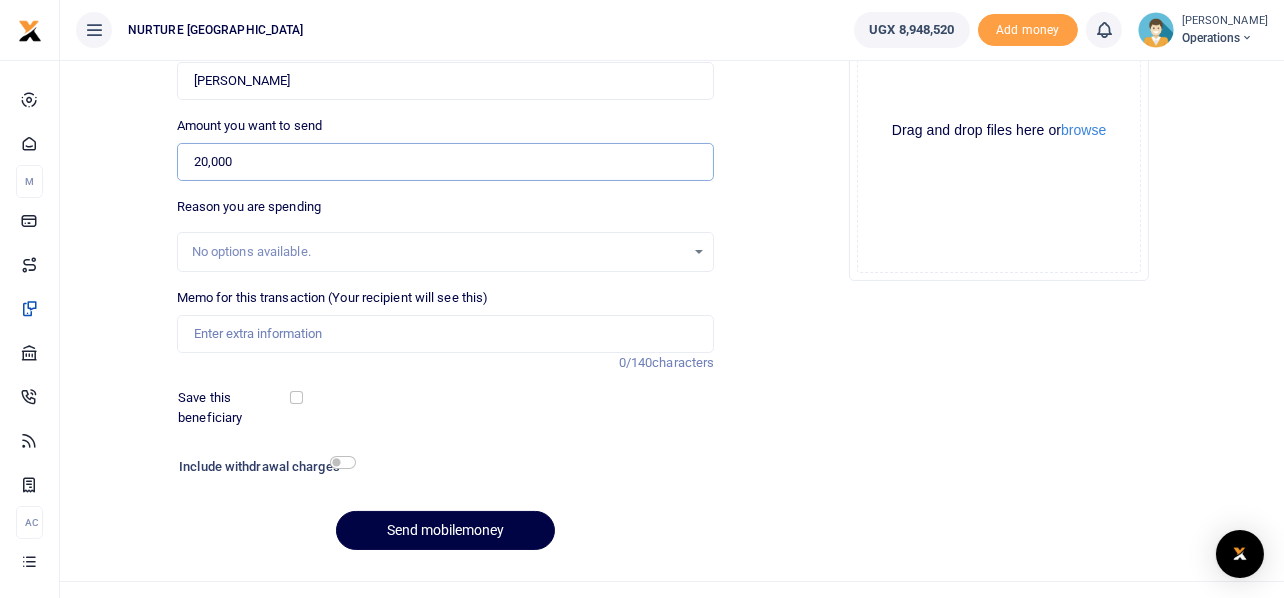 scroll, scrollTop: 287, scrollLeft: 0, axis: vertical 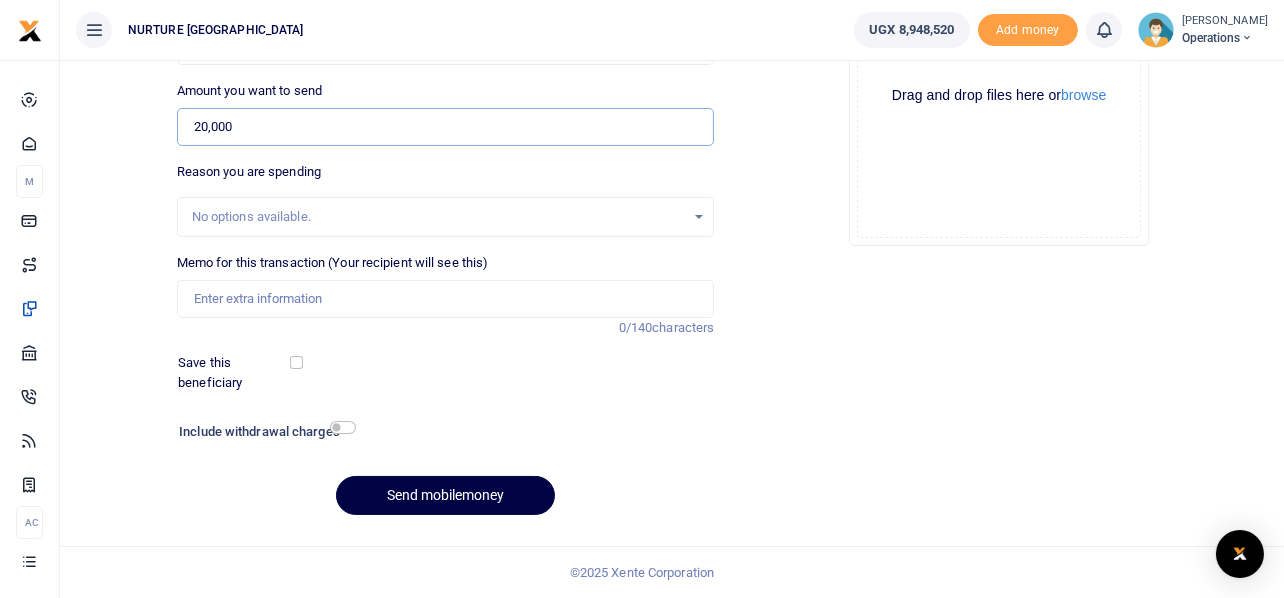 type on "20,000" 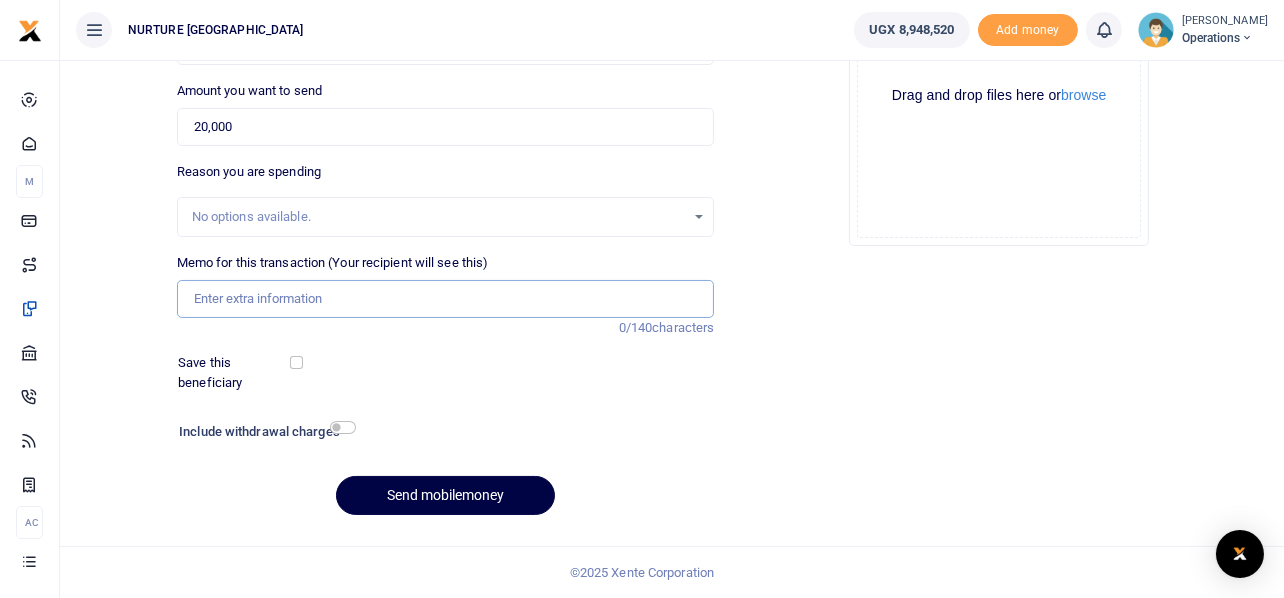 click on "Memo for this transaction (Your recipient will see this)" at bounding box center (446, 299) 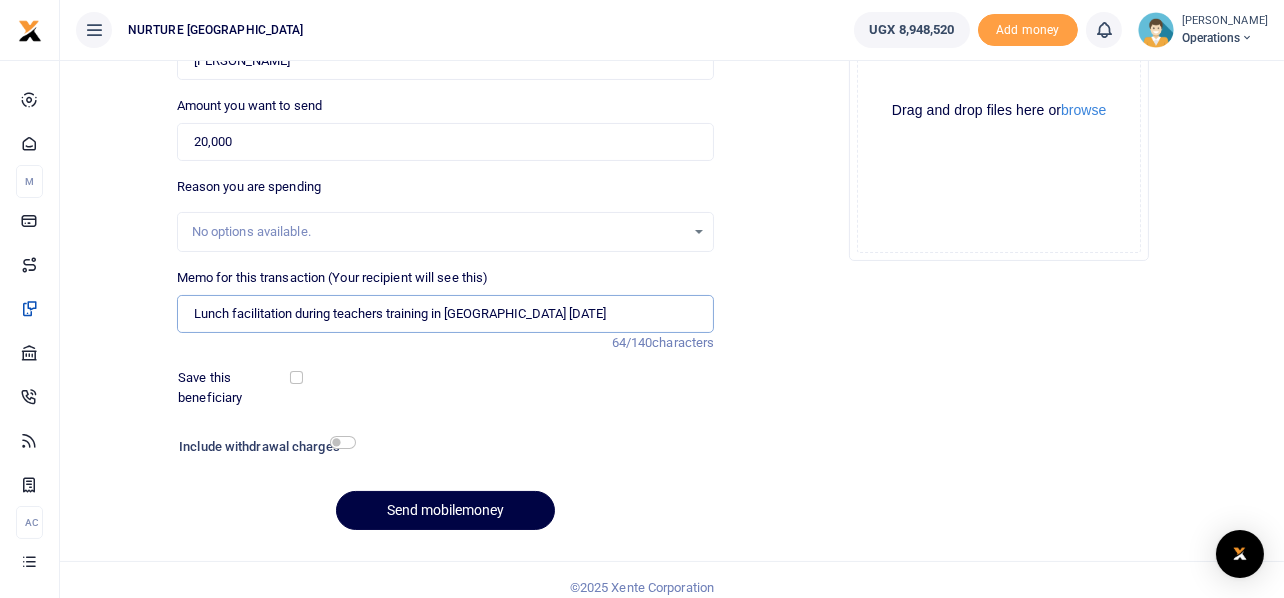 scroll, scrollTop: 287, scrollLeft: 0, axis: vertical 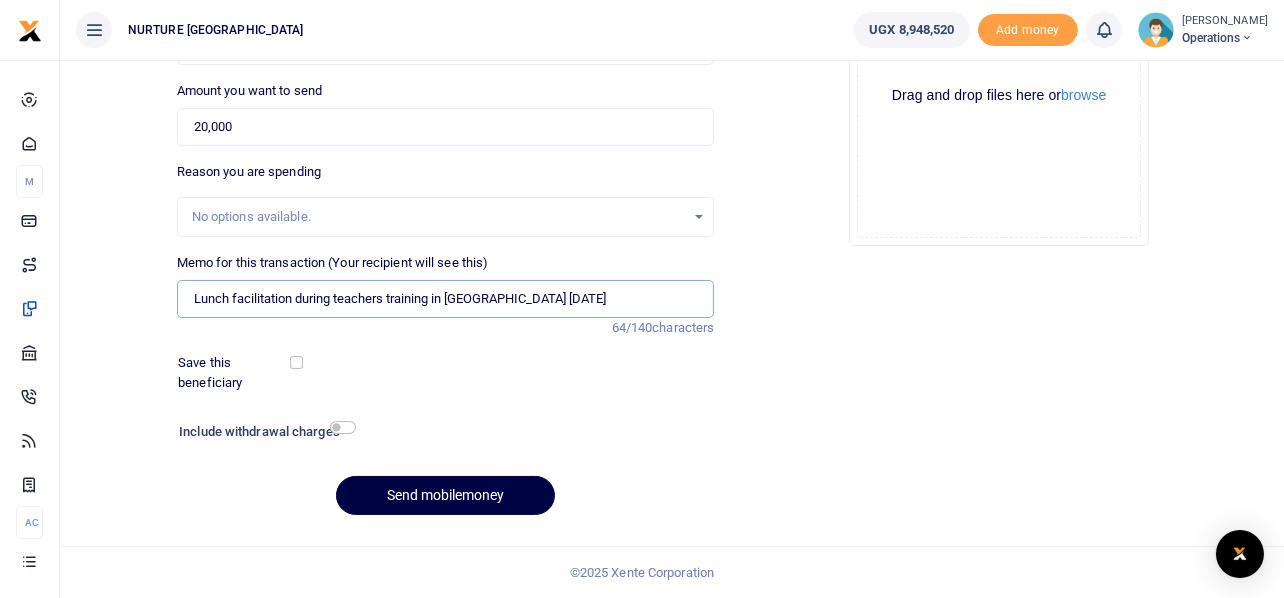 type on "Lunch facilitation during teachers training in Mubende July 2025" 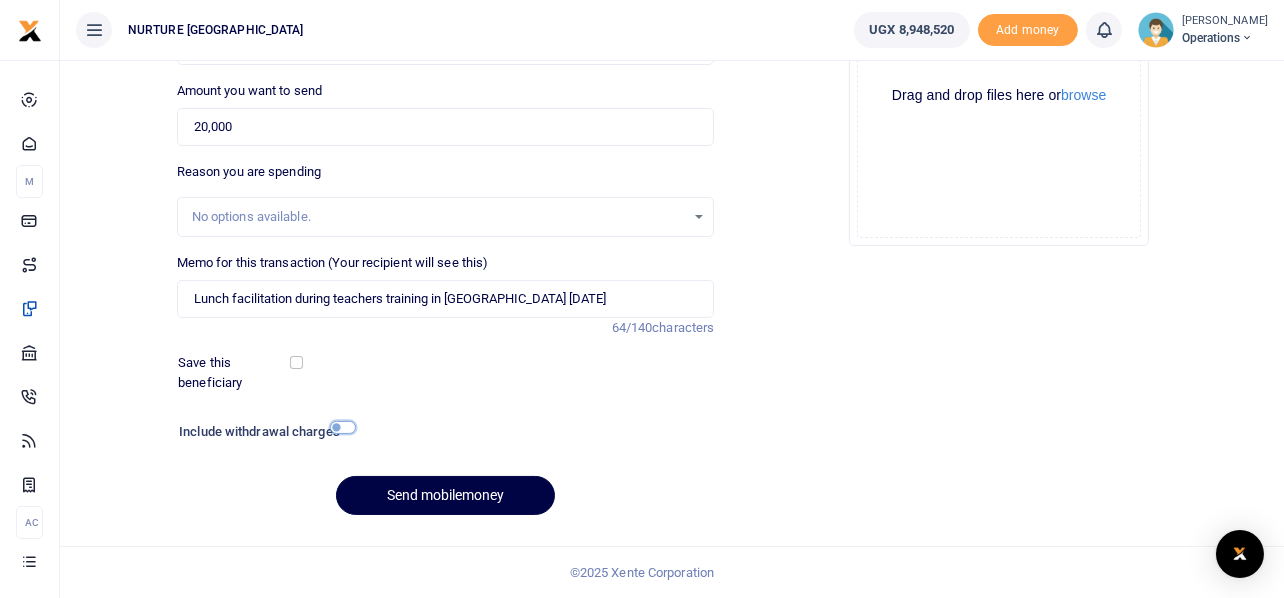 click at bounding box center (343, 427) 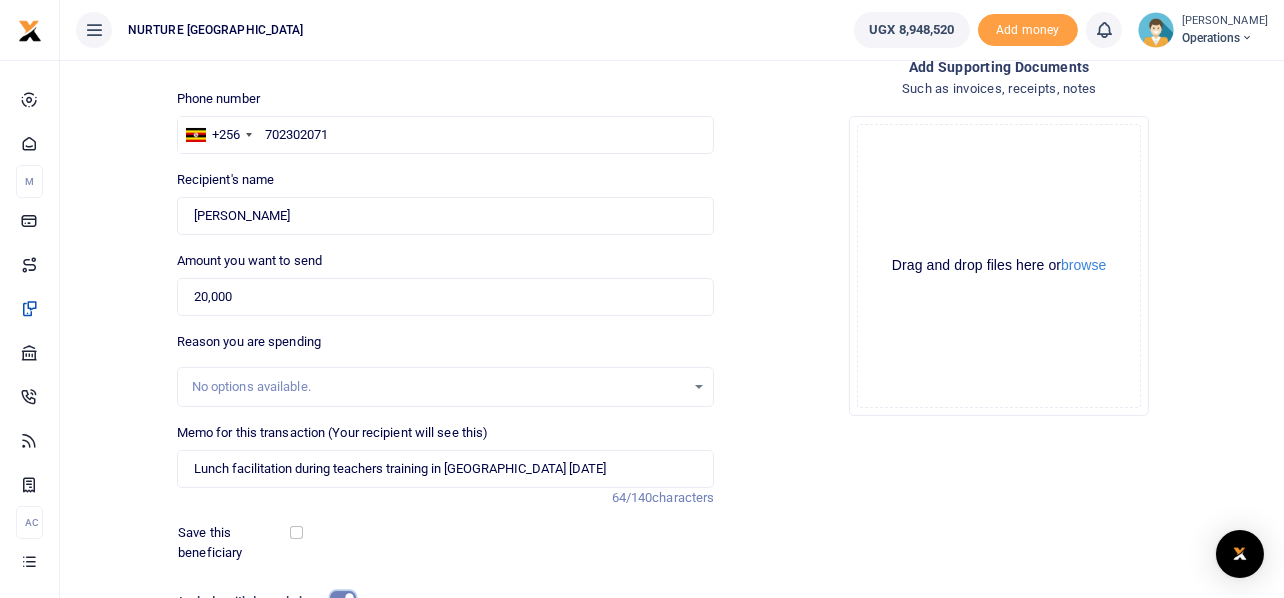 scroll, scrollTop: 342, scrollLeft: 0, axis: vertical 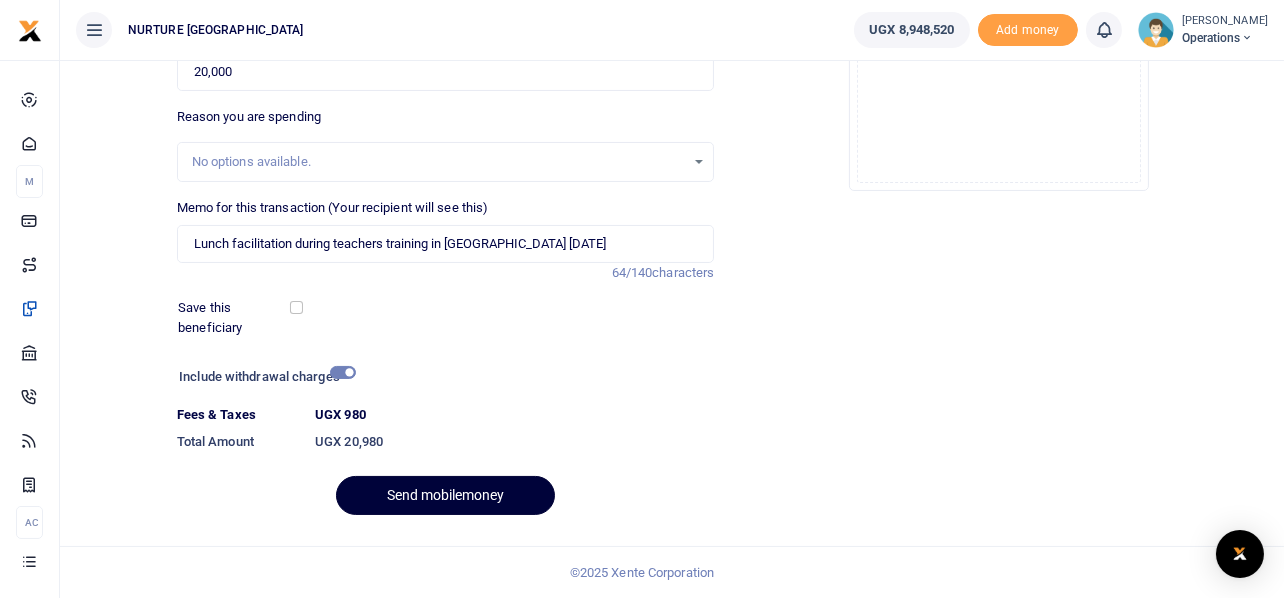 click on "Send mobilemoney" at bounding box center (445, 495) 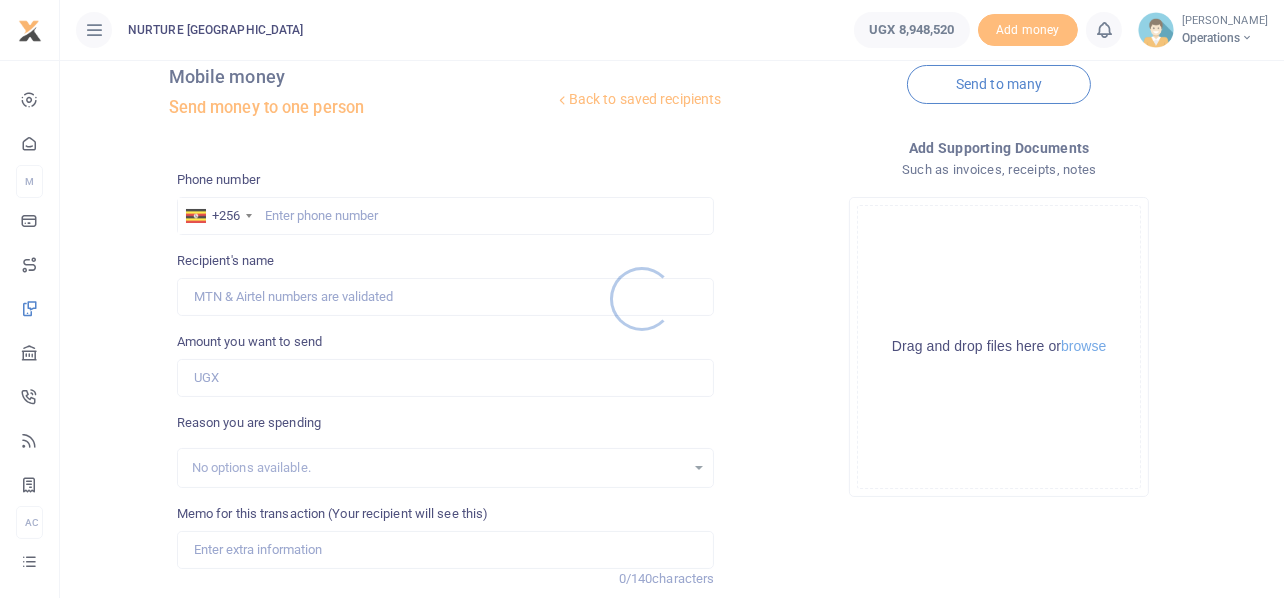 scroll, scrollTop: 0, scrollLeft: 0, axis: both 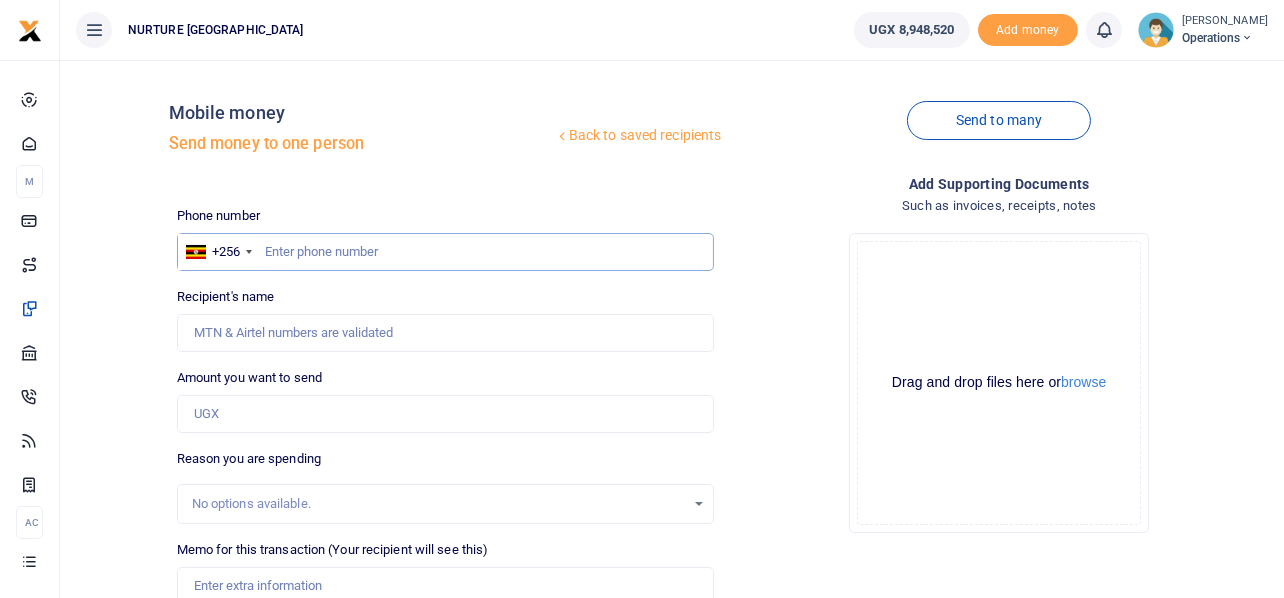 click at bounding box center (446, 252) 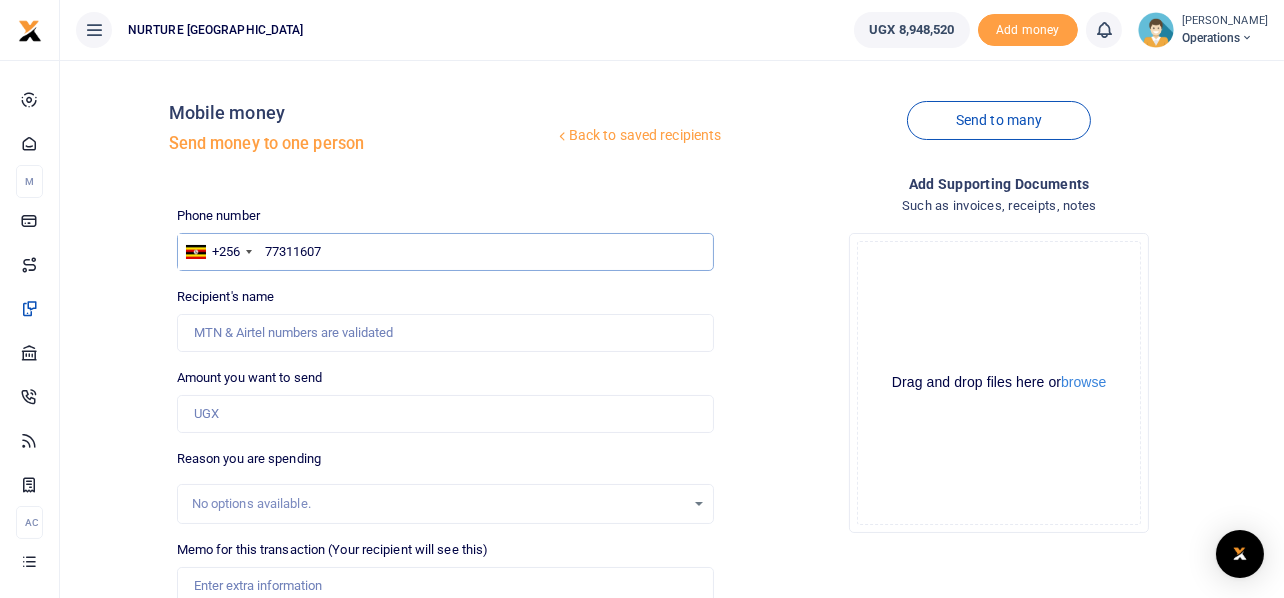 type on "773116070" 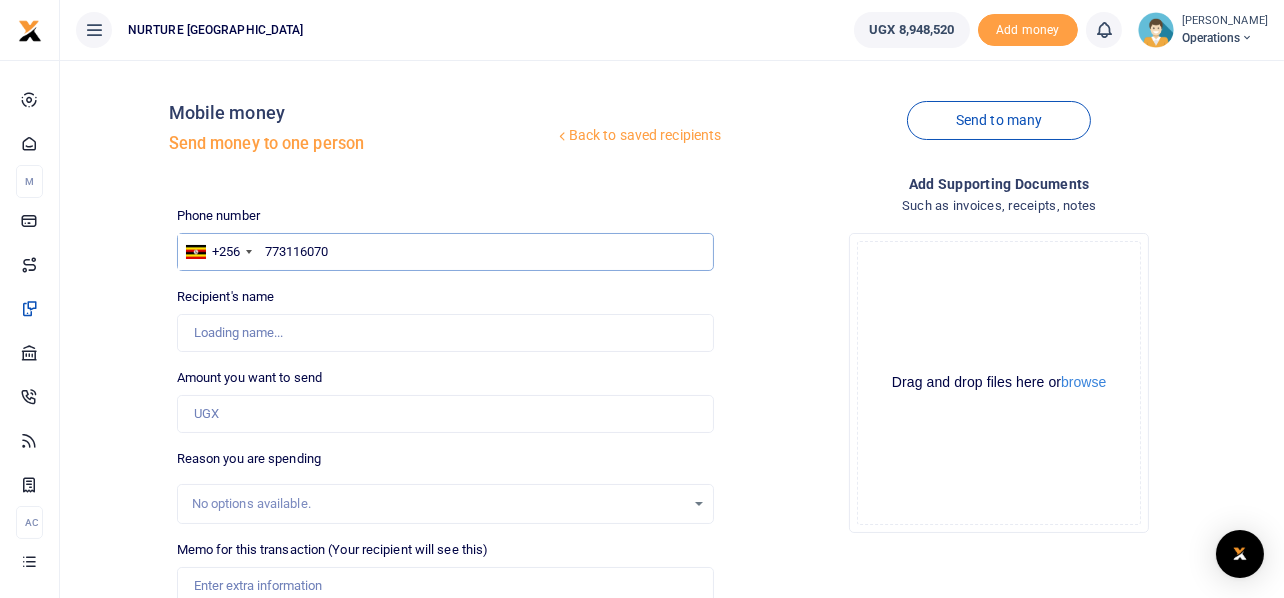 type on "Stella Nangobi" 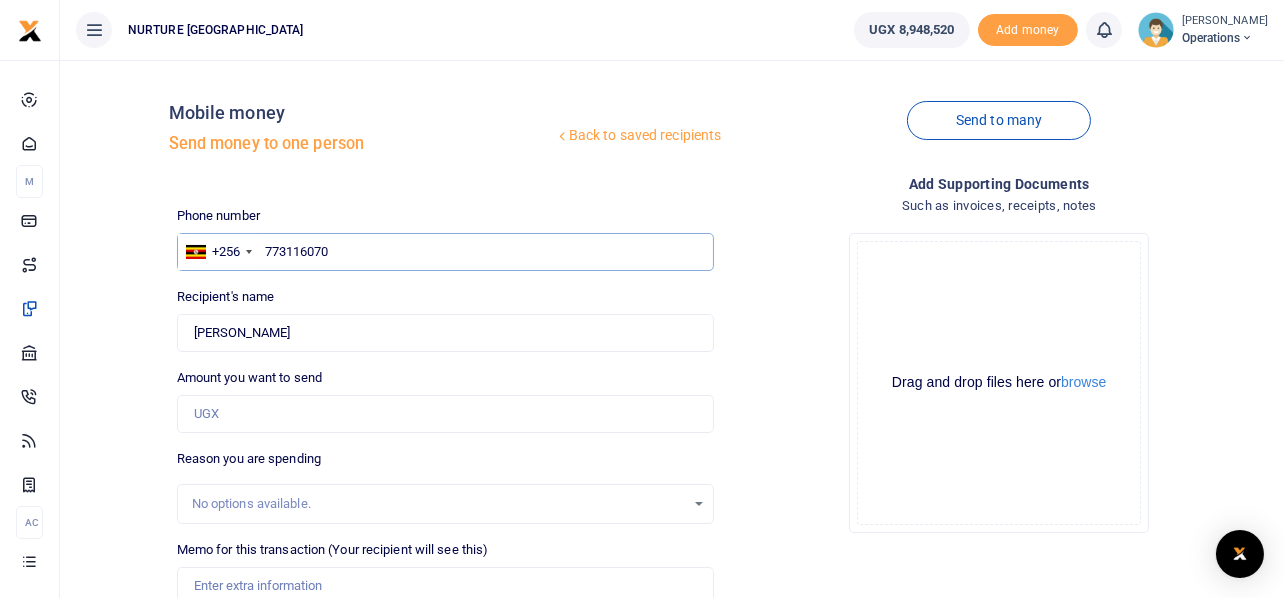 type on "773116070" 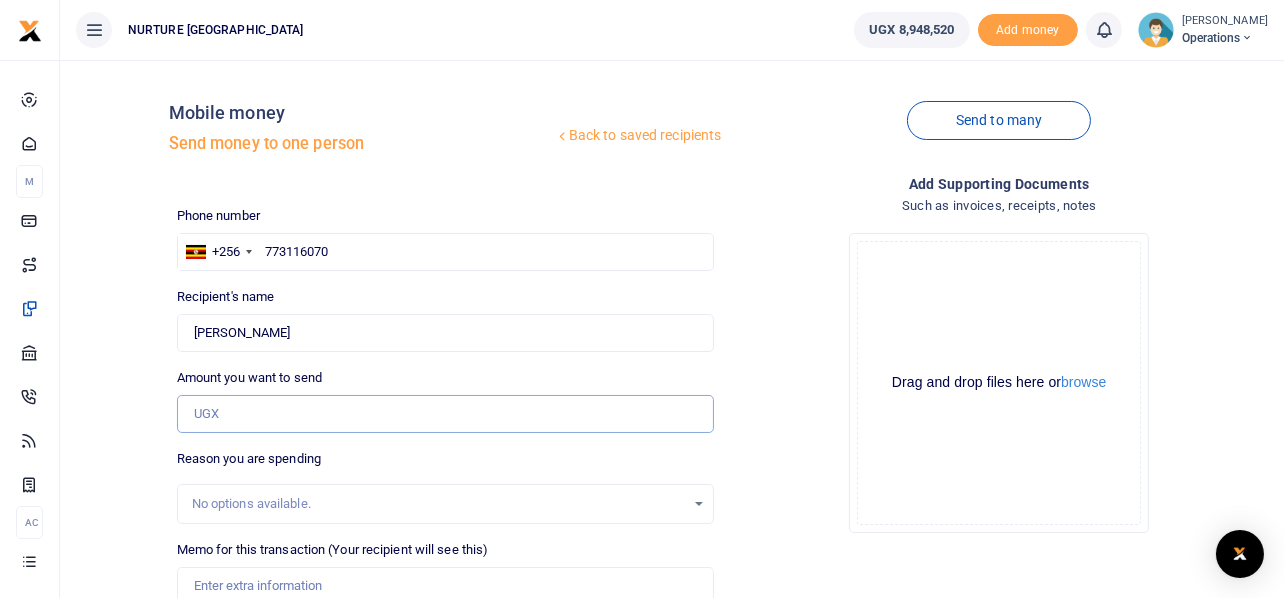 click on "Amount you want to send" at bounding box center [446, 414] 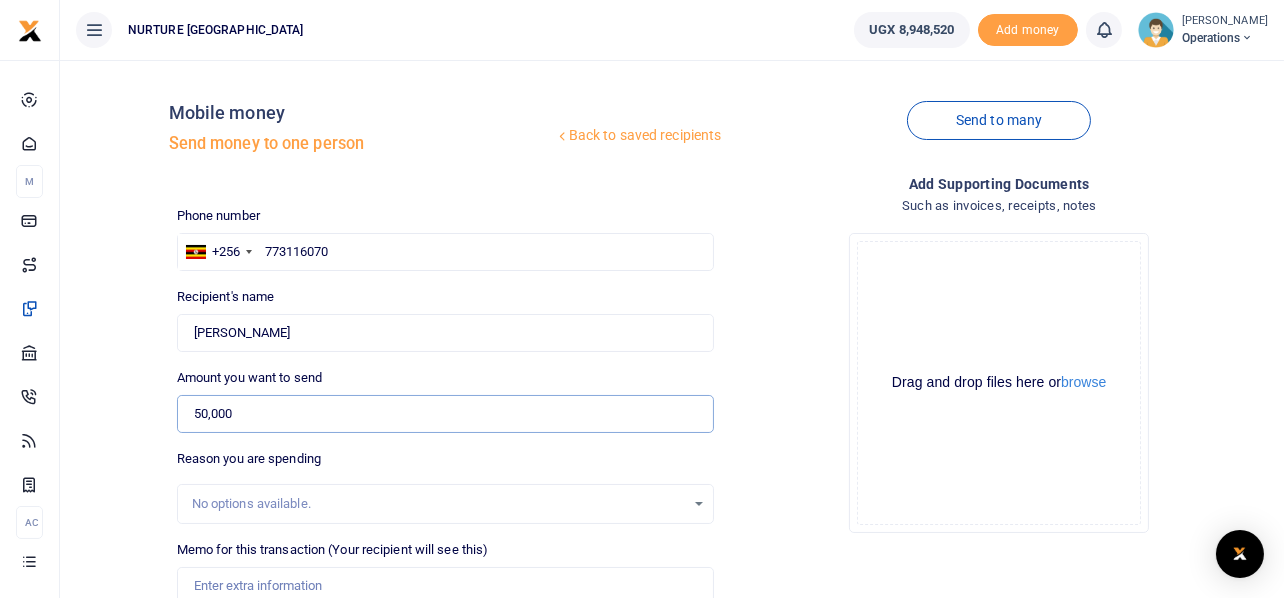 scroll, scrollTop: 99, scrollLeft: 0, axis: vertical 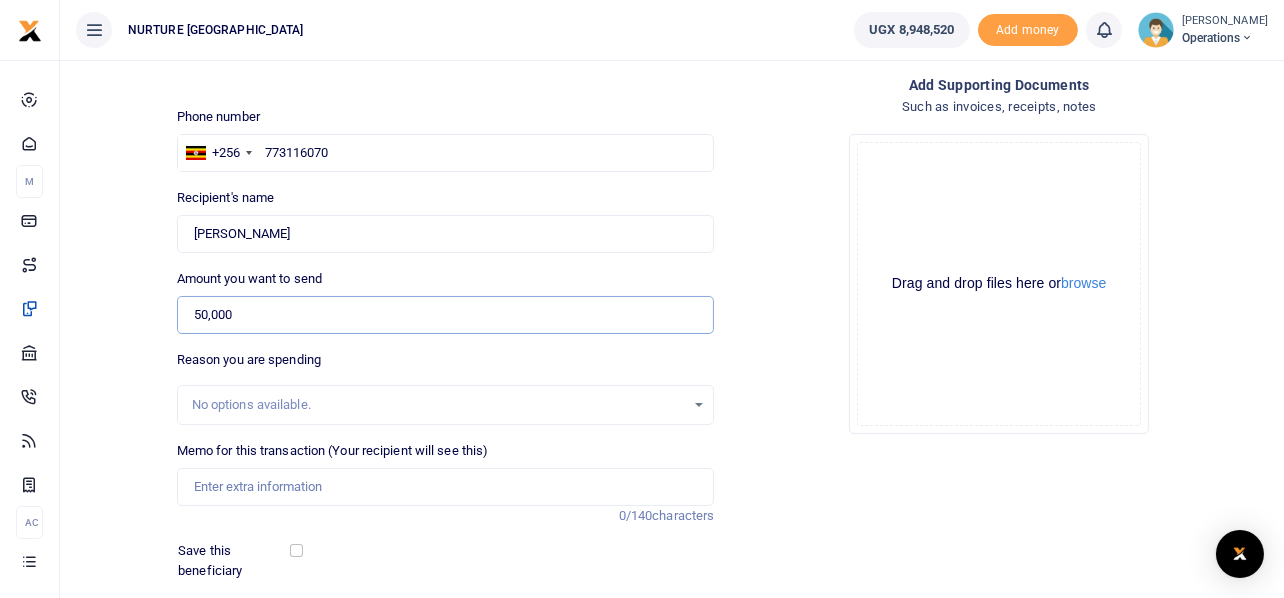 drag, startPoint x: 260, startPoint y: 312, endPoint x: 193, endPoint y: 311, distance: 67.00746 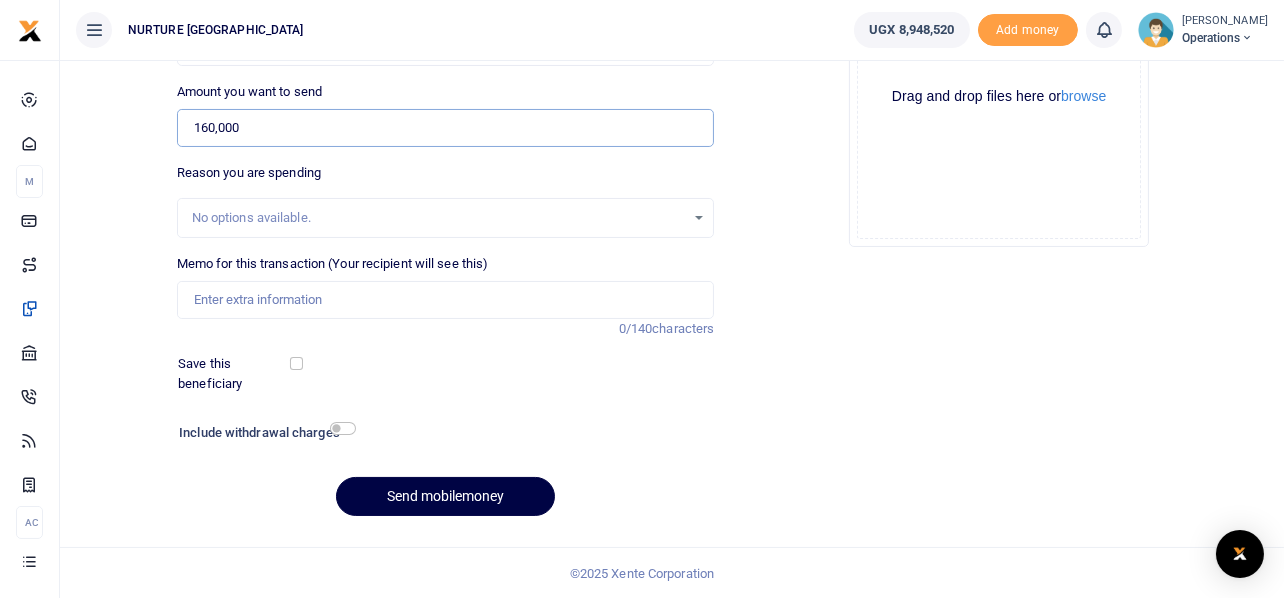 scroll, scrollTop: 287, scrollLeft: 0, axis: vertical 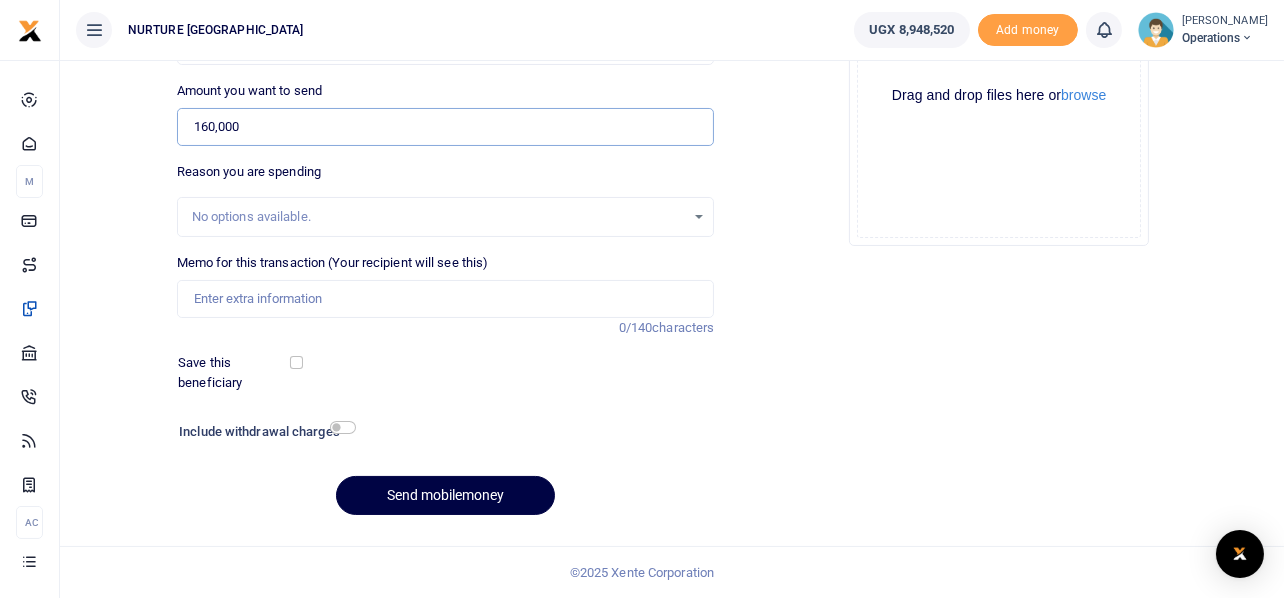 type on "160,000" 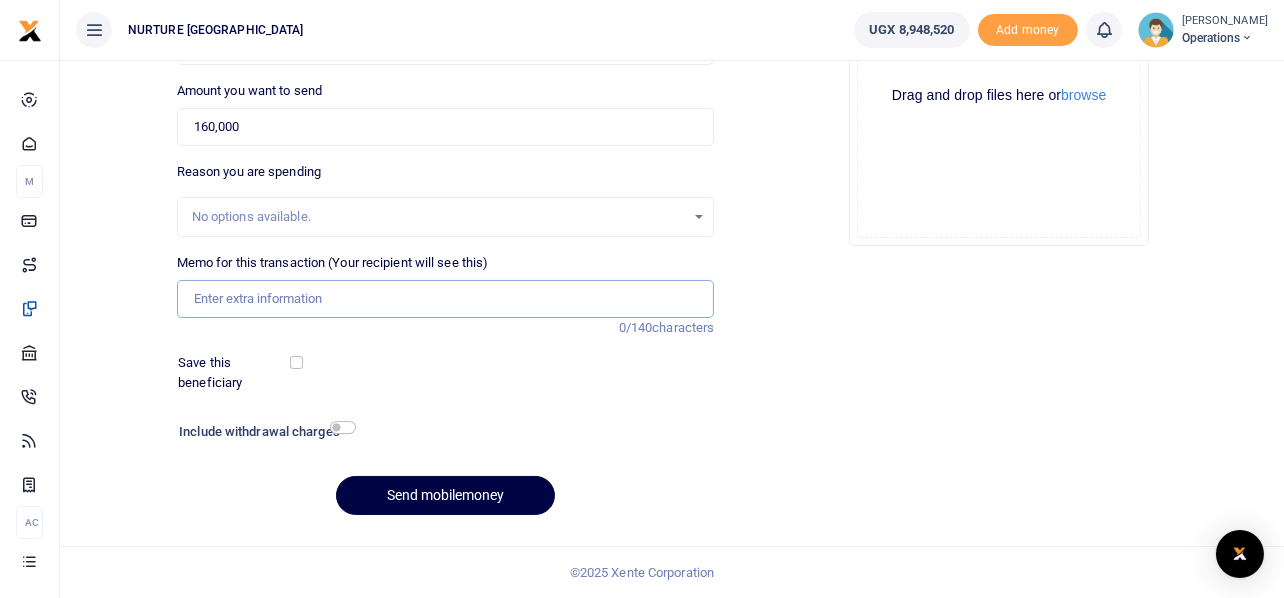 click on "Memo for this transaction (Your recipient will see this)" at bounding box center [446, 299] 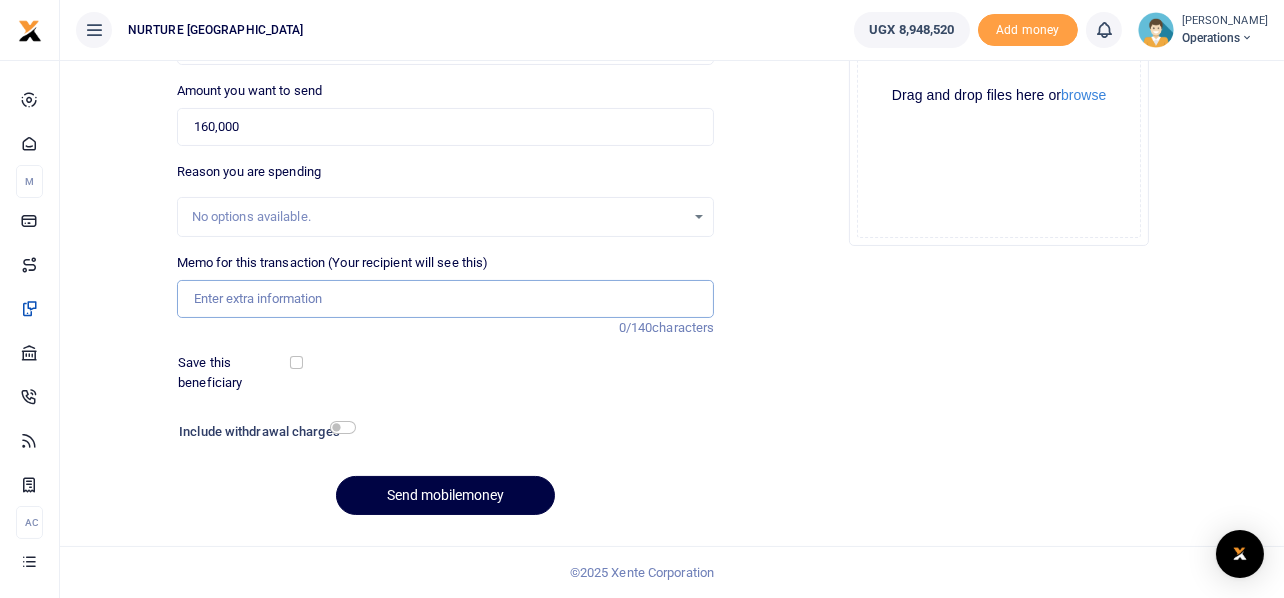 paste on "Lunch facilitation during teachers training in [GEOGRAPHIC_DATA] [DATE]" 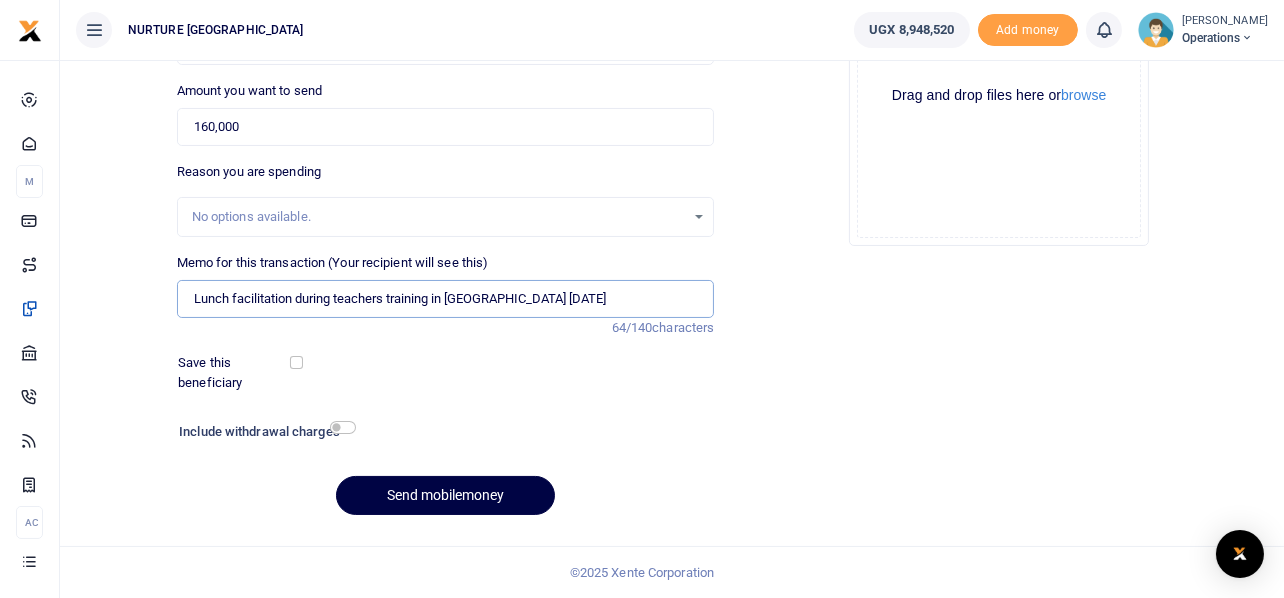 click on "Lunch facilitation during teachers training in [GEOGRAPHIC_DATA] [DATE]" at bounding box center [446, 299] 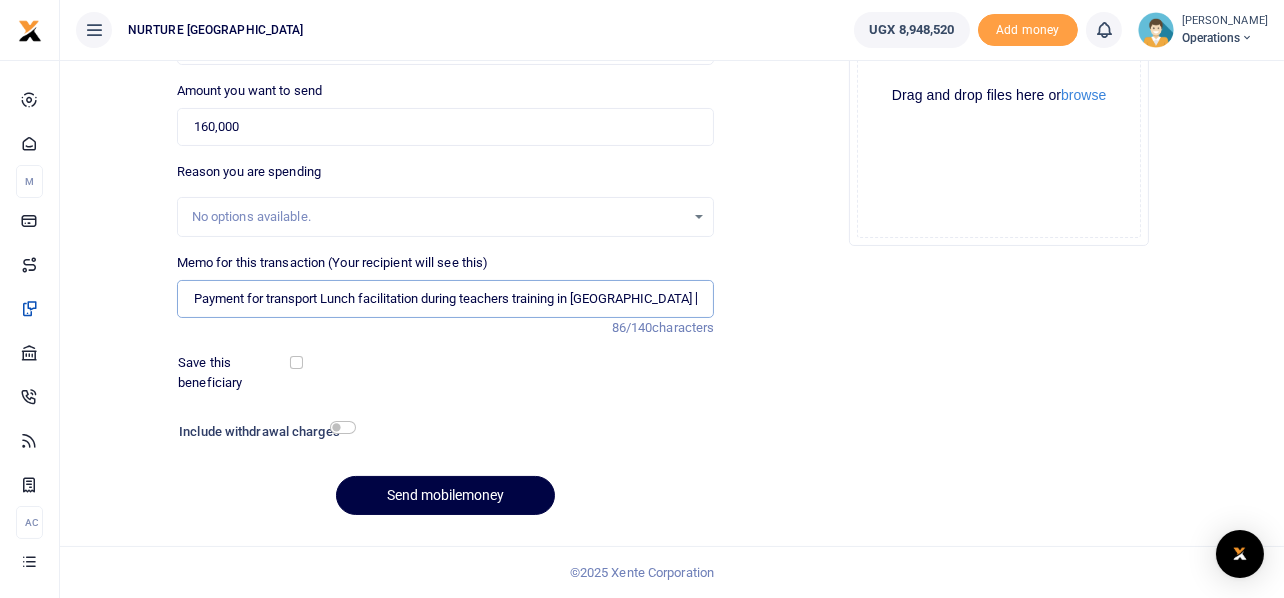 click on "Payment for transport Lunch facilitation during teachers training in Mubende July 2025" at bounding box center (446, 299) 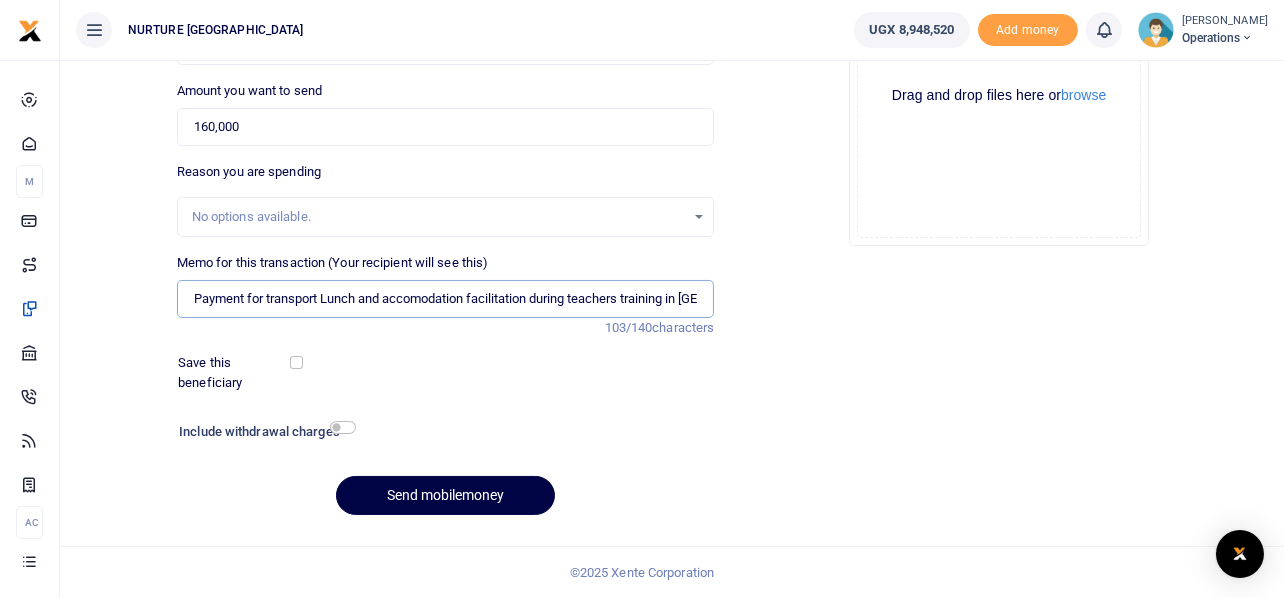 click on "Payment for transport Lunch and accomodation facilitation during teachers training in Mubende July 2025" at bounding box center (446, 299) 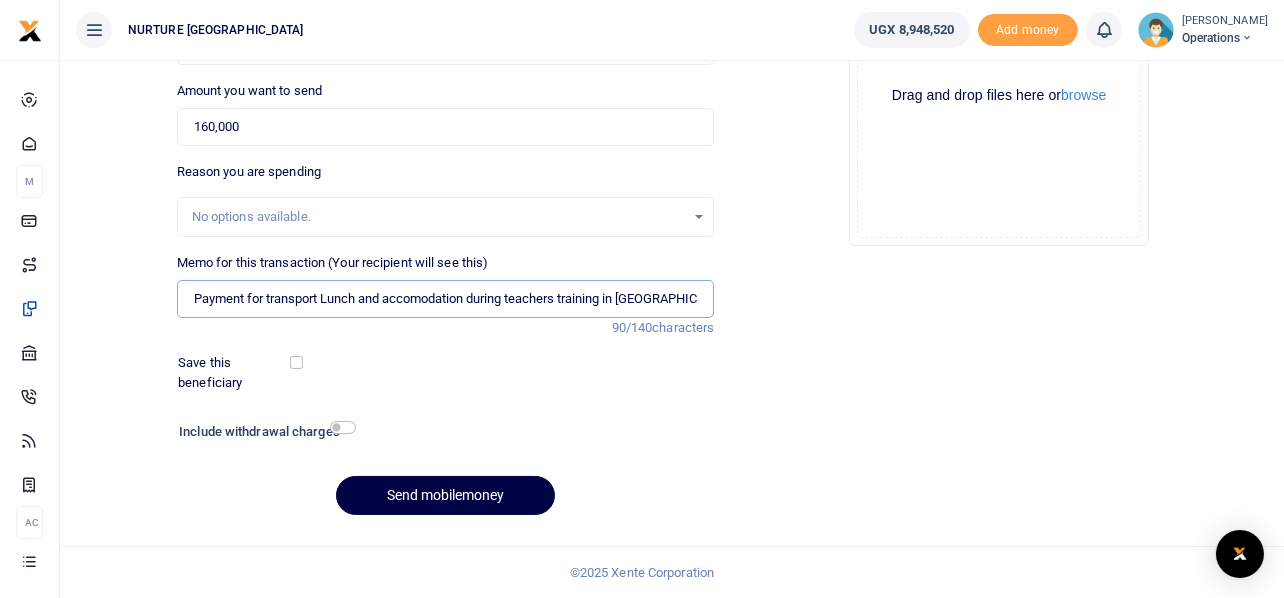 click on "Payment for transport Lunch and accomodation during teachers training in [GEOGRAPHIC_DATA] [DATE]" at bounding box center (446, 299) 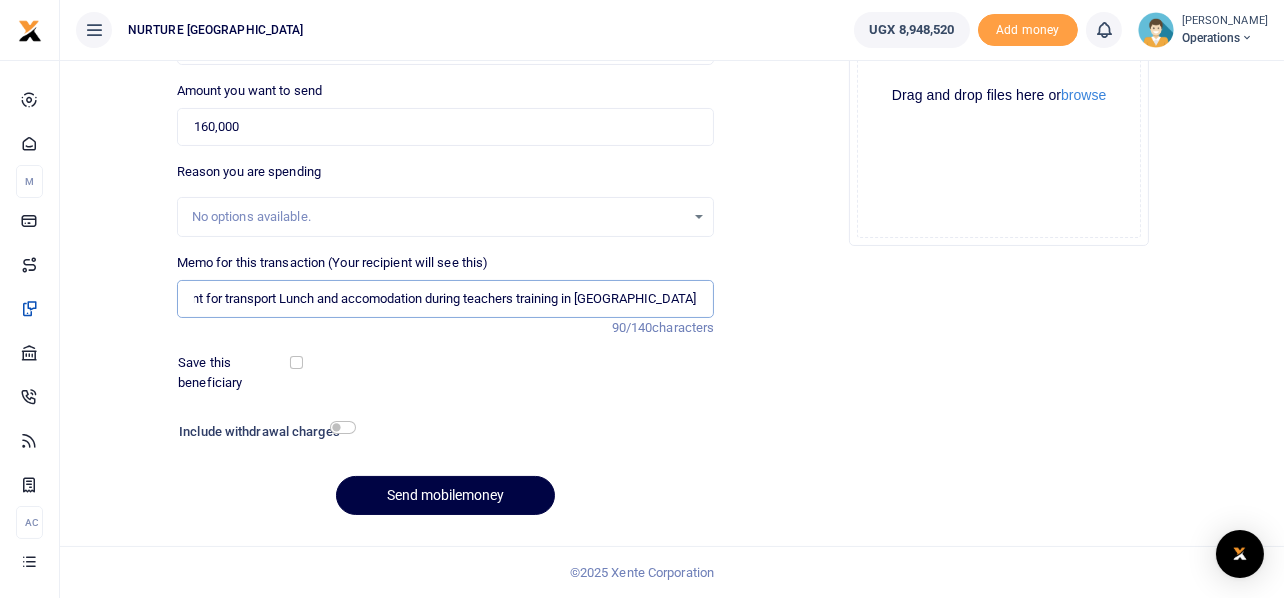type on "Payment for transport Lunch and accomodation during teachers training in Mubende July 2025" 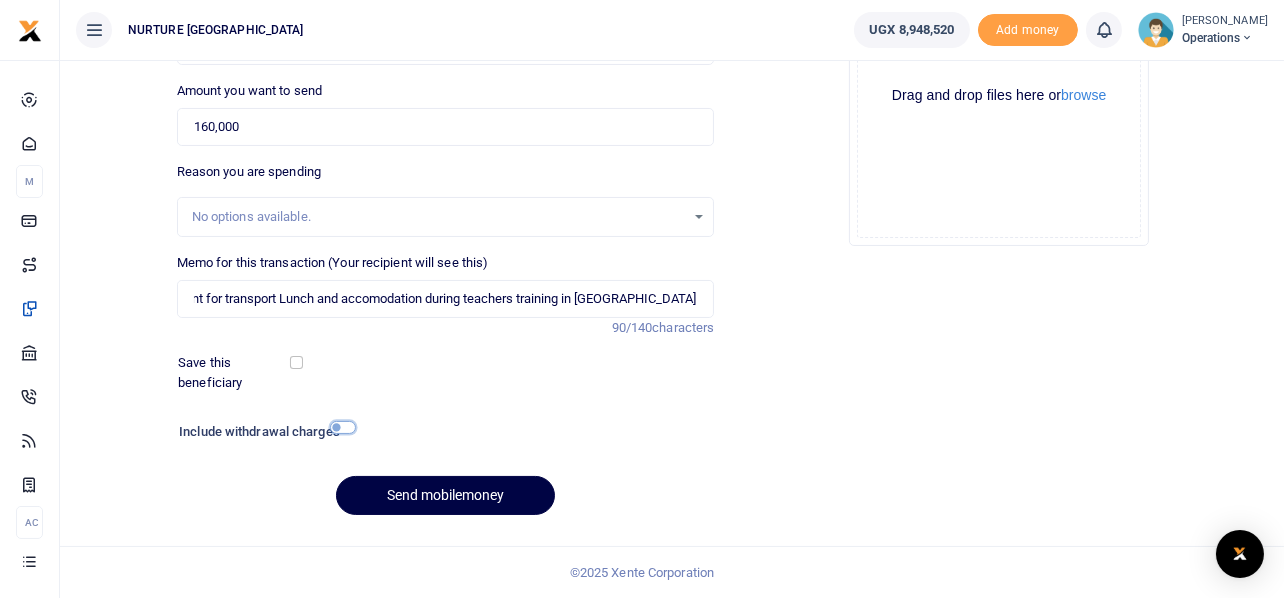 scroll, scrollTop: 0, scrollLeft: 0, axis: both 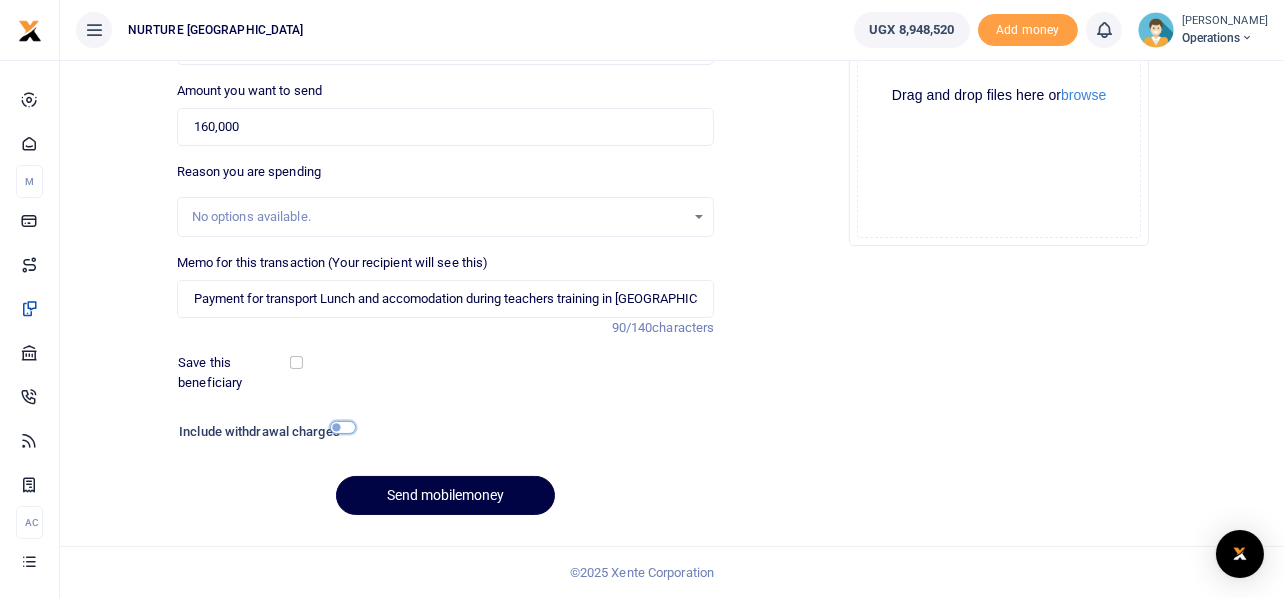 click at bounding box center (343, 427) 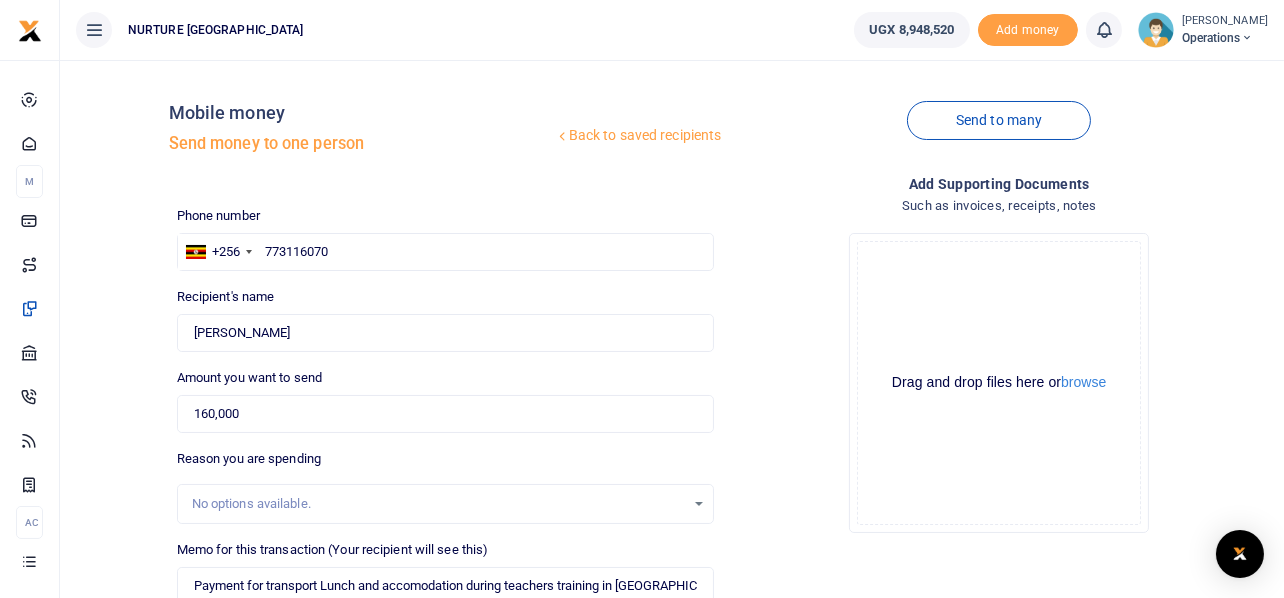 scroll, scrollTop: 342, scrollLeft: 0, axis: vertical 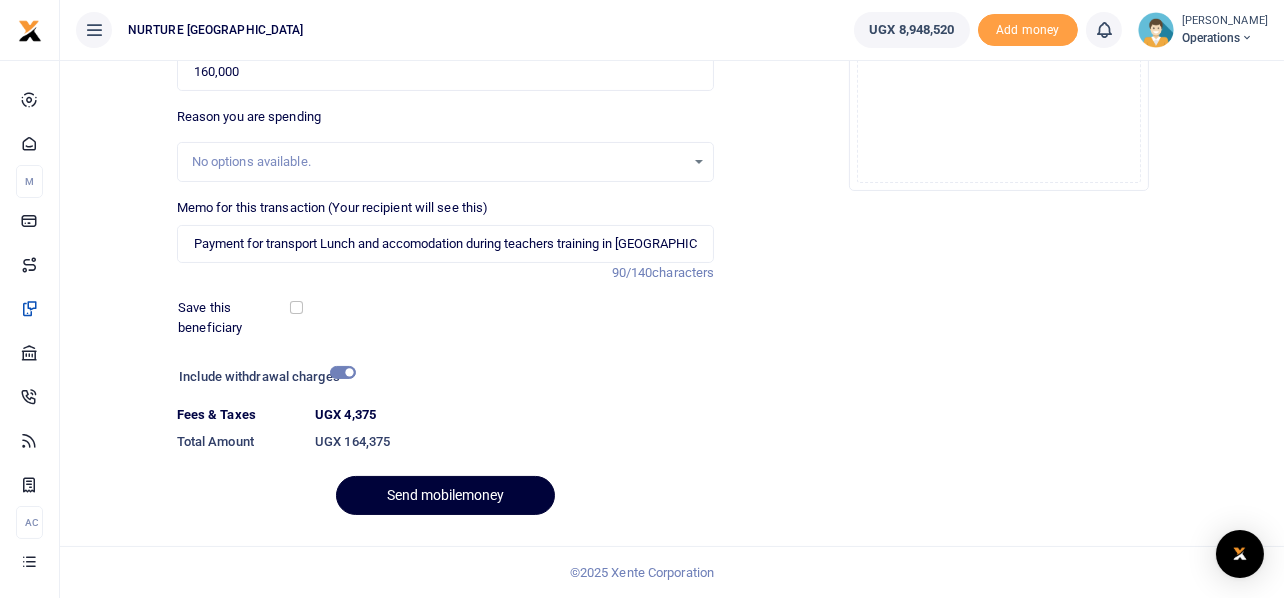 click on "Send mobilemoney" at bounding box center (445, 495) 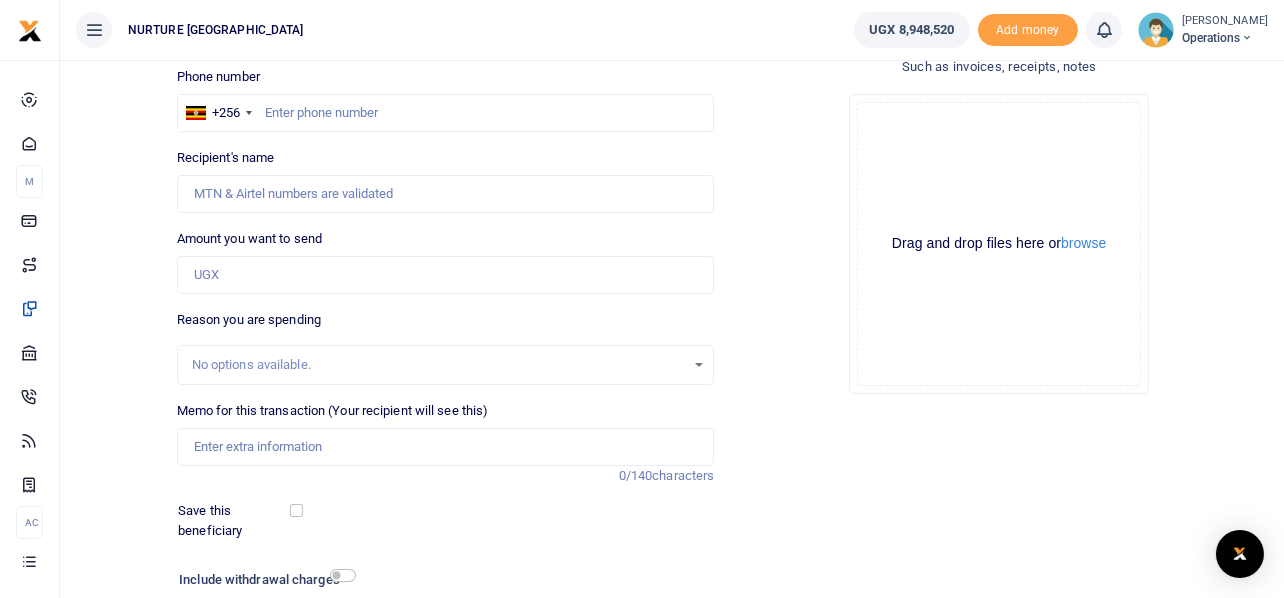 scroll, scrollTop: 0, scrollLeft: 0, axis: both 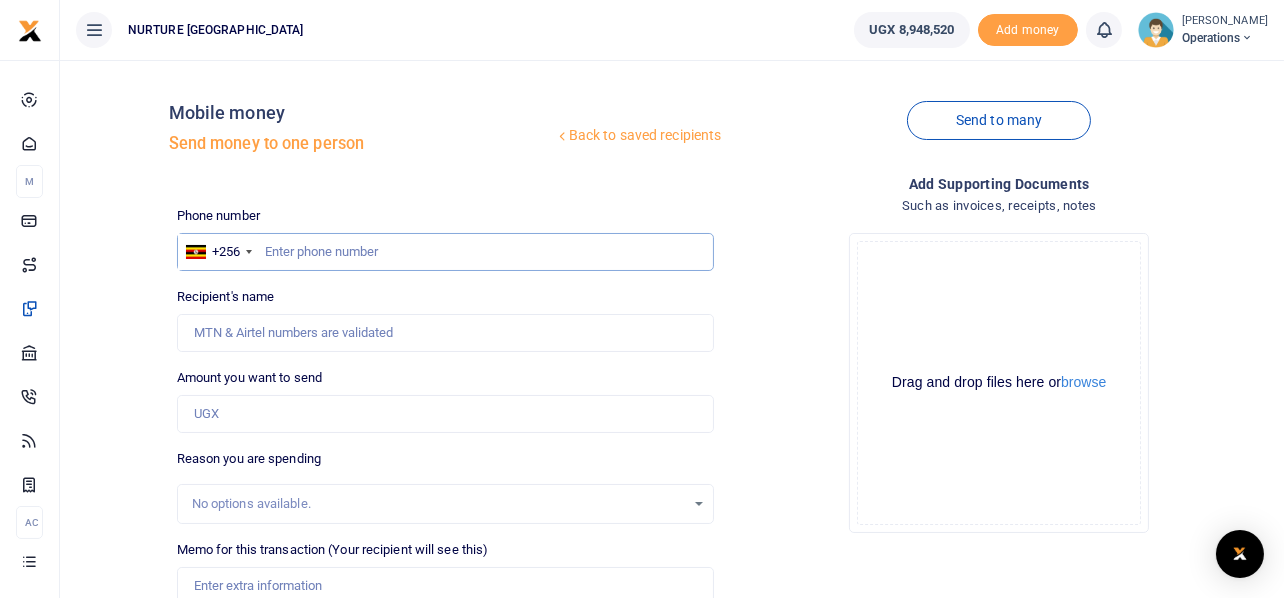 click at bounding box center (446, 252) 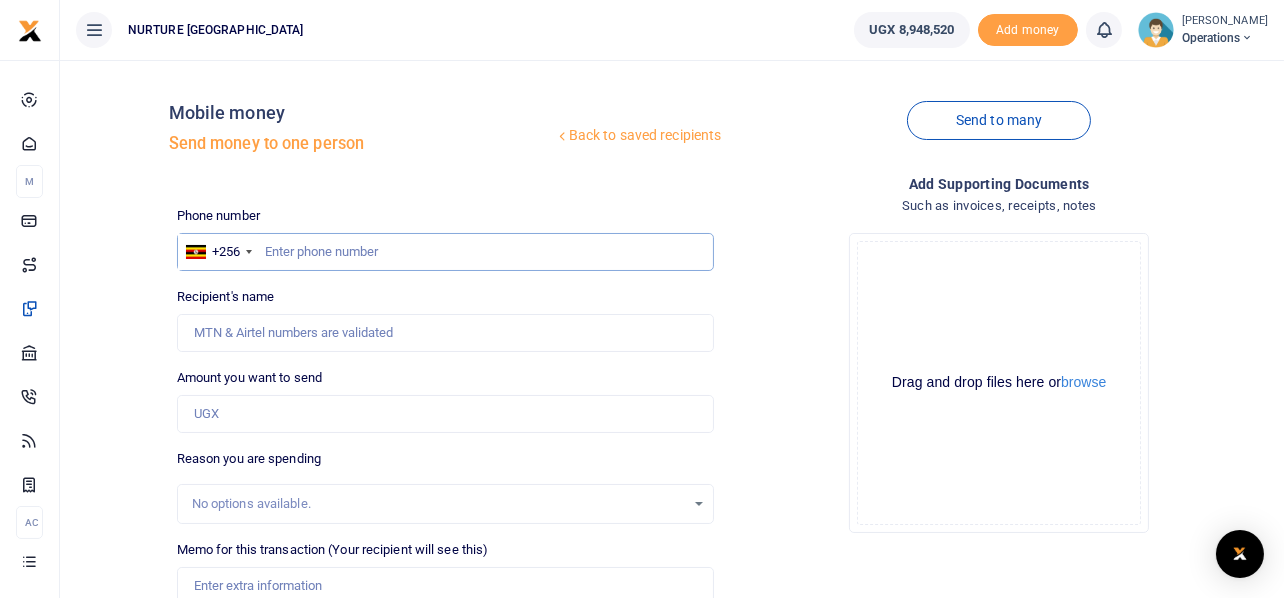 click at bounding box center (446, 252) 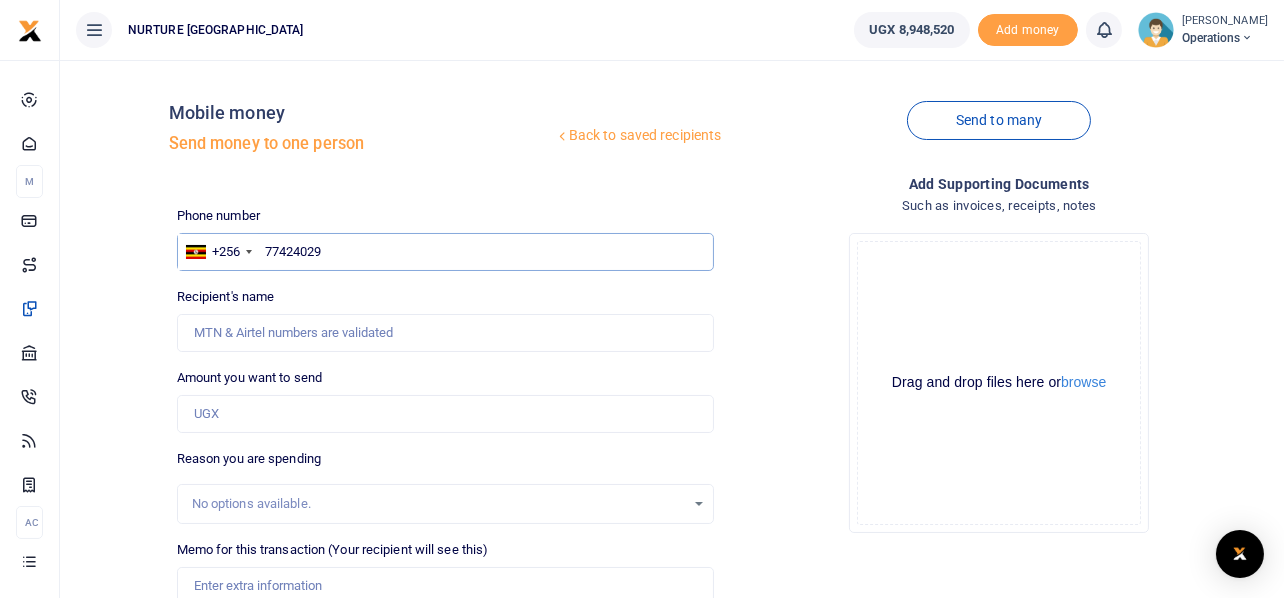 type on "774240295" 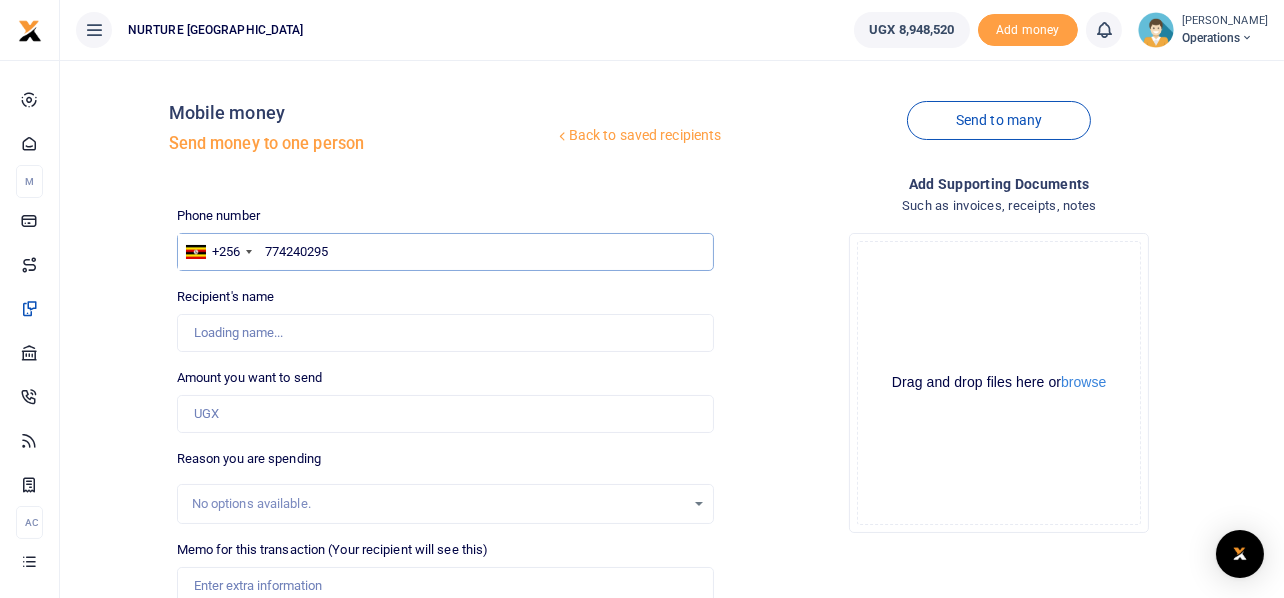 type on "John Kennedy Anywar" 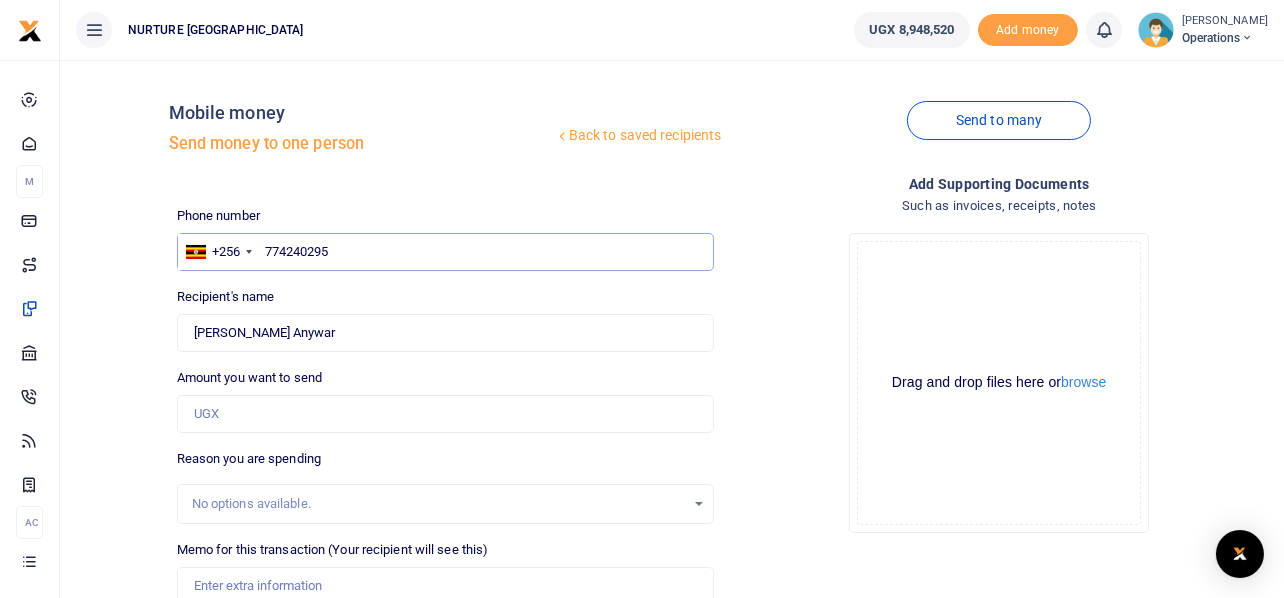 type on "774240295" 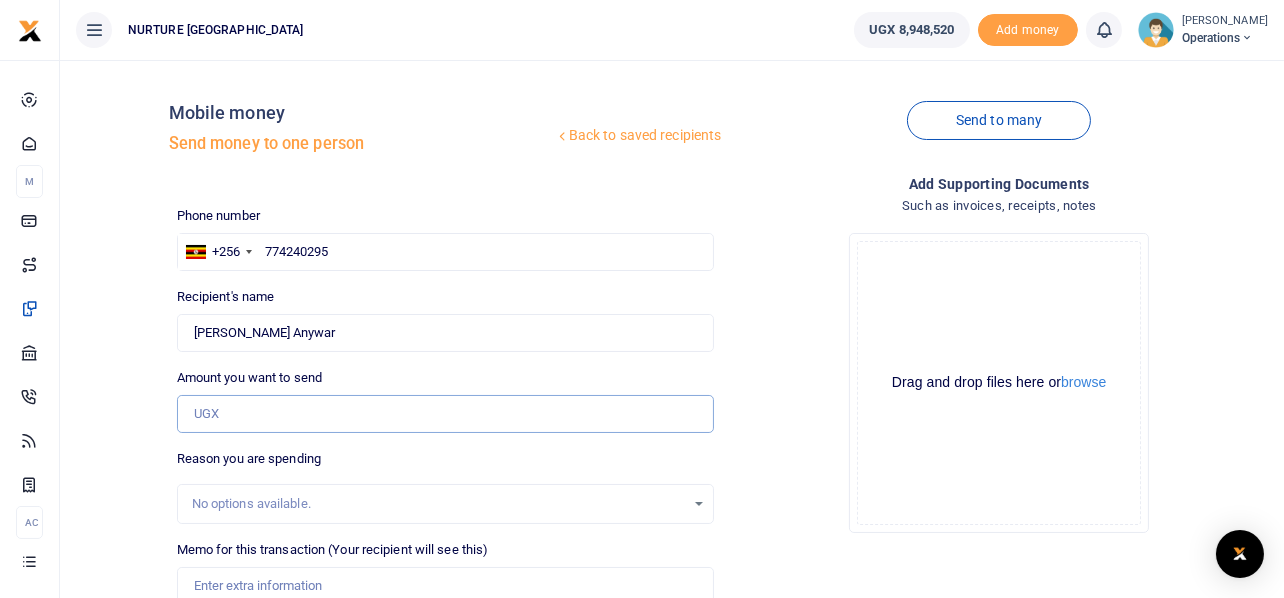 click on "Amount you want to send" at bounding box center [446, 414] 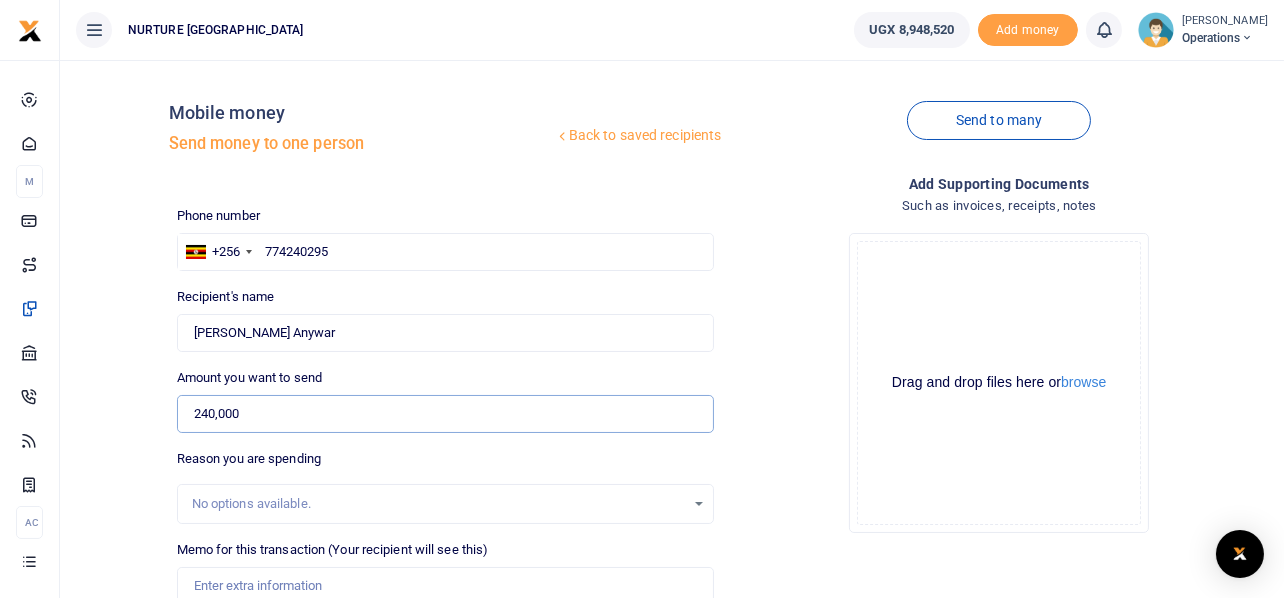 scroll, scrollTop: 287, scrollLeft: 0, axis: vertical 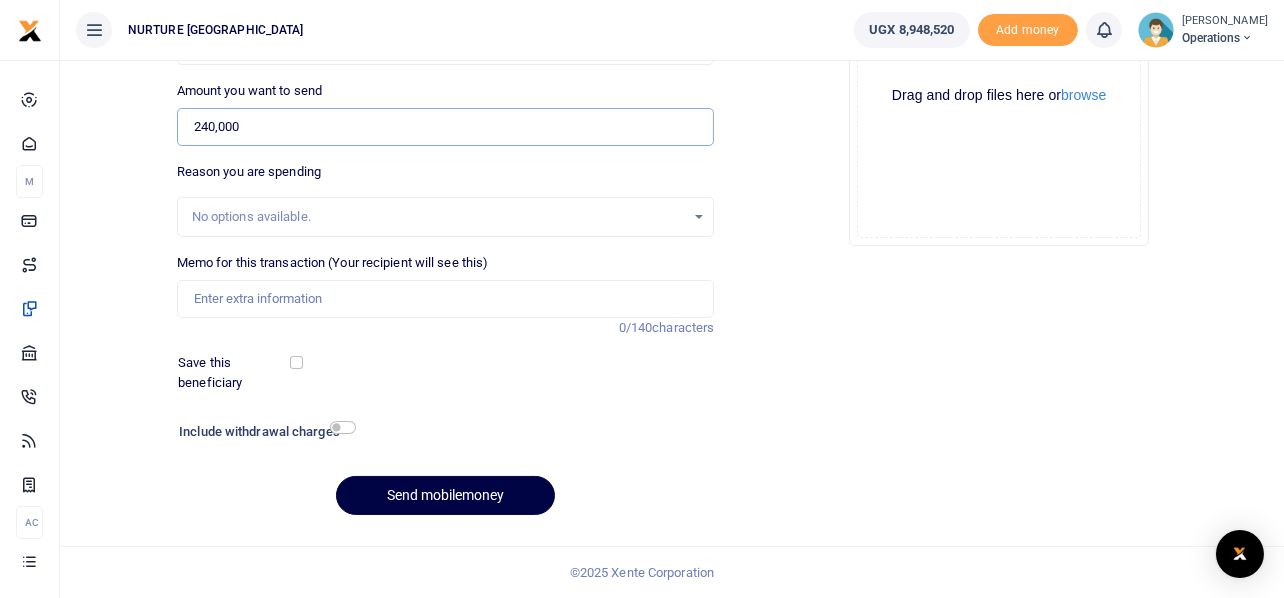 type on "240,000" 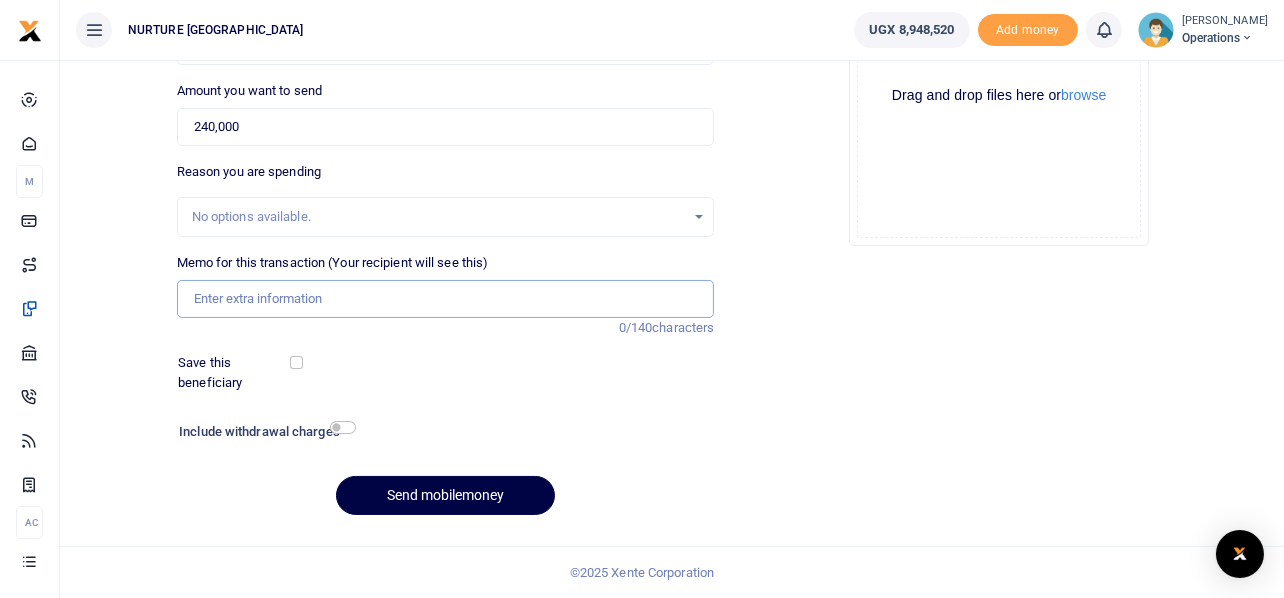 click on "Memo for this transaction (Your recipient will see this)" at bounding box center (446, 299) 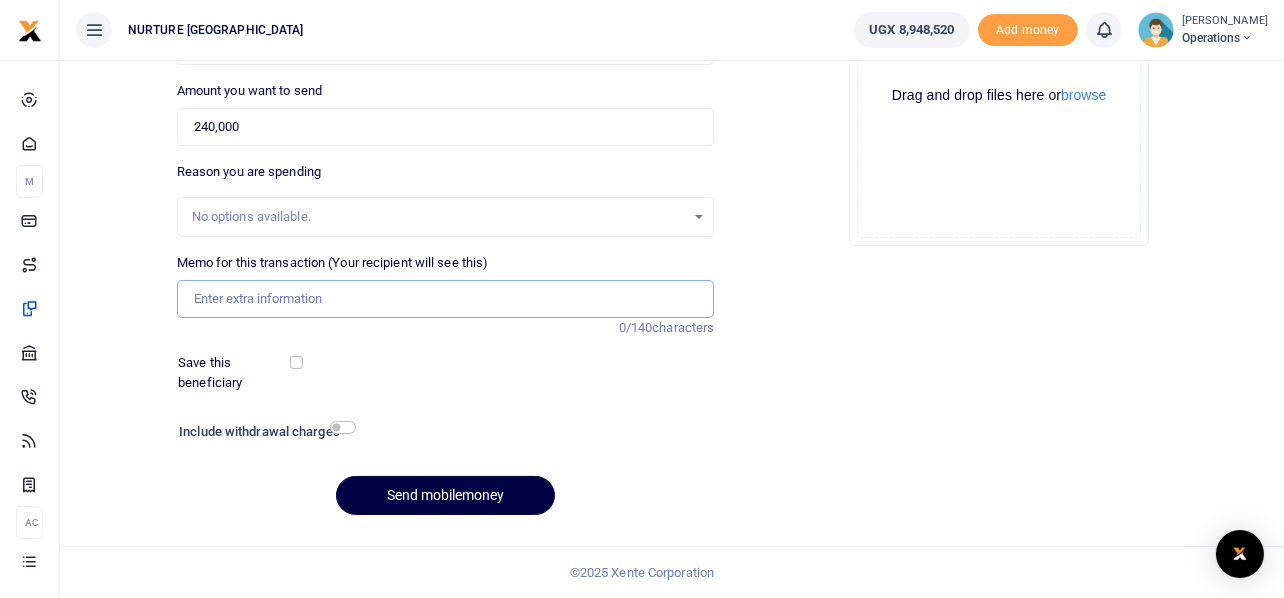 paste on "Lunch facilitation during teachers training in Mubende July 2025" 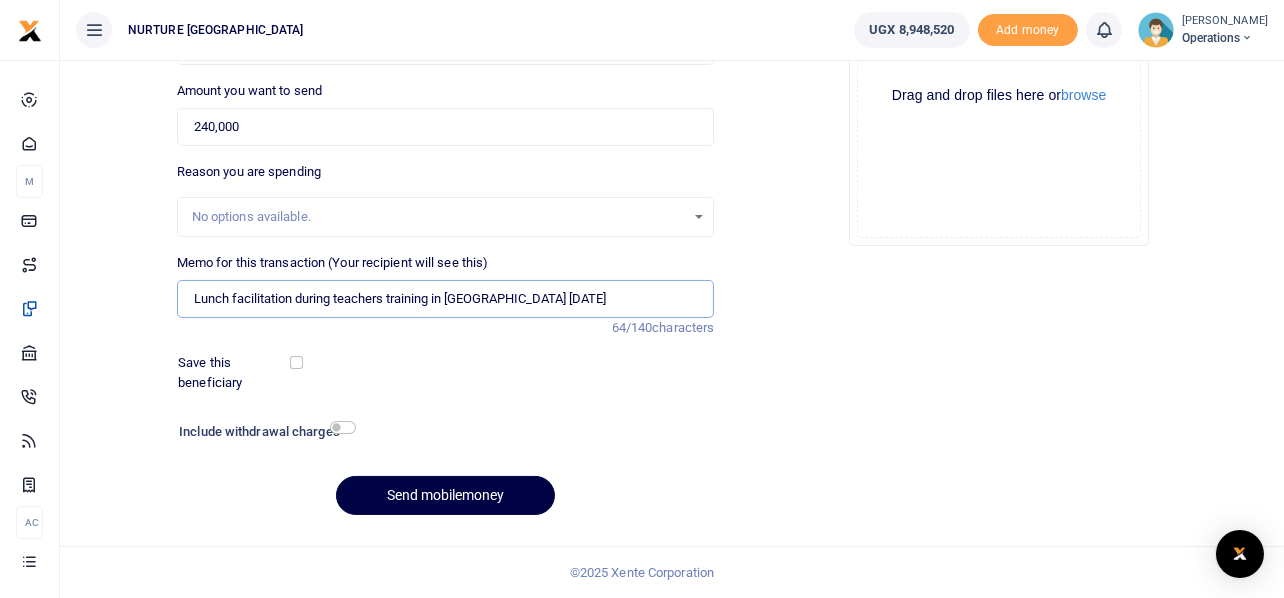 type on "Lunch facilitation during teachers training in Mubende July 2025" 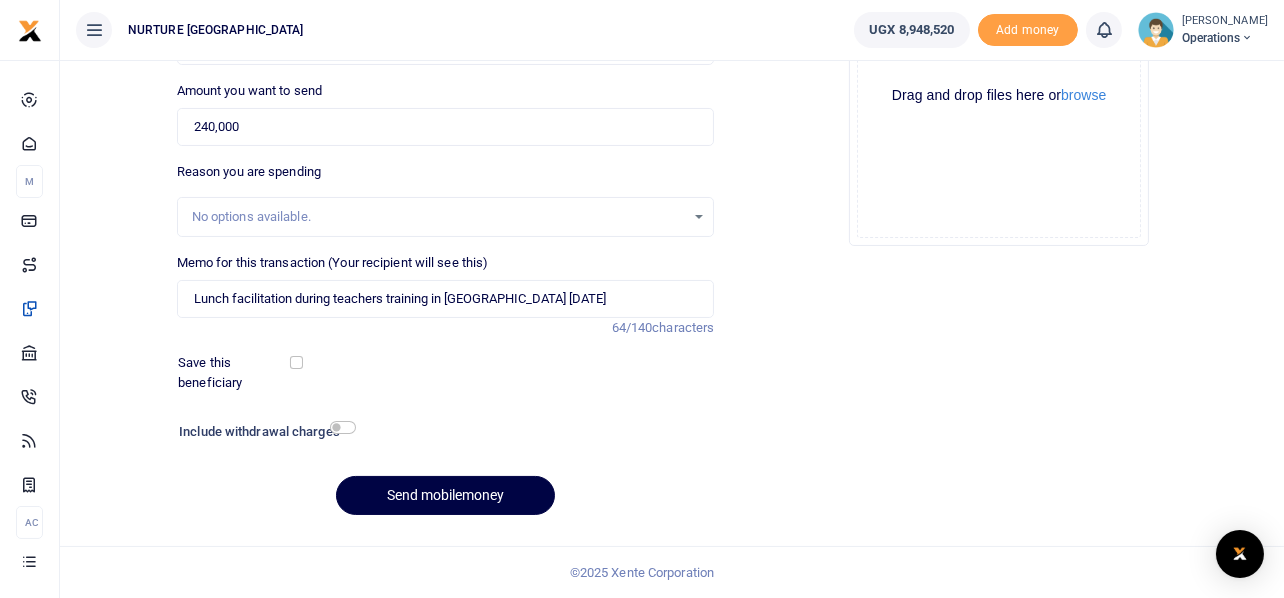 click on "Drop your files here Drag and drop files here or  browse Powered by  Uppy" at bounding box center (999, 96) 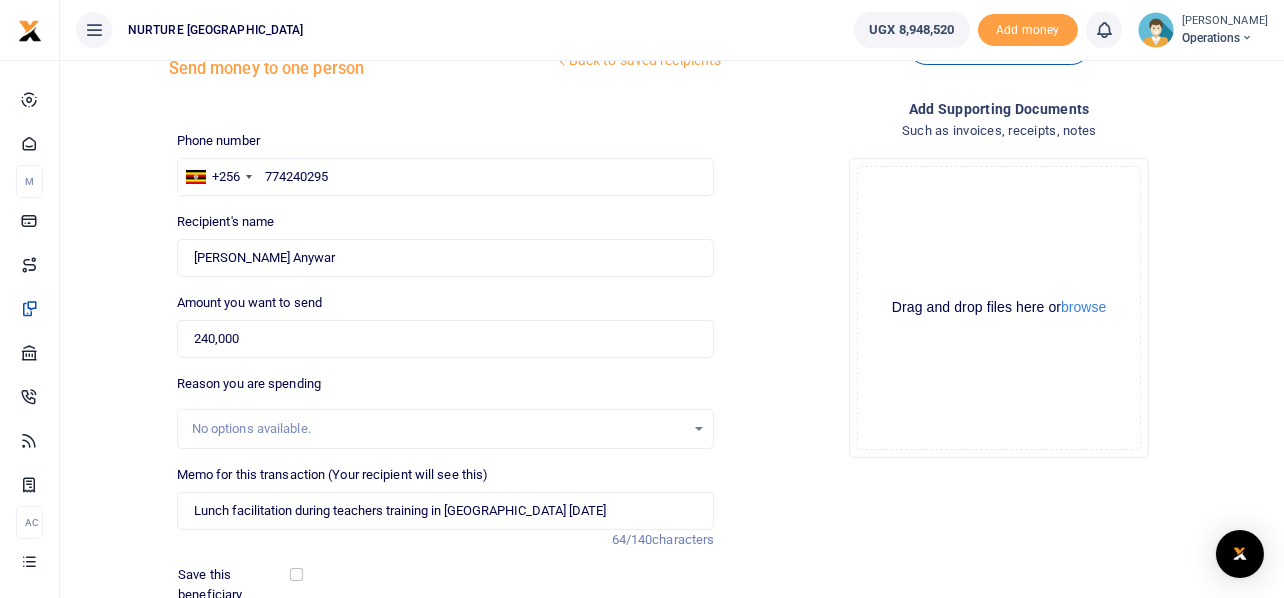 scroll, scrollTop: 287, scrollLeft: 0, axis: vertical 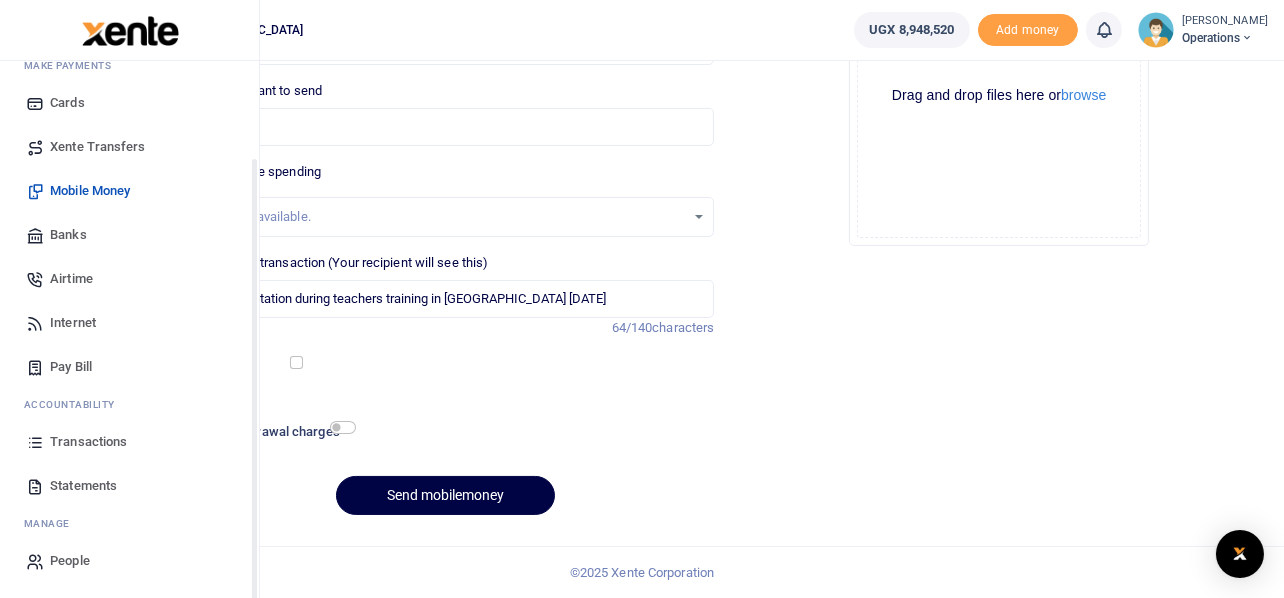 click on "Transactions" at bounding box center (88, 442) 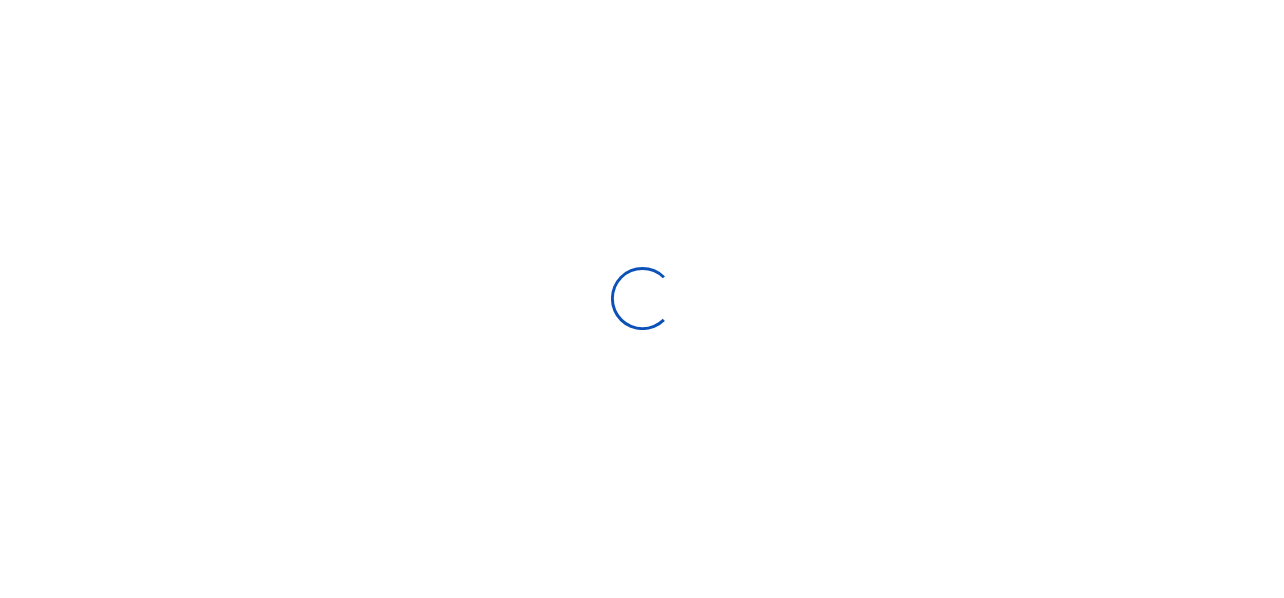 scroll, scrollTop: 0, scrollLeft: 0, axis: both 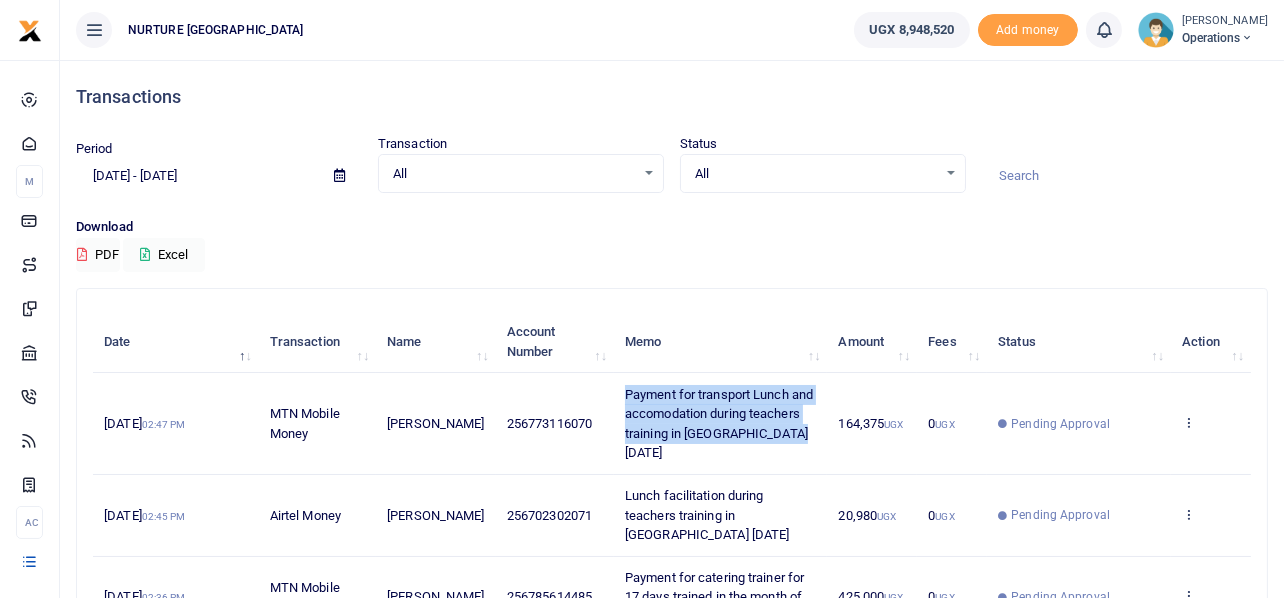 drag, startPoint x: 800, startPoint y: 428, endPoint x: 615, endPoint y: 377, distance: 191.90102 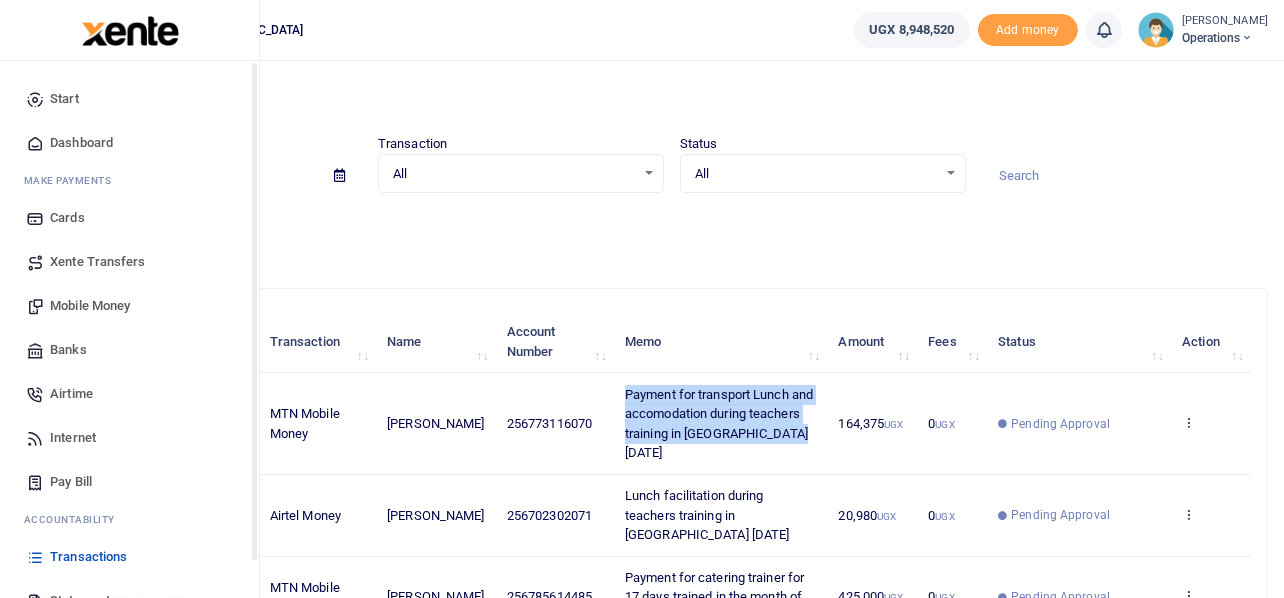 click on "Mobile Money" at bounding box center (90, 306) 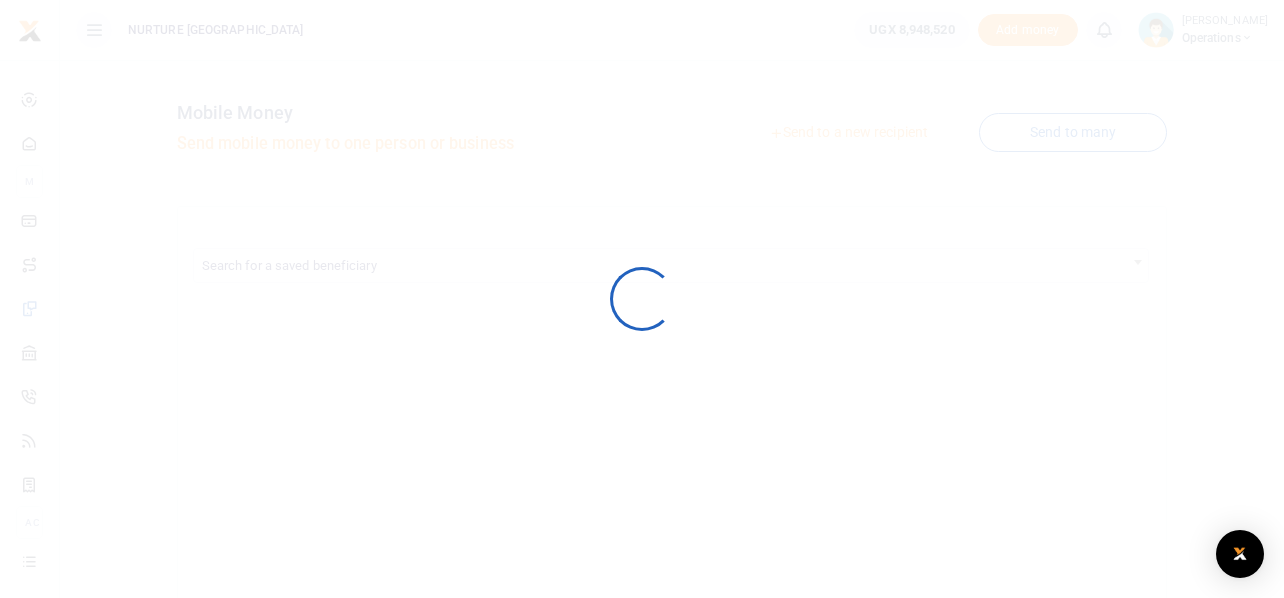 scroll, scrollTop: 0, scrollLeft: 0, axis: both 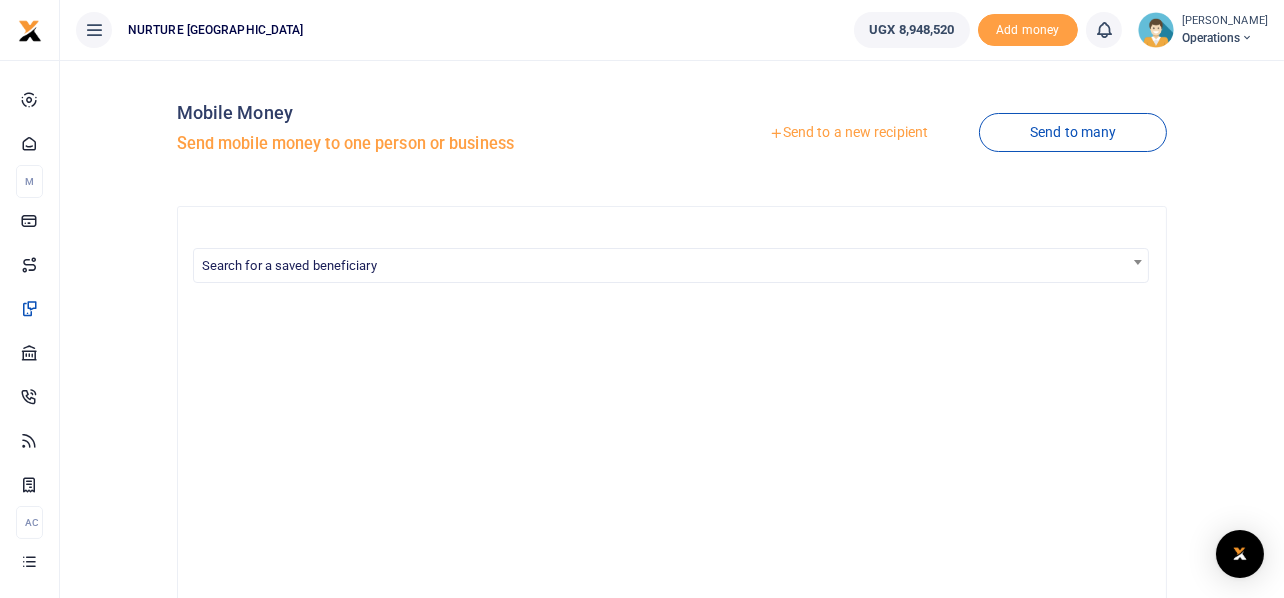click on "Send to a new recipient" at bounding box center (848, 133) 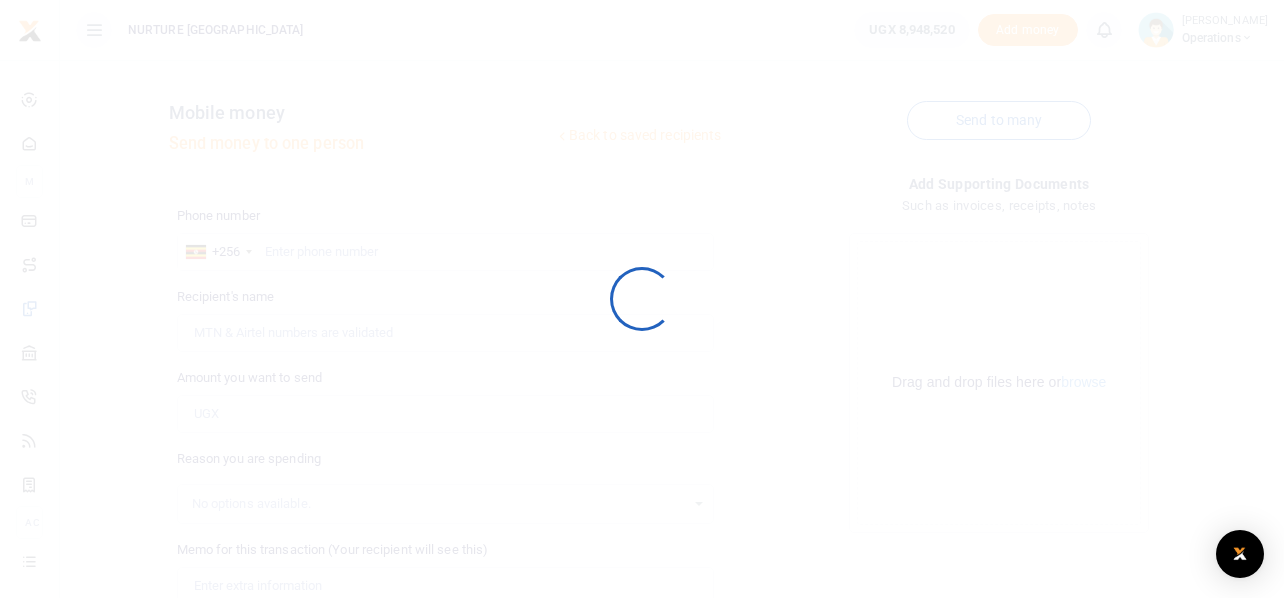 scroll, scrollTop: 0, scrollLeft: 0, axis: both 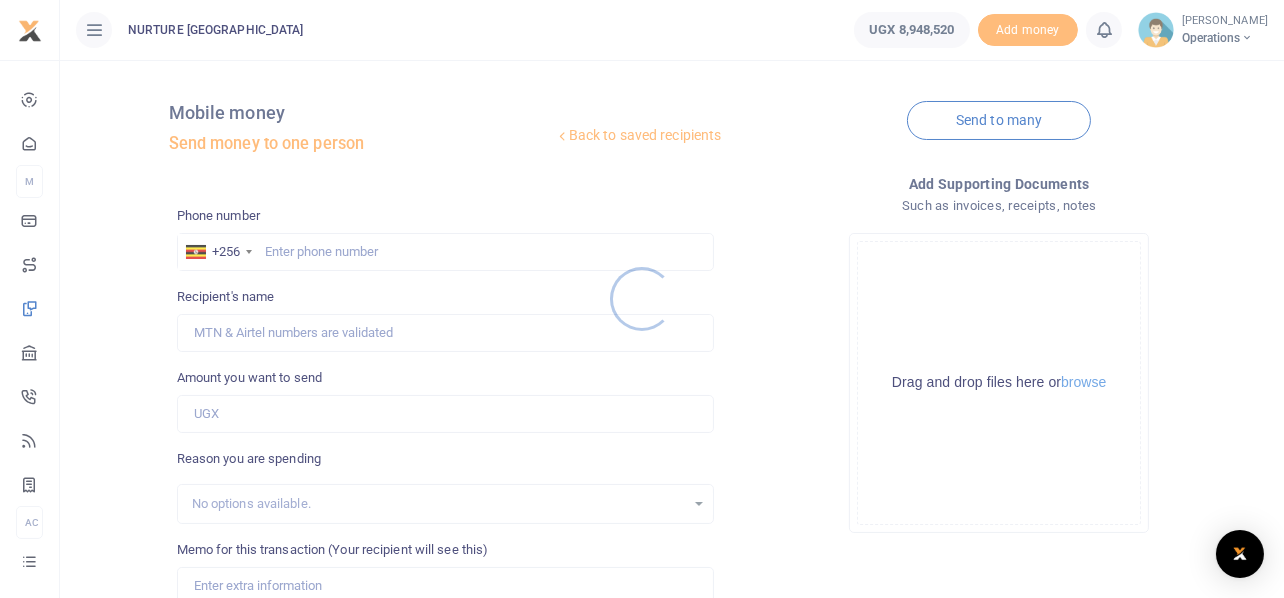 click at bounding box center [642, 299] 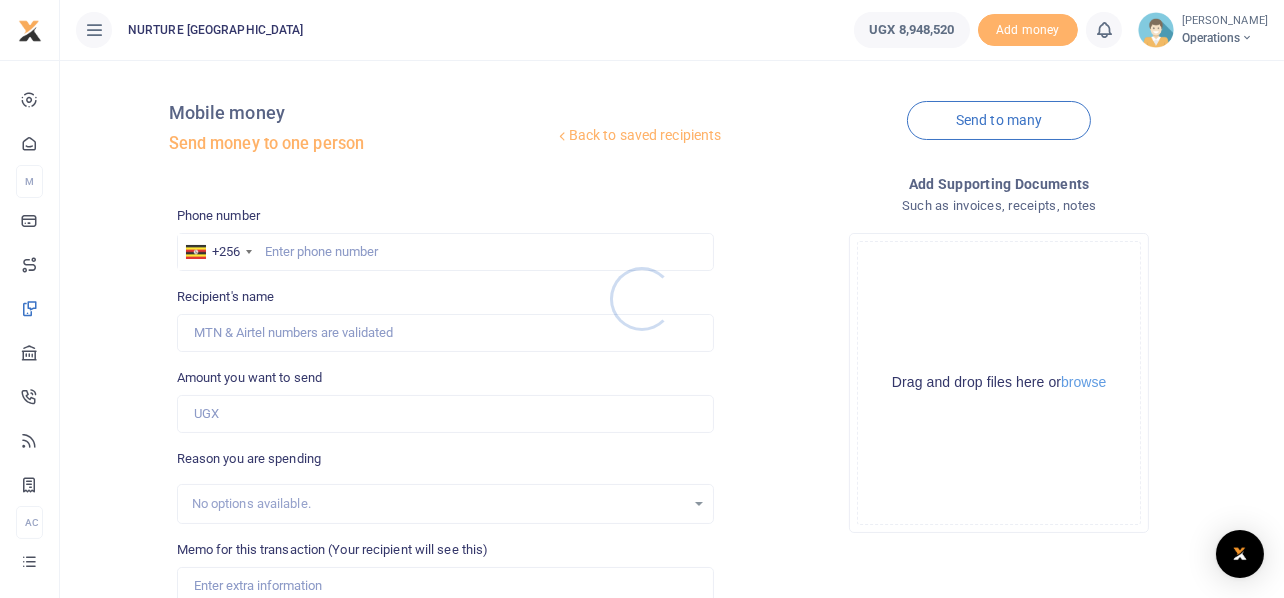 click at bounding box center [642, 299] 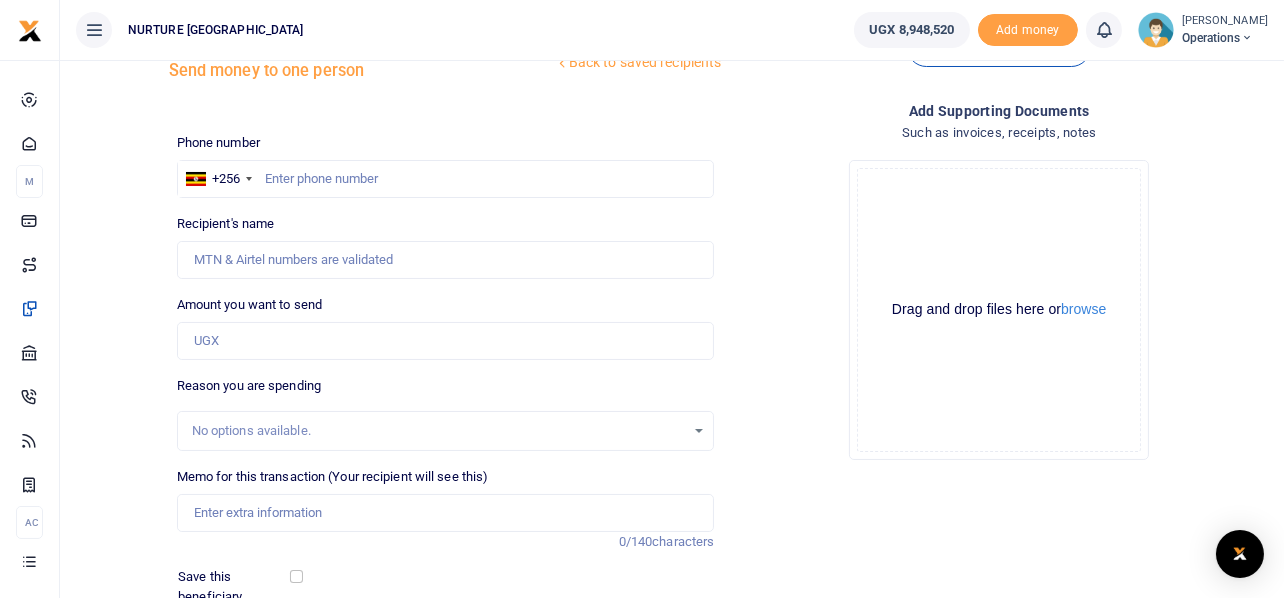 scroll, scrollTop: 287, scrollLeft: 0, axis: vertical 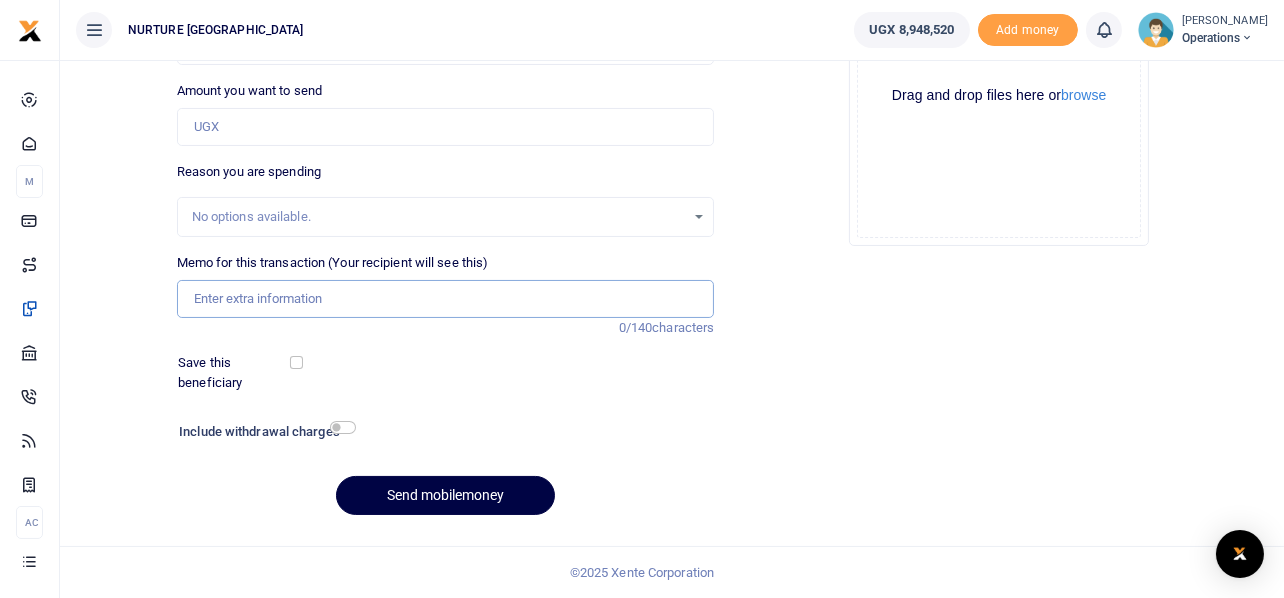 click on "Memo for this transaction (Your recipient will see this)" at bounding box center [446, 299] 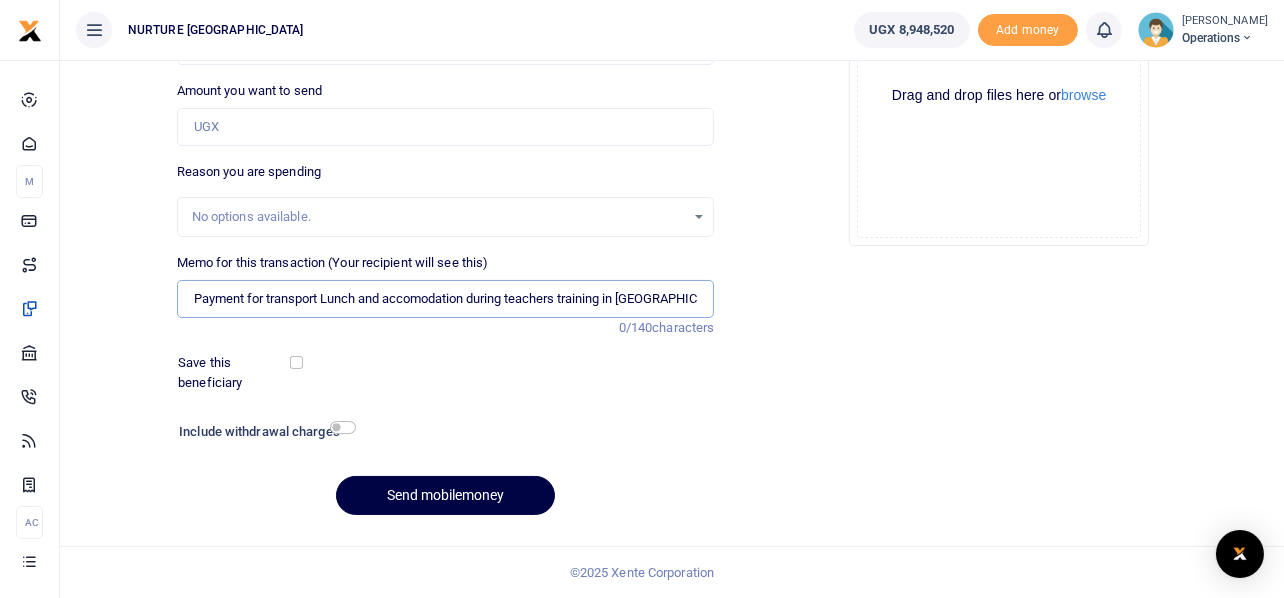 scroll, scrollTop: 0, scrollLeft: 41, axis: horizontal 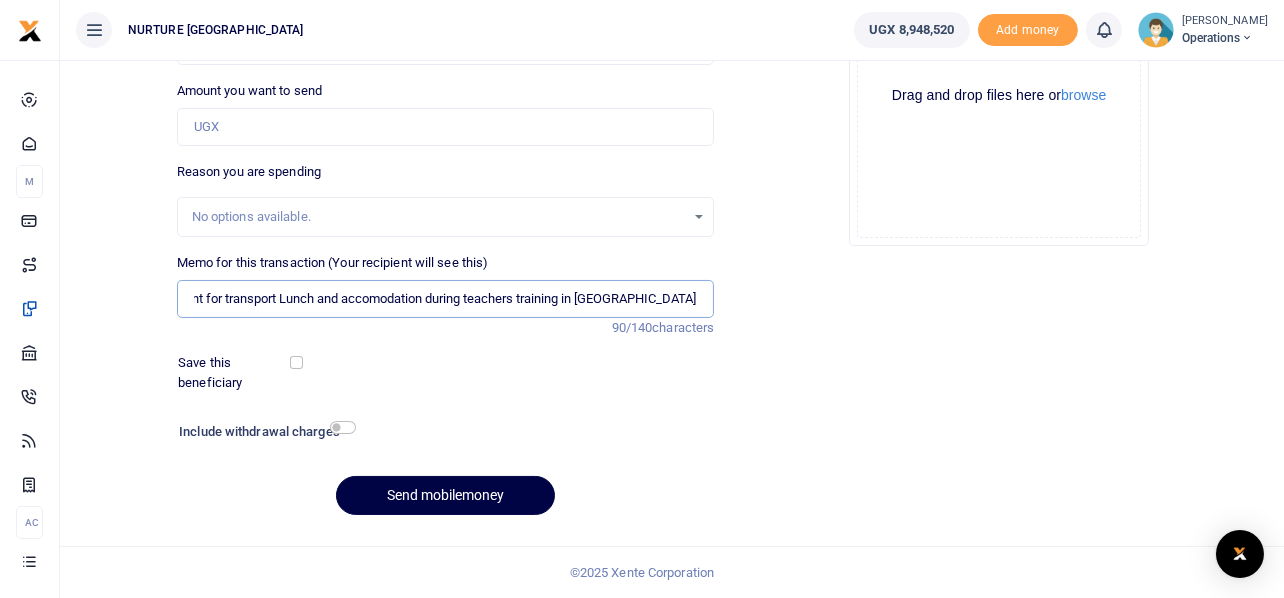 drag, startPoint x: 470, startPoint y: 296, endPoint x: 567, endPoint y: 299, distance: 97.04638 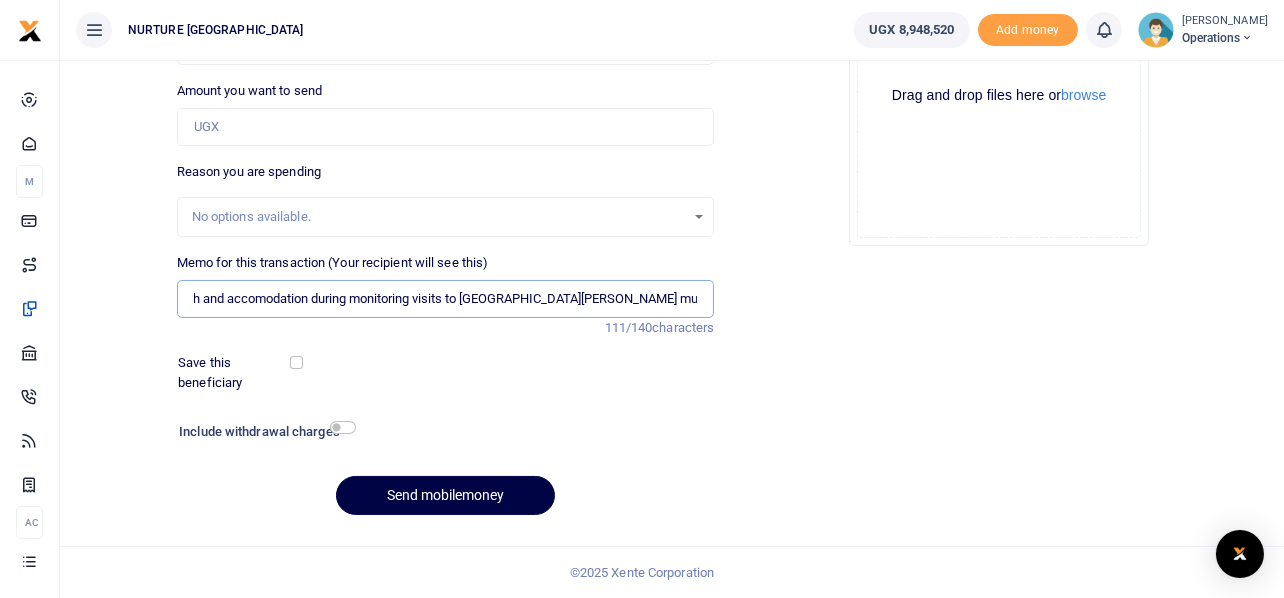 scroll, scrollTop: 0, scrollLeft: 163, axis: horizontal 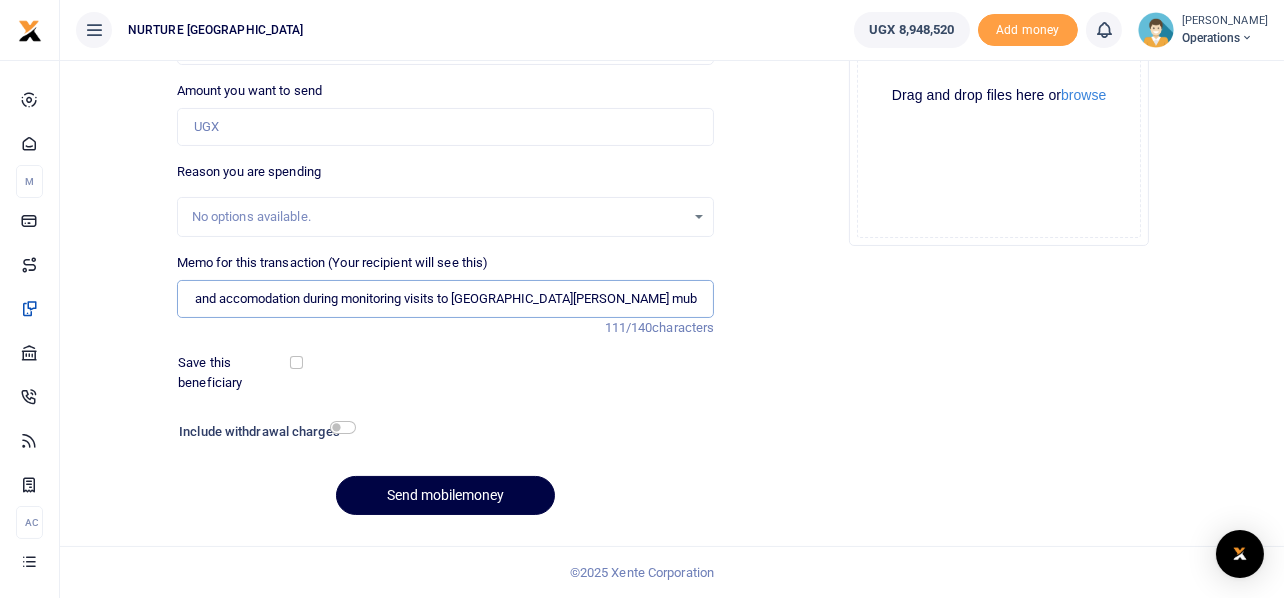 click on "Payment for transport Lunch and accomodation during monitoring visits to st joseph mubende in Mubende July 2025" at bounding box center [446, 299] 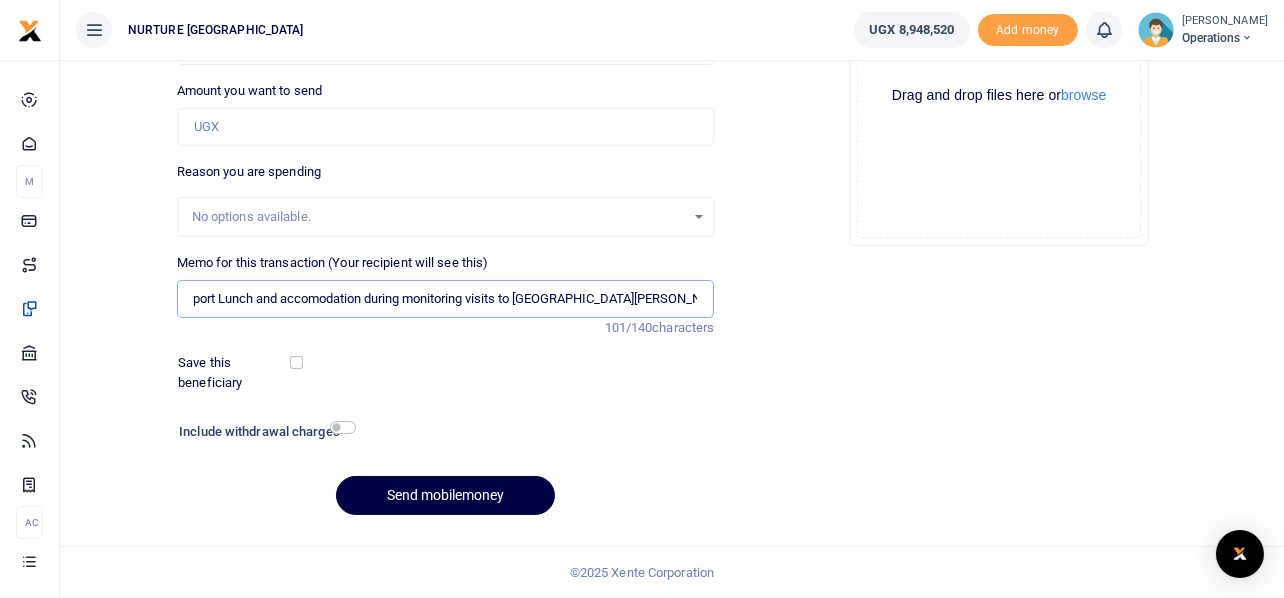 scroll, scrollTop: 0, scrollLeft: 98, axis: horizontal 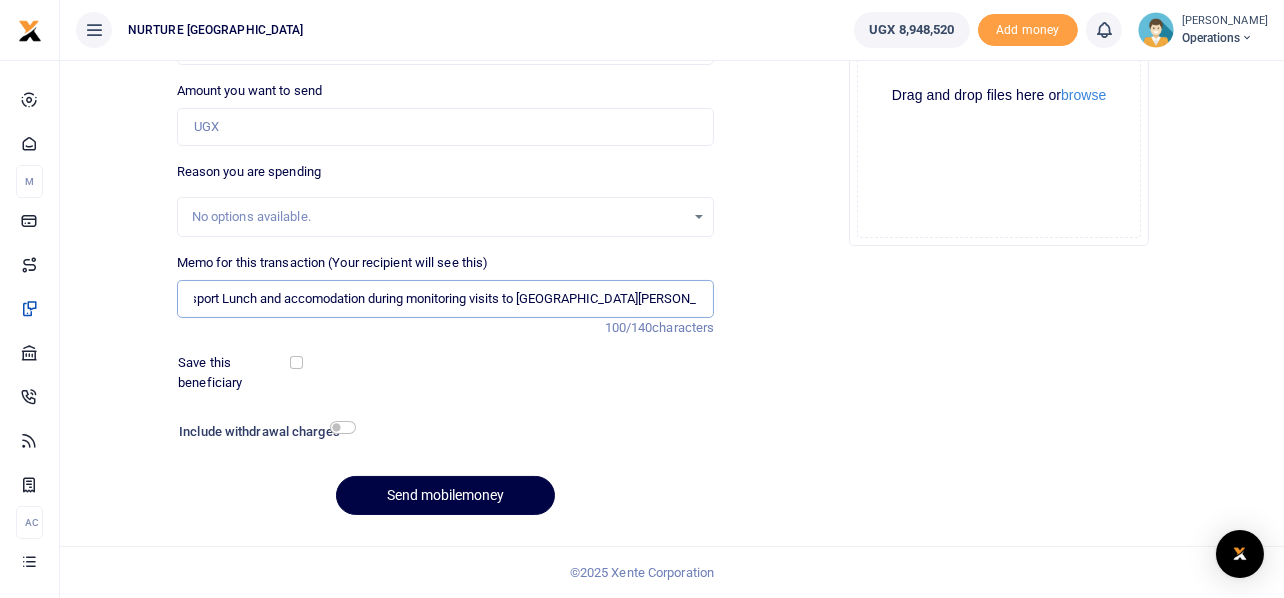click on "Payment for transport Lunch and accomodation during monitoring visits to st joseph Mubende July 2025" at bounding box center [446, 299] 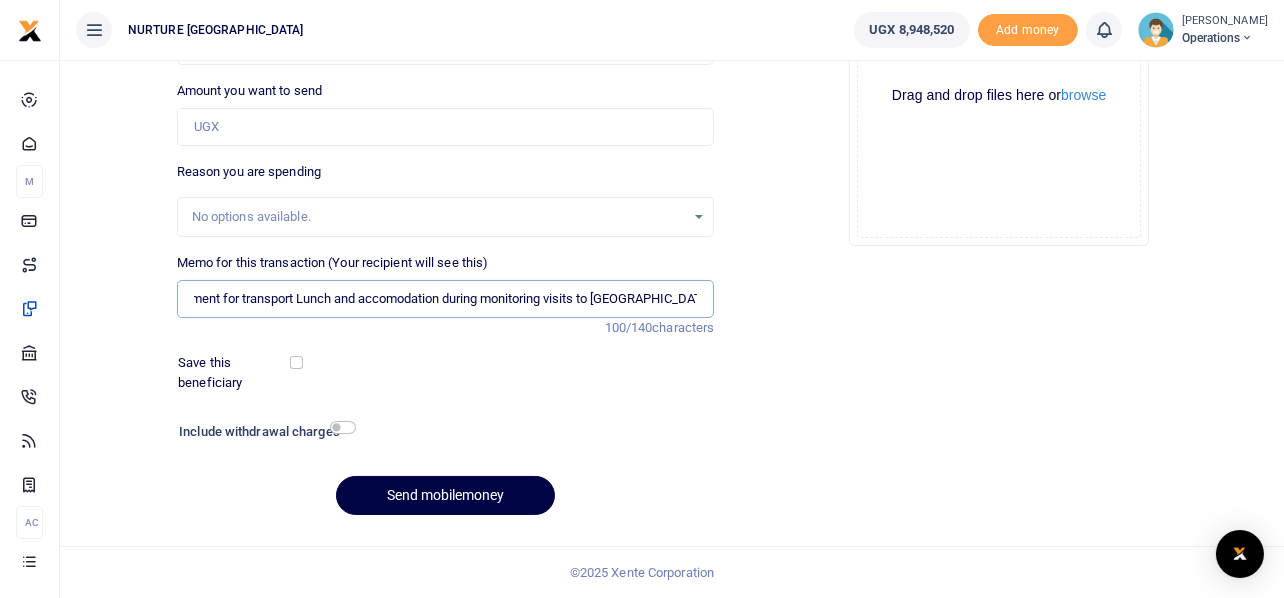scroll, scrollTop: 0, scrollLeft: 0, axis: both 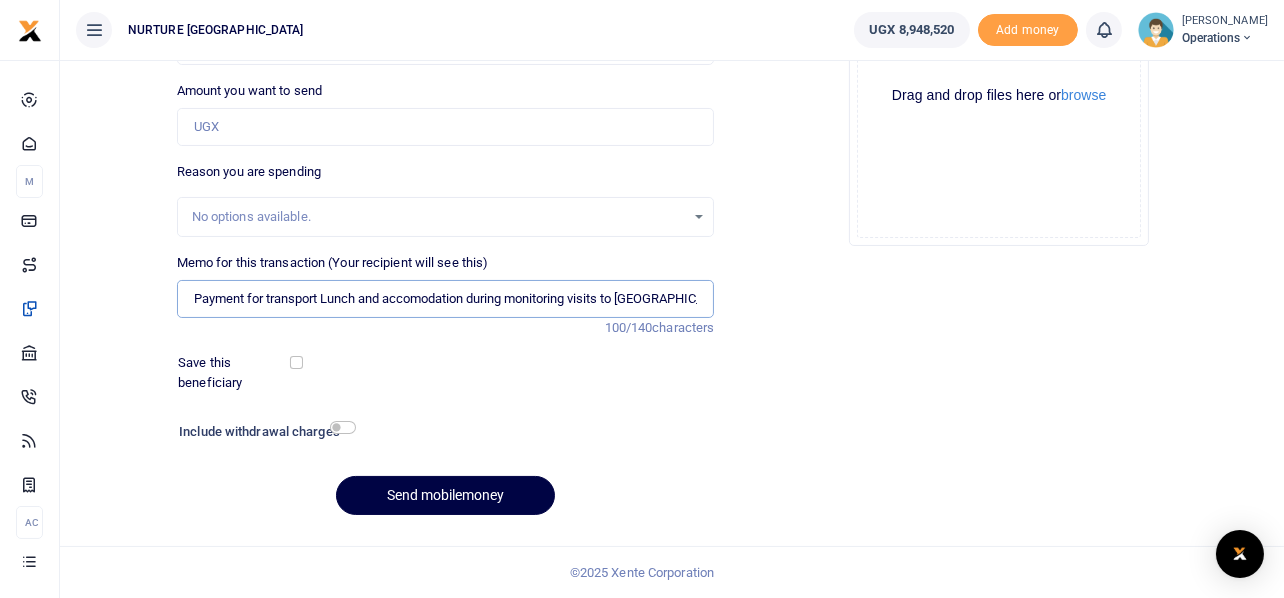 click on "Payment for transport Lunch and accomodation during monitoring visits to st joseph Mubende July 2025" at bounding box center (446, 299) 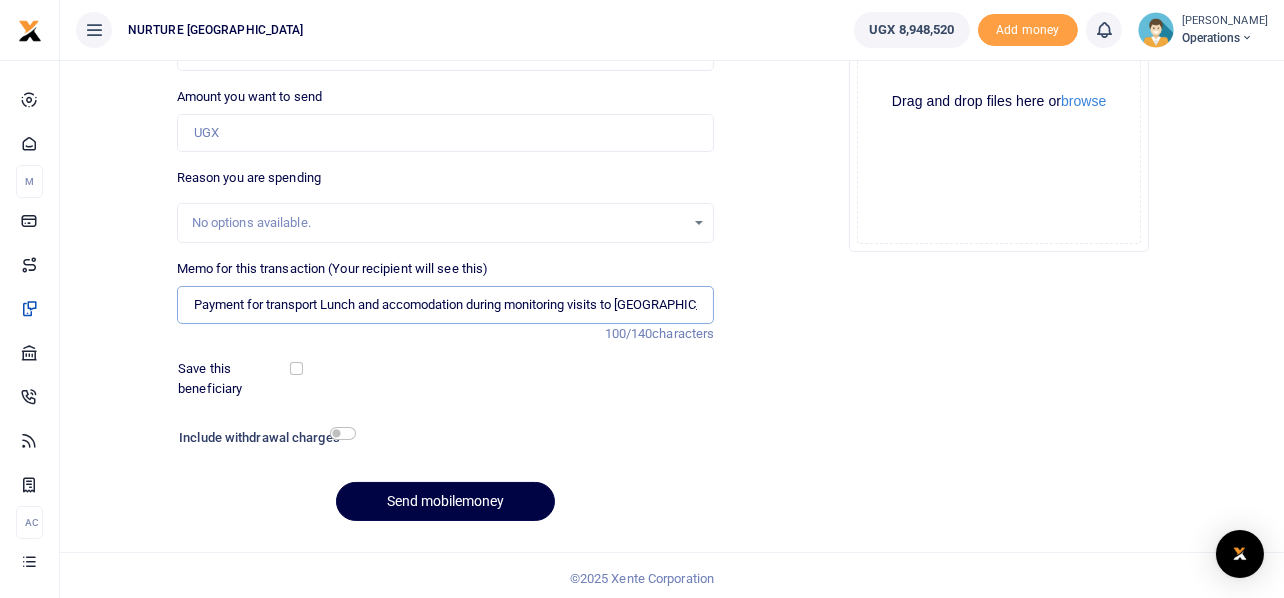 scroll, scrollTop: 287, scrollLeft: 0, axis: vertical 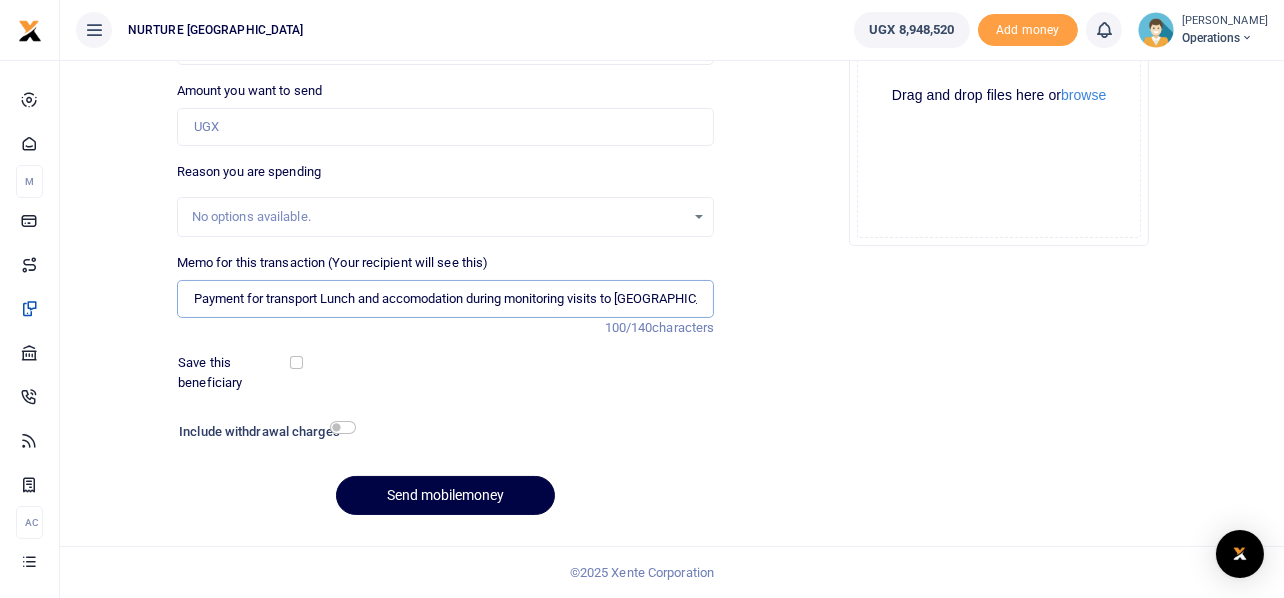 type on "Payment for transport Lunch and accomodation during monitoring visits to st joseph Mubende July 2025" 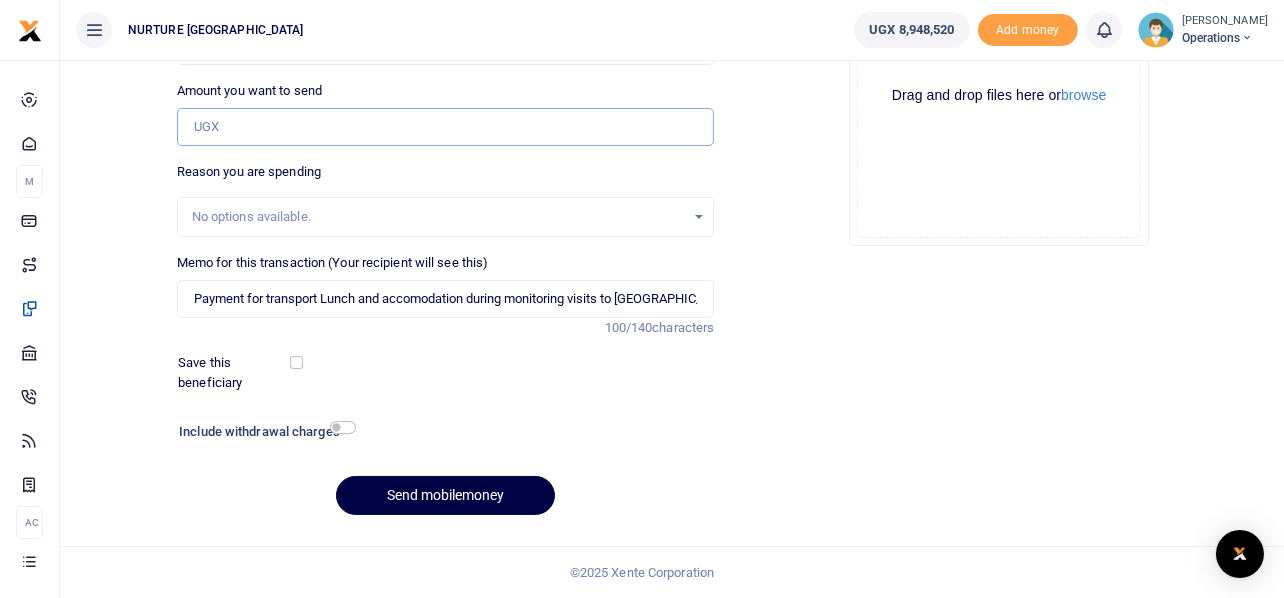 click on "Amount you want to send" at bounding box center [446, 127] 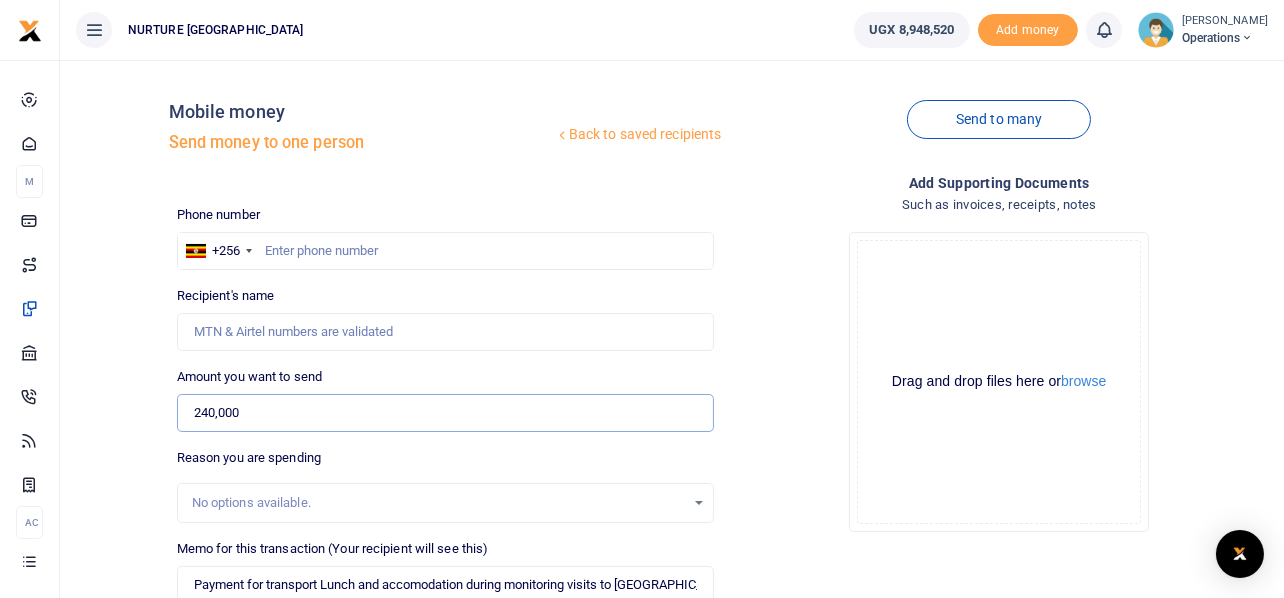 scroll, scrollTop: 0, scrollLeft: 0, axis: both 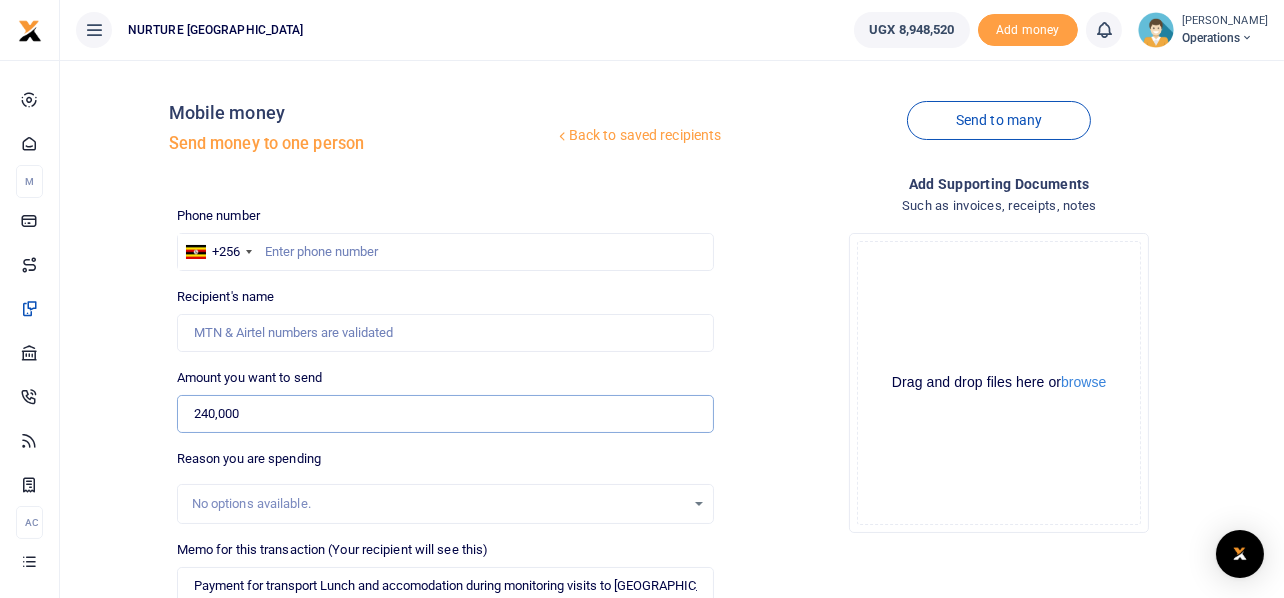 type on "240,000" 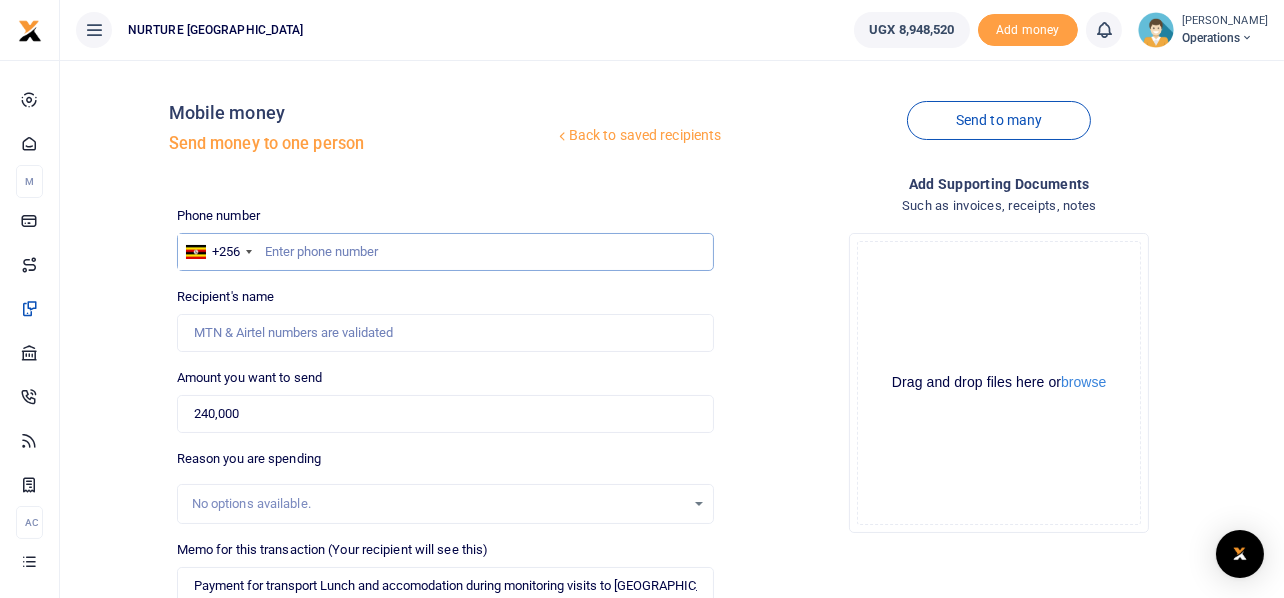 click at bounding box center (446, 252) 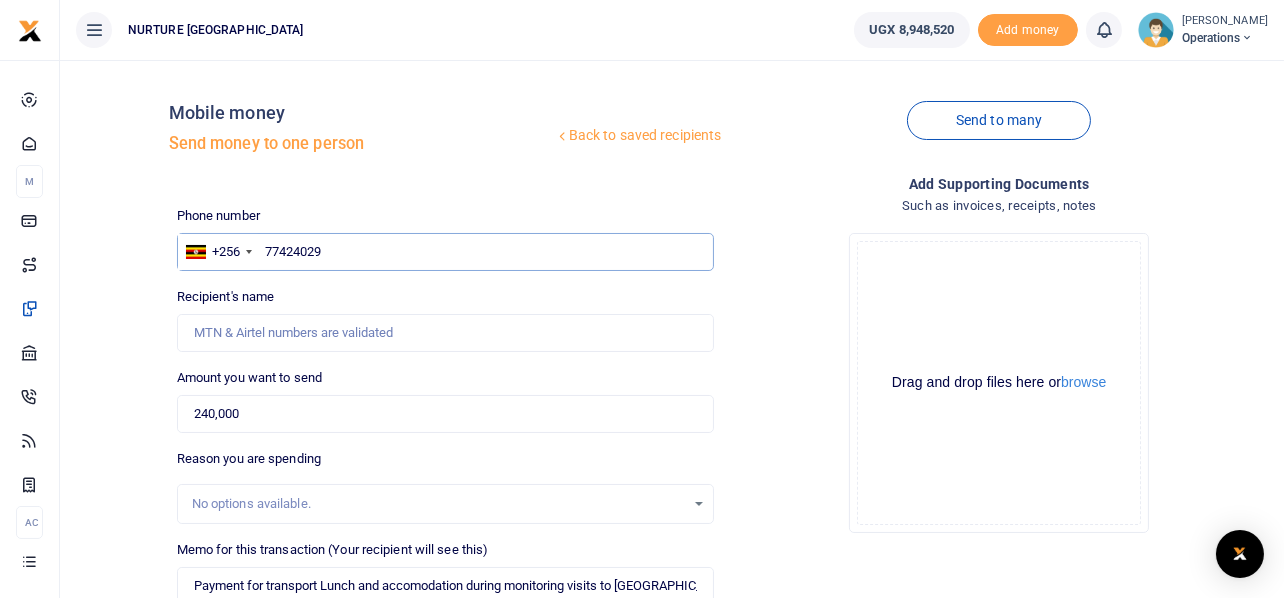 type on "774240295" 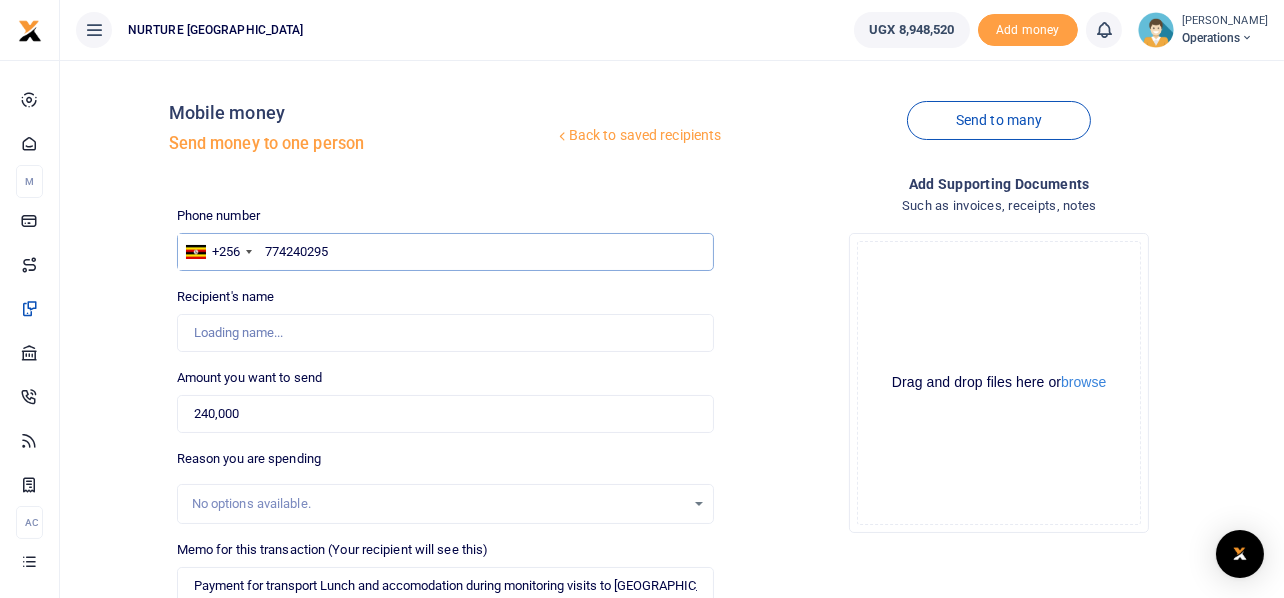 type on "John Kennedy Anywar" 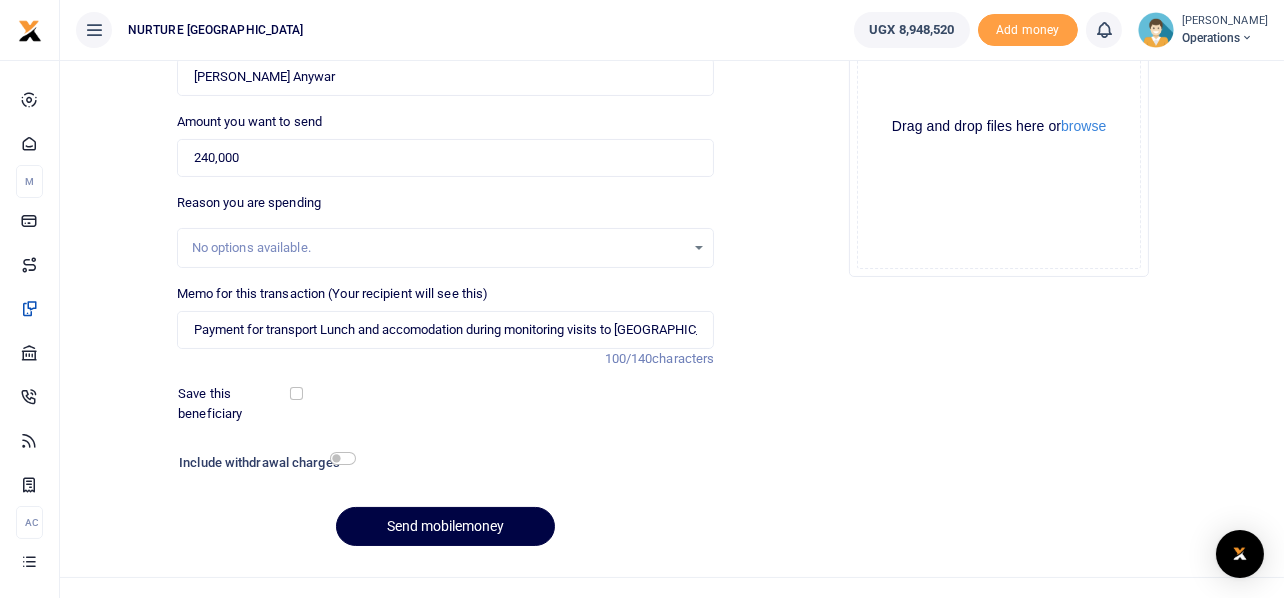 scroll, scrollTop: 287, scrollLeft: 0, axis: vertical 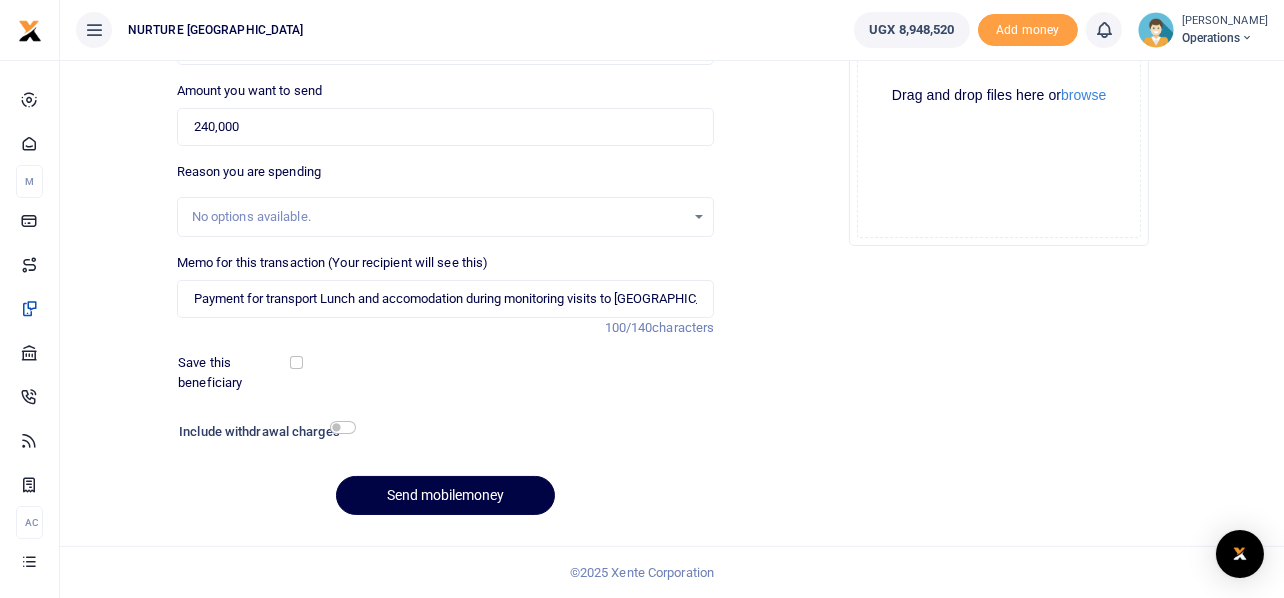 type on "774240295" 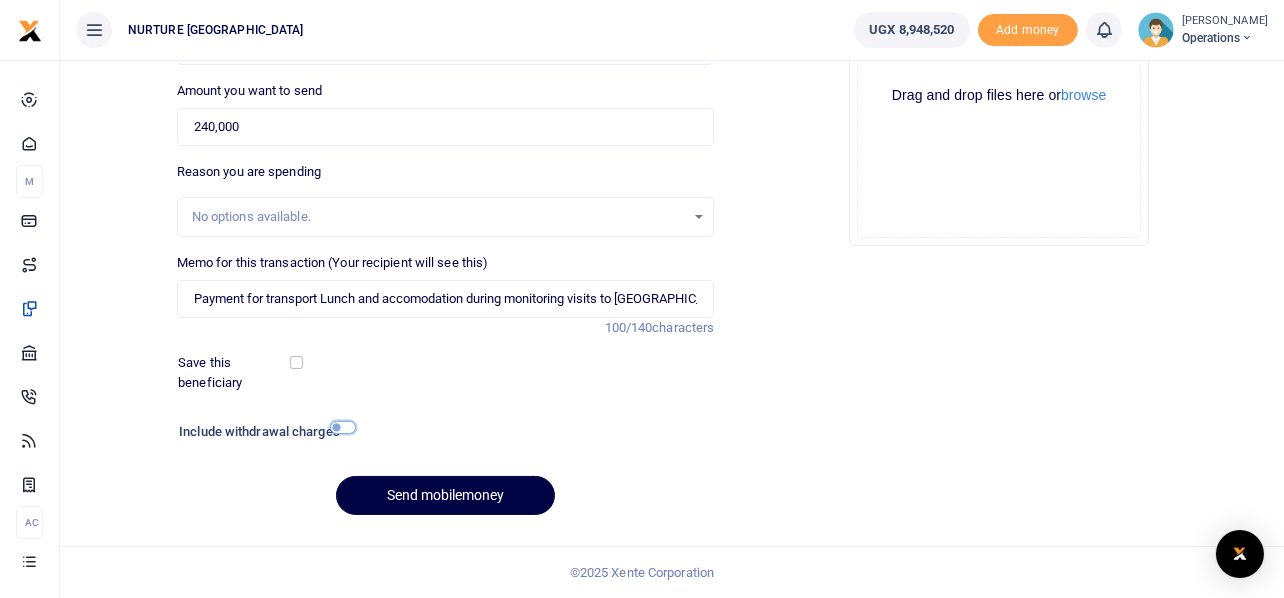 click at bounding box center [343, 427] 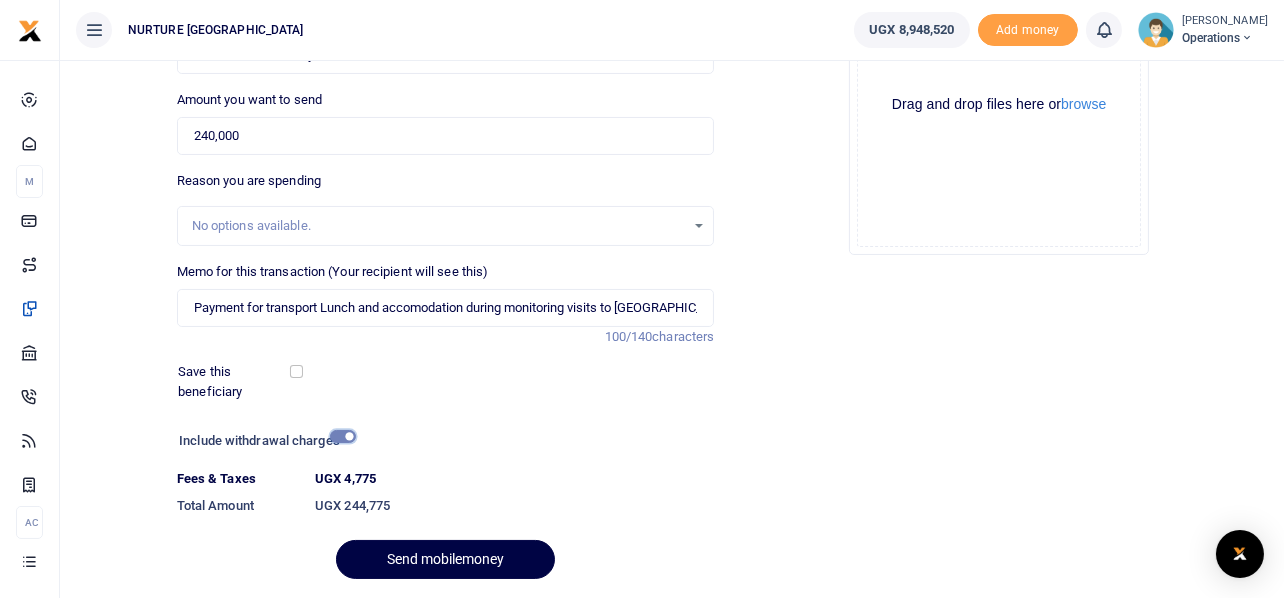 scroll, scrollTop: 342, scrollLeft: 0, axis: vertical 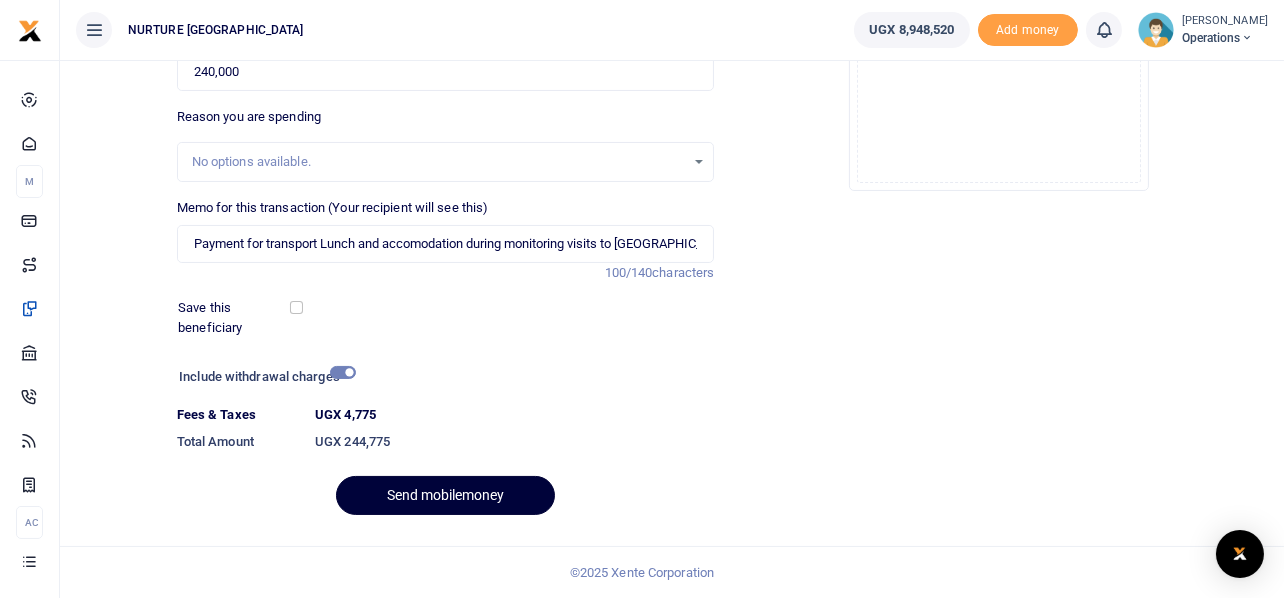 click on "Send mobilemoney" at bounding box center [445, 495] 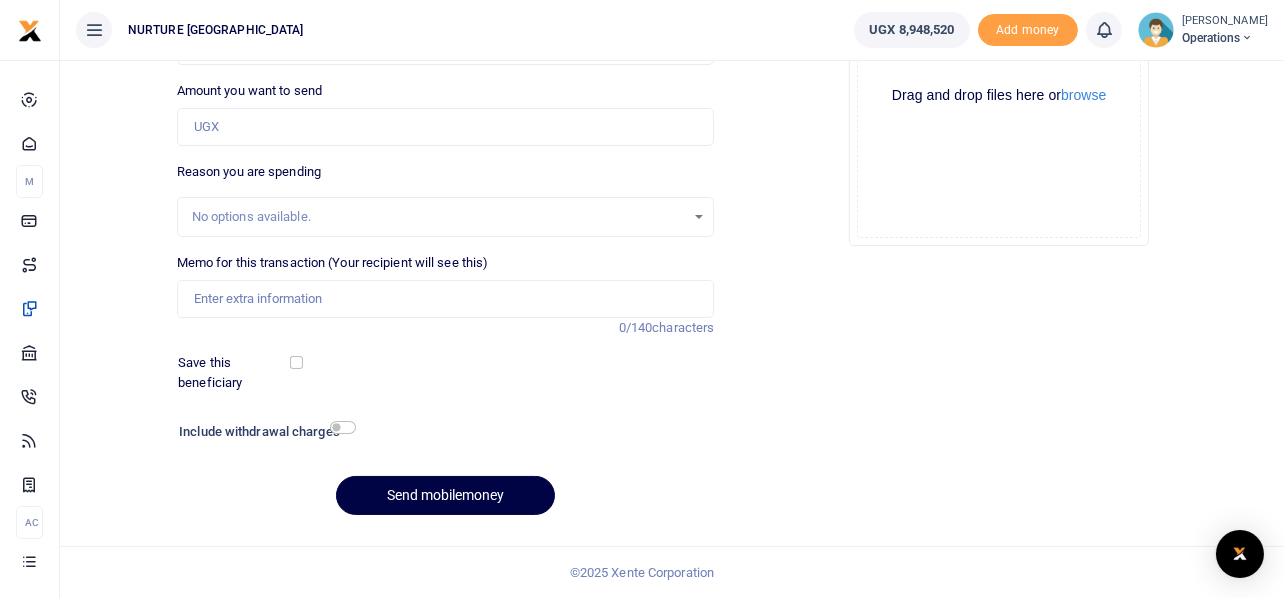scroll, scrollTop: 0, scrollLeft: 0, axis: both 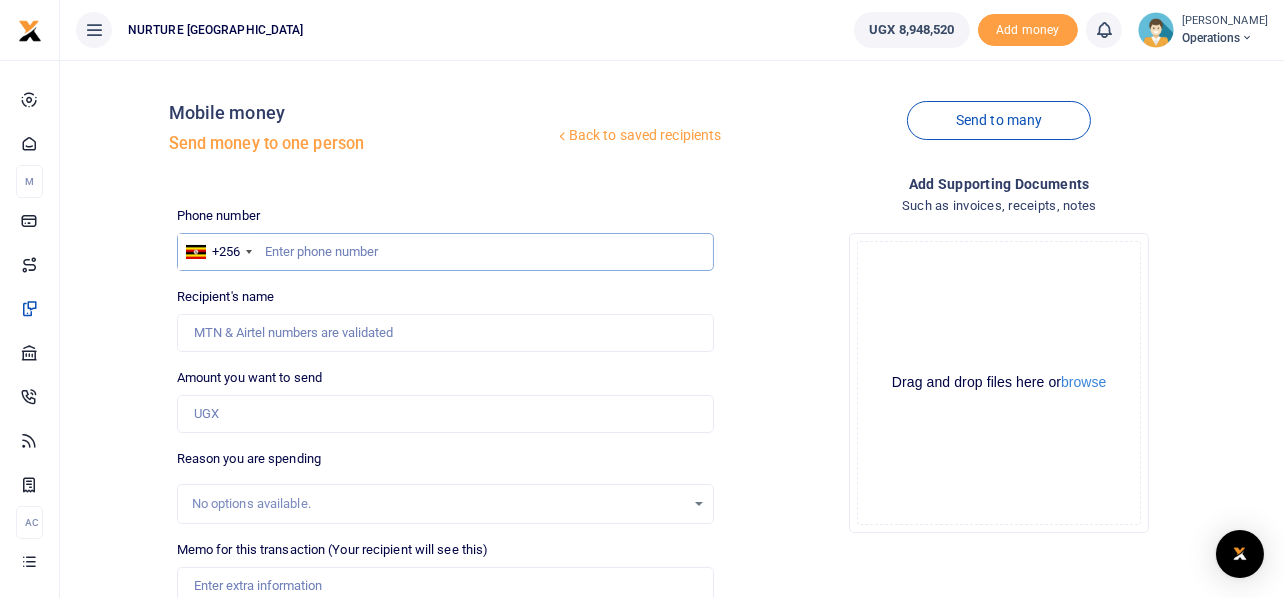 click at bounding box center (446, 252) 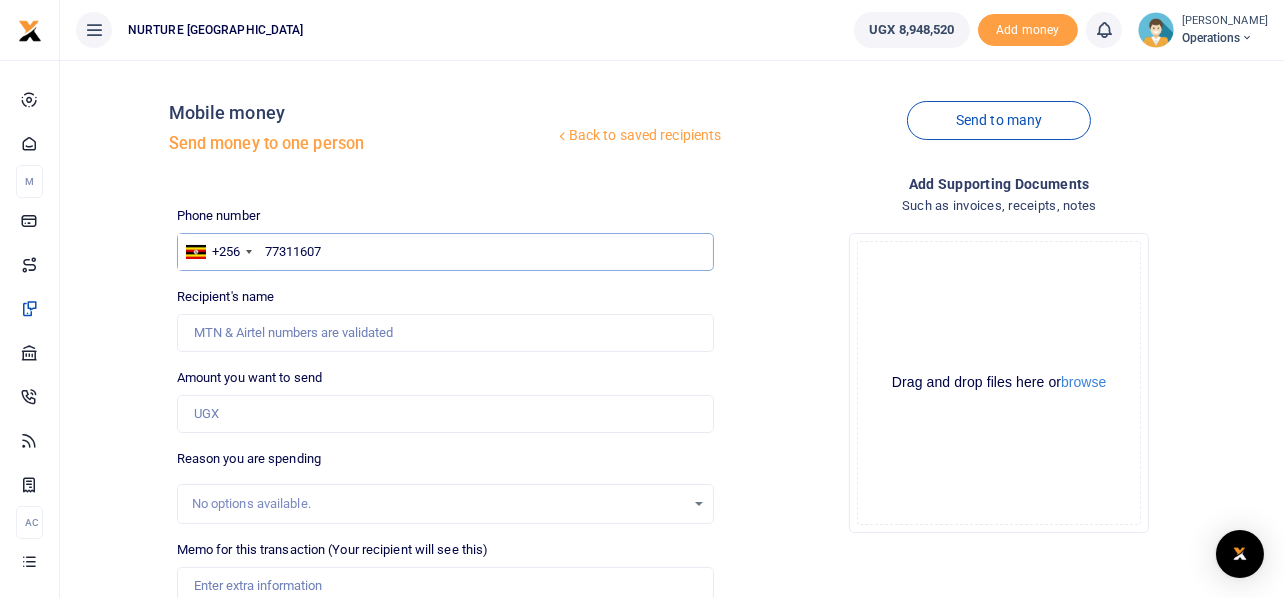 type on "773116070" 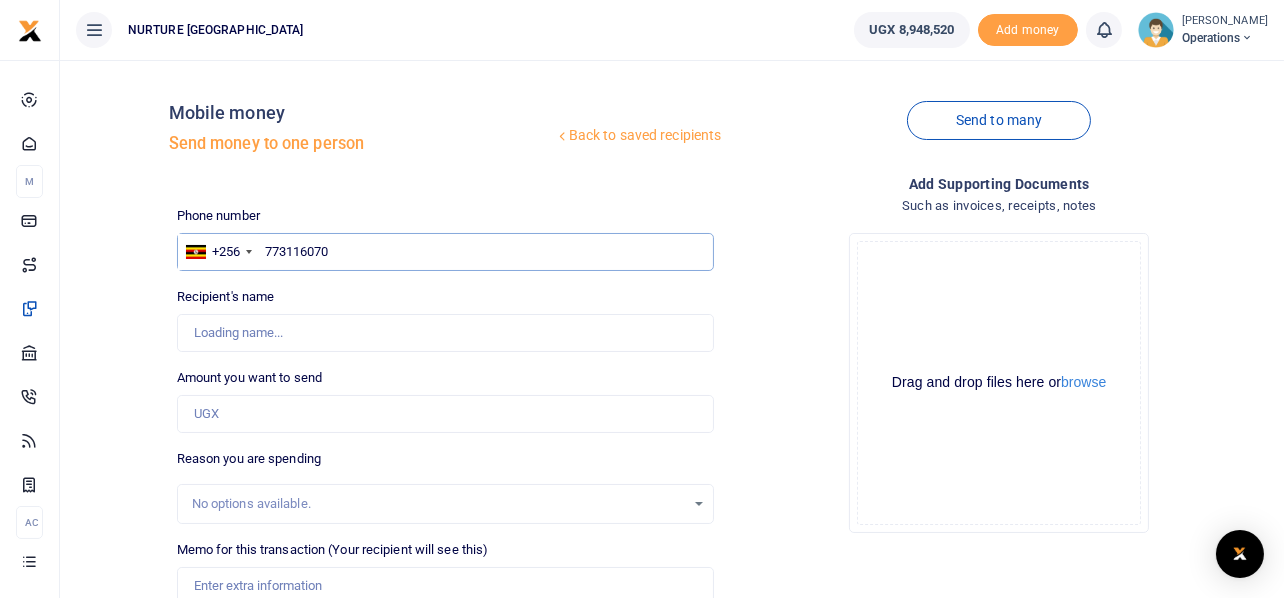 type on "Stella Nangobi" 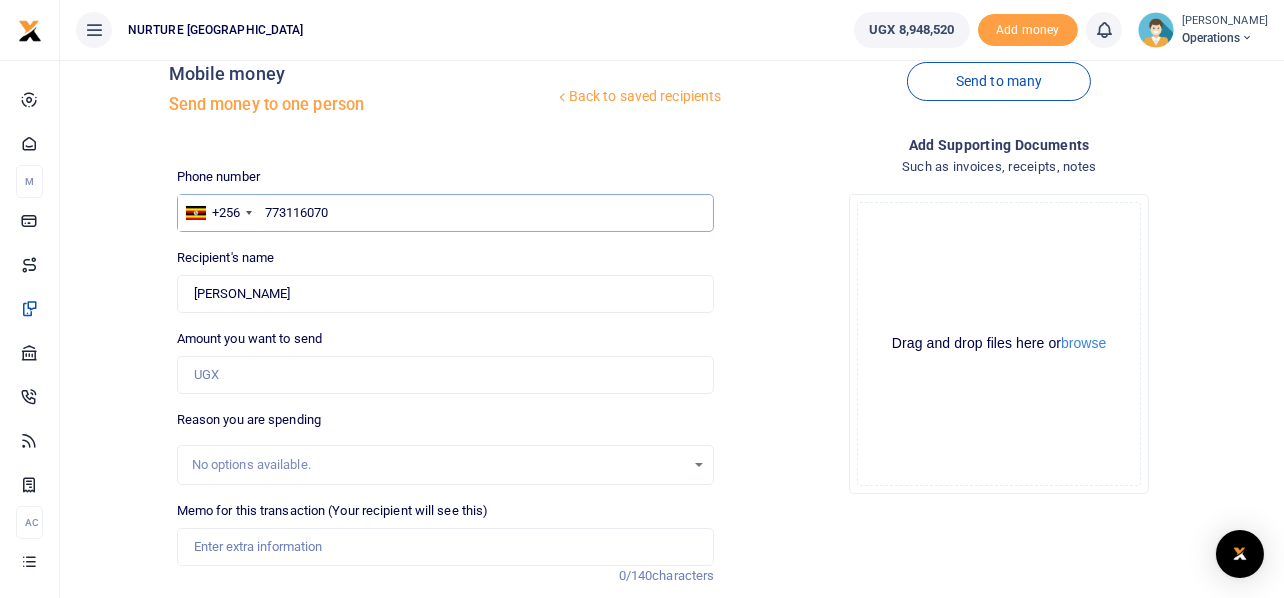 scroll, scrollTop: 99, scrollLeft: 0, axis: vertical 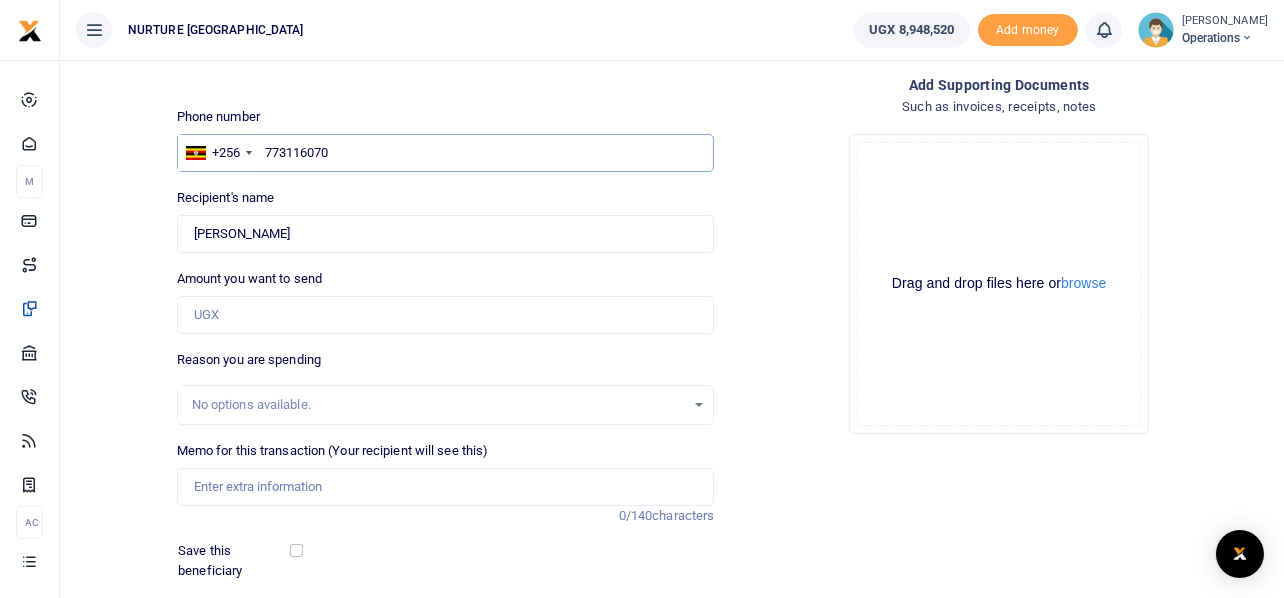 type on "773116070" 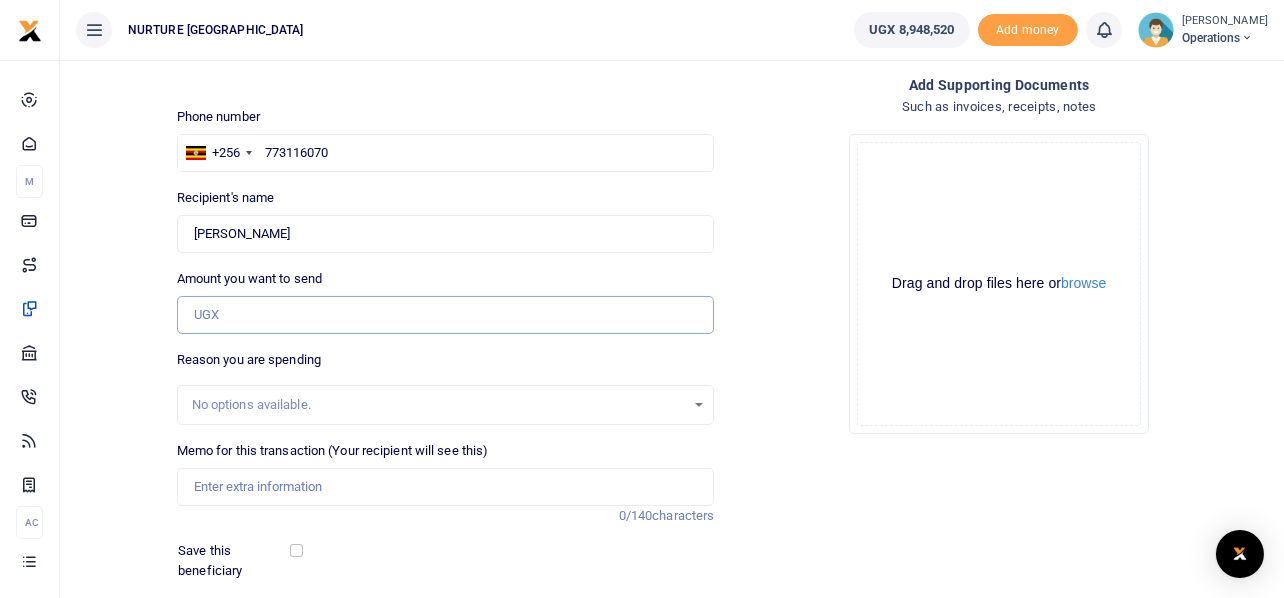 click on "Amount you want to send" at bounding box center (446, 315) 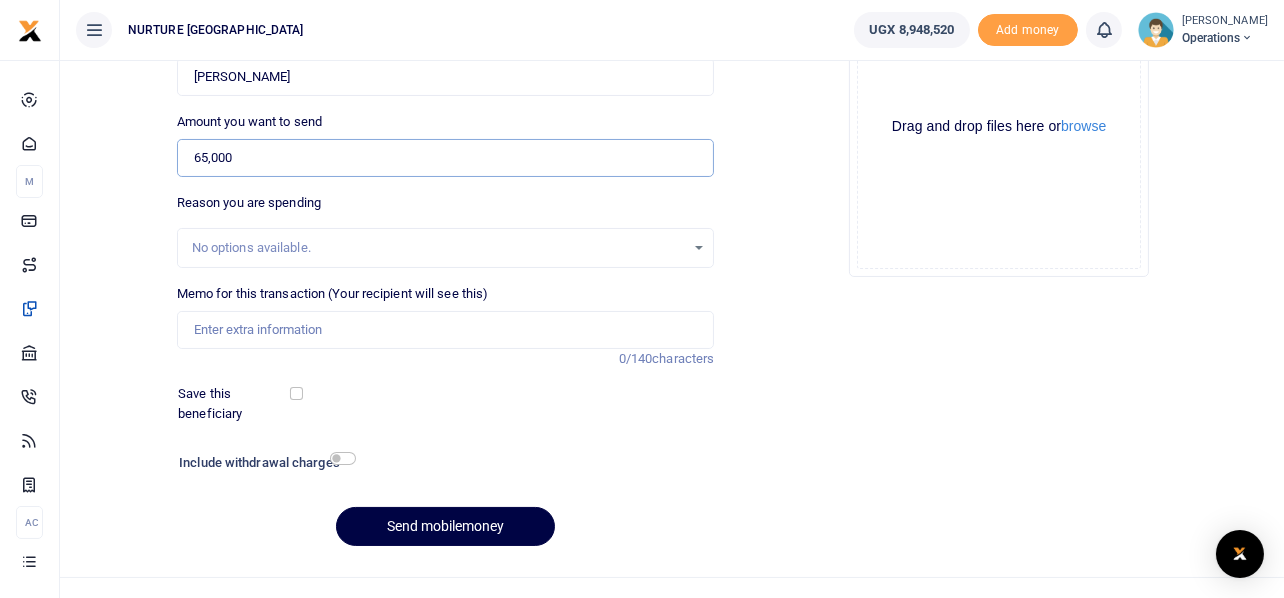 scroll, scrollTop: 287, scrollLeft: 0, axis: vertical 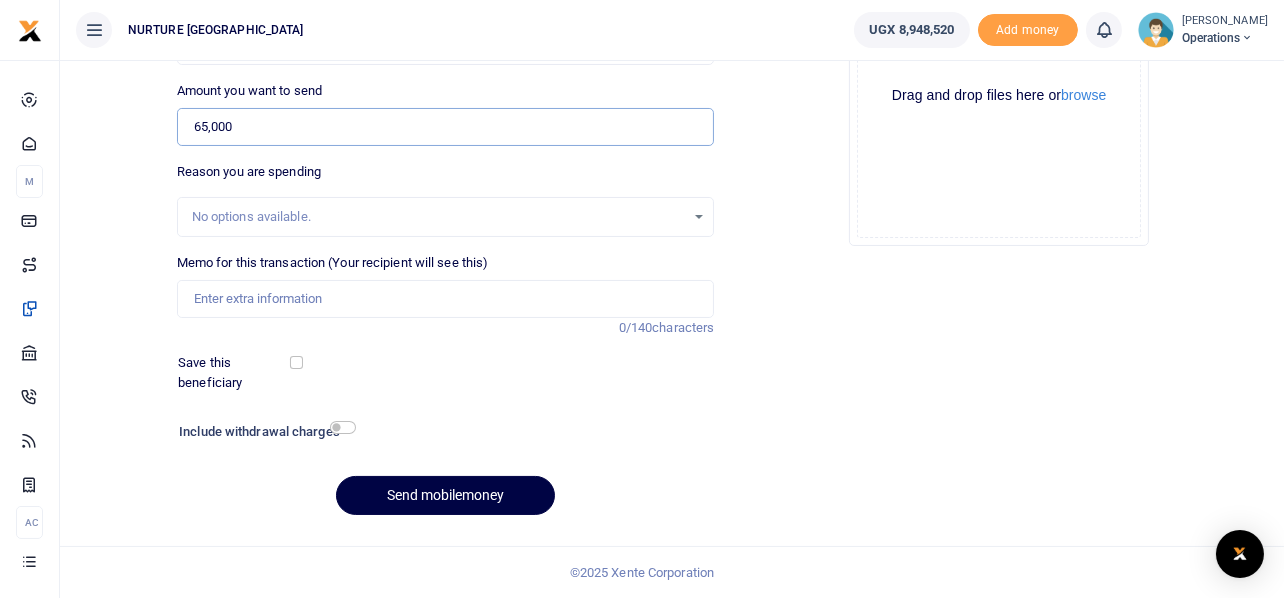 type on "65,000" 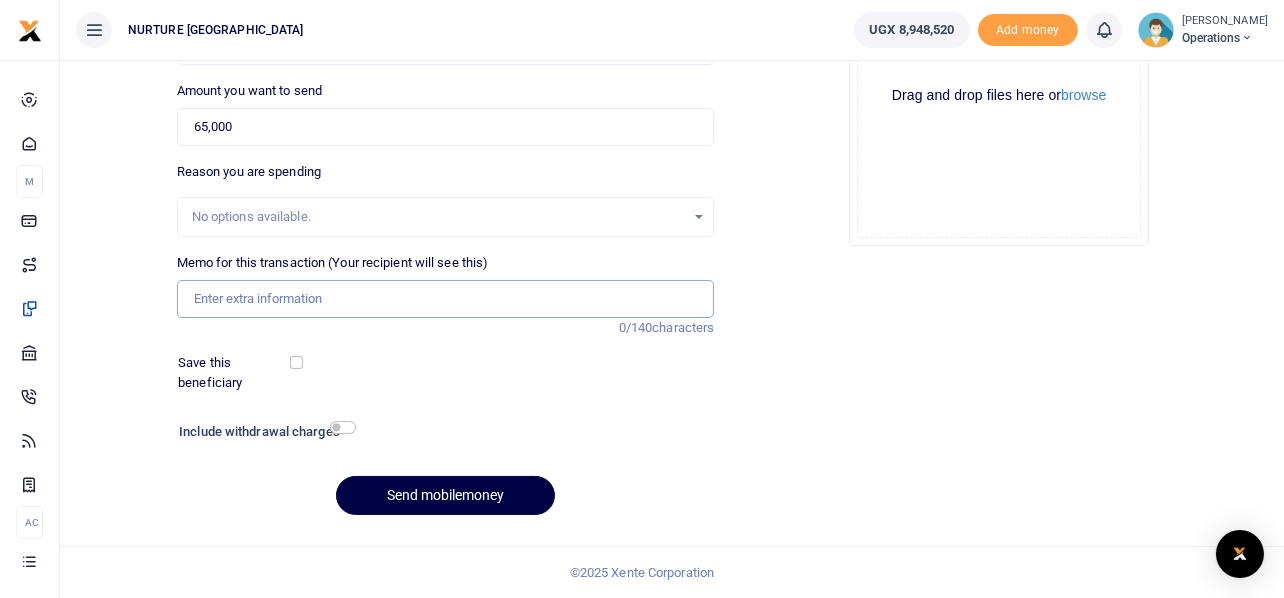 click on "Memo for this transaction (Your recipient will see this)" at bounding box center (446, 299) 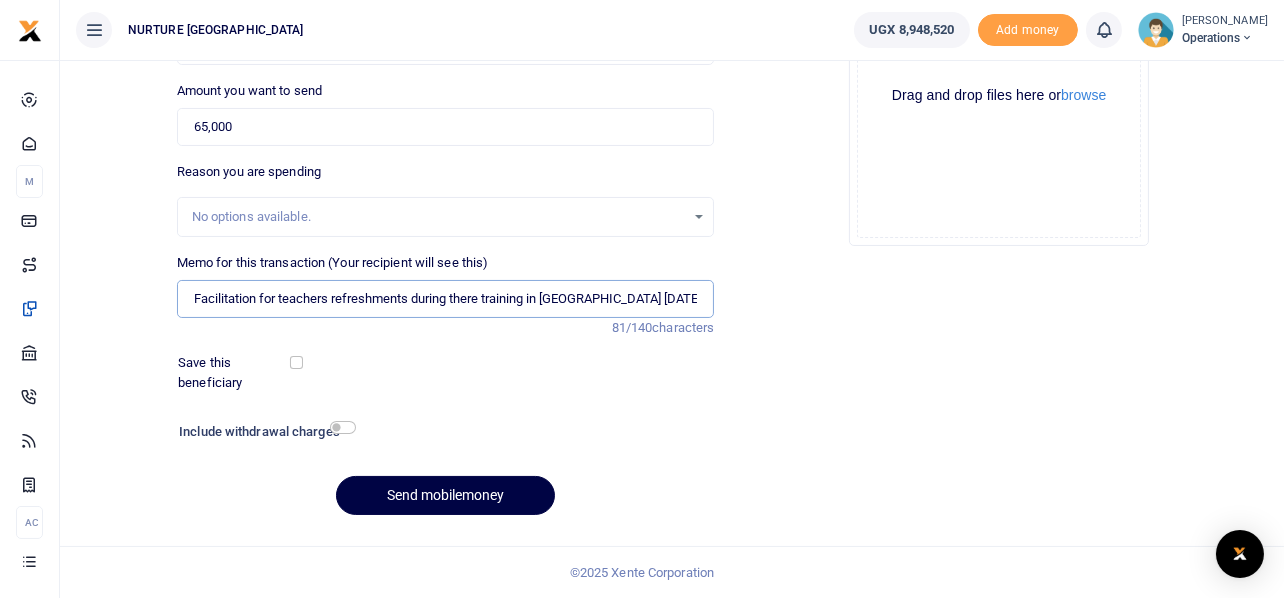 click on "Facilitation for teachers refreshments during there training in Mubende July 2025" at bounding box center [446, 299] 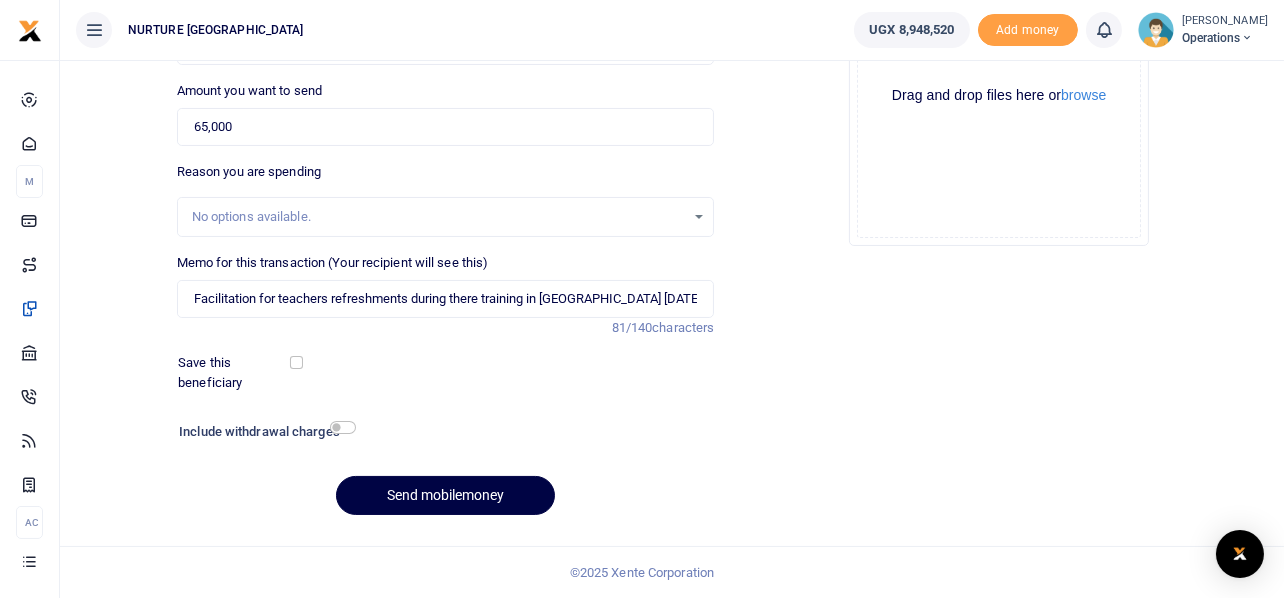 click on "Include withdrawal charges" at bounding box center [446, 434] 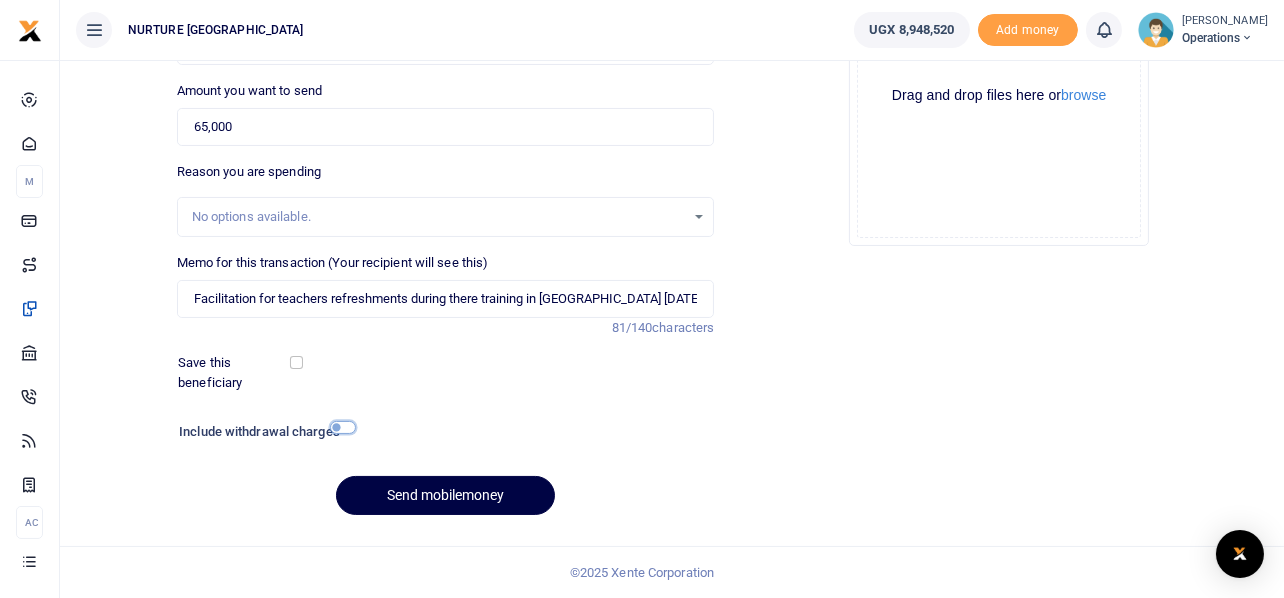 click at bounding box center [343, 427] 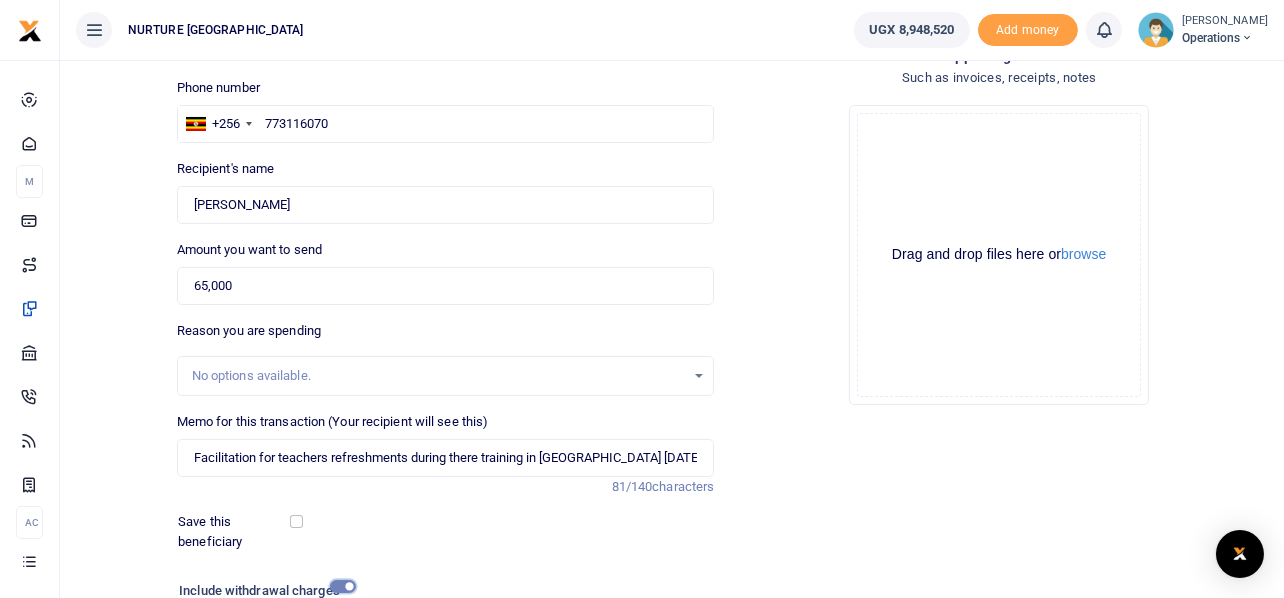 scroll, scrollTop: 342, scrollLeft: 0, axis: vertical 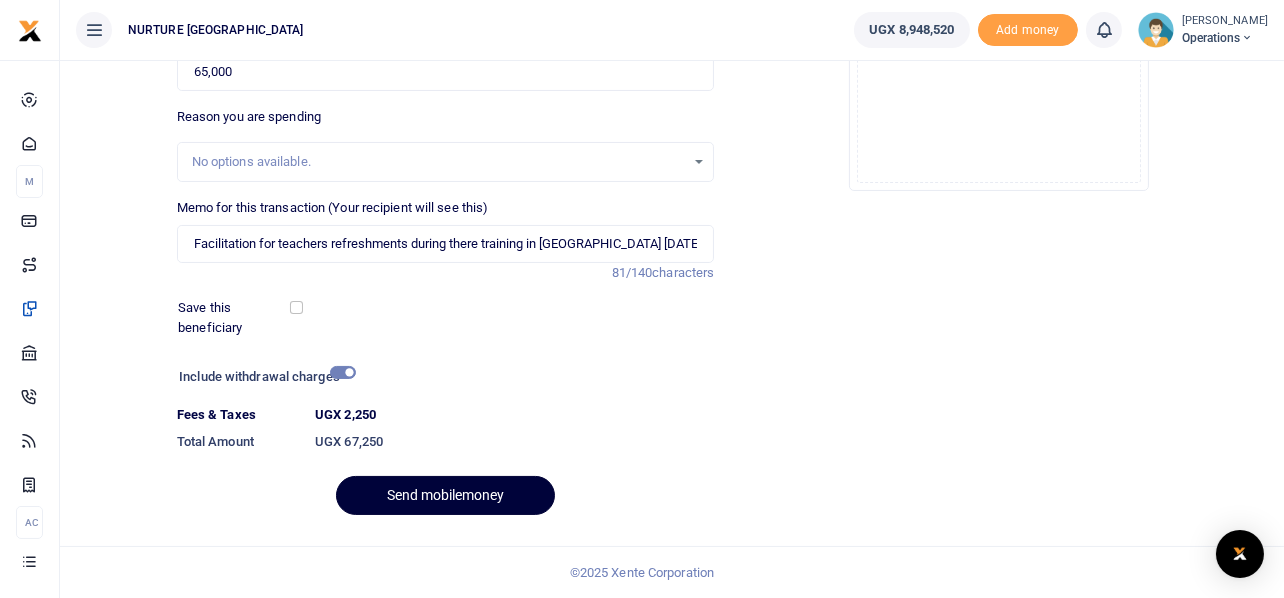 click on "Send mobilemoney" at bounding box center [445, 495] 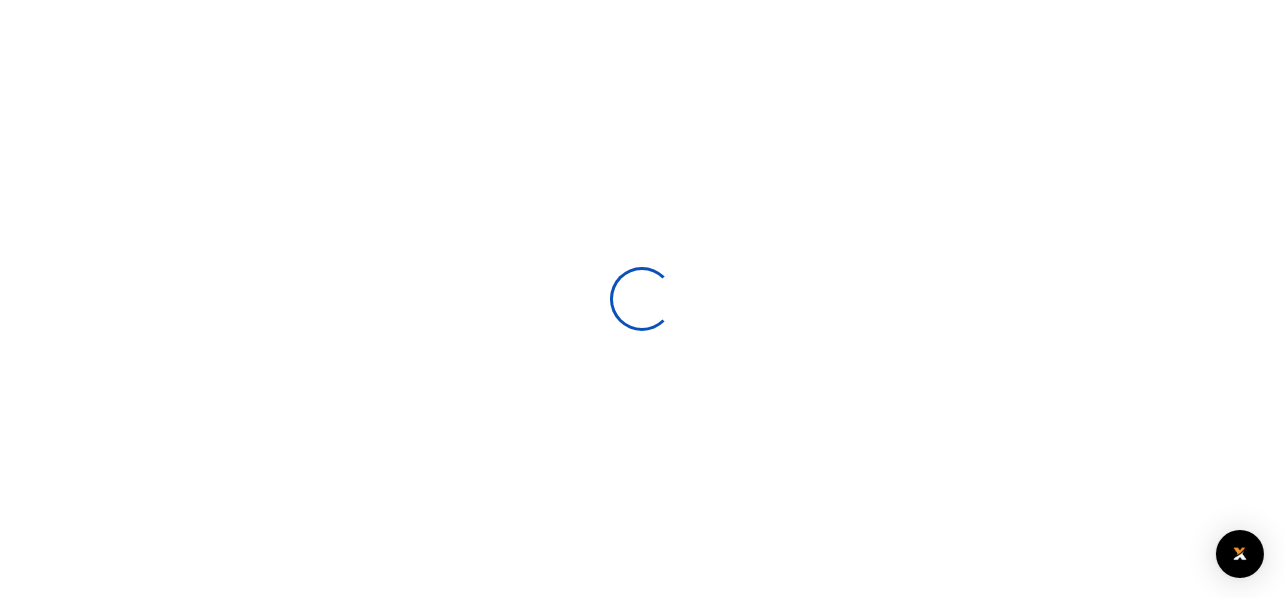 select 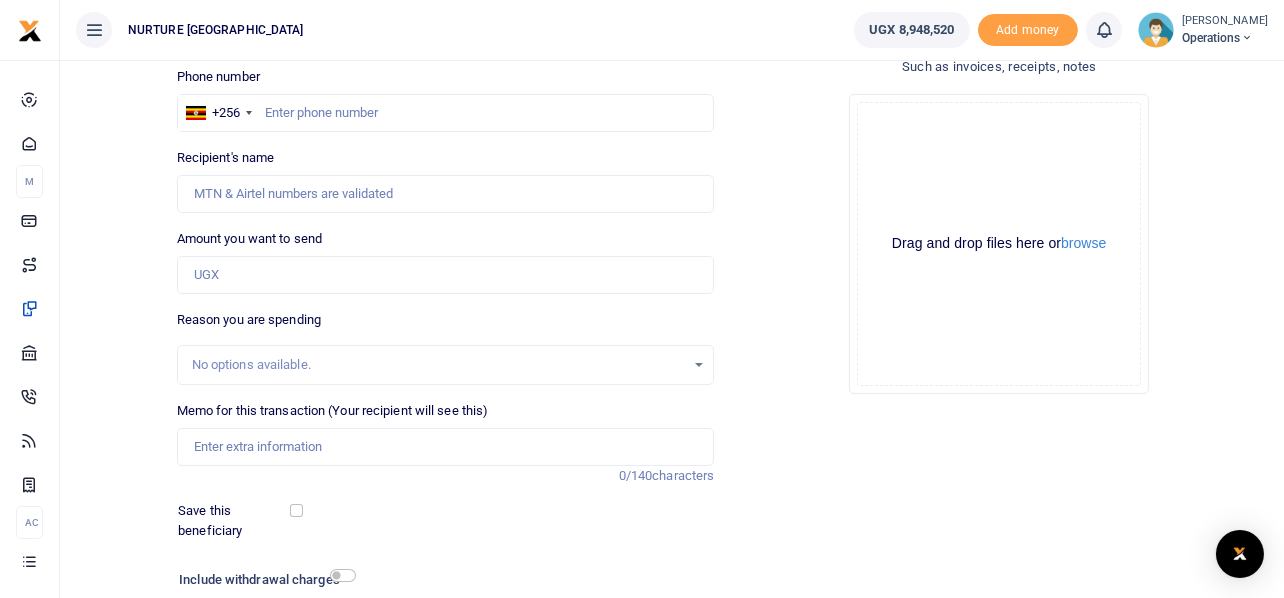 scroll, scrollTop: 0, scrollLeft: 0, axis: both 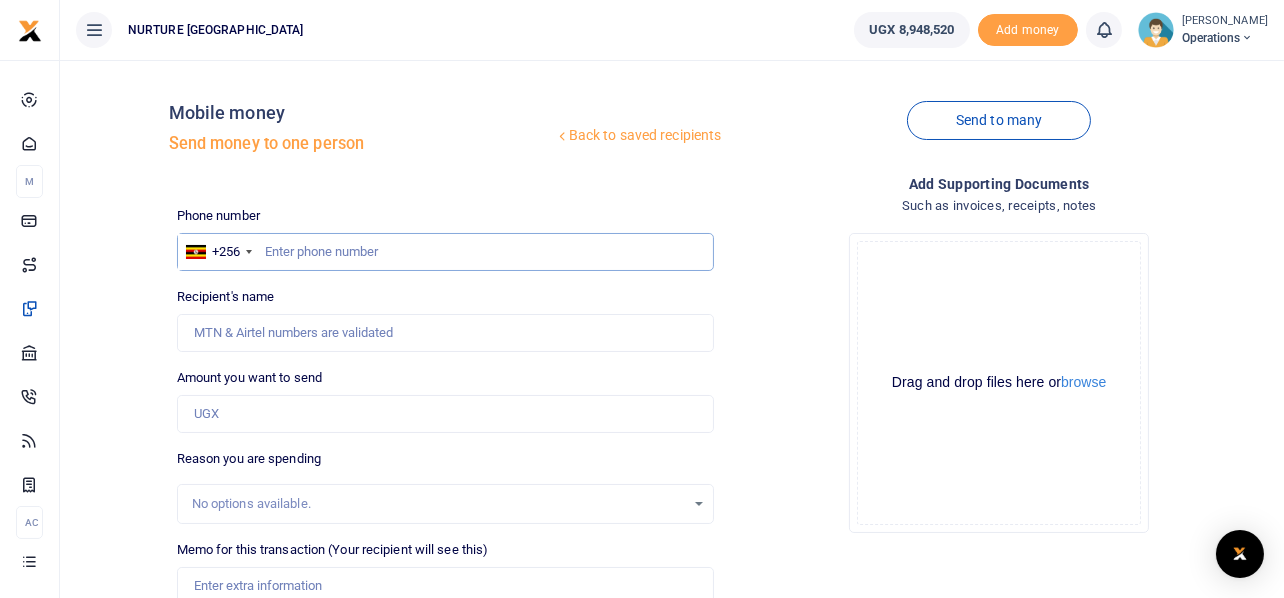click at bounding box center (446, 252) 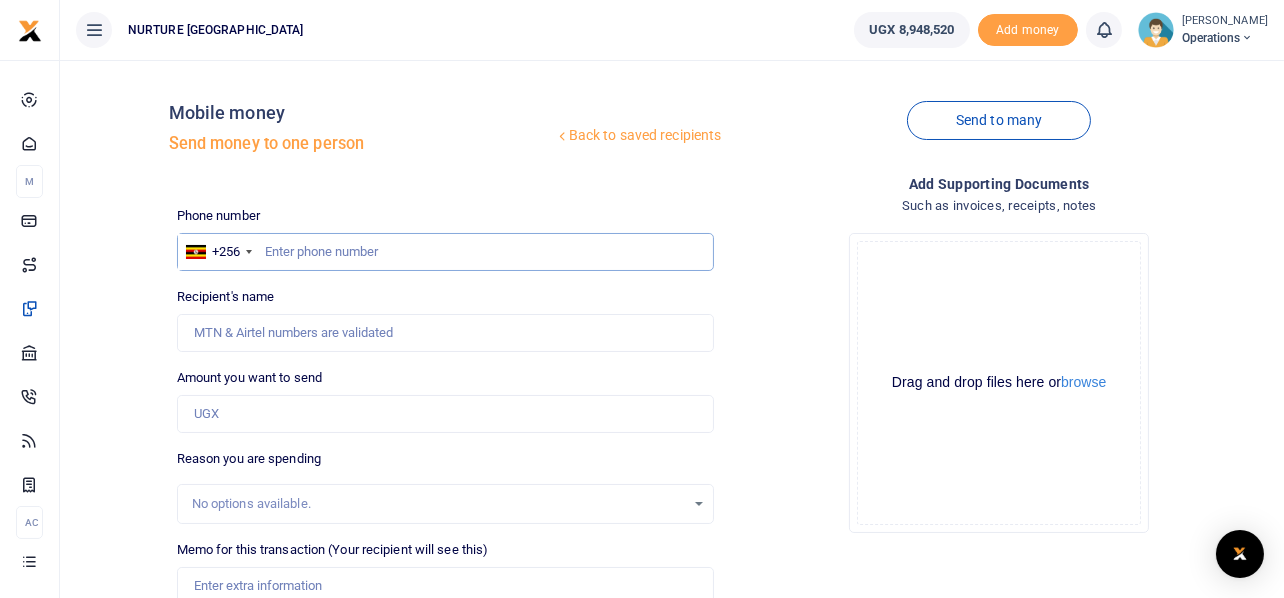 click at bounding box center [446, 252] 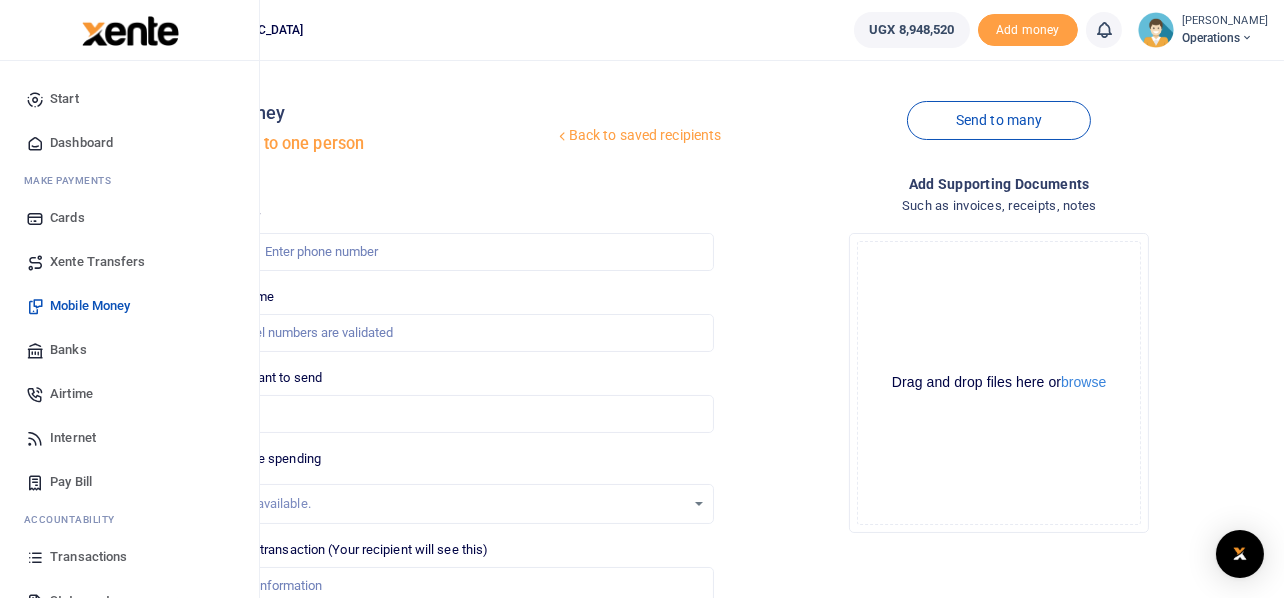 click on "Internet" at bounding box center (73, 438) 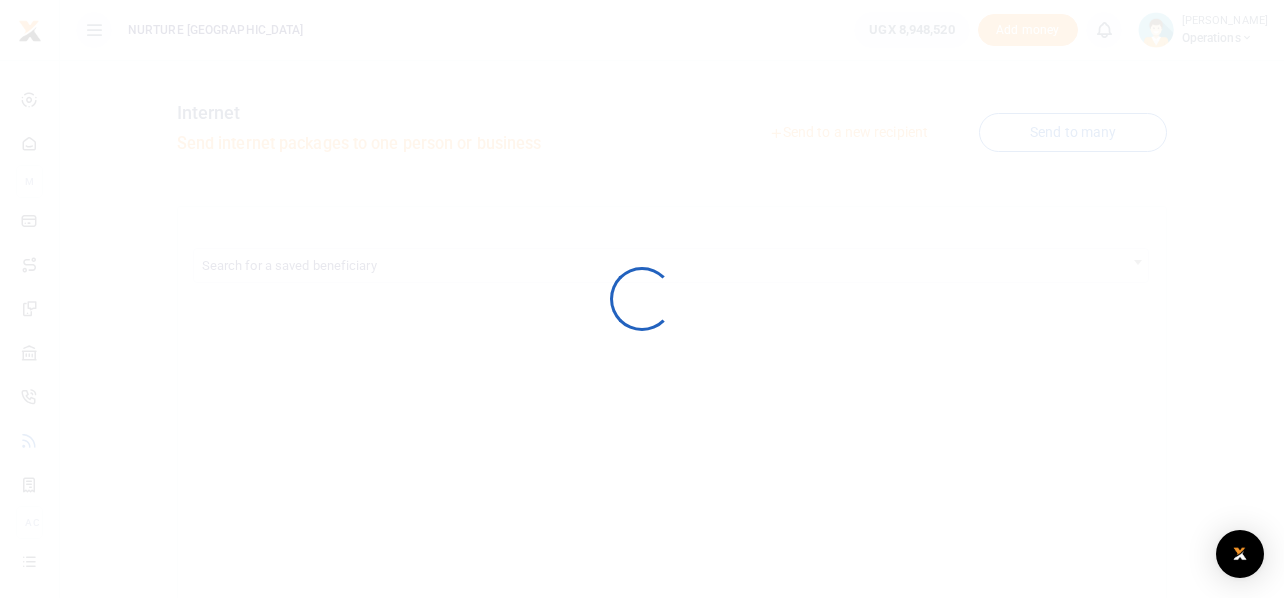 scroll, scrollTop: 0, scrollLeft: 0, axis: both 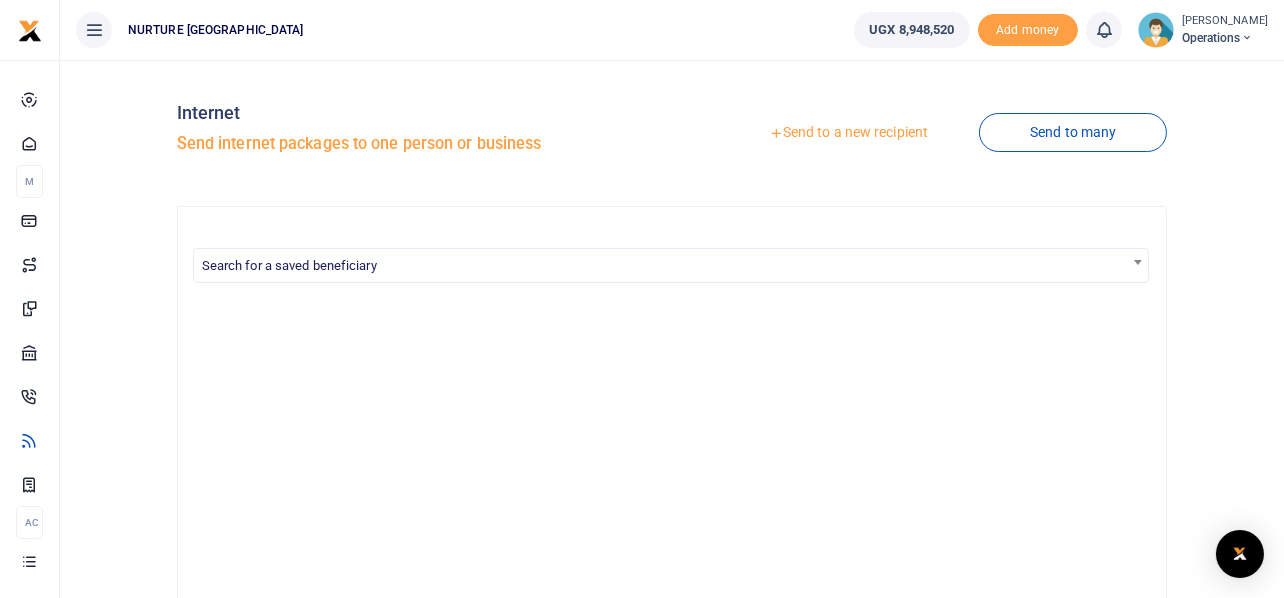 click on "Send to a new recipient" at bounding box center (848, 133) 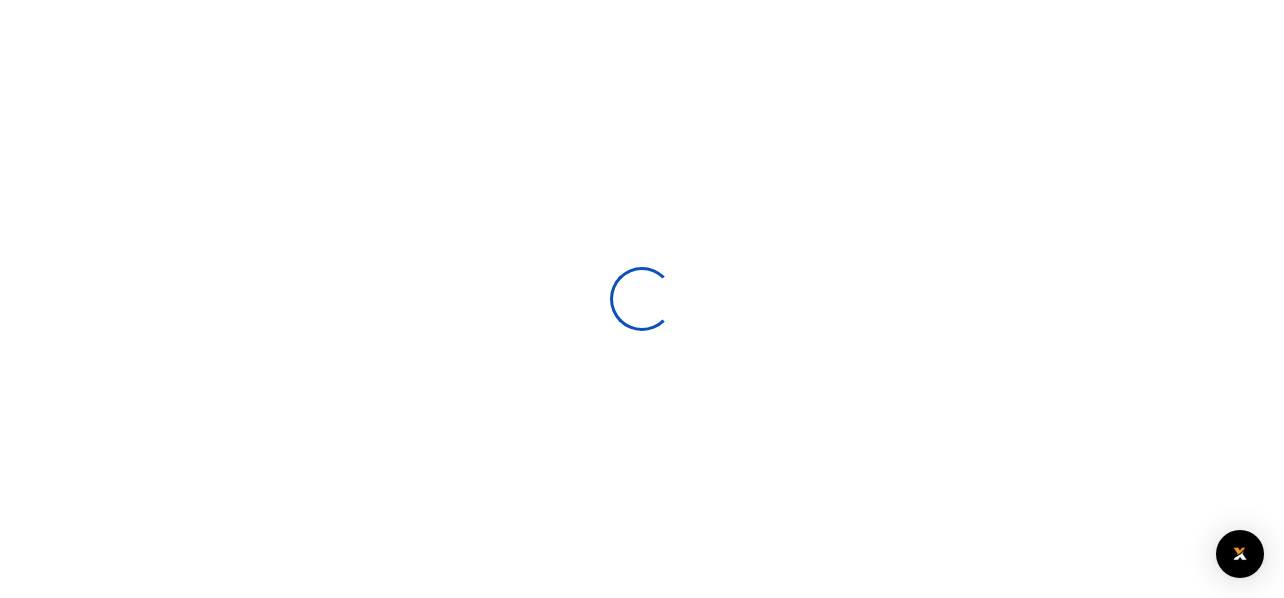 select 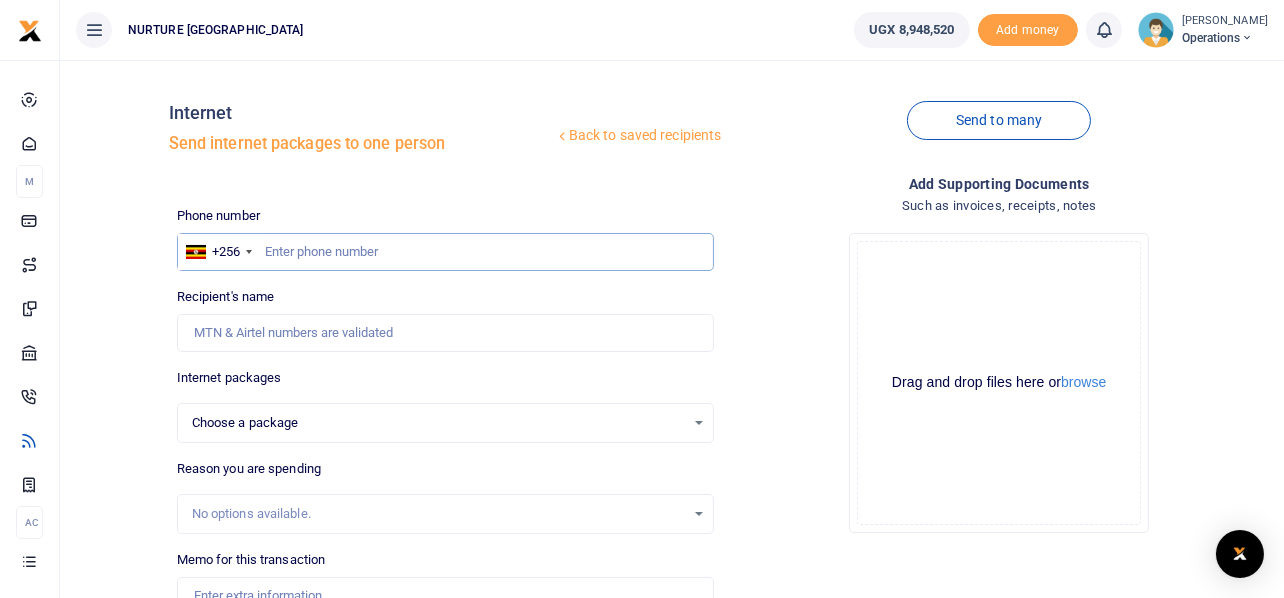 click at bounding box center [446, 252] 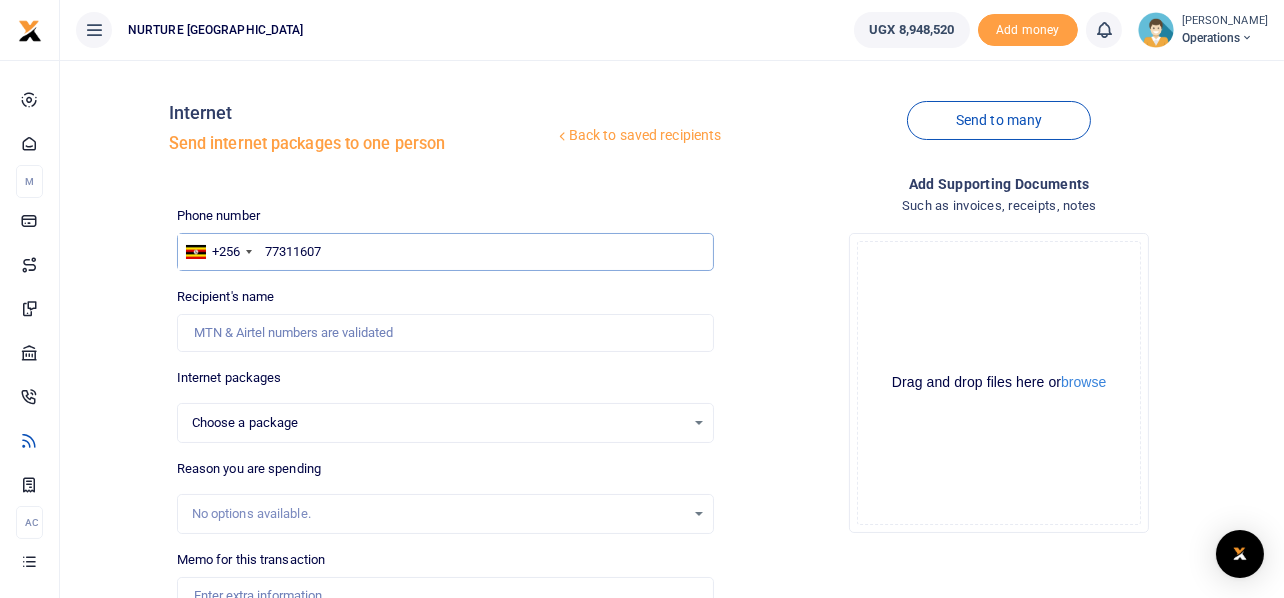type on "773116070" 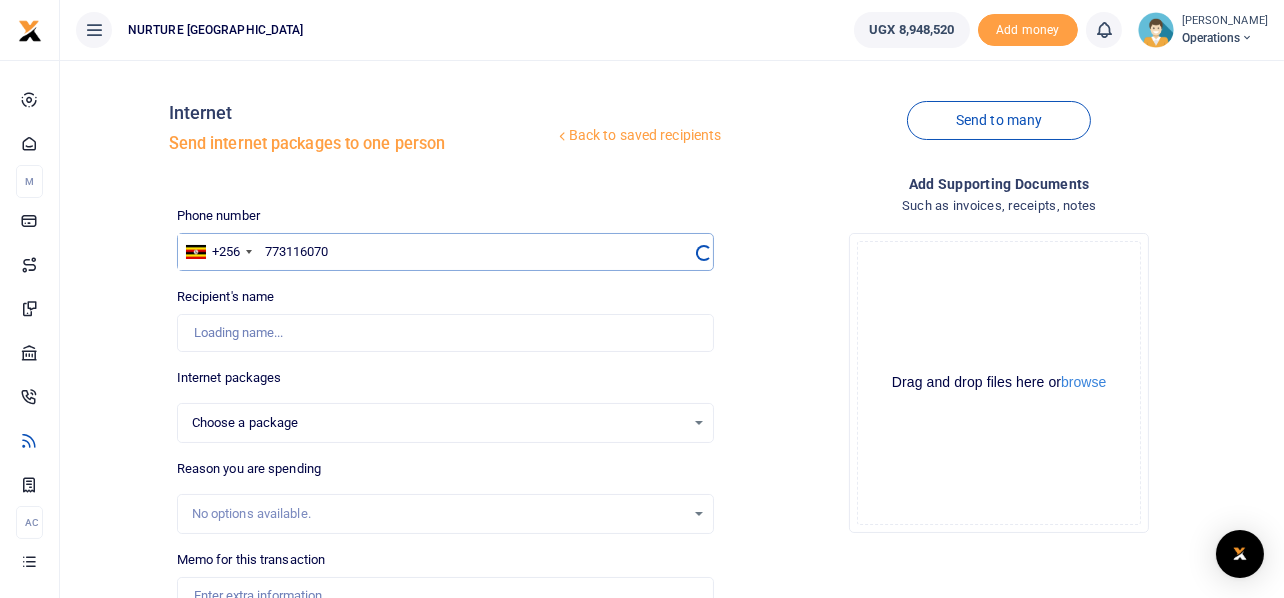 select 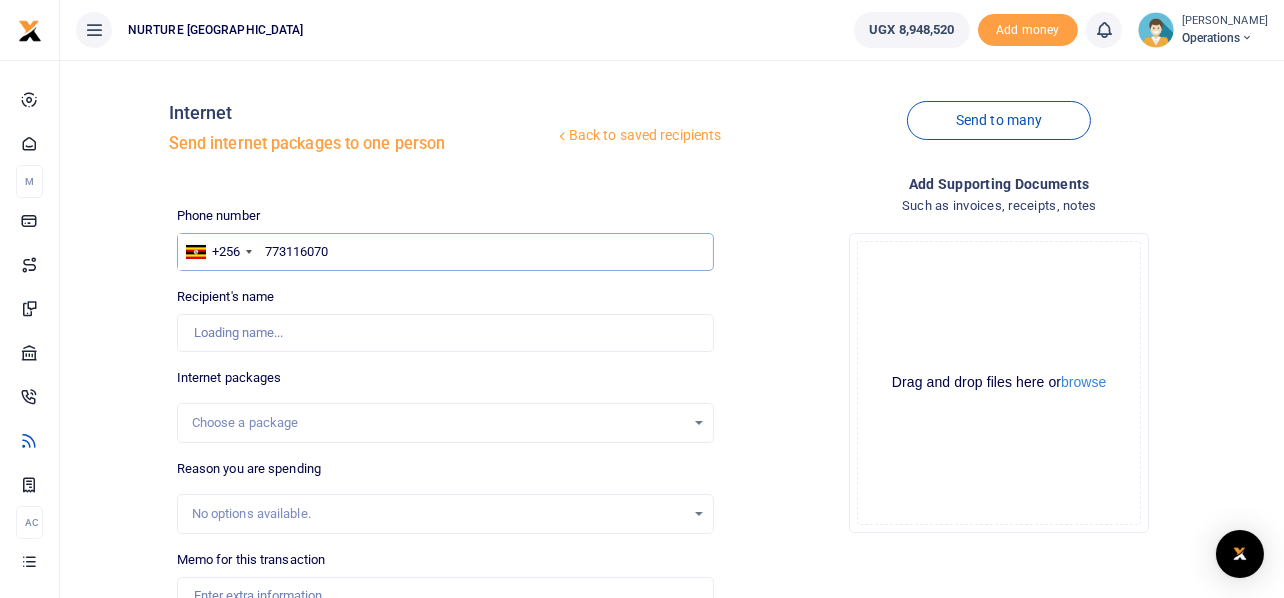type on "Stella Nangobi" 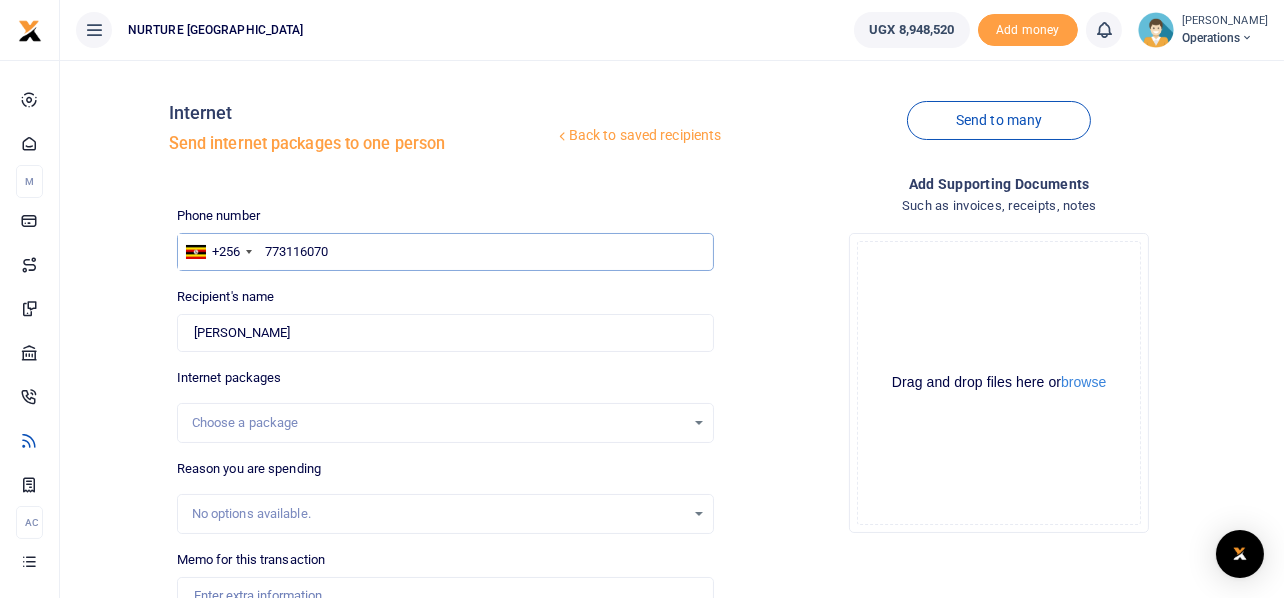 type on "773116070" 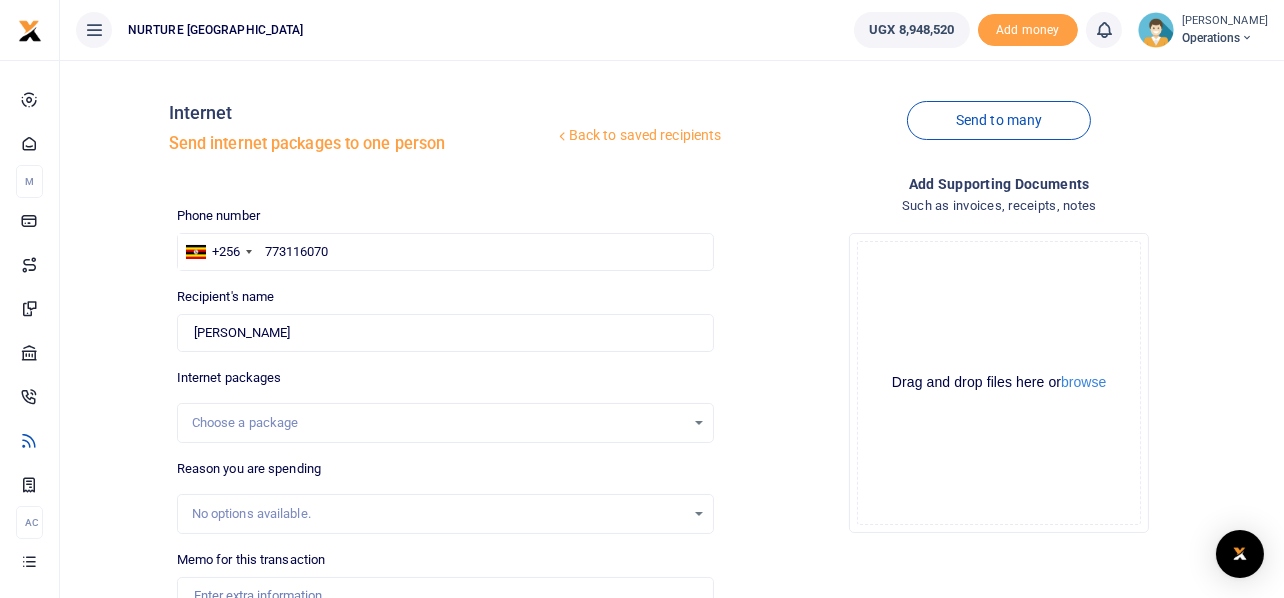 click on "Choose a package" at bounding box center (446, 423) 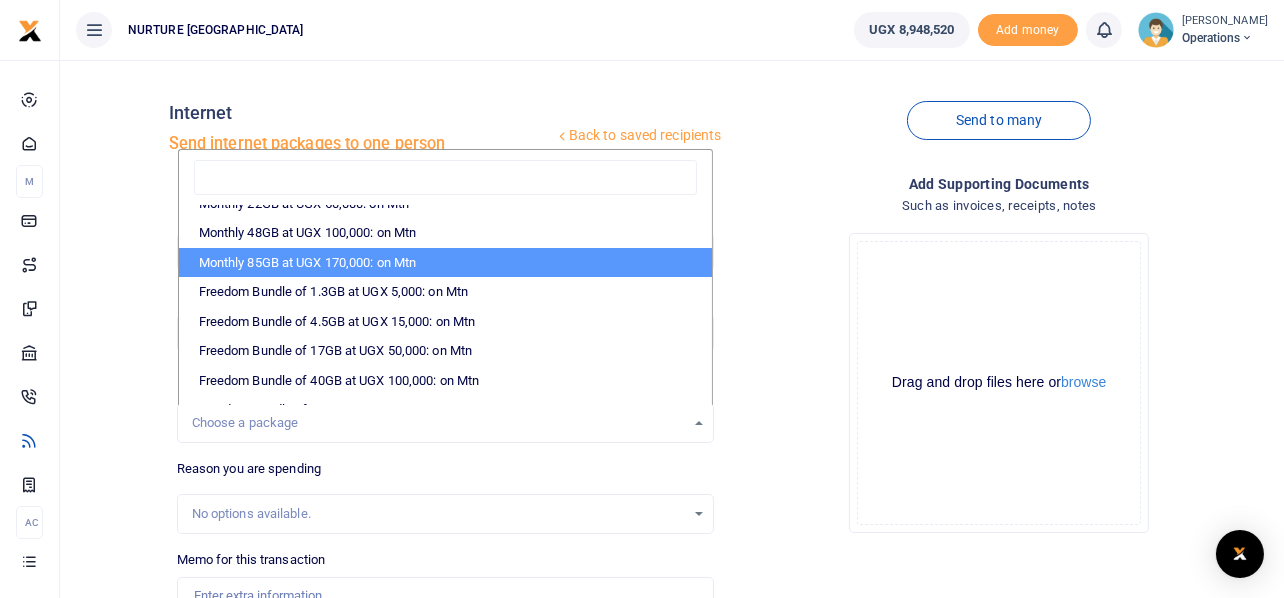 scroll, scrollTop: 300, scrollLeft: 0, axis: vertical 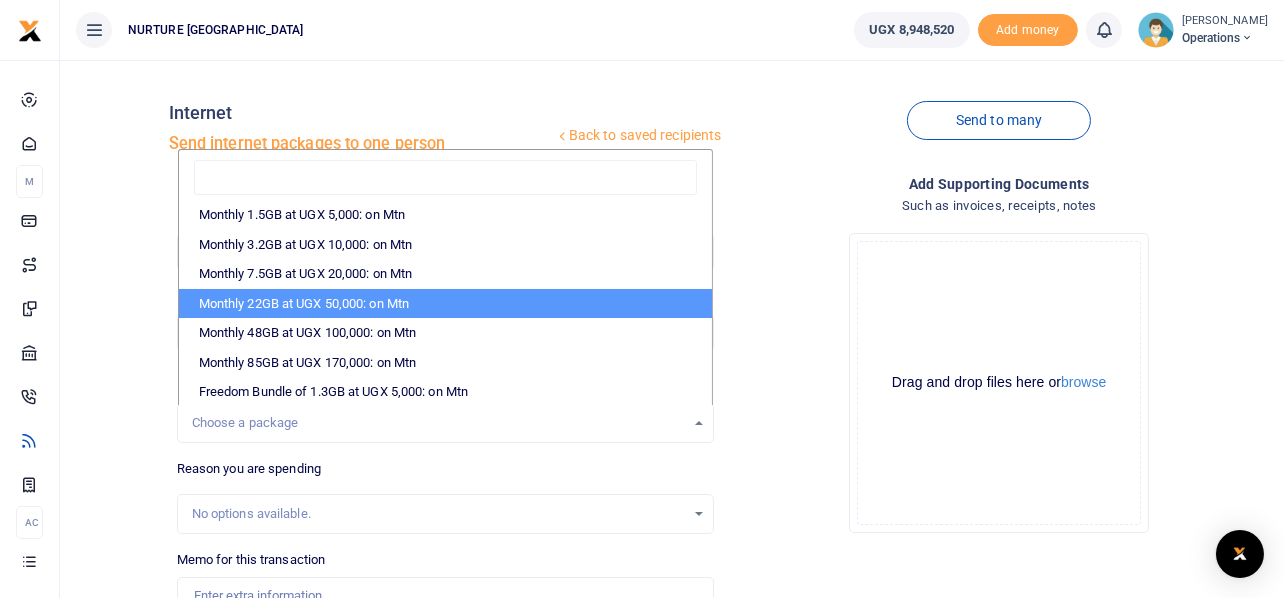 click on "Monthly 22GB at UGX  50,000: on Mtn" at bounding box center [446, 304] 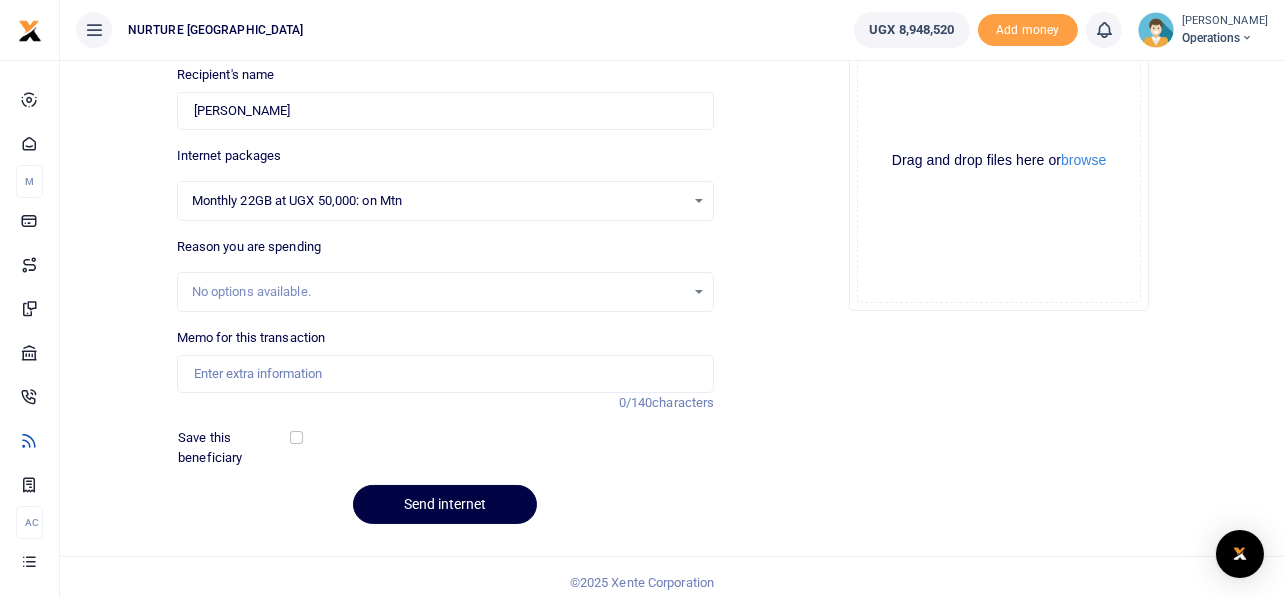 scroll, scrollTop: 231, scrollLeft: 0, axis: vertical 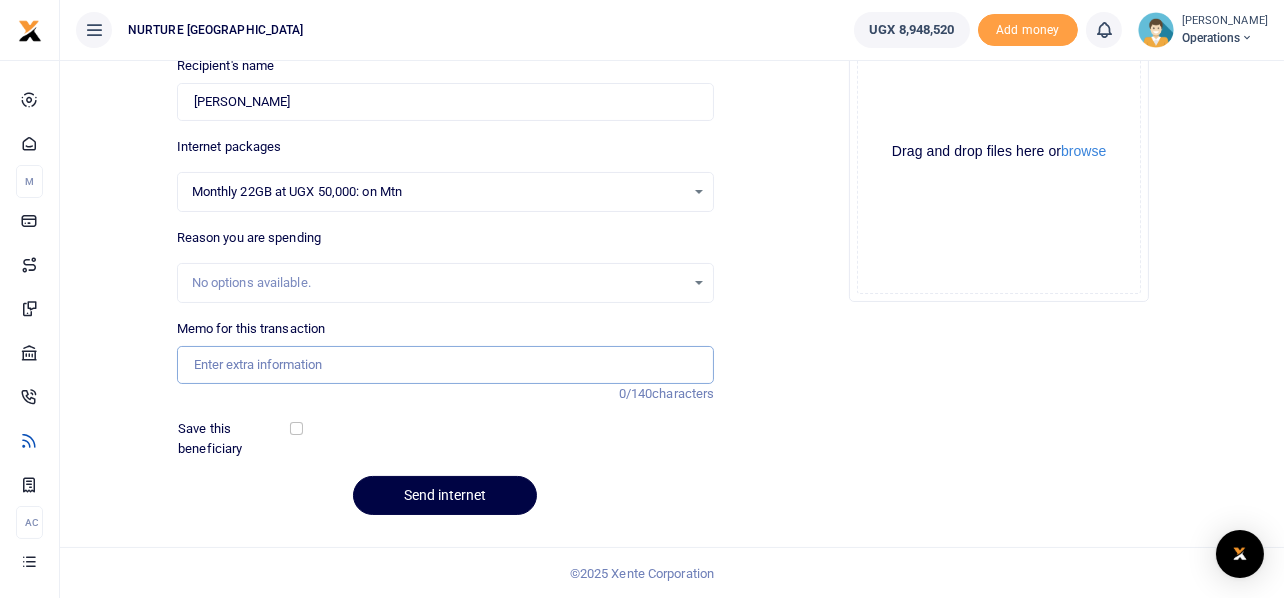 click on "Memo for this transaction" at bounding box center [446, 365] 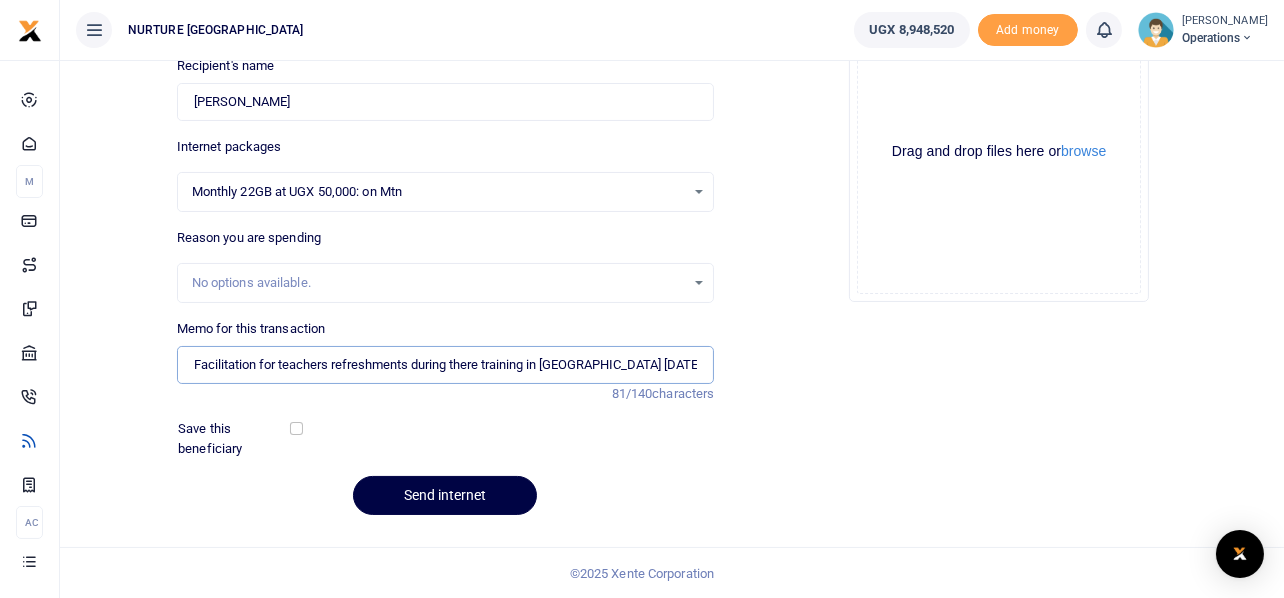 drag, startPoint x: 408, startPoint y: 366, endPoint x: 279, endPoint y: 371, distance: 129.09686 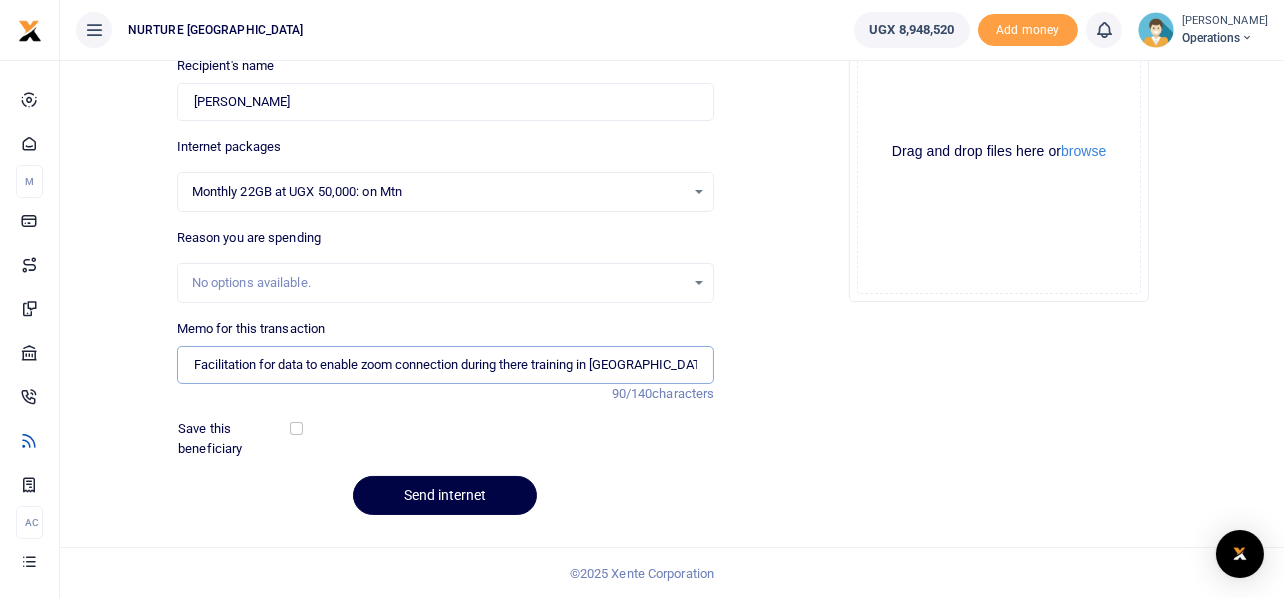click on "Facilitation for data to enable zoom connection during there training in Mubende July 2025" at bounding box center (446, 365) 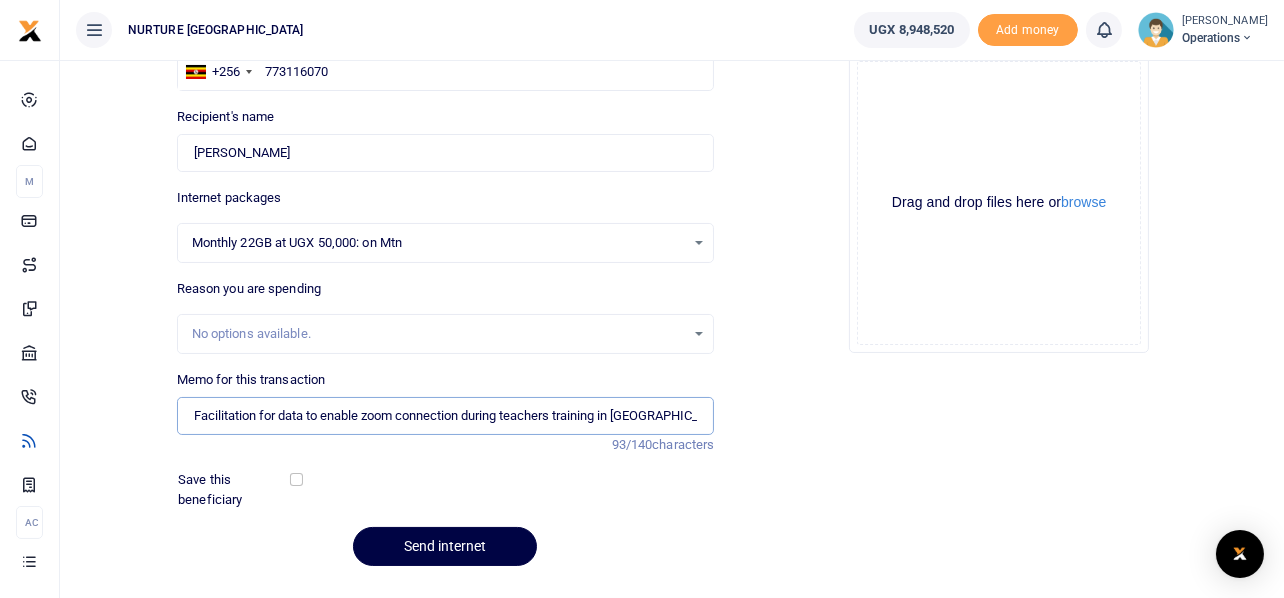 scroll, scrollTop: 231, scrollLeft: 0, axis: vertical 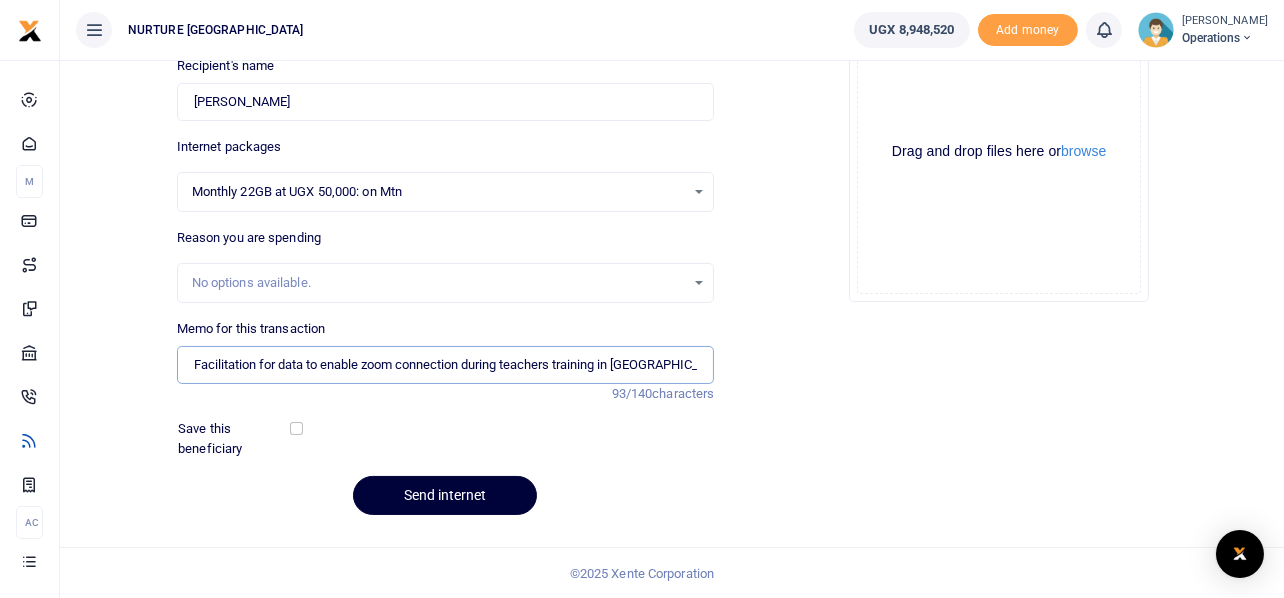 type on "Facilitation for data to enable zoom connection during teachers training in Mubende July 2025" 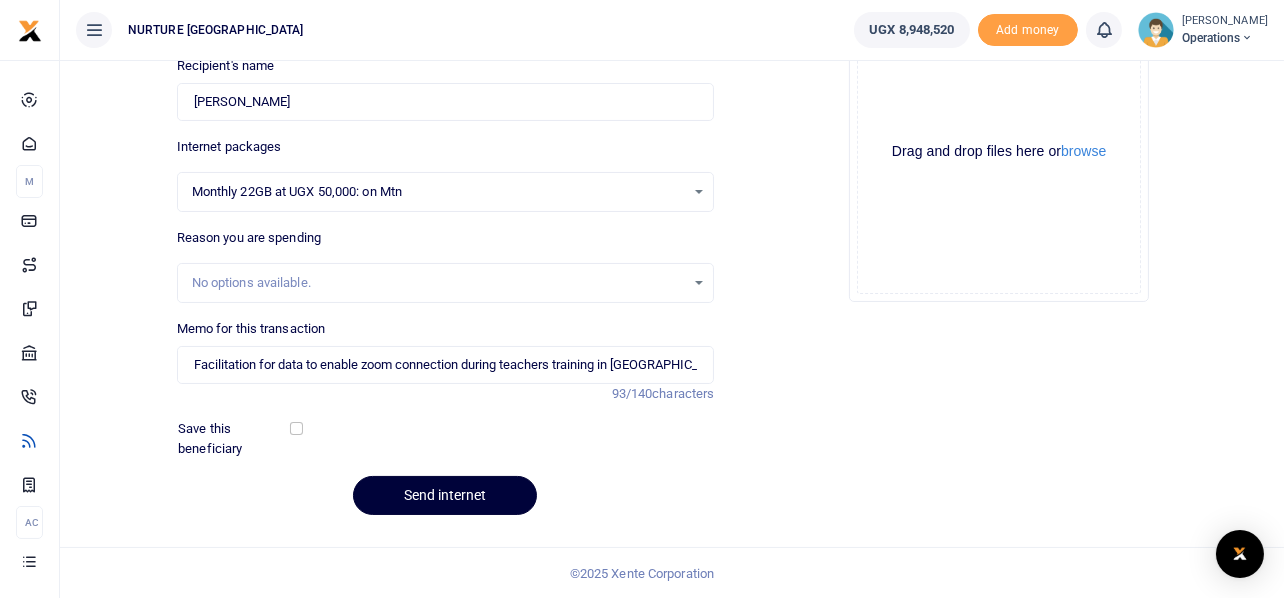 click on "Send internet" at bounding box center [445, 495] 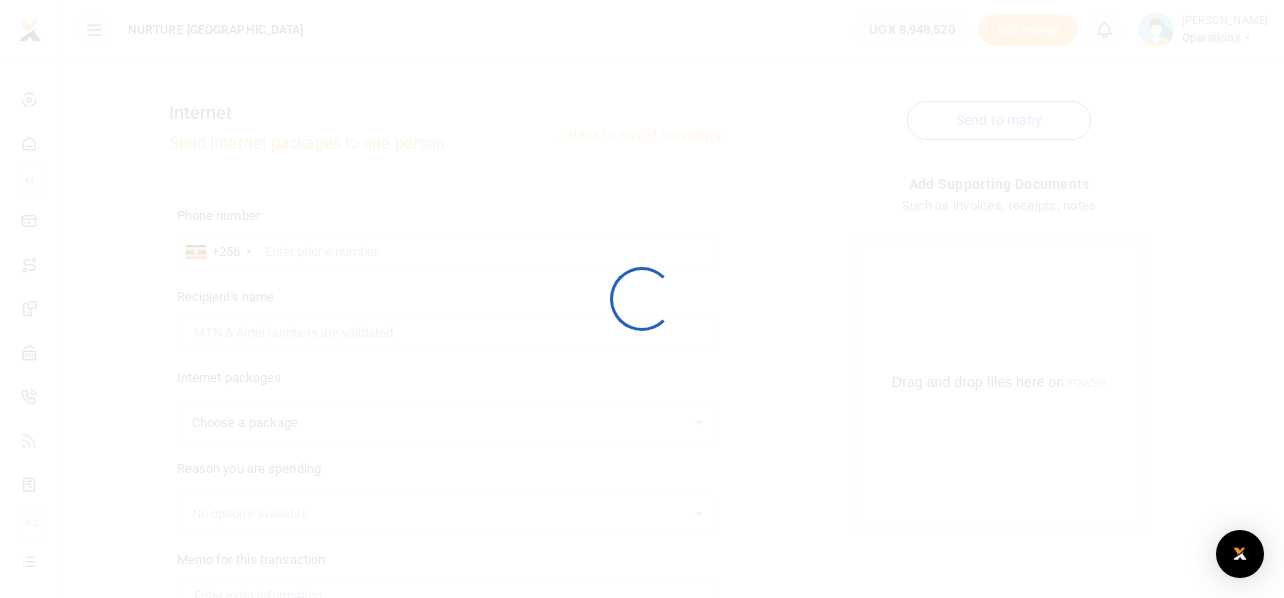 scroll, scrollTop: 231, scrollLeft: 0, axis: vertical 